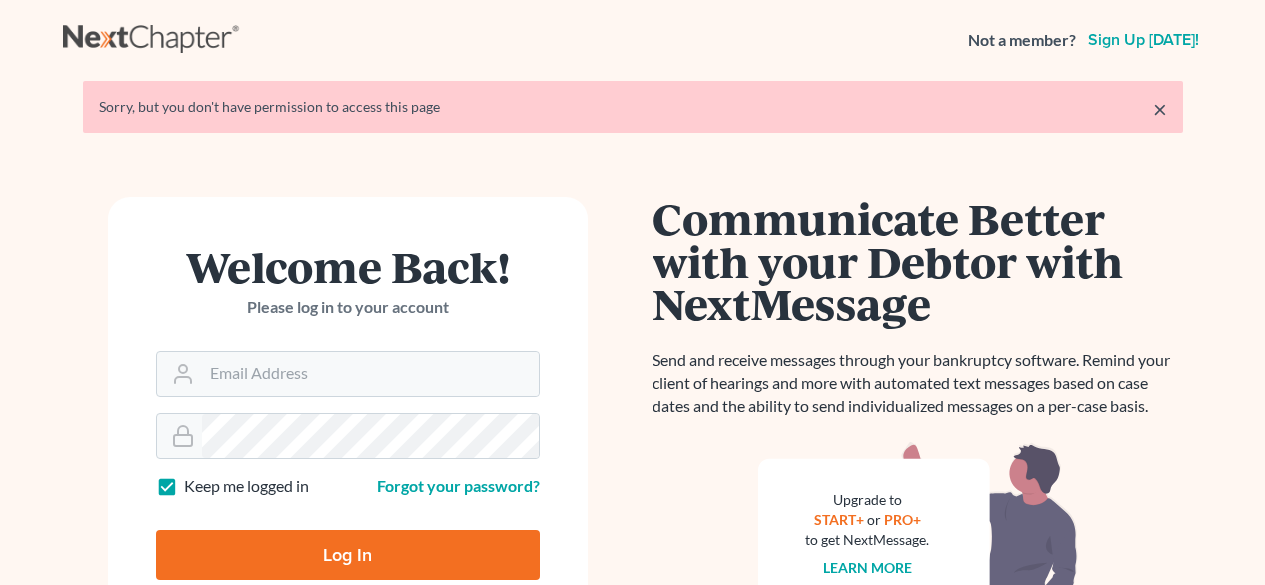 scroll, scrollTop: 0, scrollLeft: 0, axis: both 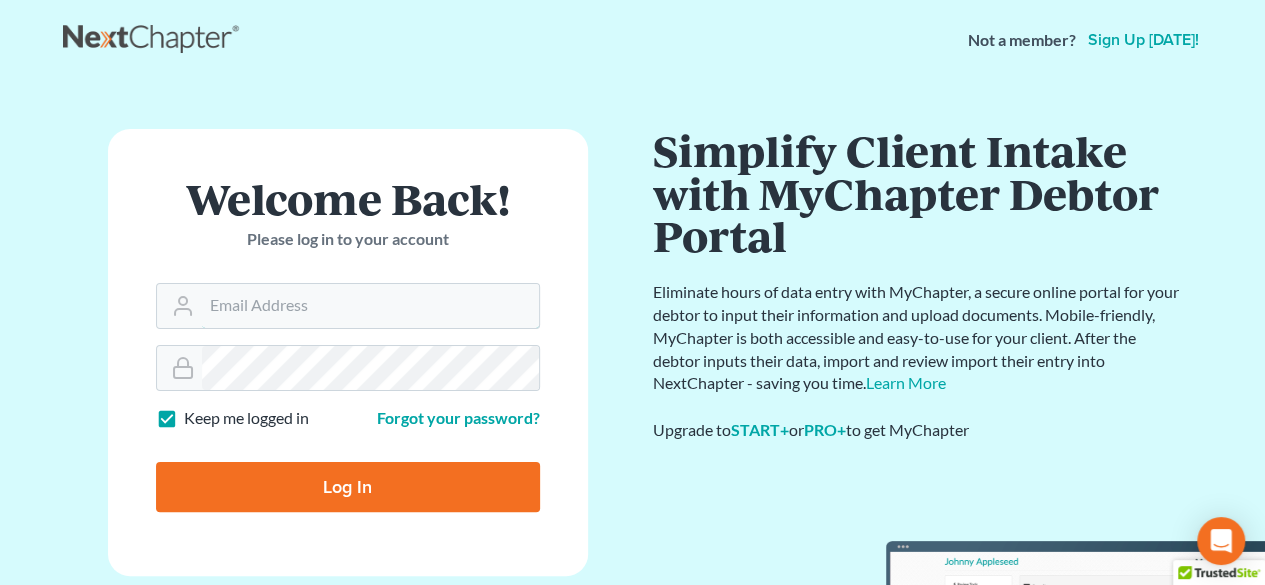 type on "sean@berkencloyes.com" 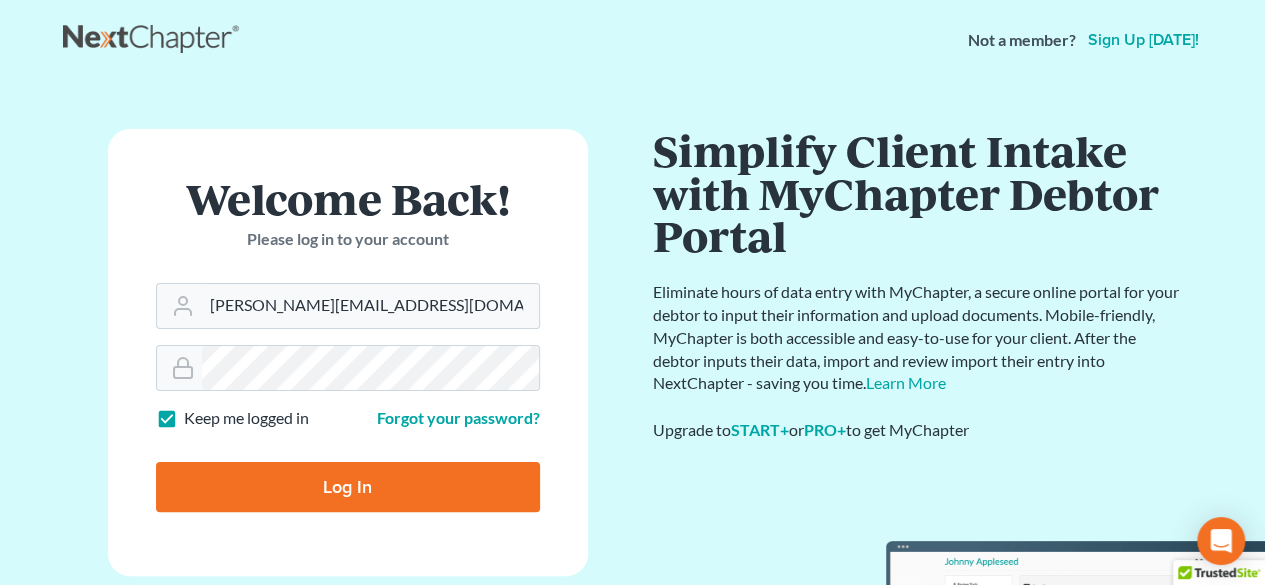click on "Log In" at bounding box center (348, 487) 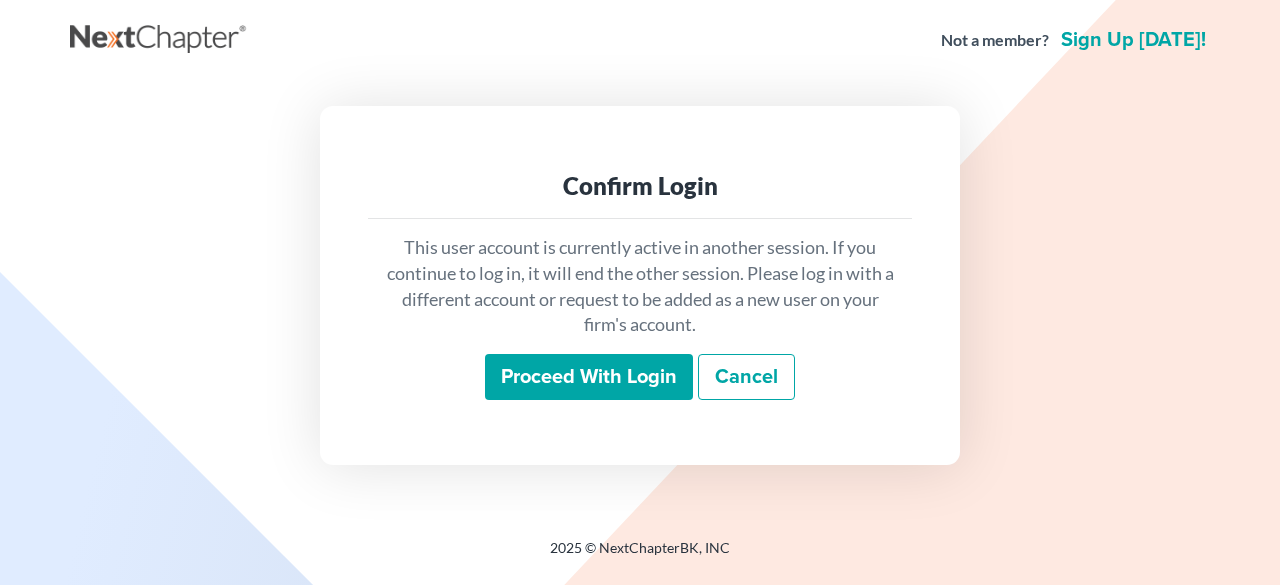 scroll, scrollTop: 0, scrollLeft: 0, axis: both 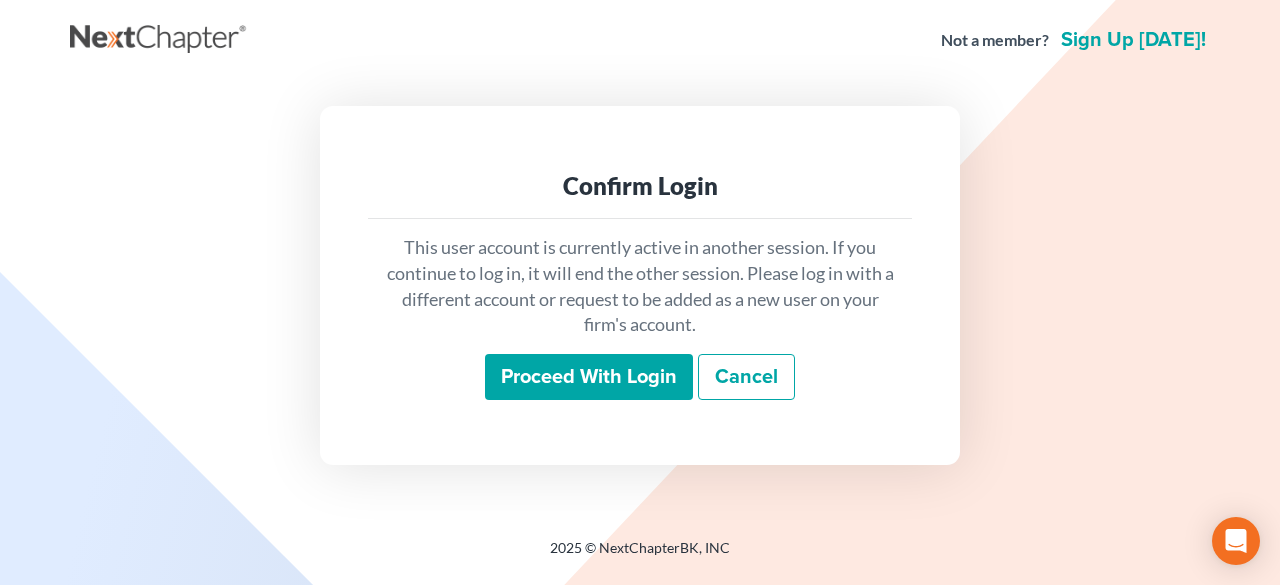 click on "Proceed with login" at bounding box center (589, 377) 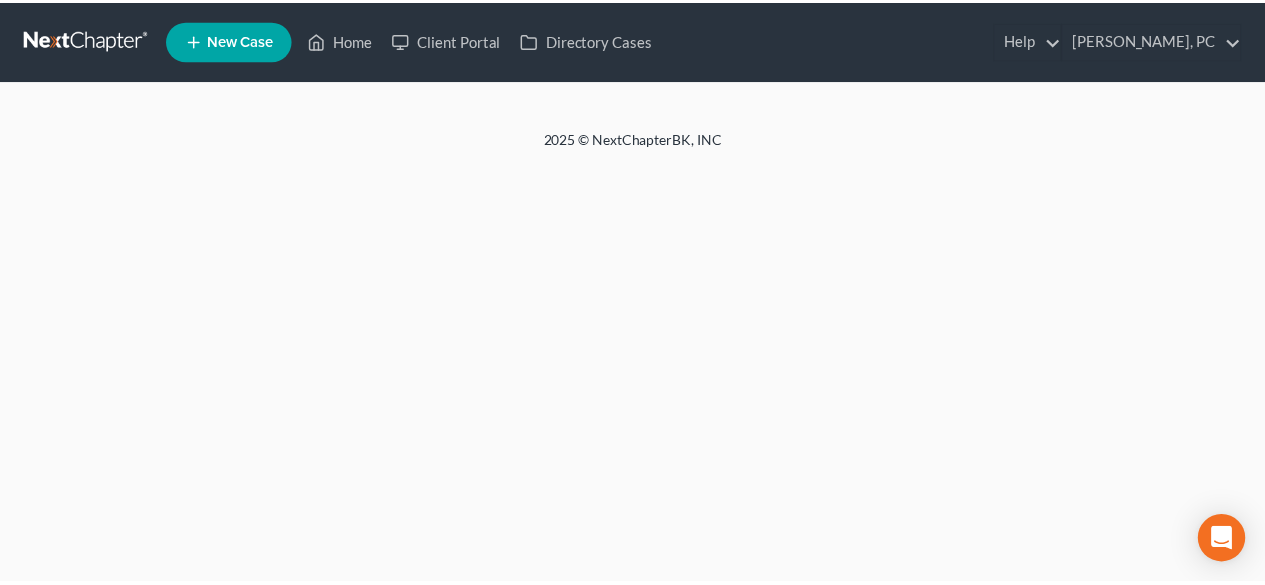 scroll, scrollTop: 0, scrollLeft: 0, axis: both 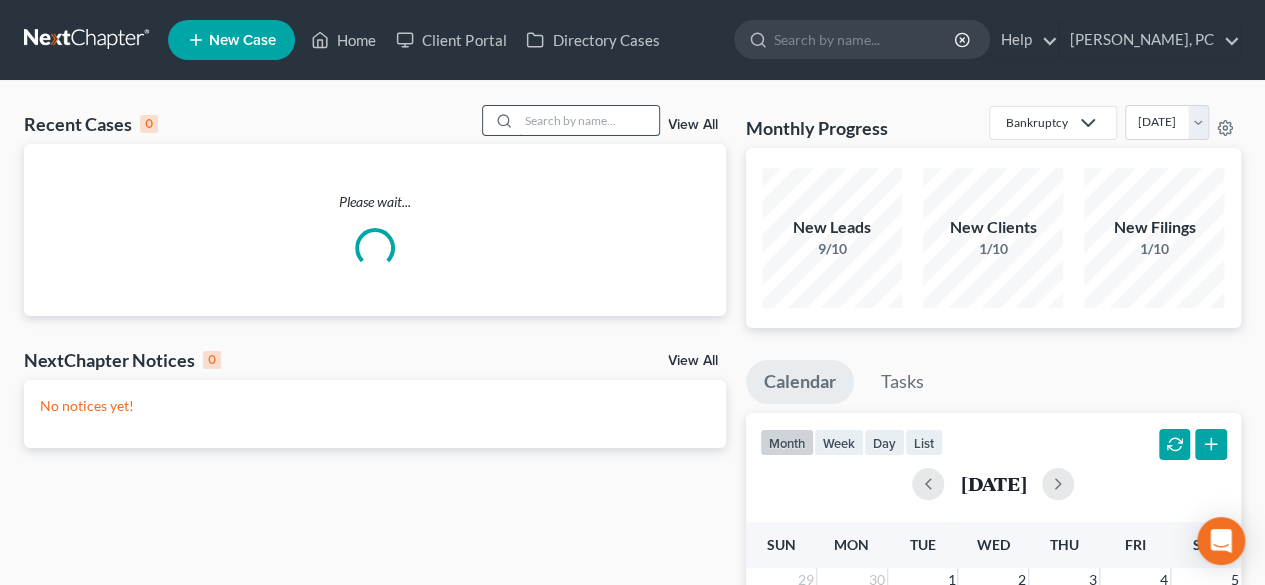 click at bounding box center [589, 120] 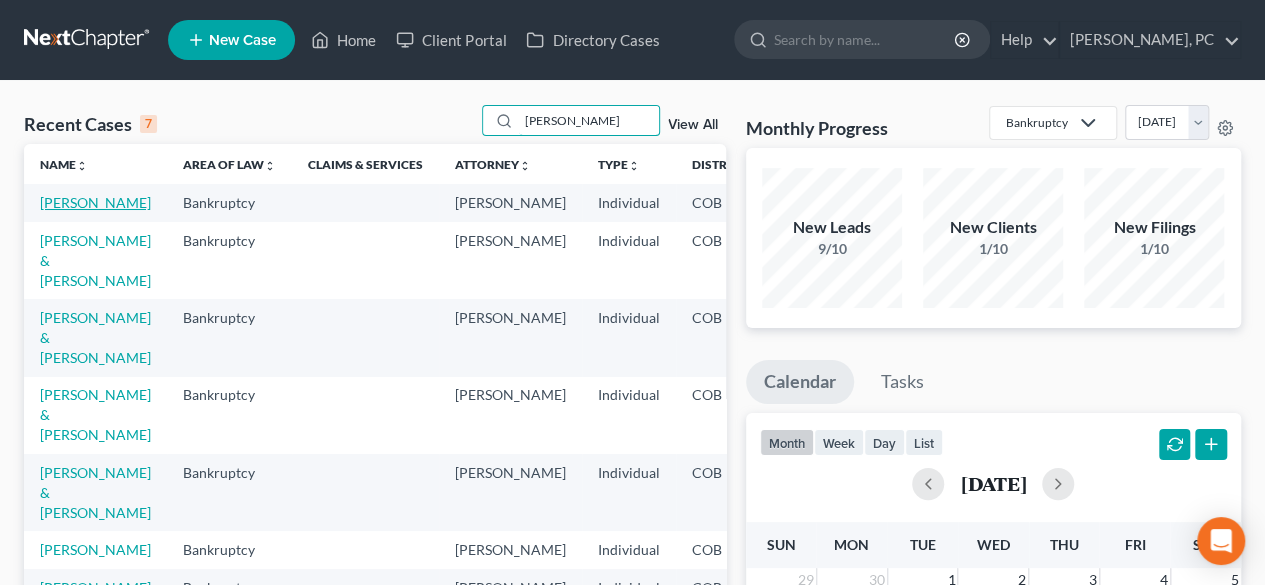 type on "angela" 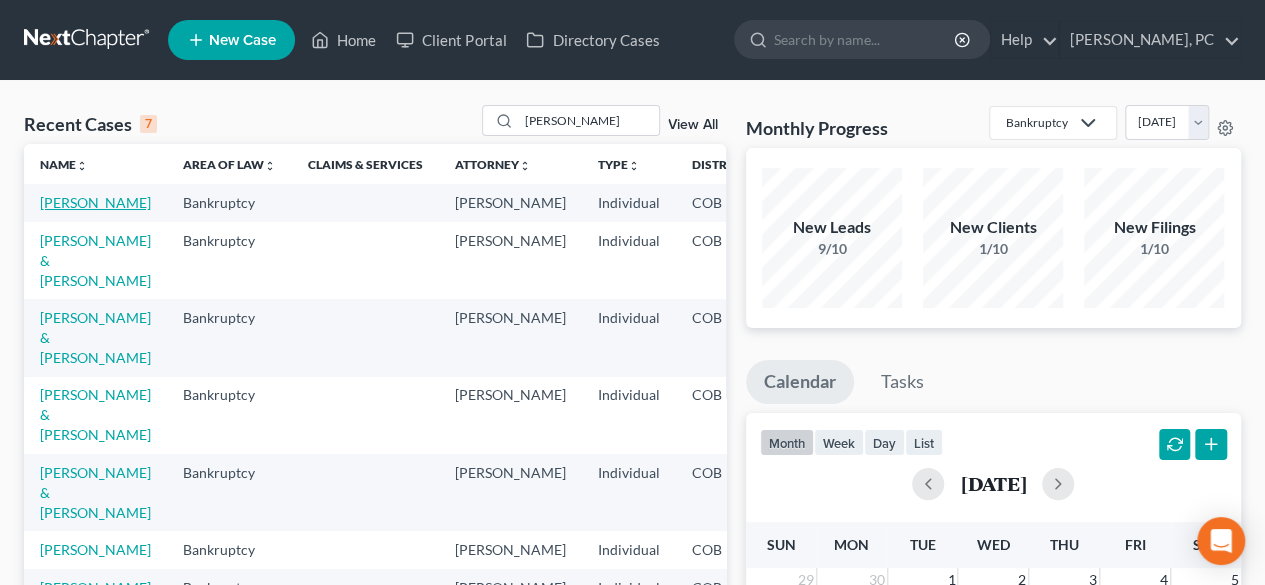 click on "[PERSON_NAME]" at bounding box center [95, 202] 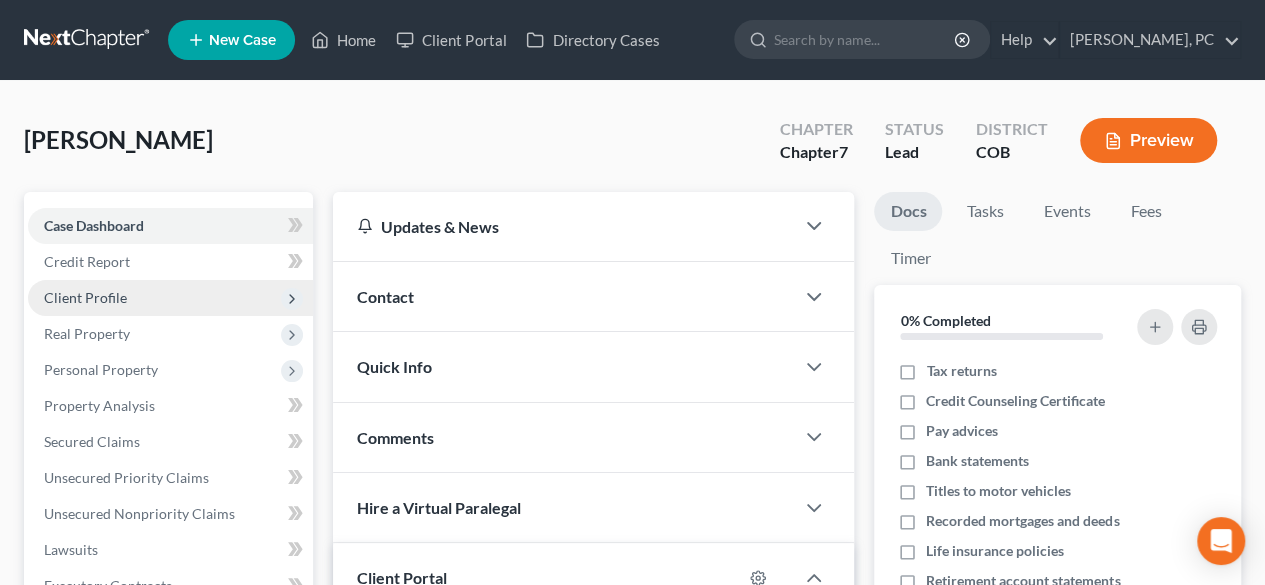 click on "Client Profile" at bounding box center [85, 297] 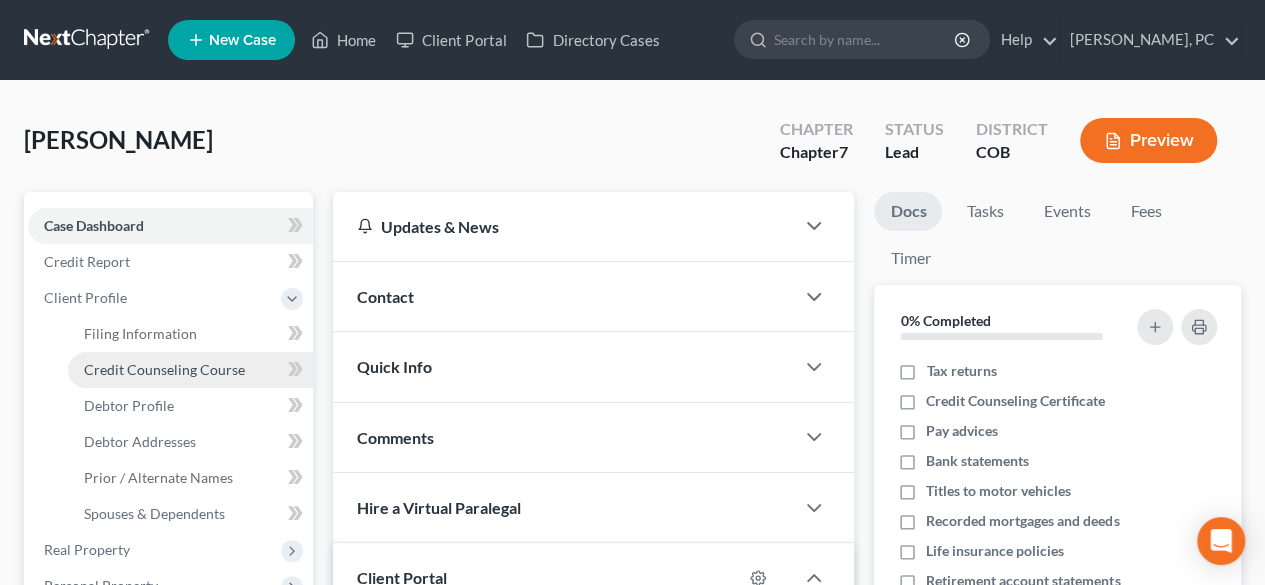 click on "Credit Counseling Course" at bounding box center [190, 370] 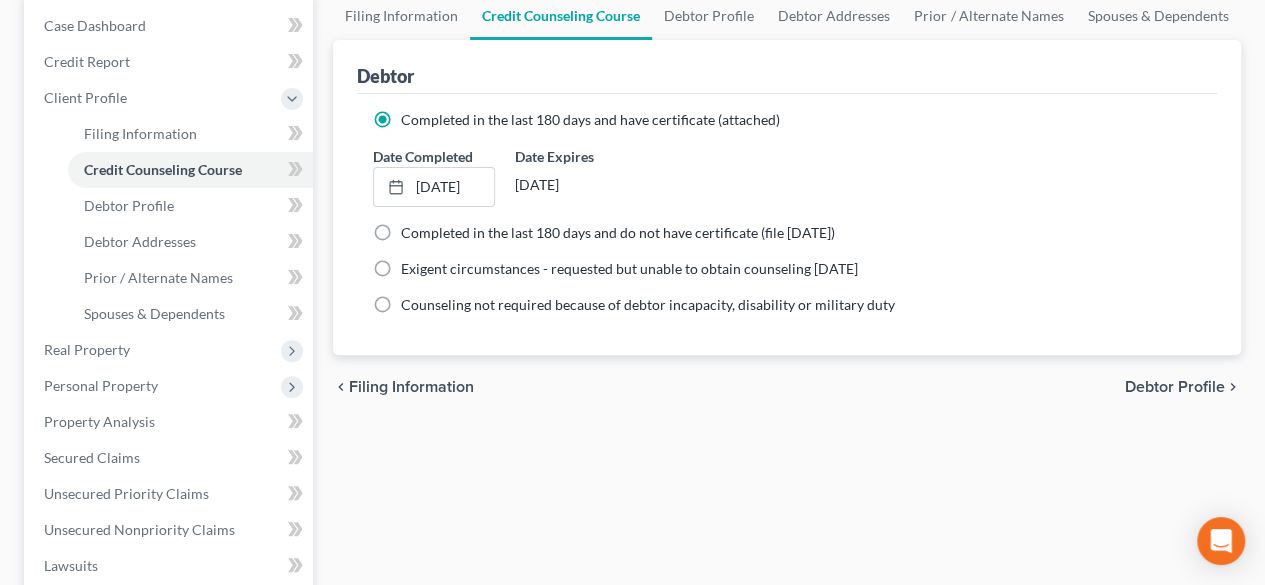 scroll, scrollTop: 0, scrollLeft: 0, axis: both 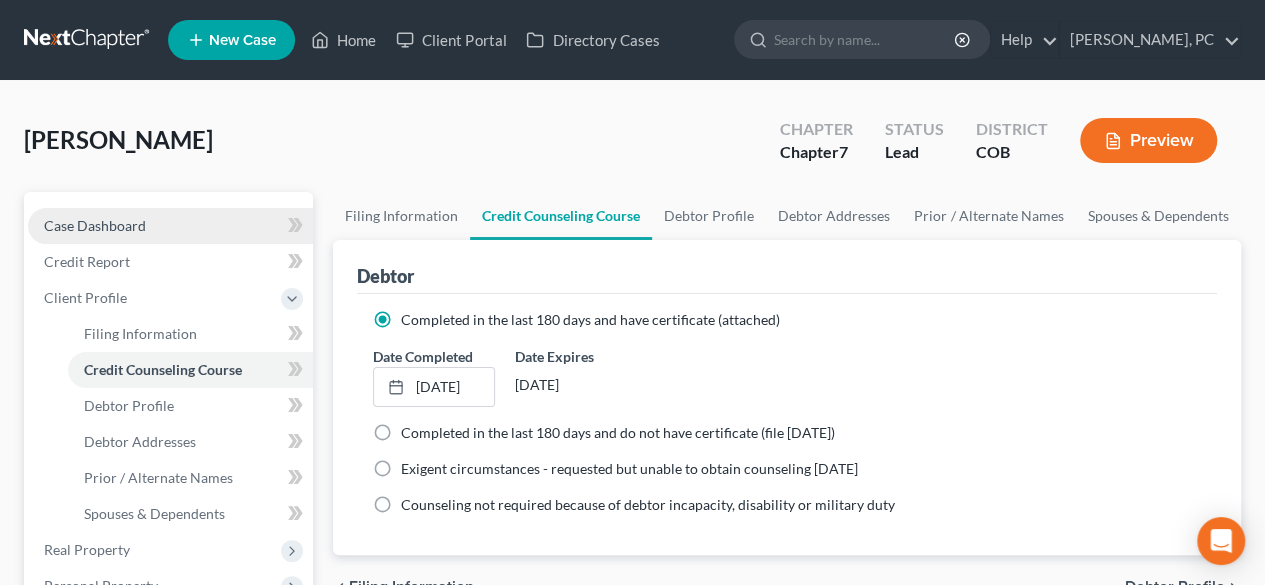 click on "Case Dashboard" at bounding box center (95, 225) 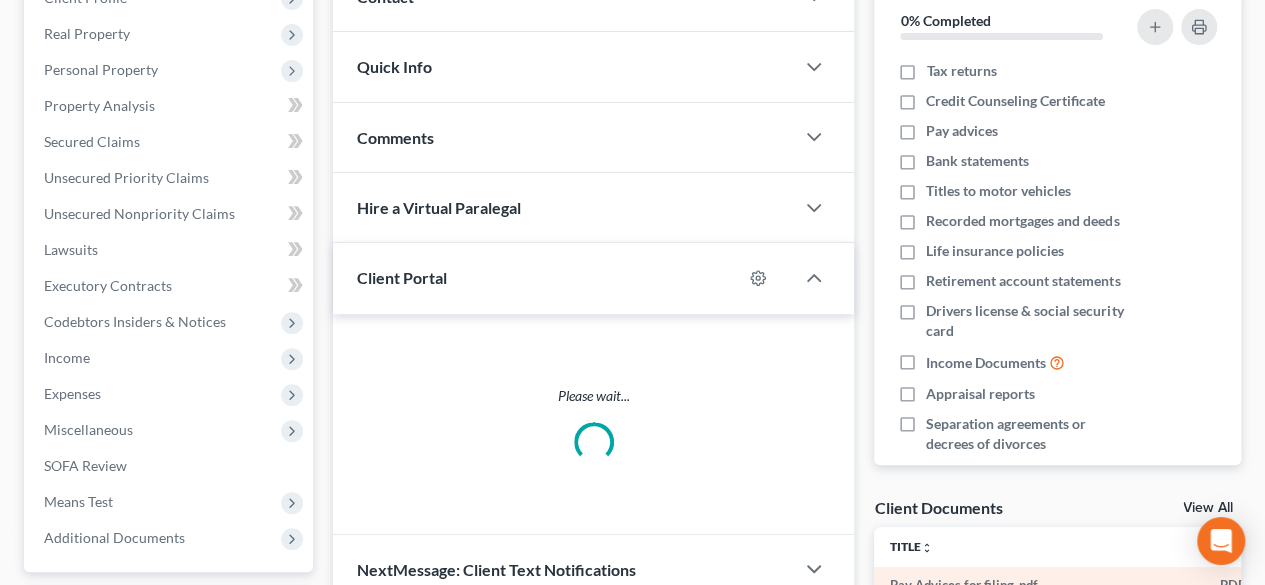 scroll, scrollTop: 600, scrollLeft: 0, axis: vertical 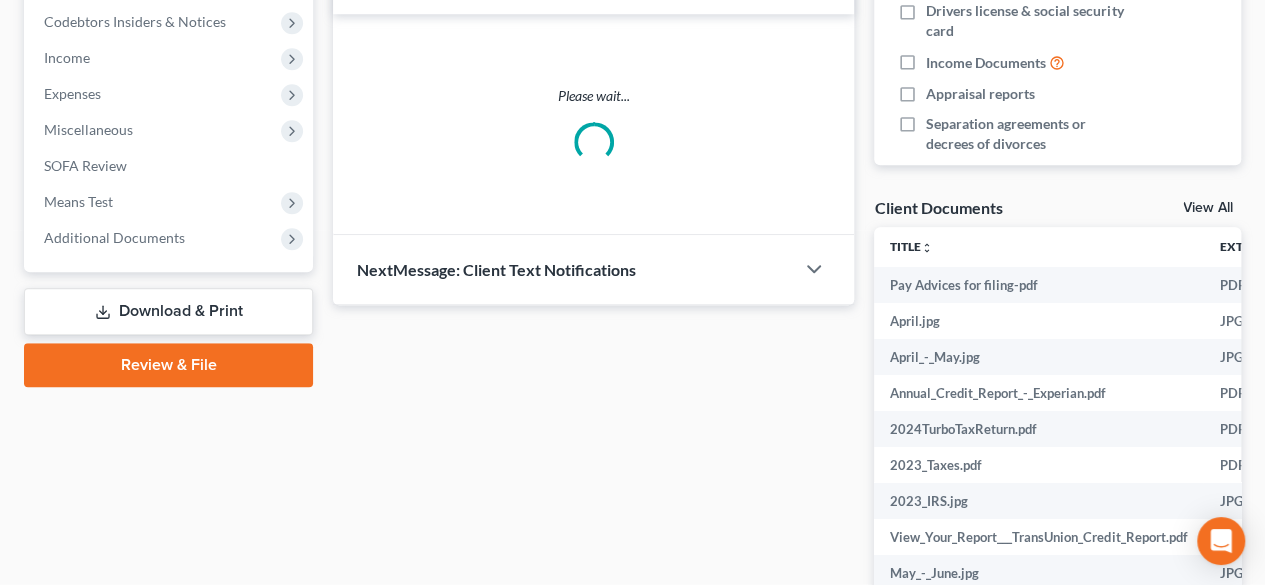 click on "Client Documents View All" at bounding box center [1057, 211] 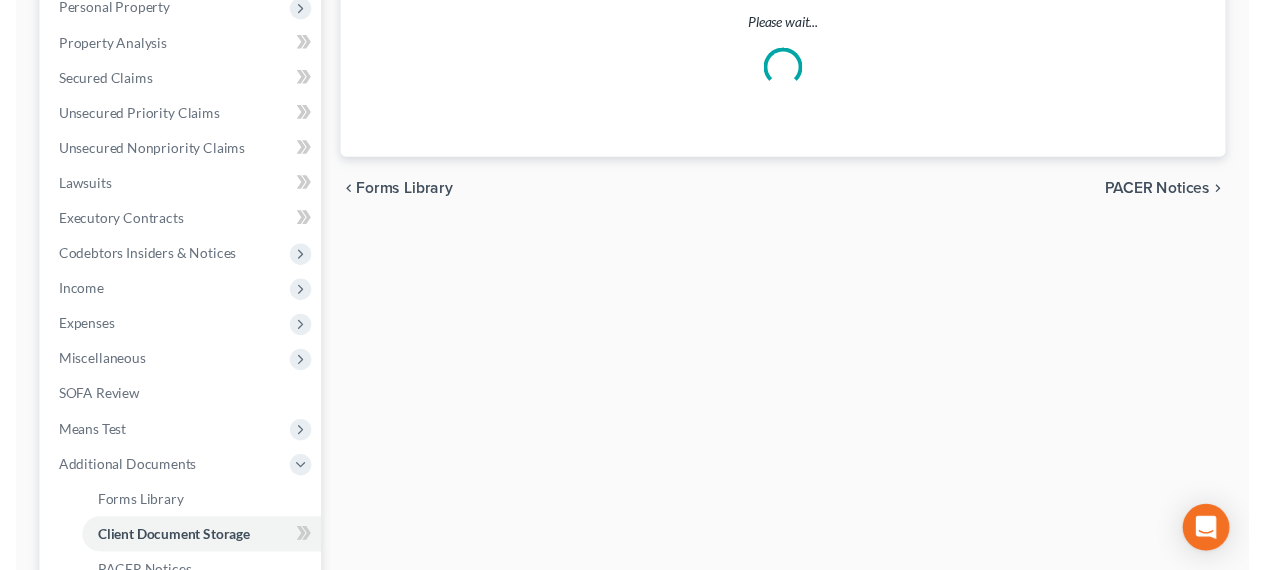 scroll, scrollTop: 218, scrollLeft: 0, axis: vertical 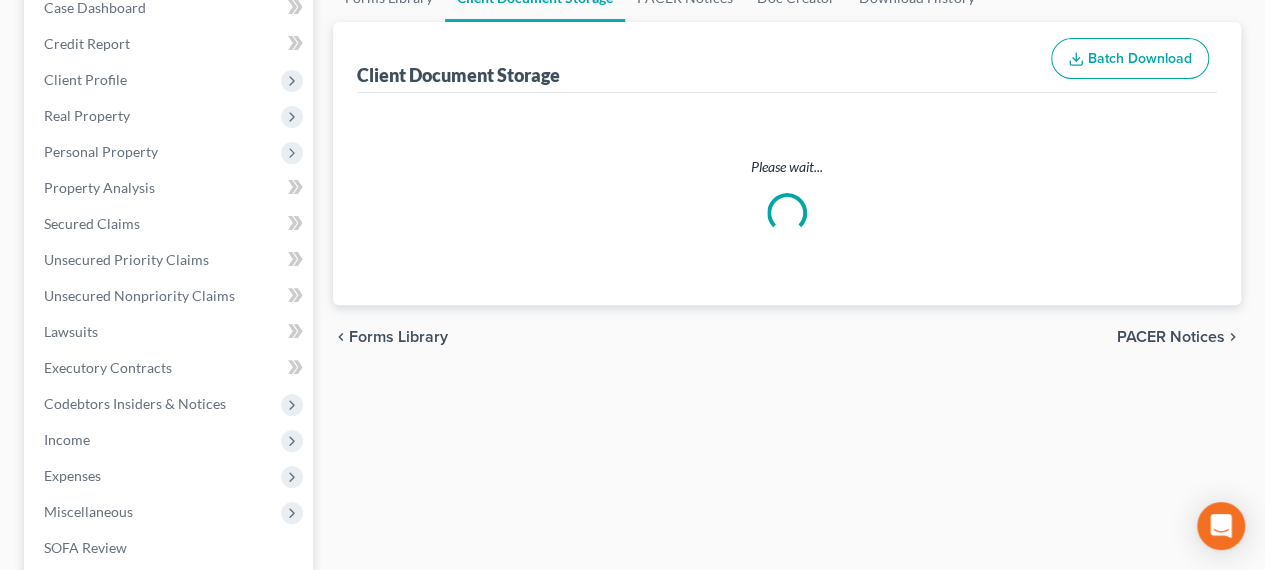 select on "5" 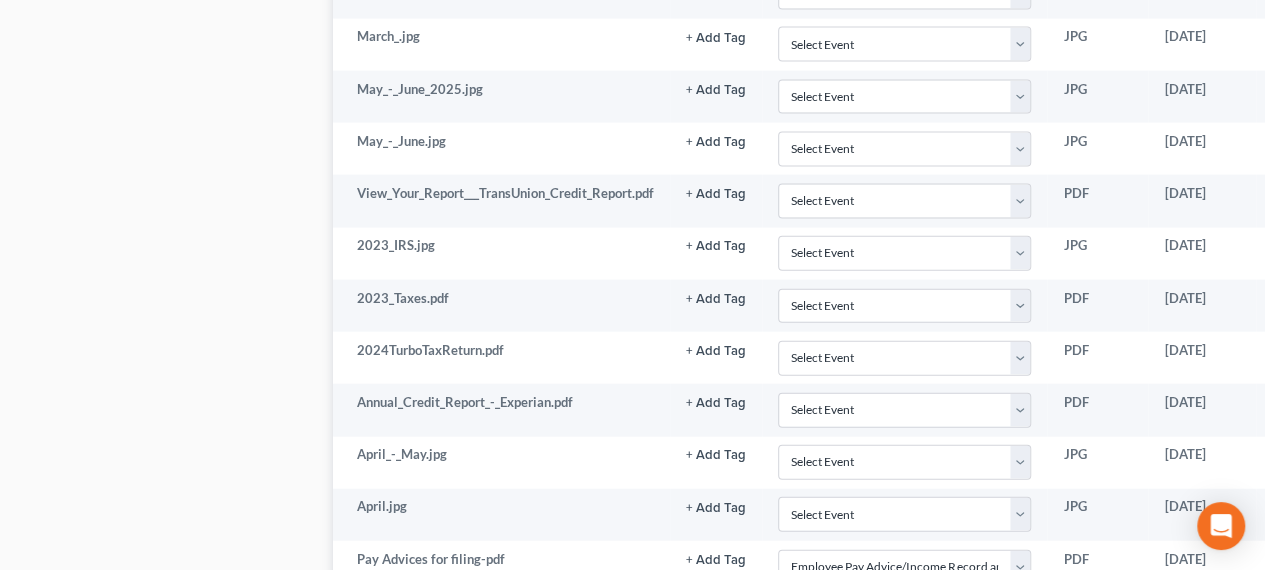 scroll, scrollTop: 2288, scrollLeft: 0, axis: vertical 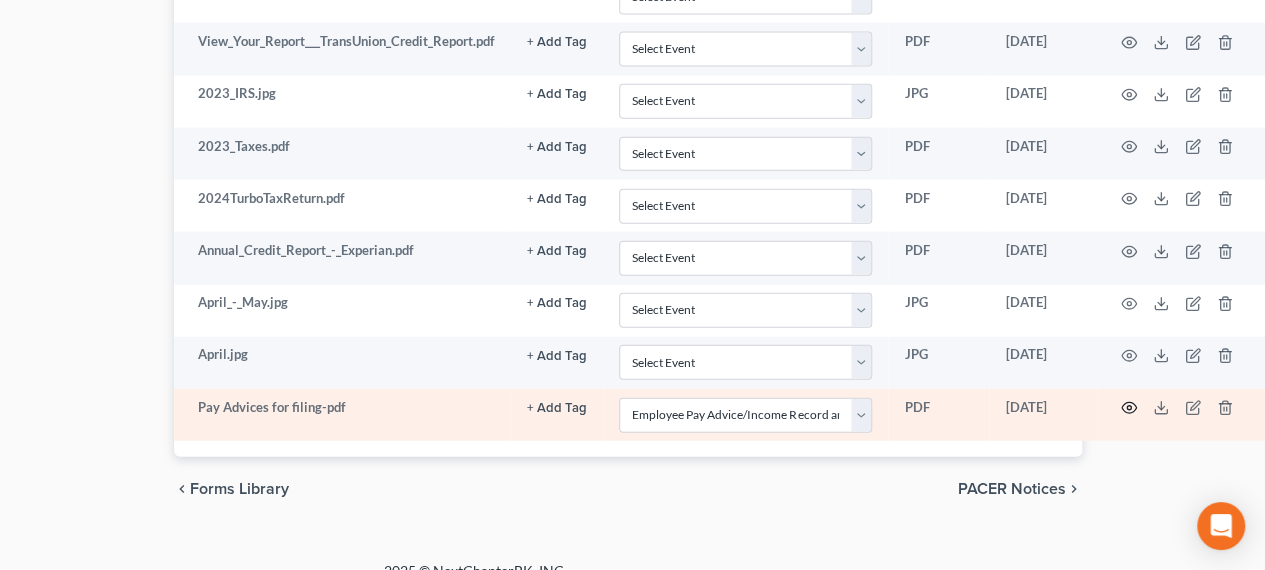 click 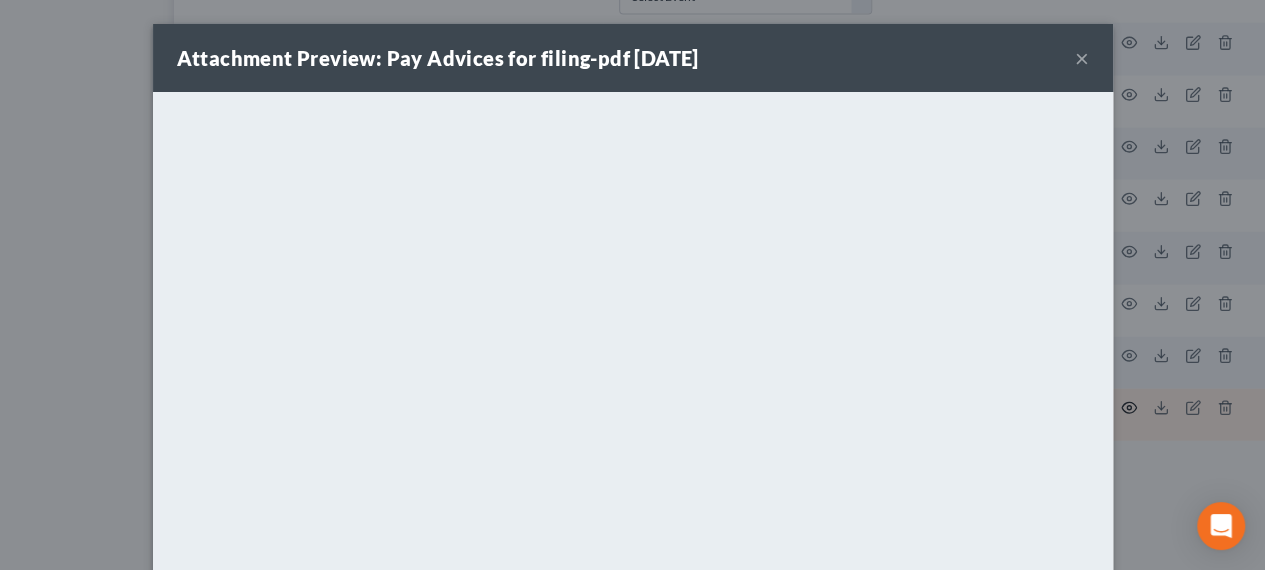 scroll, scrollTop: 2272, scrollLeft: 150, axis: both 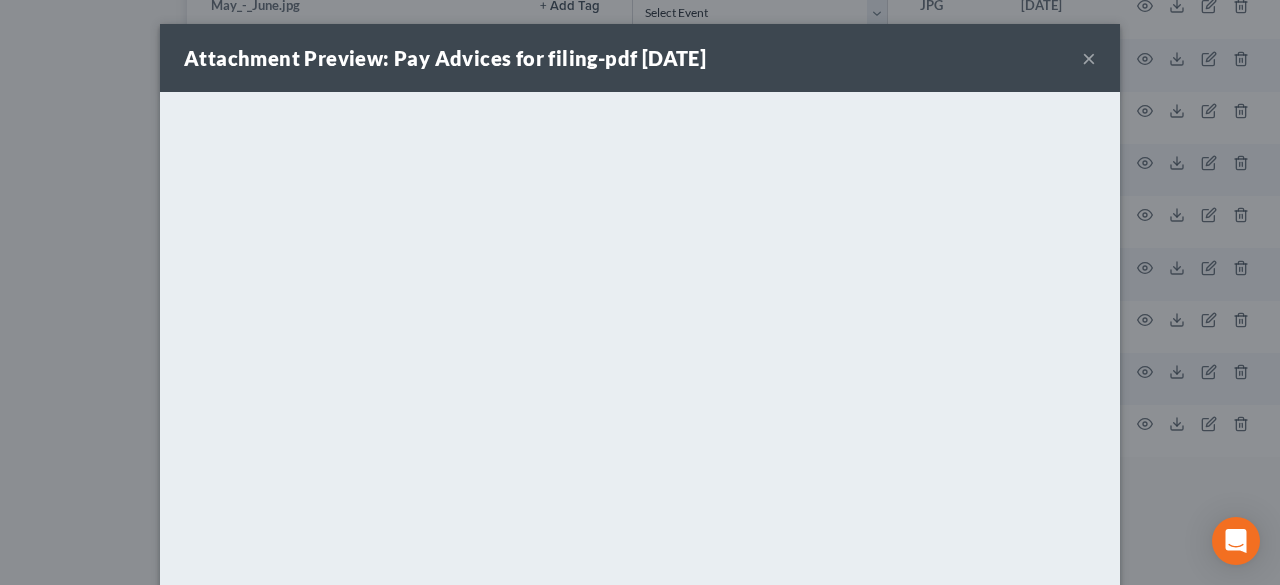 click on "×" at bounding box center (1089, 58) 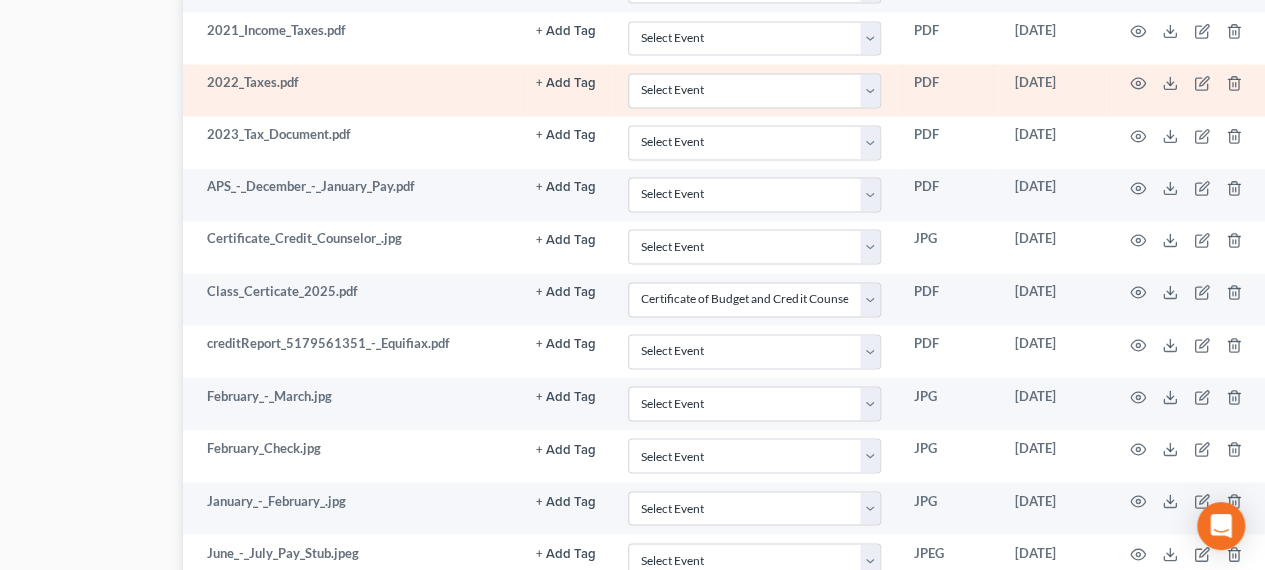 scroll, scrollTop: 1572, scrollLeft: 150, axis: both 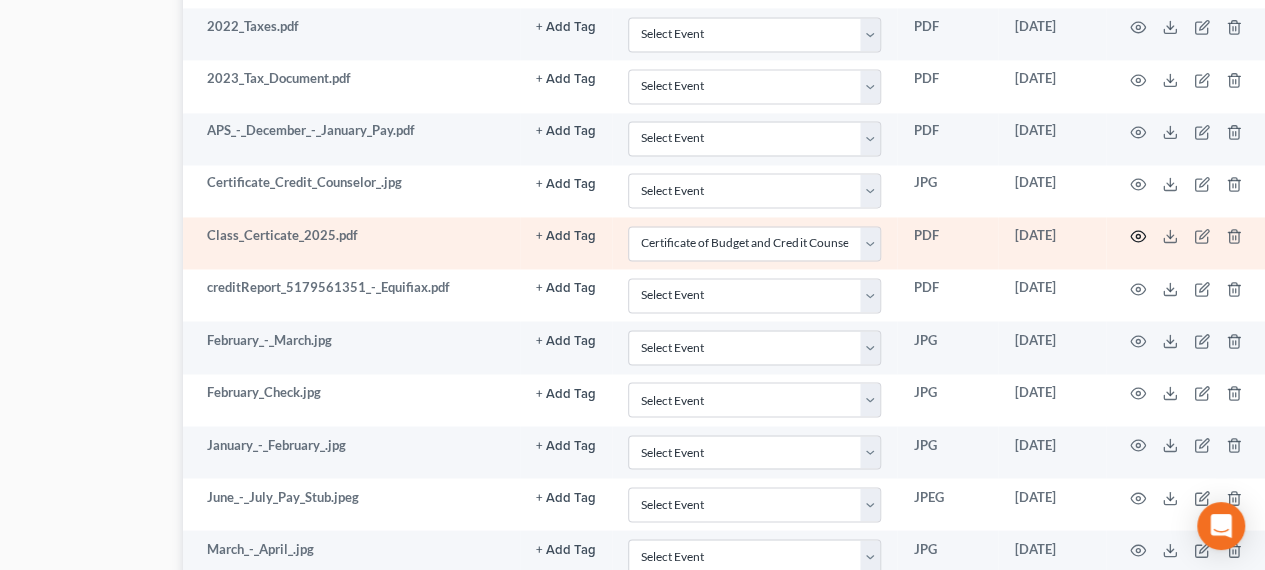 click at bounding box center [1190, 243] 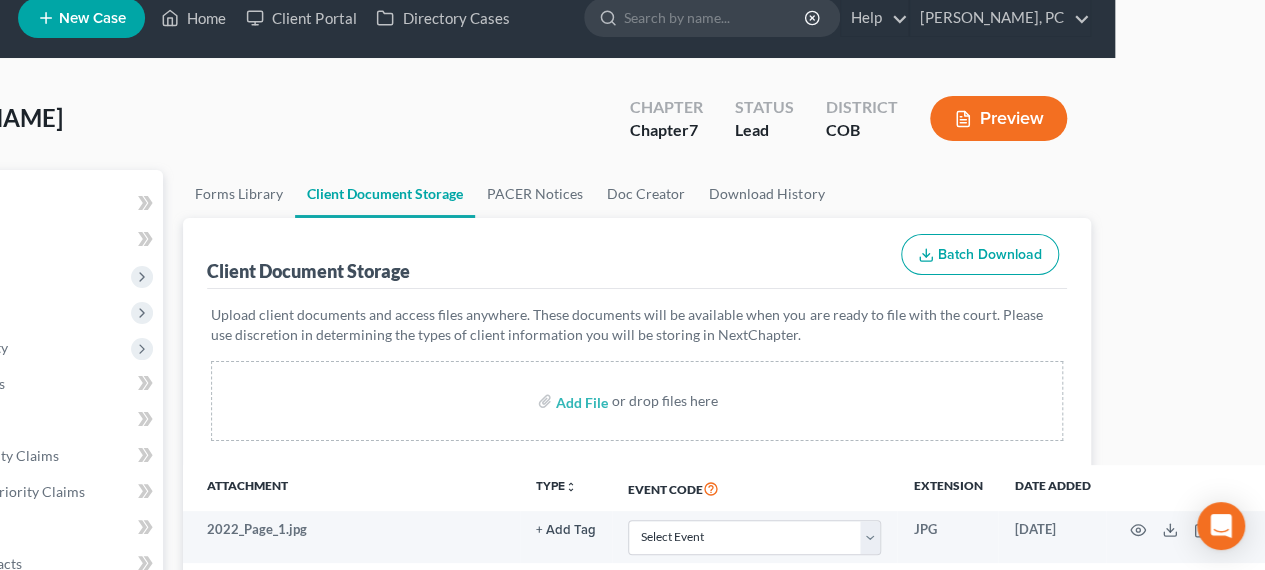 scroll, scrollTop: 0, scrollLeft: 150, axis: horizontal 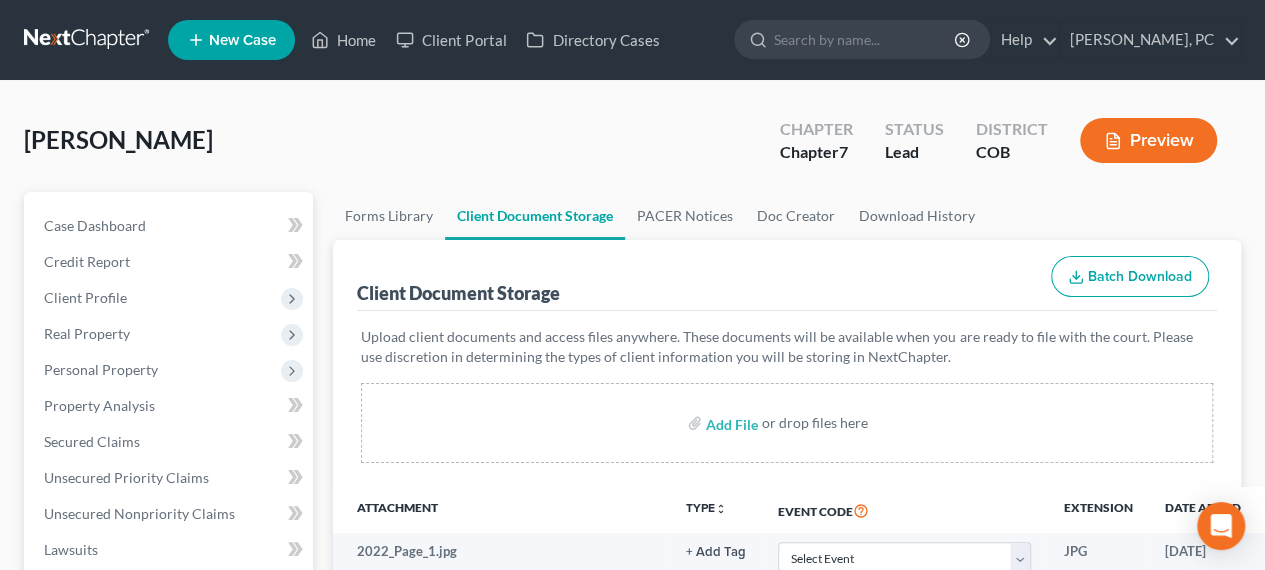 click on "Thomas, Angela Upgraded Chapter Chapter  7 Status Lead District COB Preview" at bounding box center (632, 148) 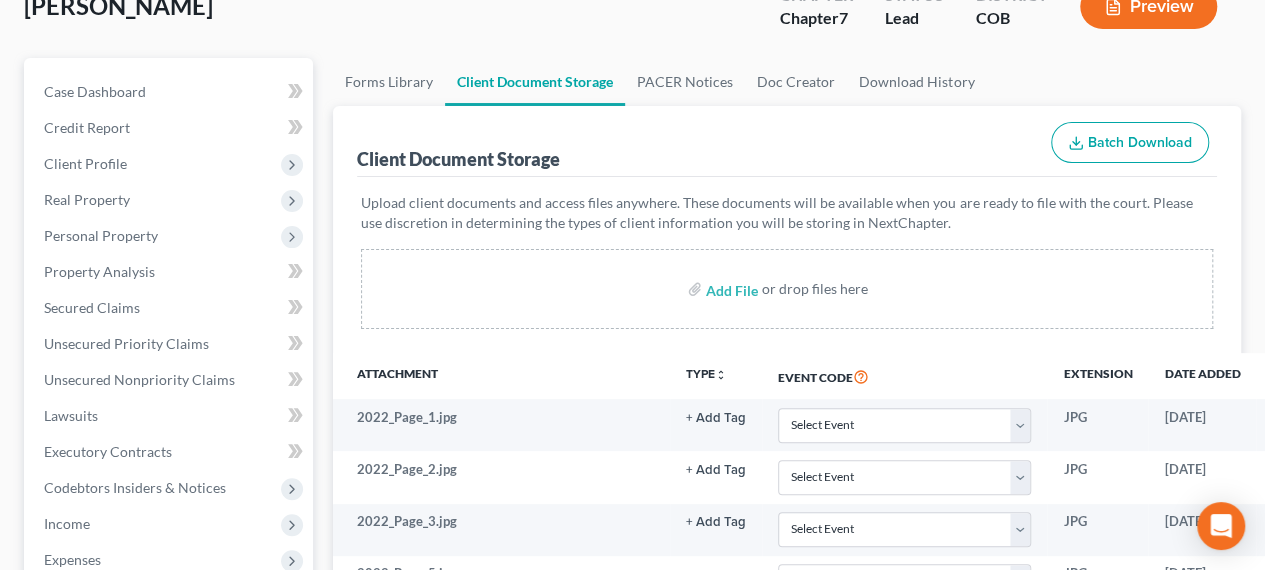scroll, scrollTop: 200, scrollLeft: 0, axis: vertical 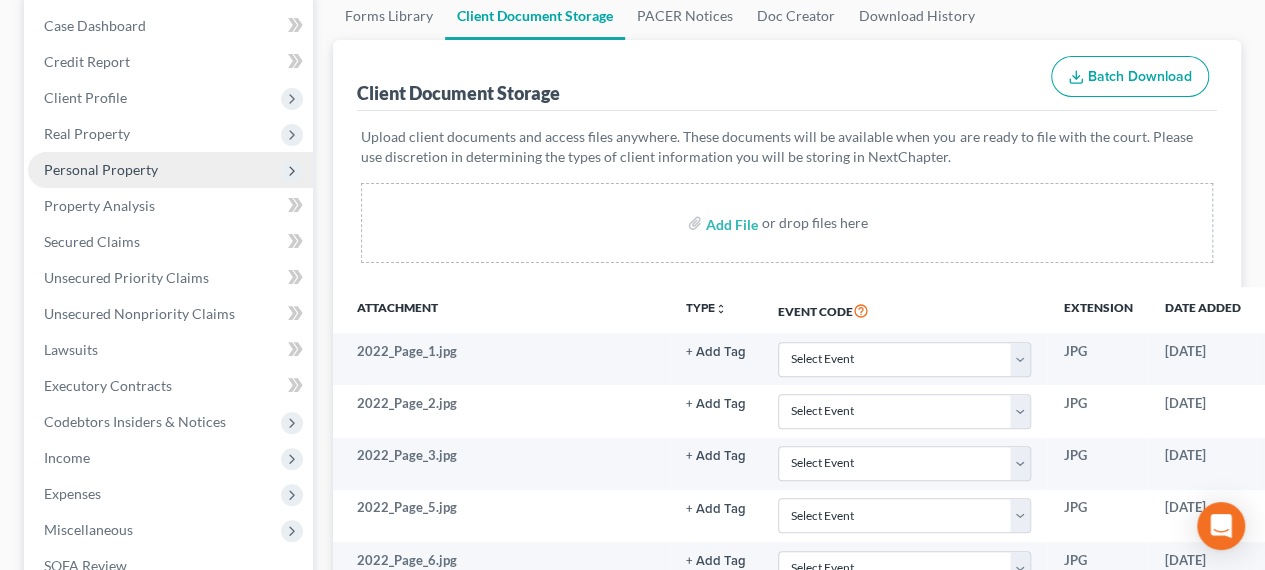 click on "Personal Property" at bounding box center [170, 170] 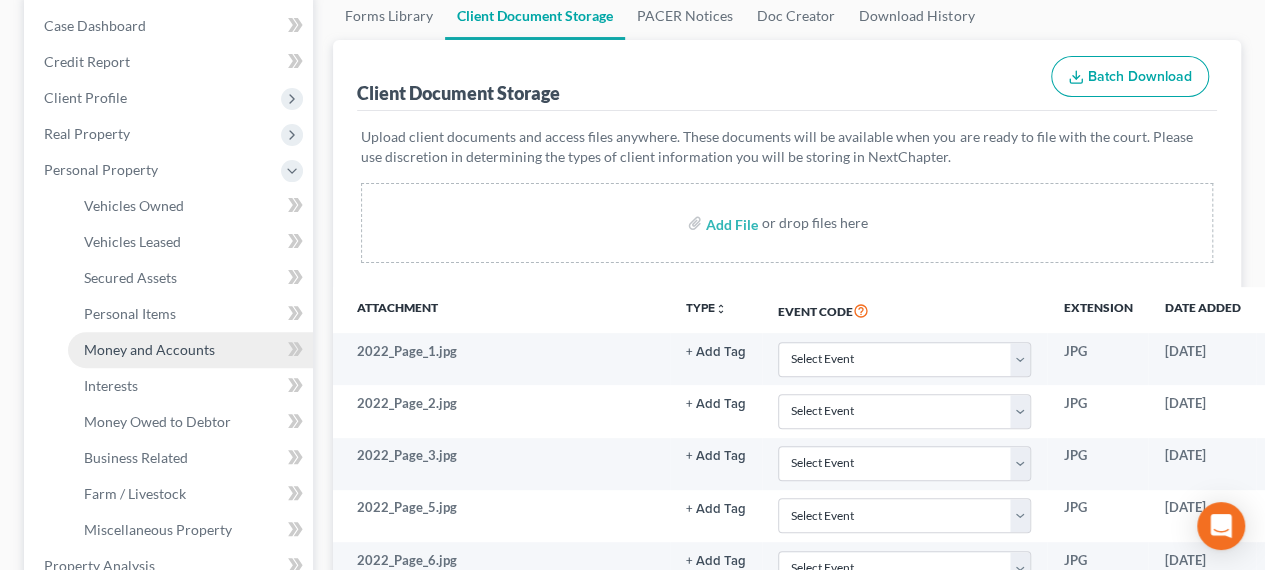 click on "Money and Accounts" at bounding box center (149, 349) 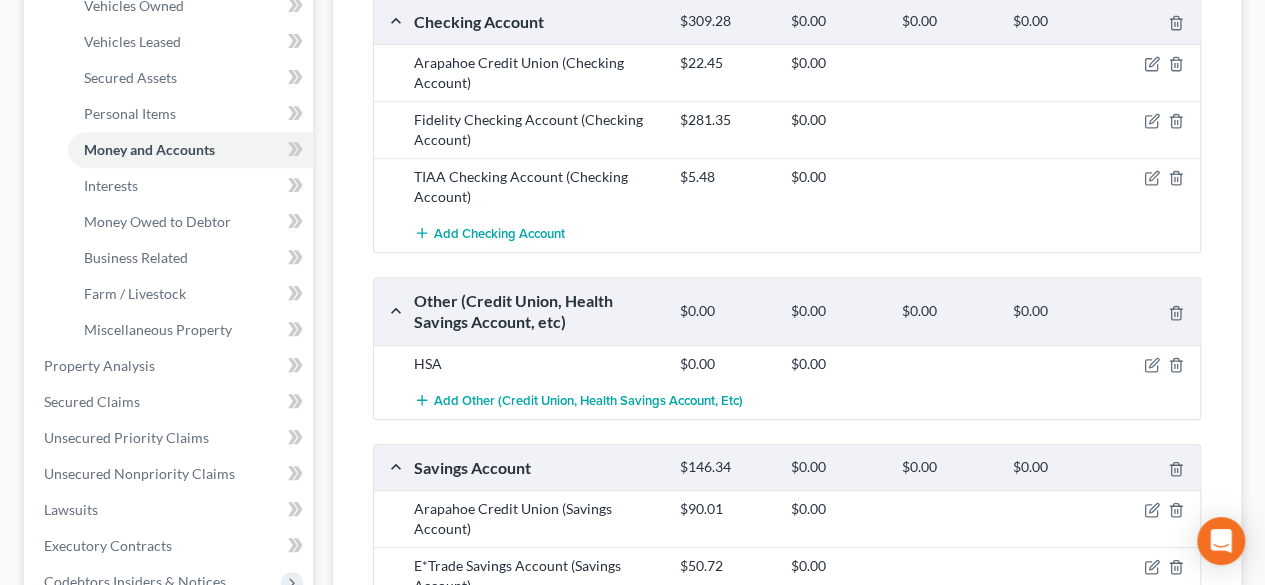 scroll, scrollTop: 300, scrollLeft: 0, axis: vertical 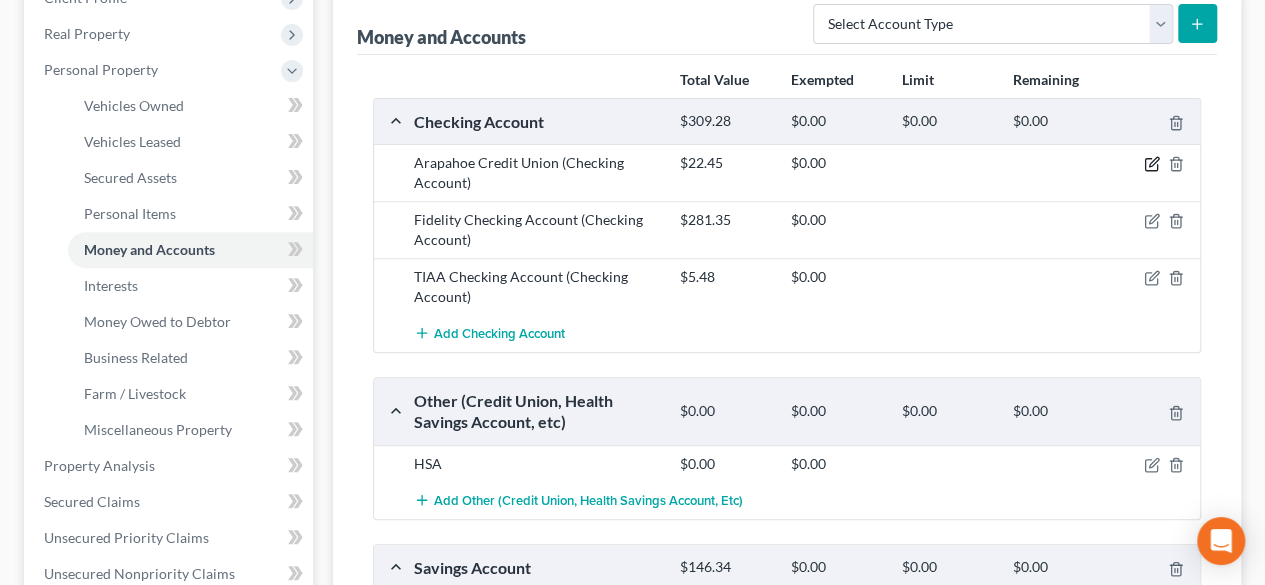click 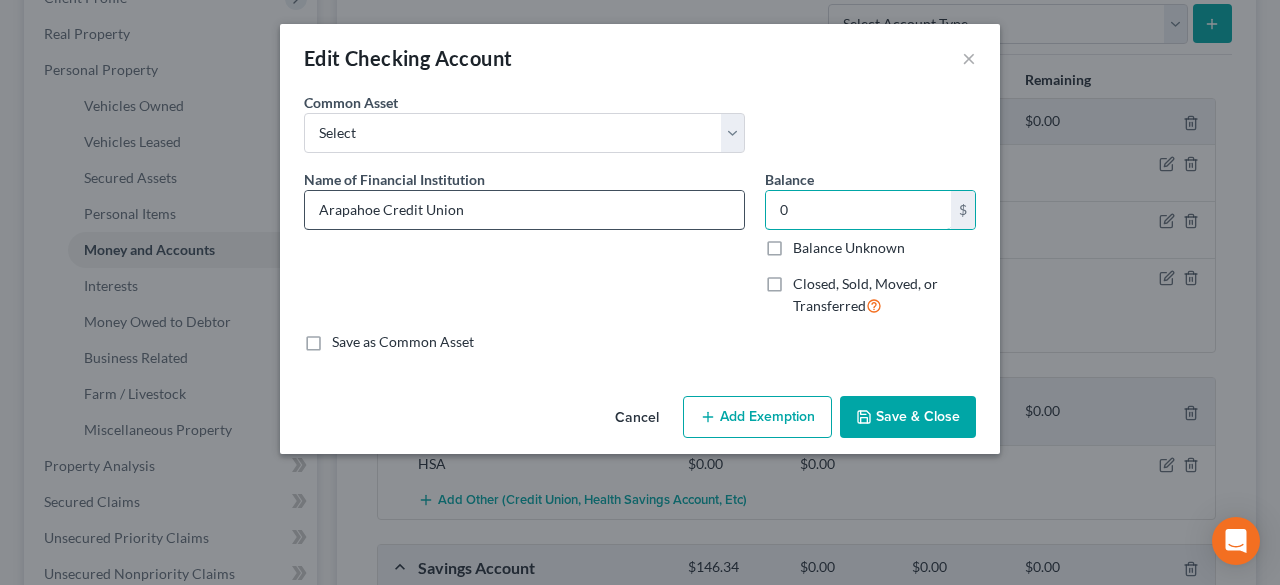 type on "0" 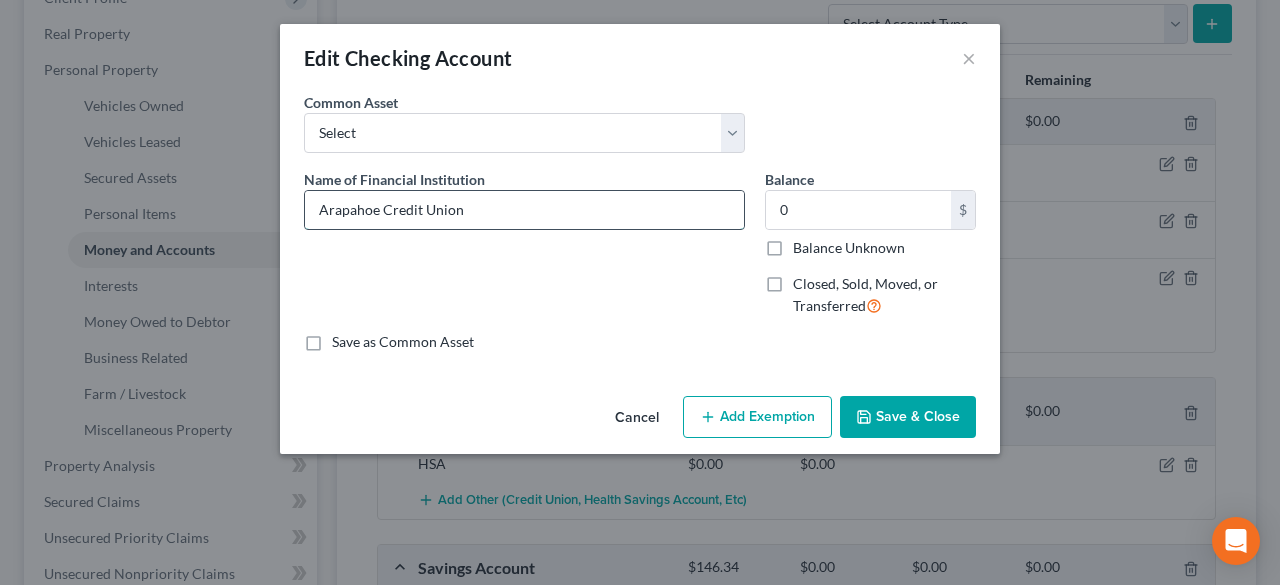 click on "Arapahoe Credit Union" at bounding box center [524, 210] 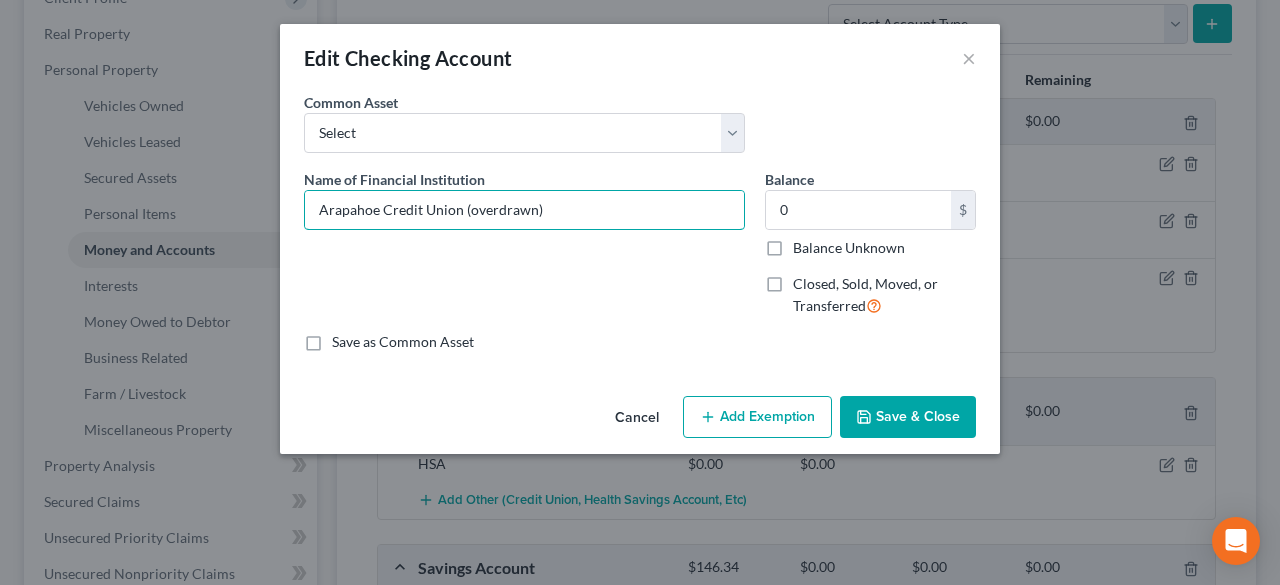 type on "Arapahoe Credit Union (overdrawn)" 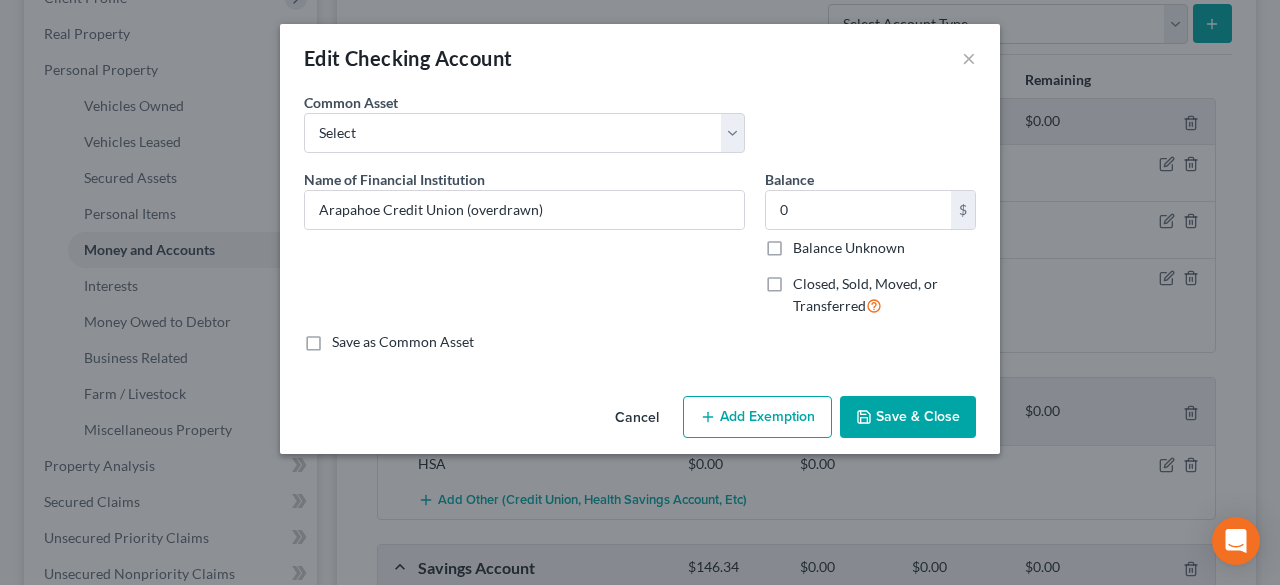 click on "Save & Close" at bounding box center (908, 417) 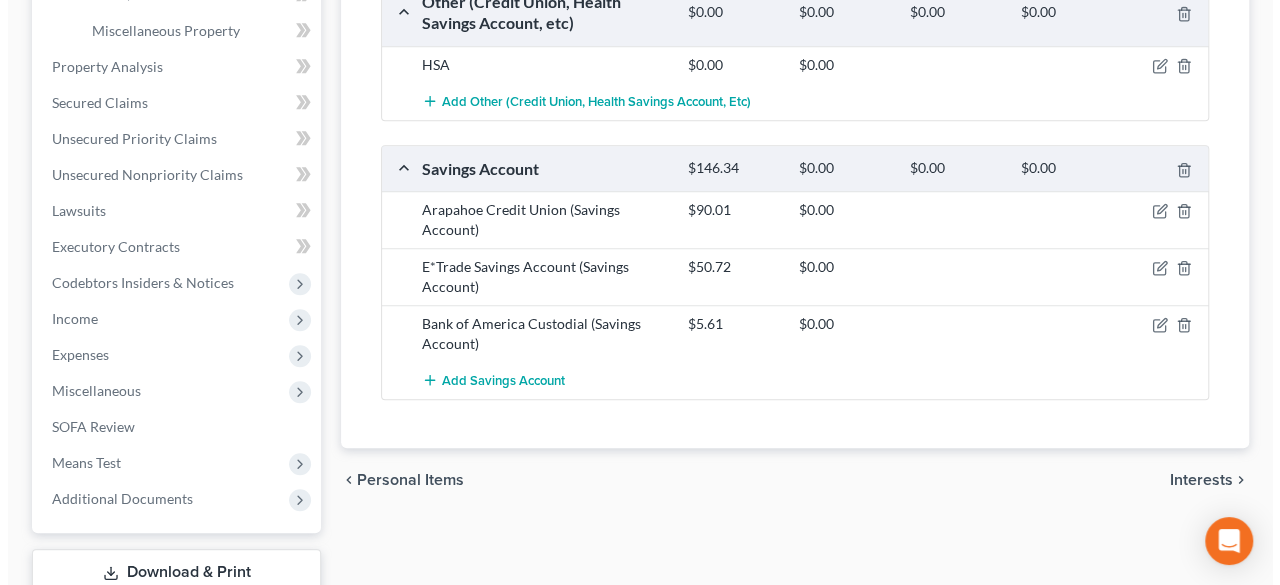 scroll, scrollTop: 700, scrollLeft: 0, axis: vertical 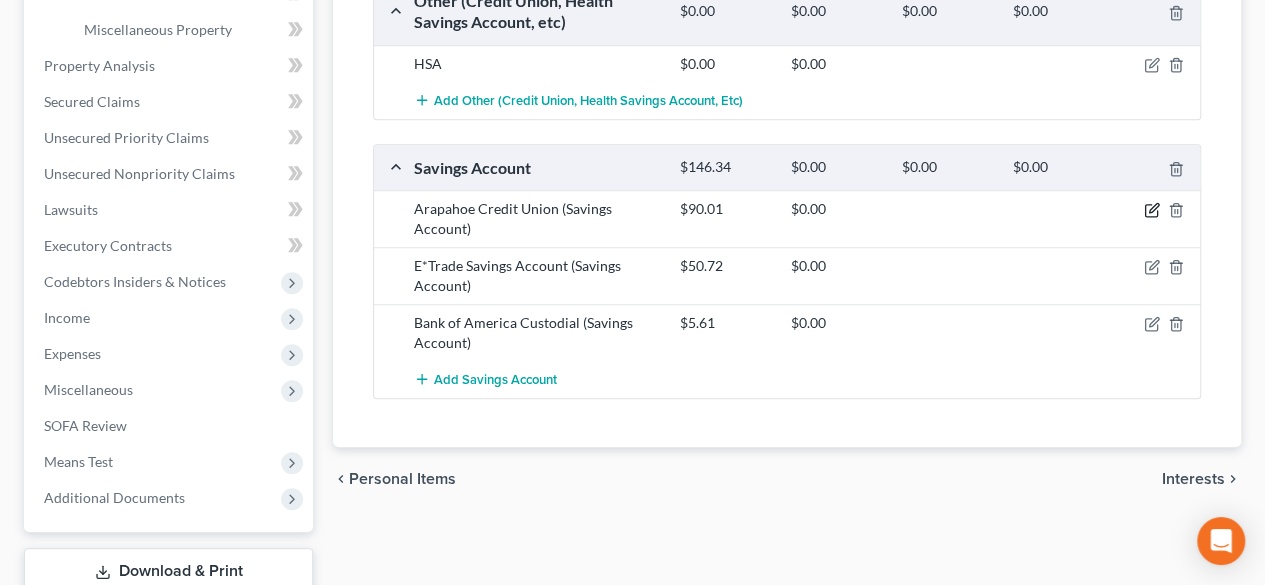 click 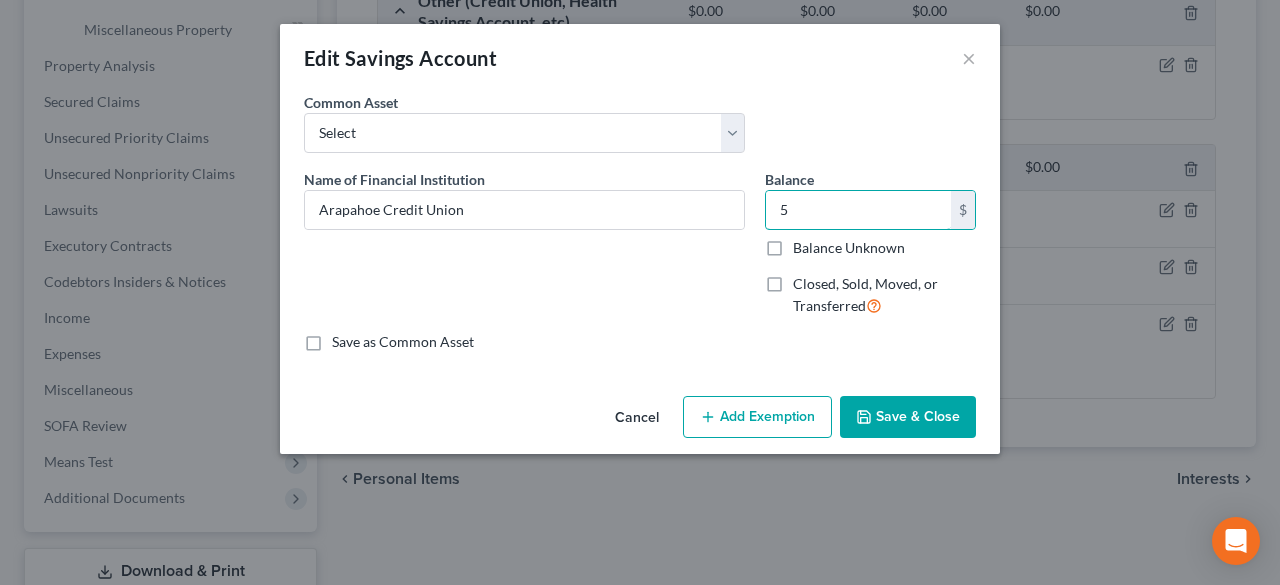 type on "5" 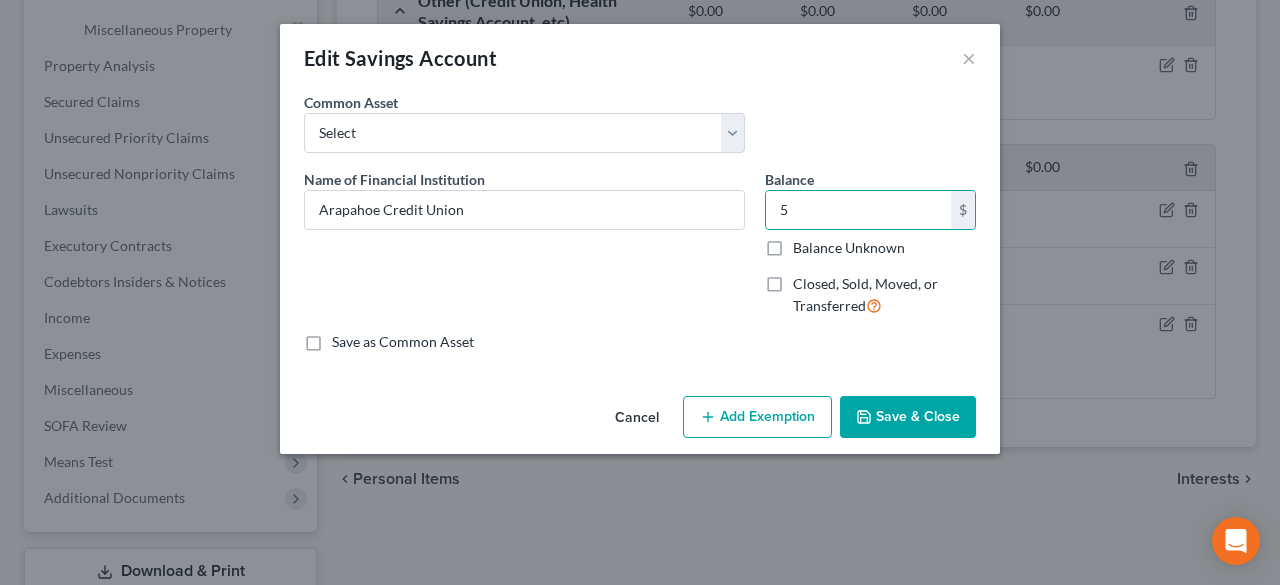 drag, startPoint x: 743, startPoint y: 389, endPoint x: 744, endPoint y: 408, distance: 19.026299 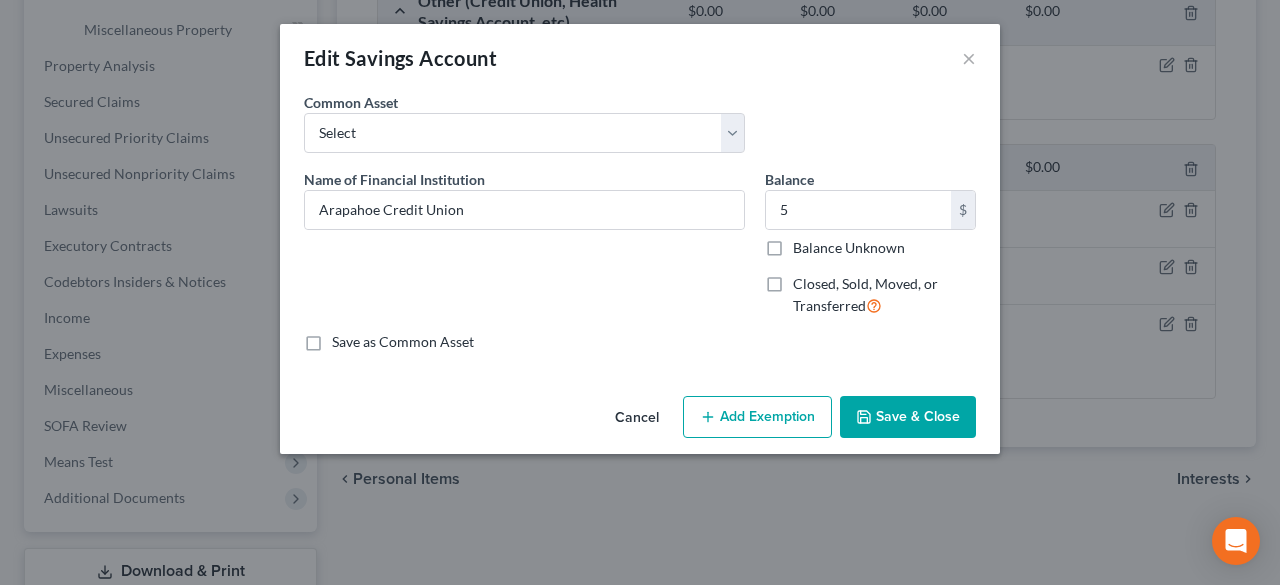 click on "Add Exemption" at bounding box center (757, 417) 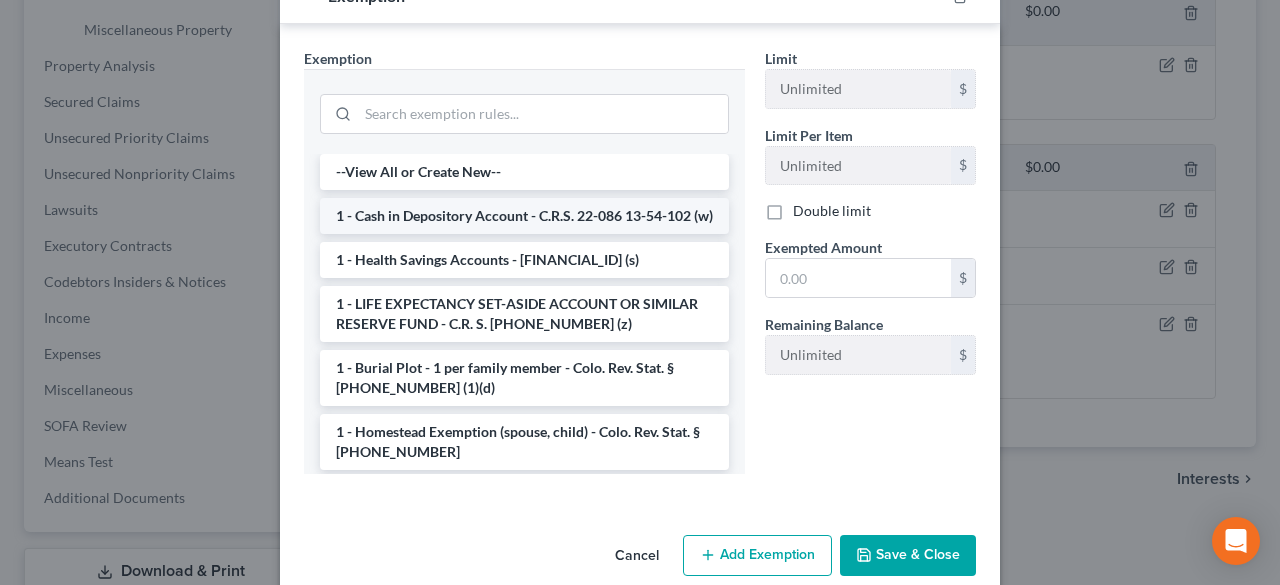 click on "1 - Cash in Depository Account  - C.R.S. 22-086 13-54-102 (w)" at bounding box center (524, 216) 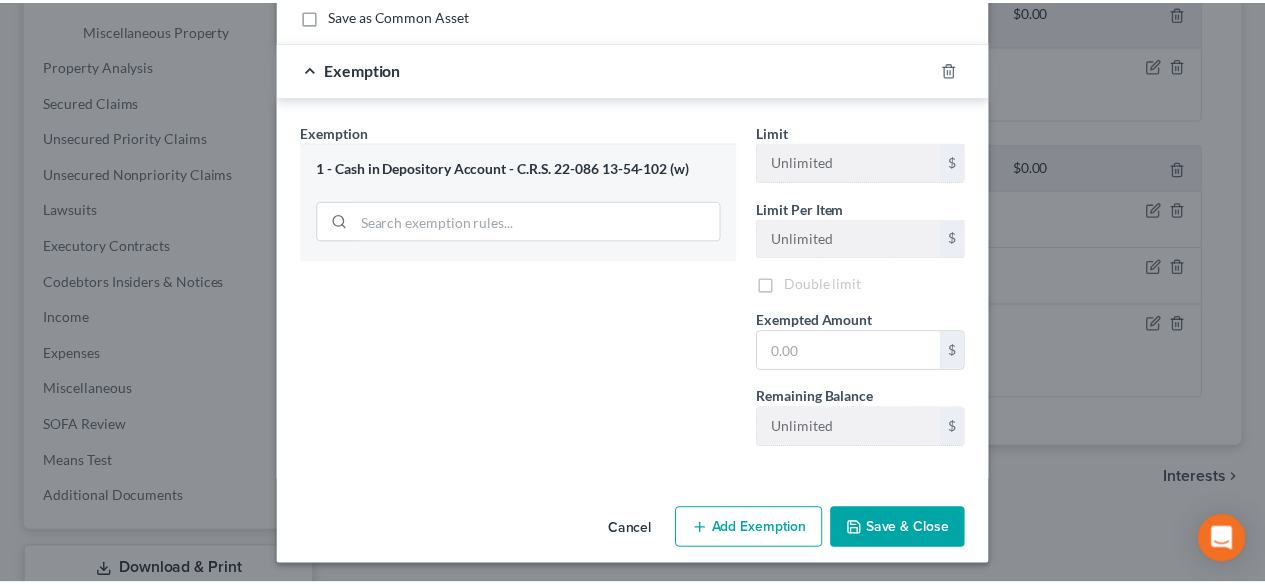 scroll, scrollTop: 330, scrollLeft: 0, axis: vertical 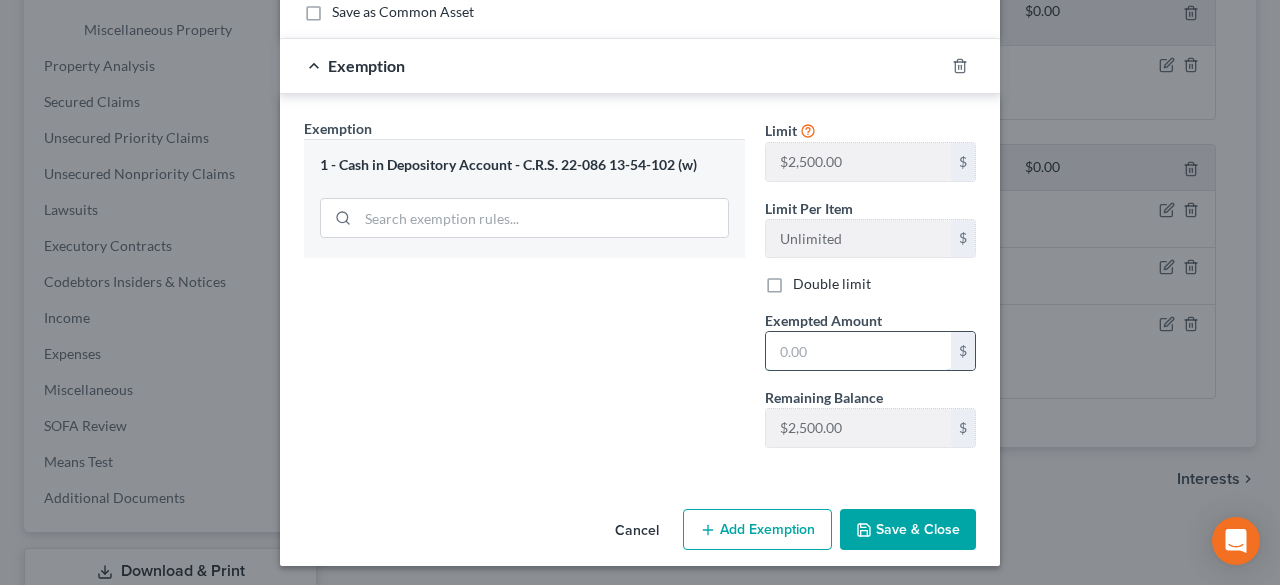 click at bounding box center (858, 351) 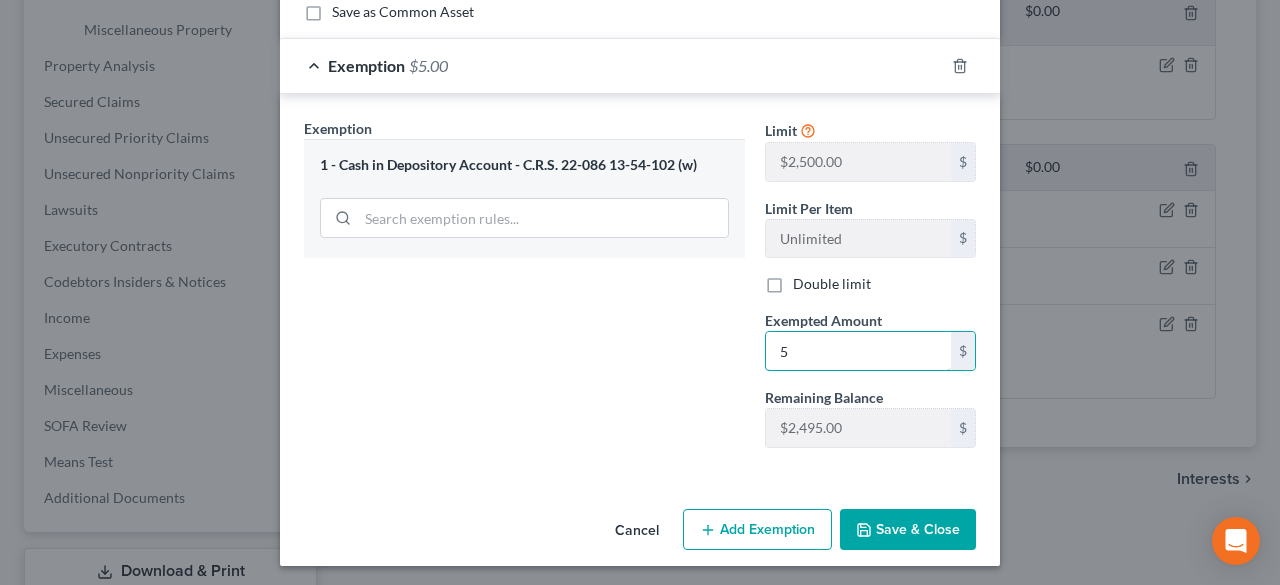 type on "5" 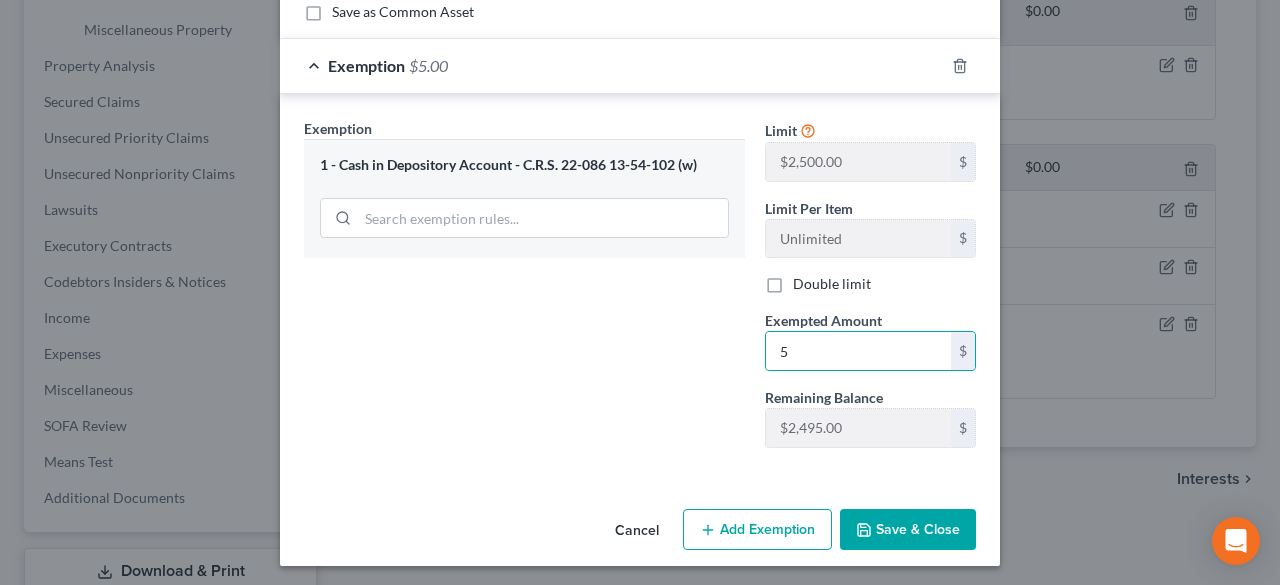 drag, startPoint x: 649, startPoint y: 387, endPoint x: 752, endPoint y: 487, distance: 143.55835 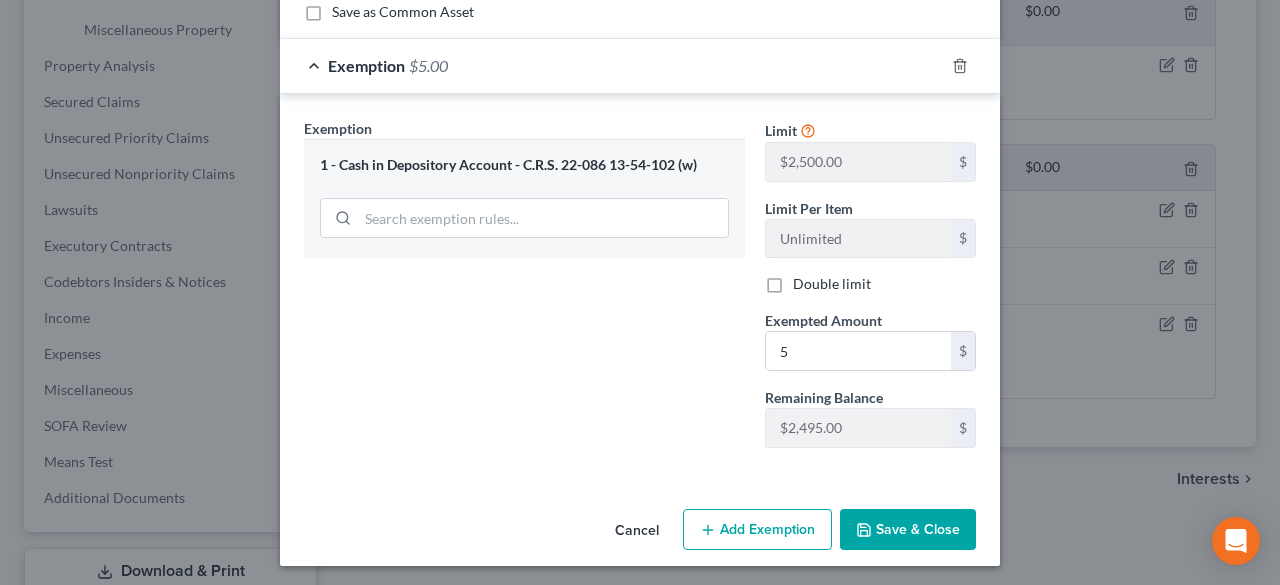 click on "Save & Close" at bounding box center [908, 530] 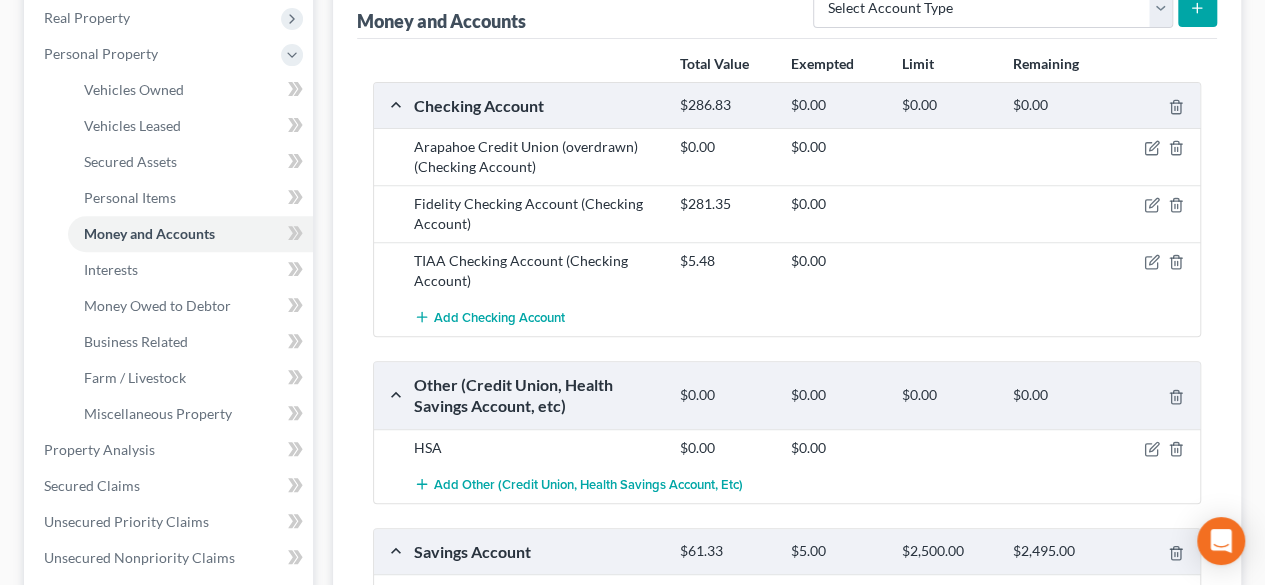 scroll, scrollTop: 300, scrollLeft: 0, axis: vertical 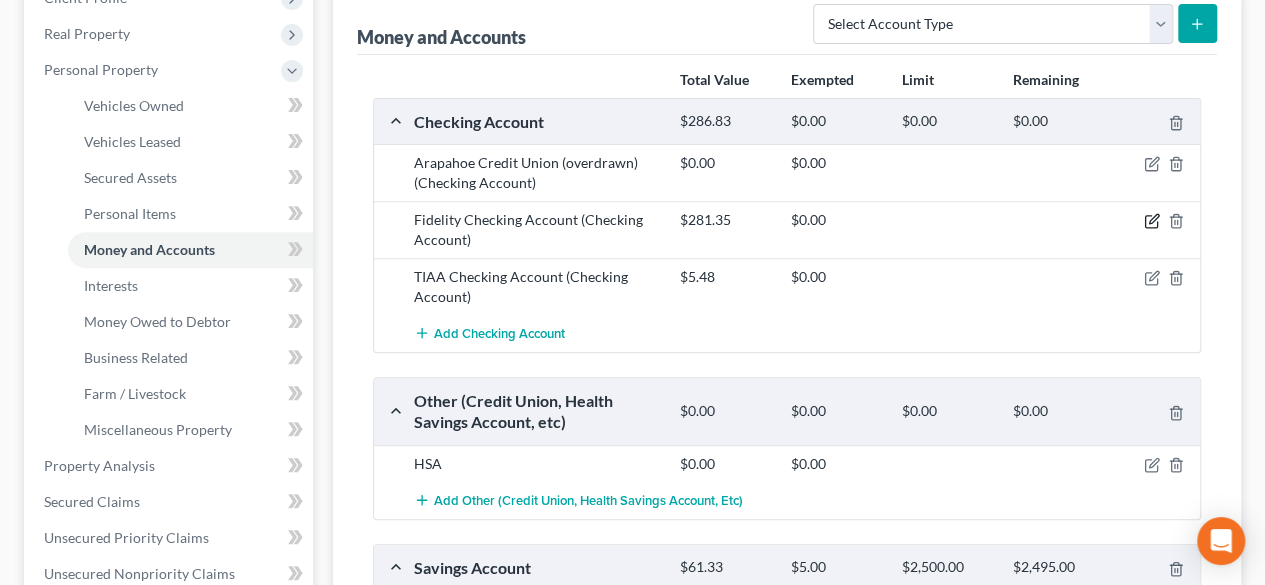click 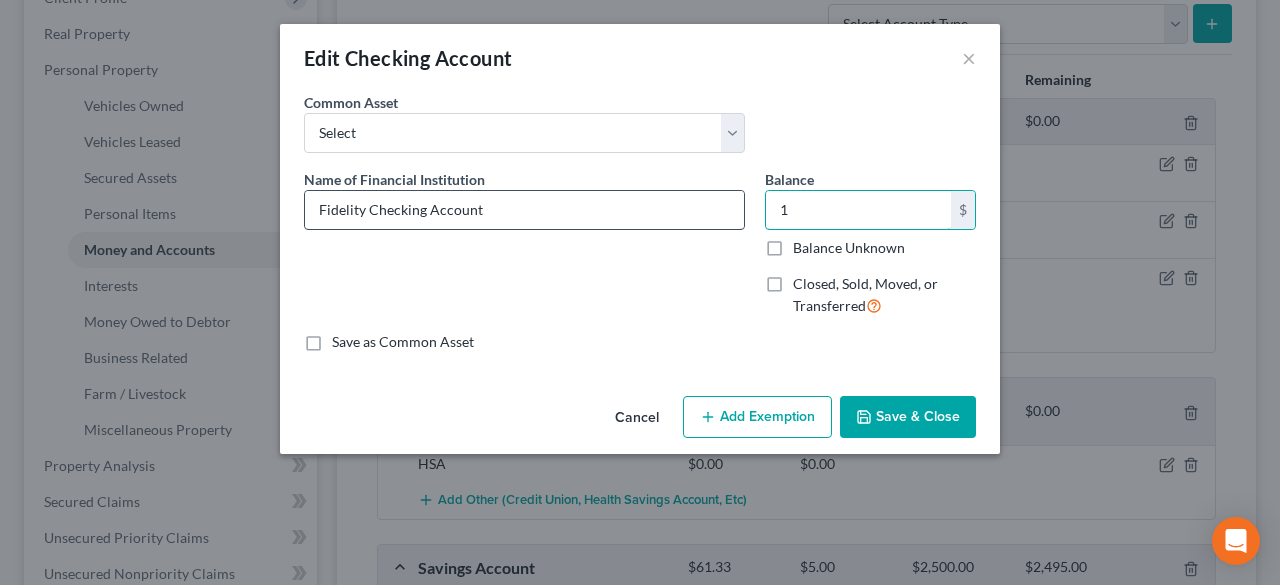 type on "1" 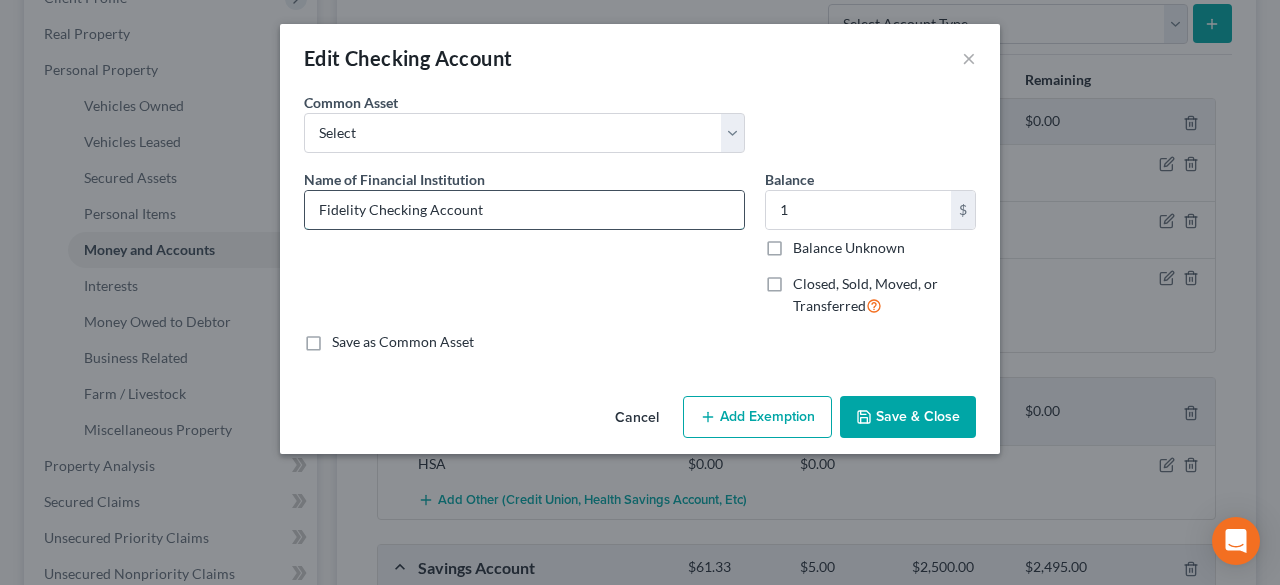 click on "Fidelity Checking Account" at bounding box center (524, 210) 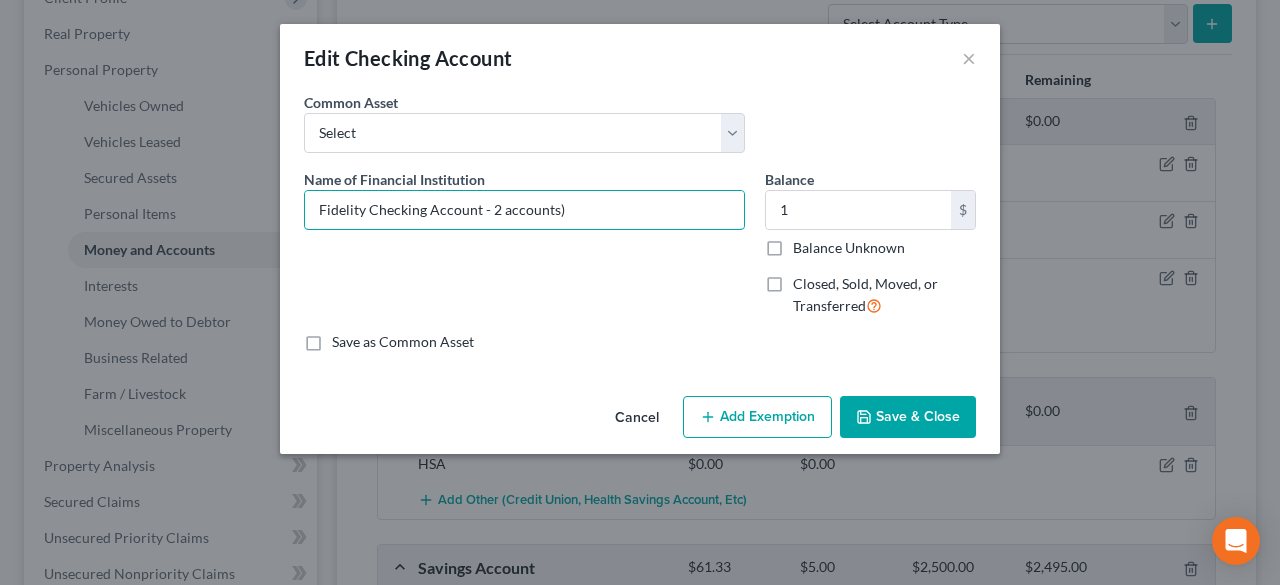 type on "Fidelity Checking Account - 2 accounts)" 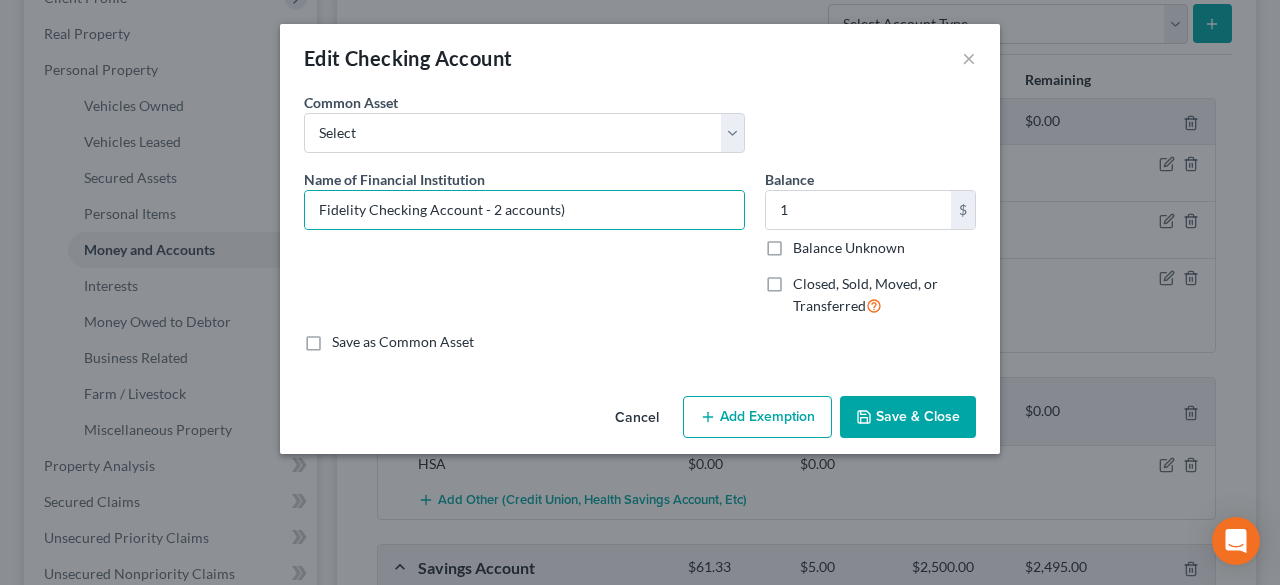 click on "Save & Close" at bounding box center (908, 417) 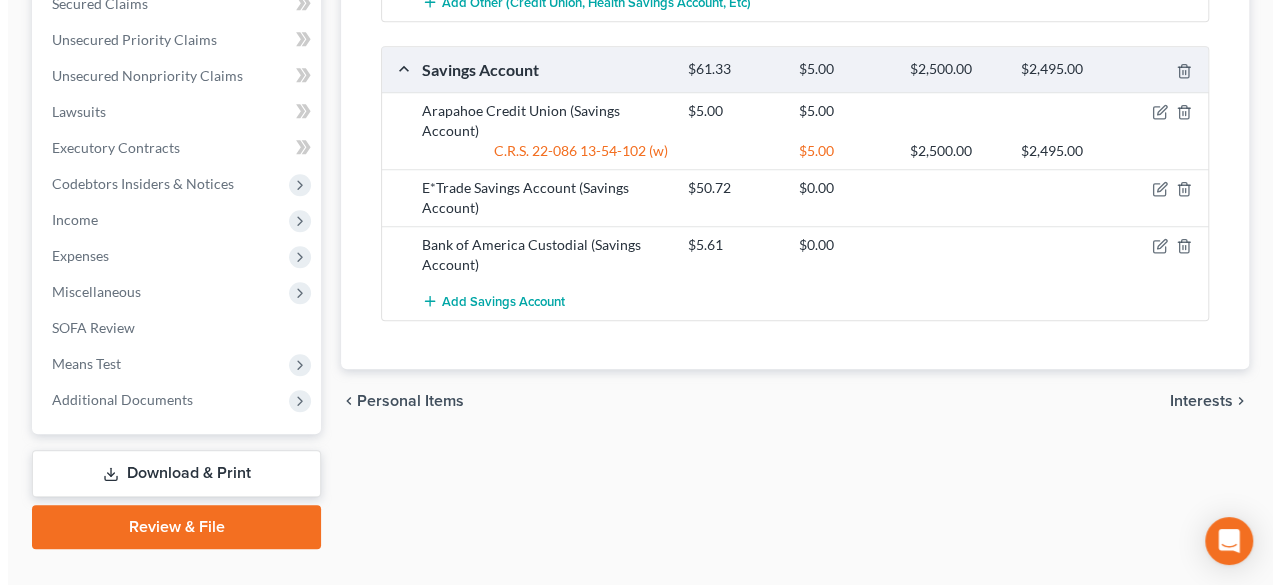 scroll, scrollTop: 800, scrollLeft: 0, axis: vertical 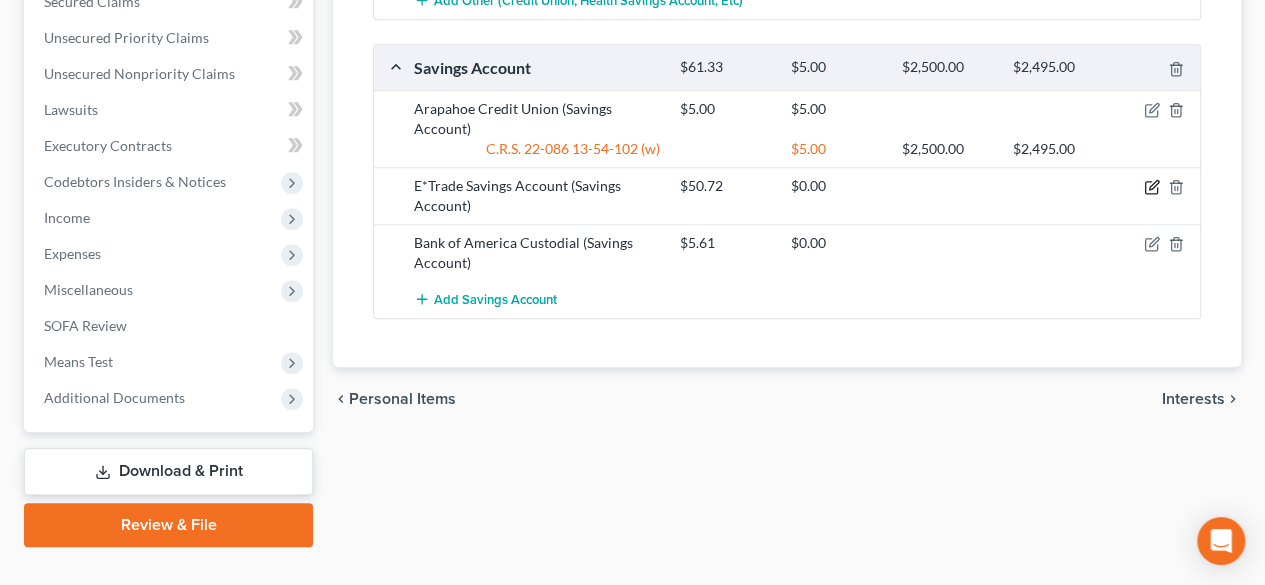 click 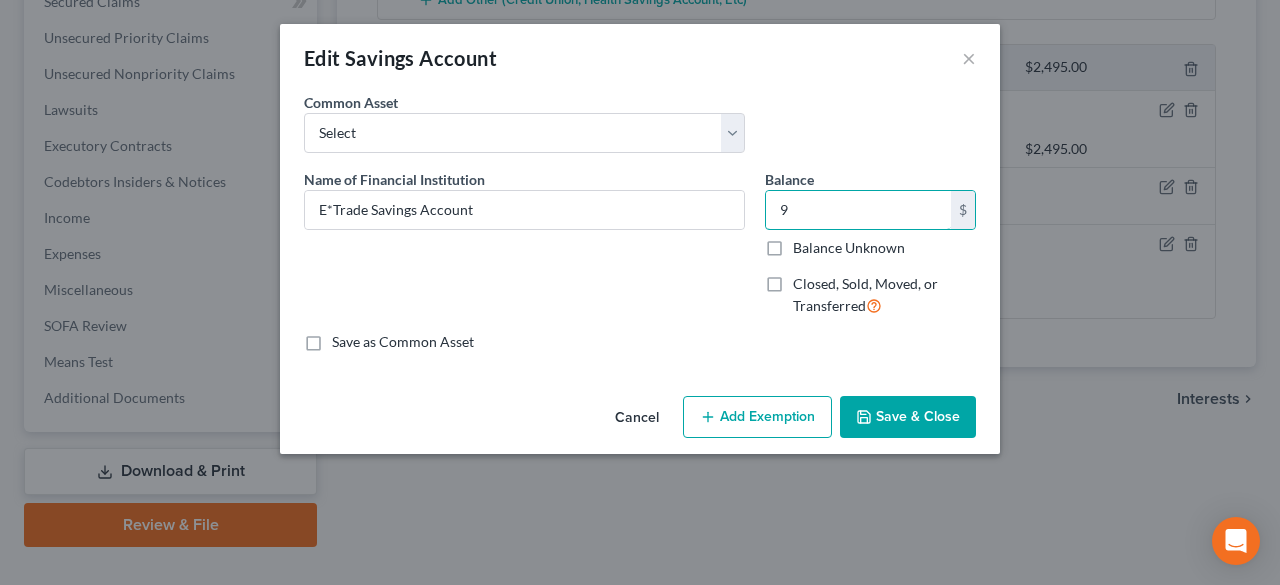 type on "9" 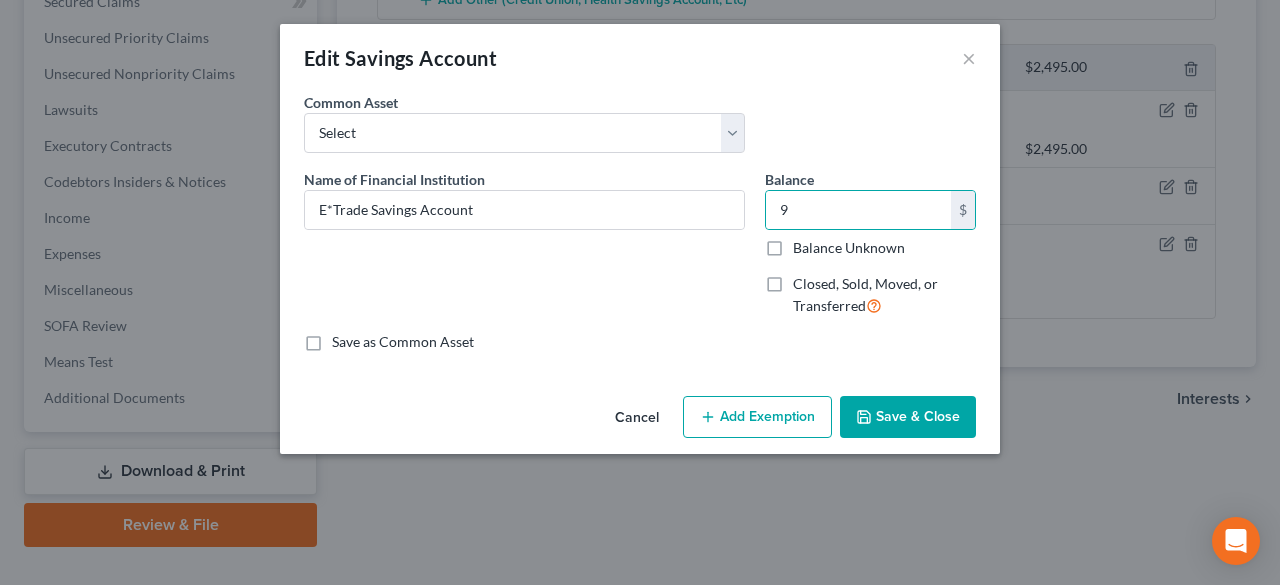 click on "Add Exemption" at bounding box center [757, 417] 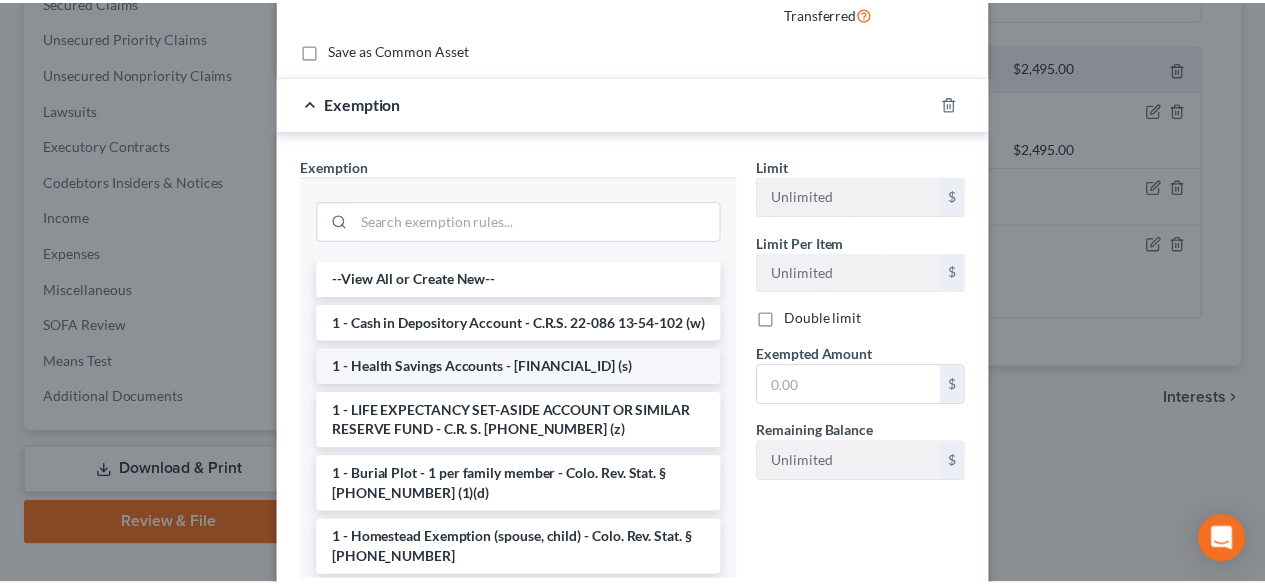 scroll, scrollTop: 300, scrollLeft: 0, axis: vertical 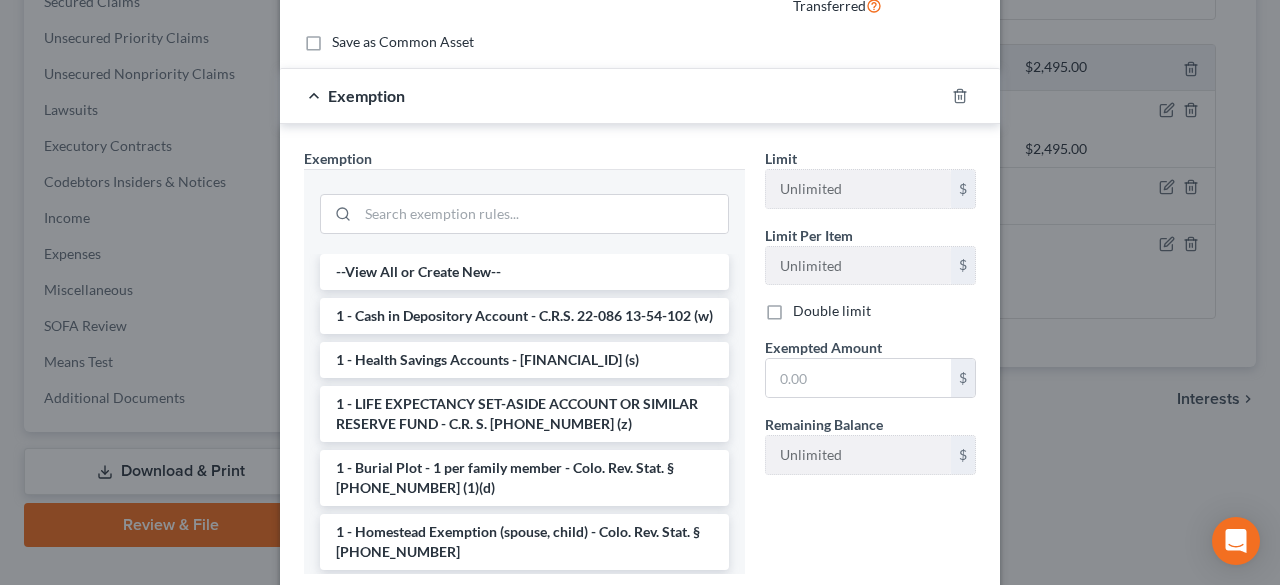 click on "1 - Cash in Depository Account  - C.R.S. 22-086 13-54-102 (w)" at bounding box center [524, 316] 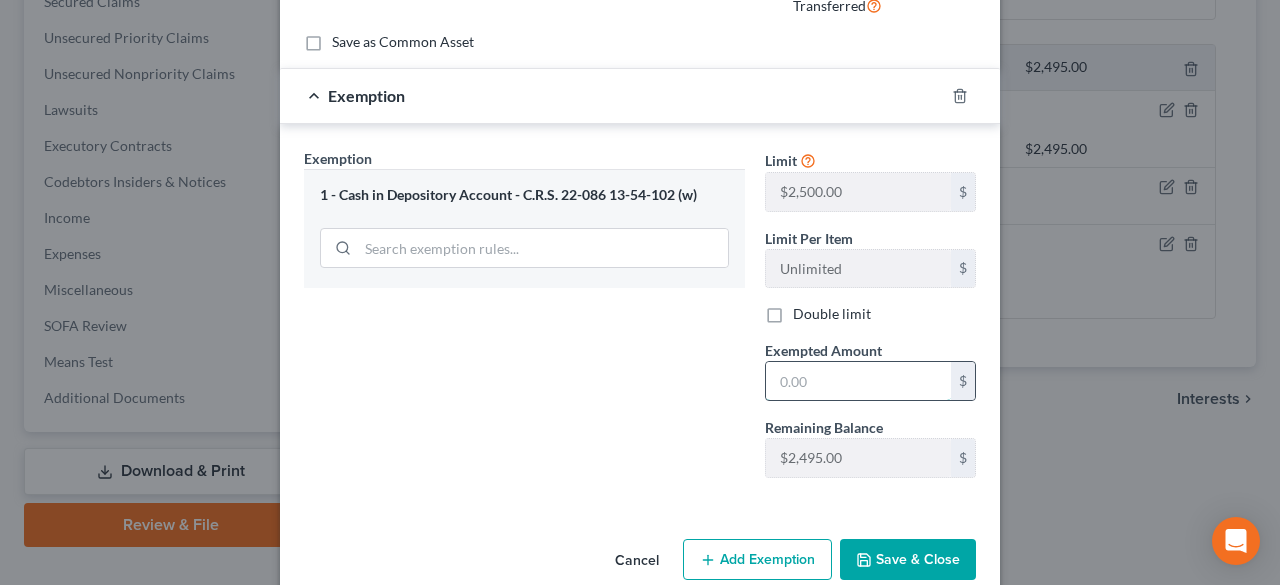 click at bounding box center (858, 381) 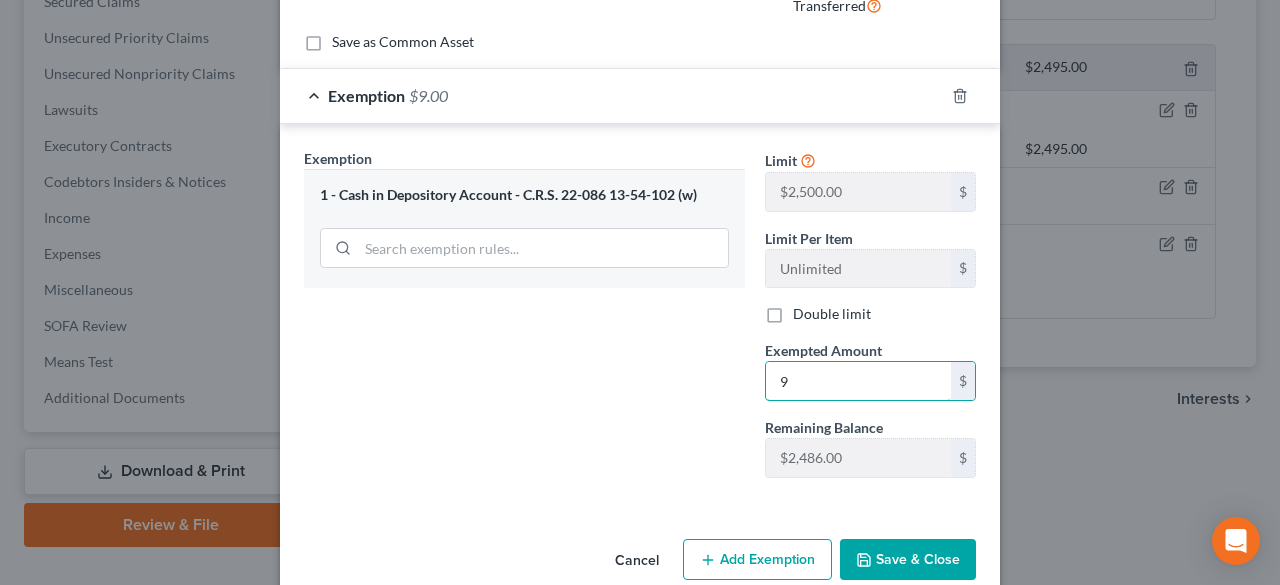 type on "9" 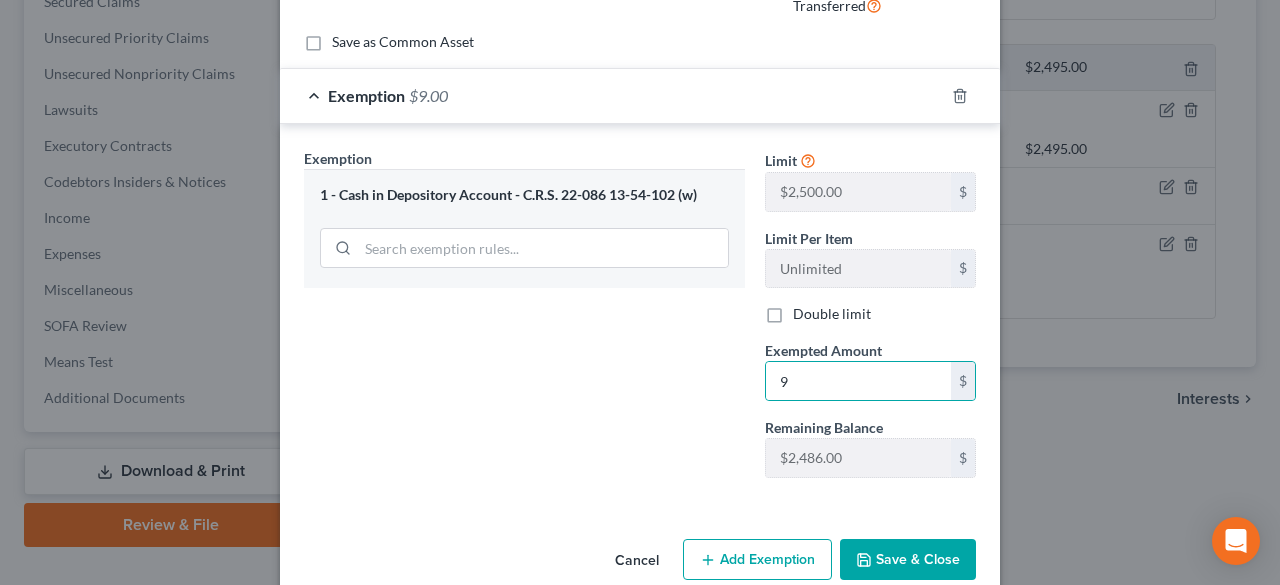 click on "Save & Close" at bounding box center [908, 560] 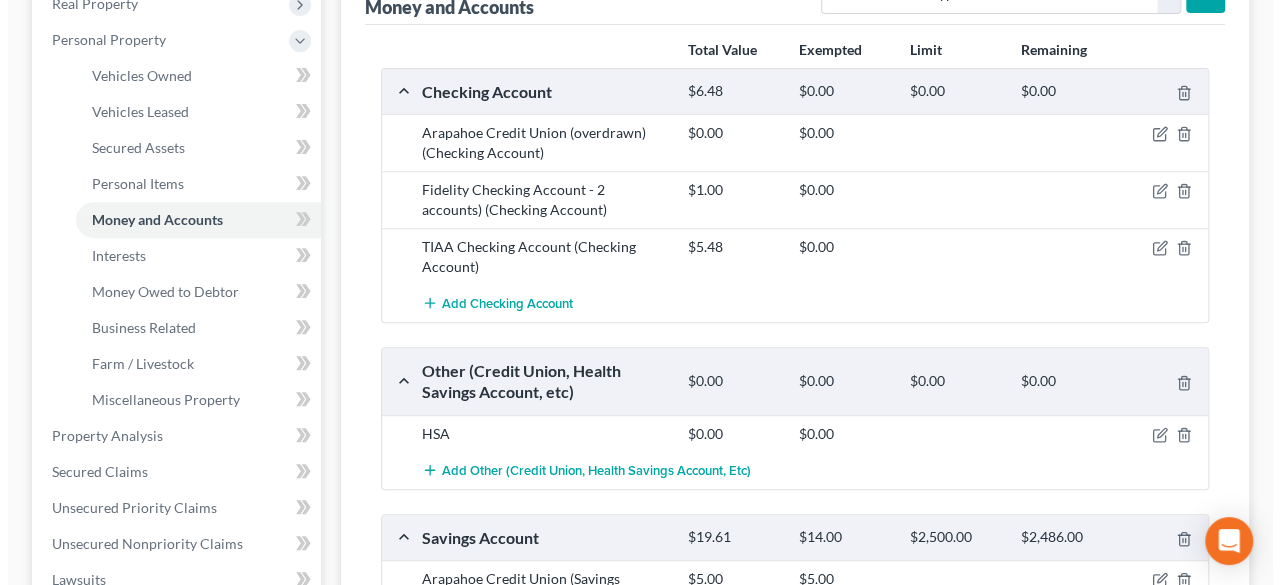 scroll, scrollTop: 300, scrollLeft: 0, axis: vertical 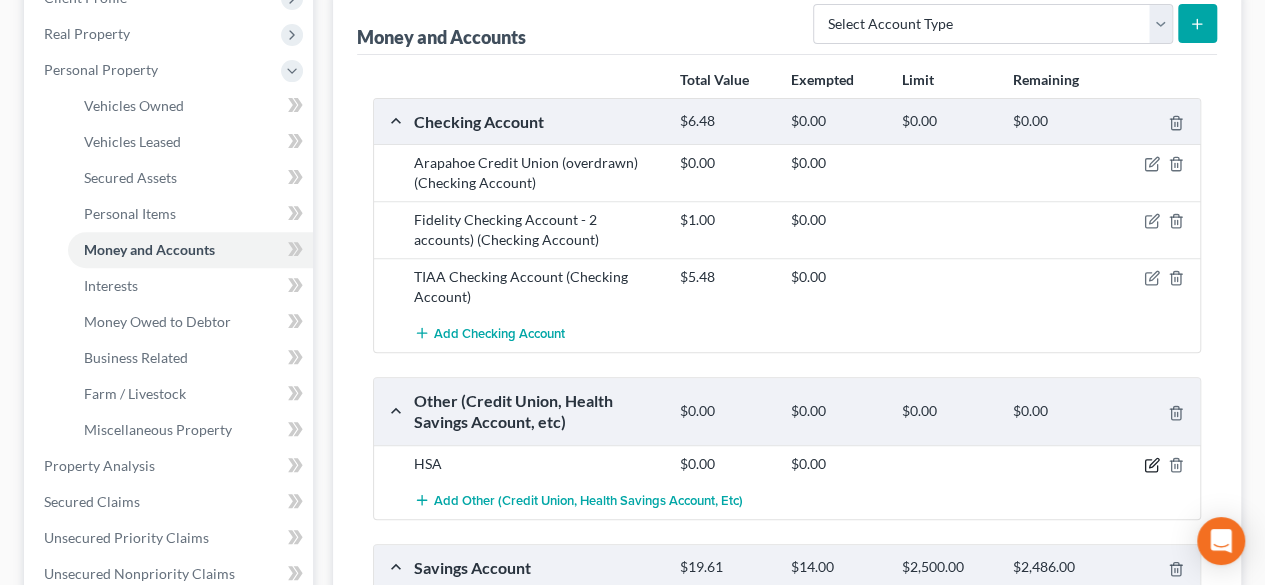 click 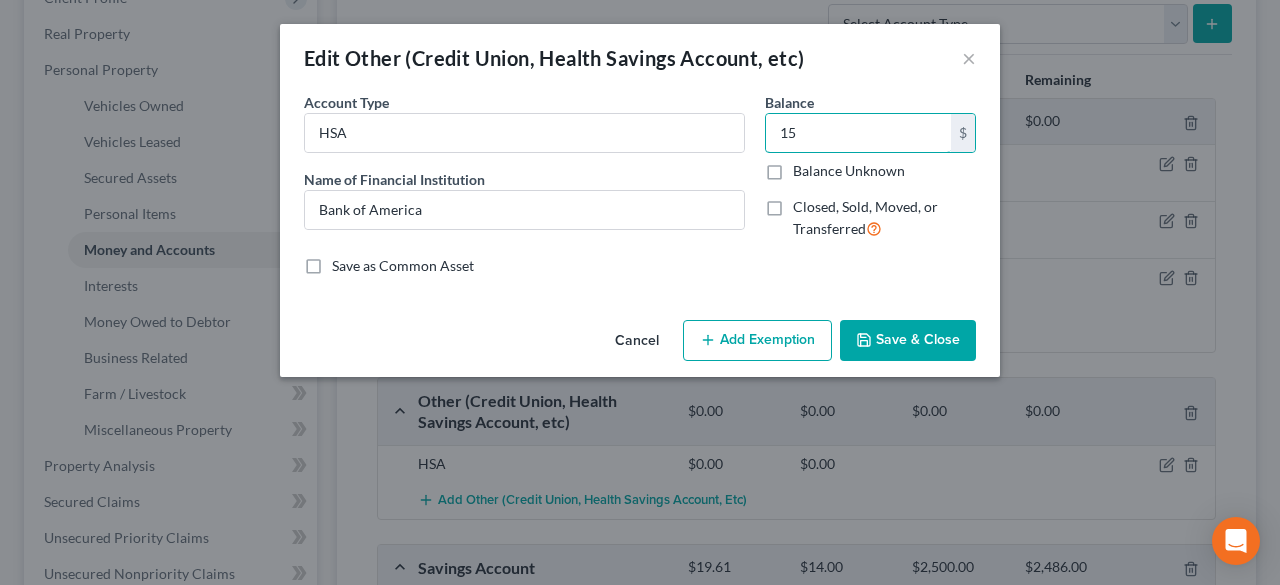 type on "15" 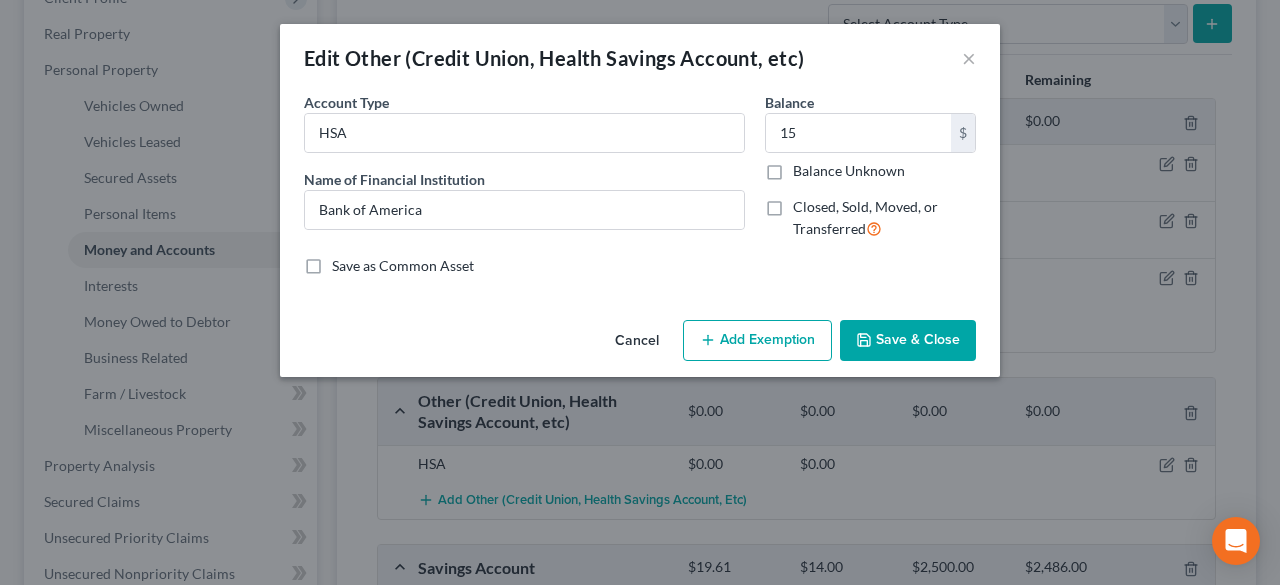 click on "Add Exemption" at bounding box center (757, 341) 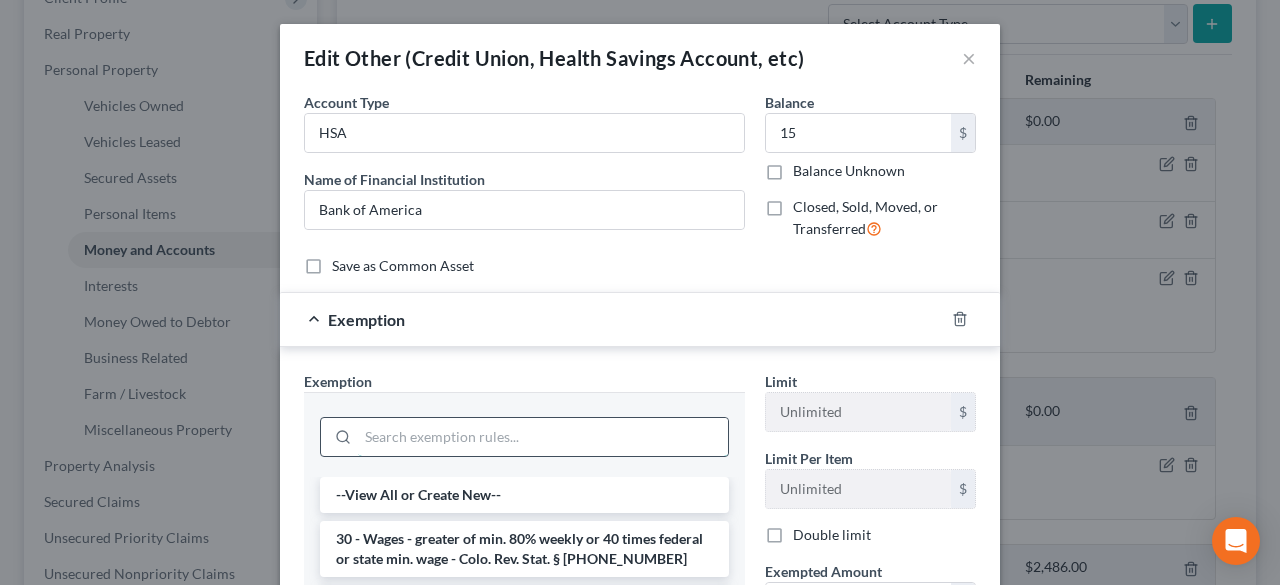 click at bounding box center (543, 437) 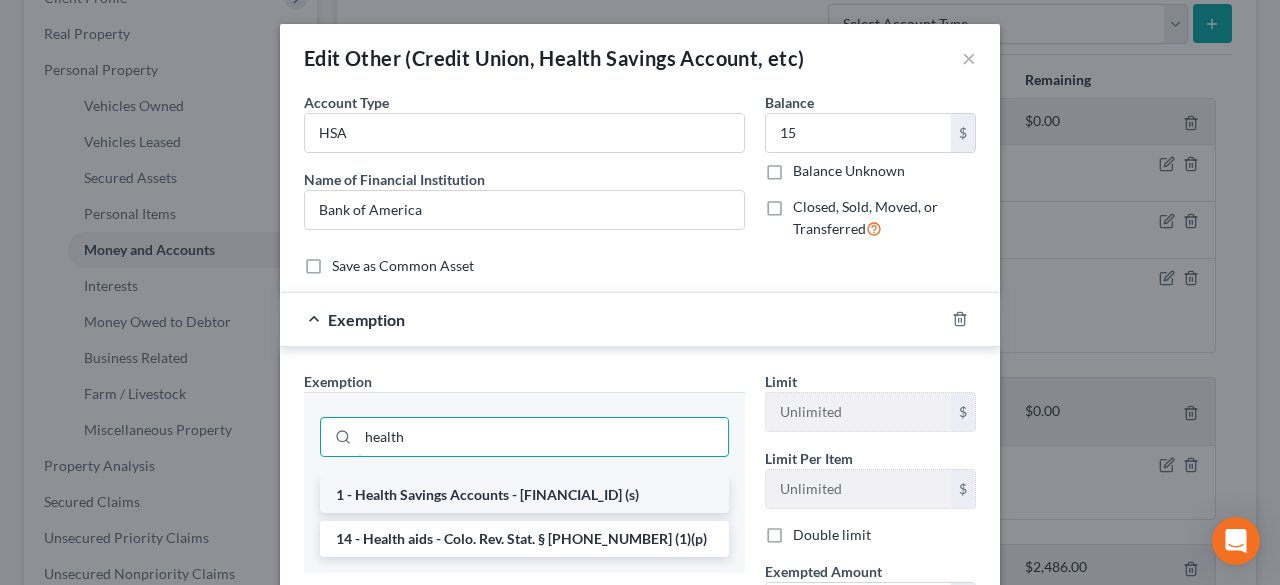 type on "health" 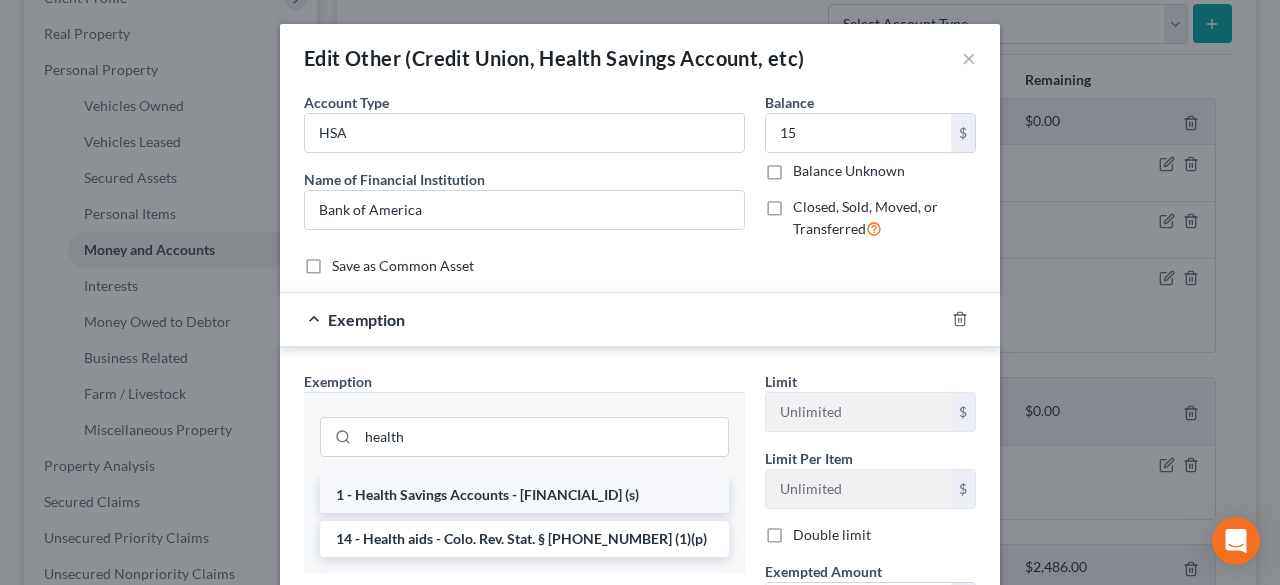 click on "1 - Health Savings Accounts -  13-54-102 (s)" at bounding box center (524, 495) 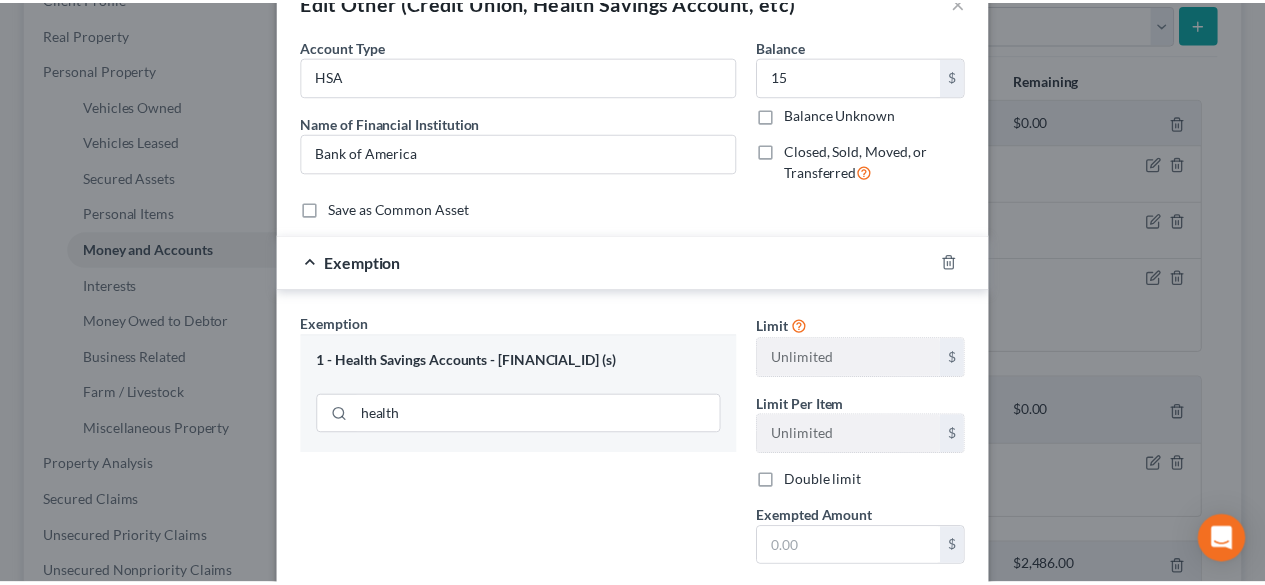 scroll, scrollTop: 254, scrollLeft: 0, axis: vertical 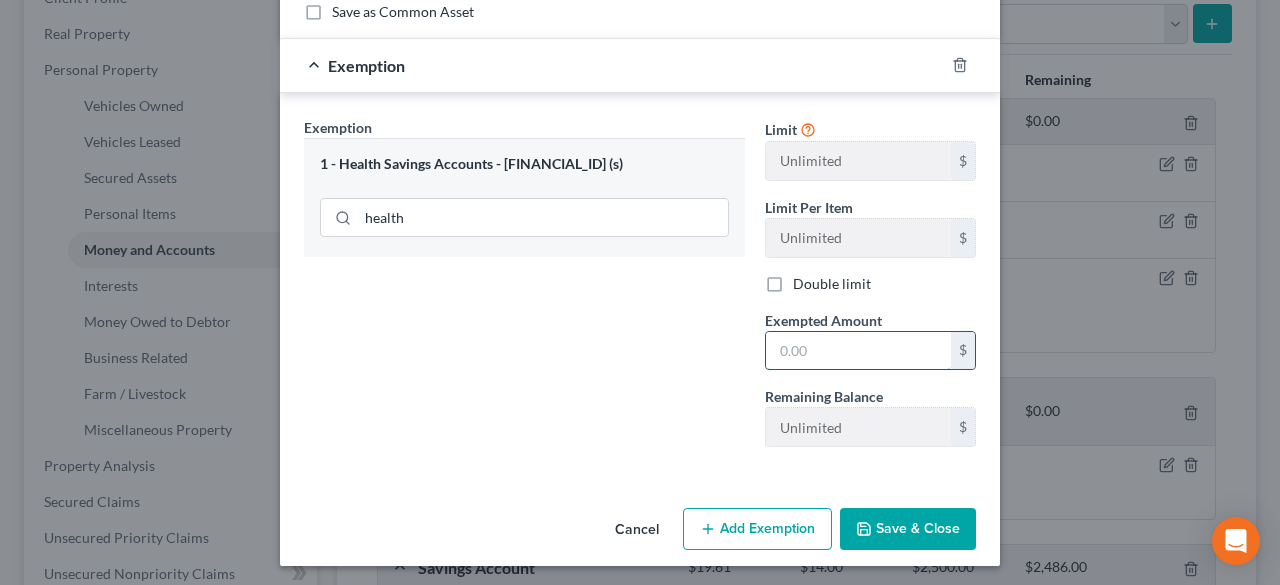 click at bounding box center [858, 351] 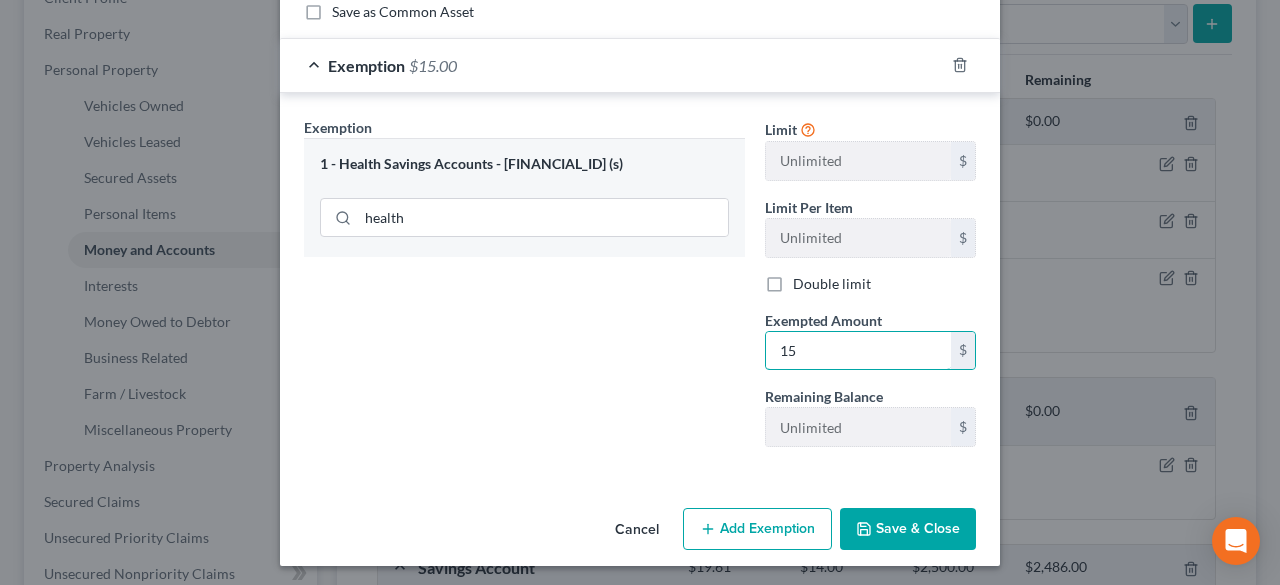 type on "15" 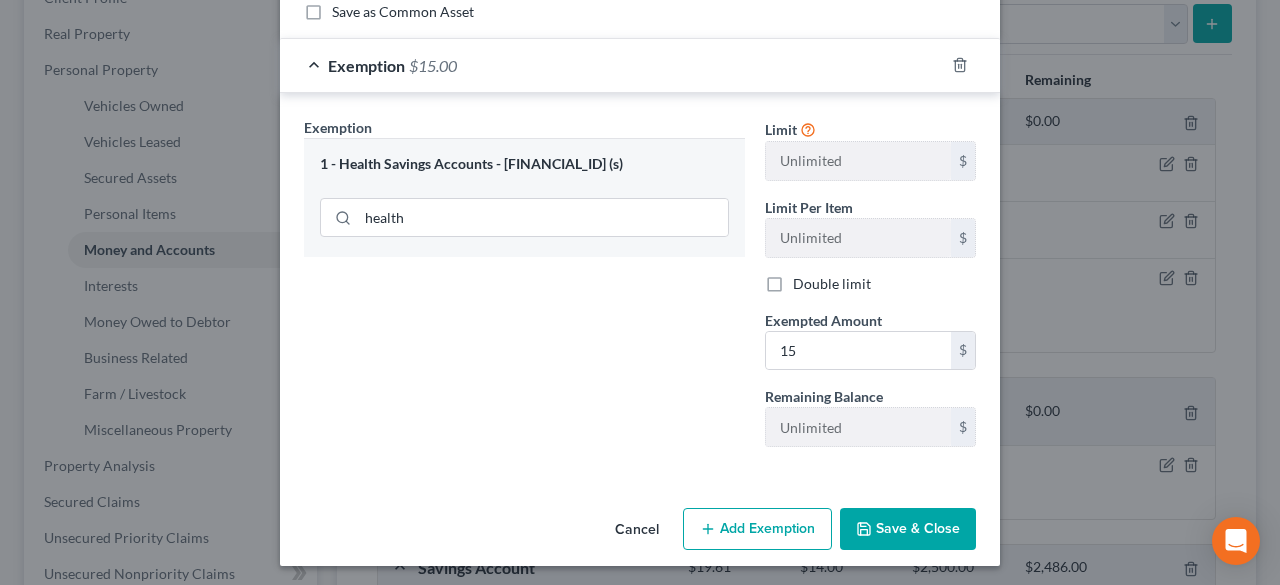click on "Exemption Set must be selected for CA.
Exemption
*
1 - Health Savings Accounts -  13-54-102 (s)         health" at bounding box center (524, 290) 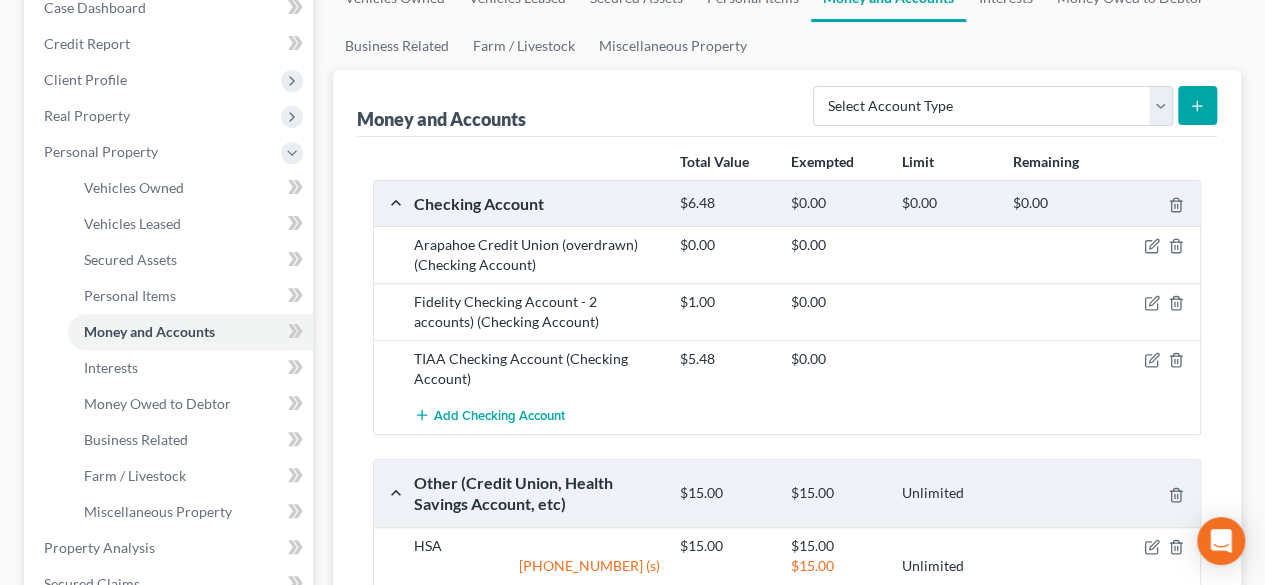 scroll, scrollTop: 200, scrollLeft: 0, axis: vertical 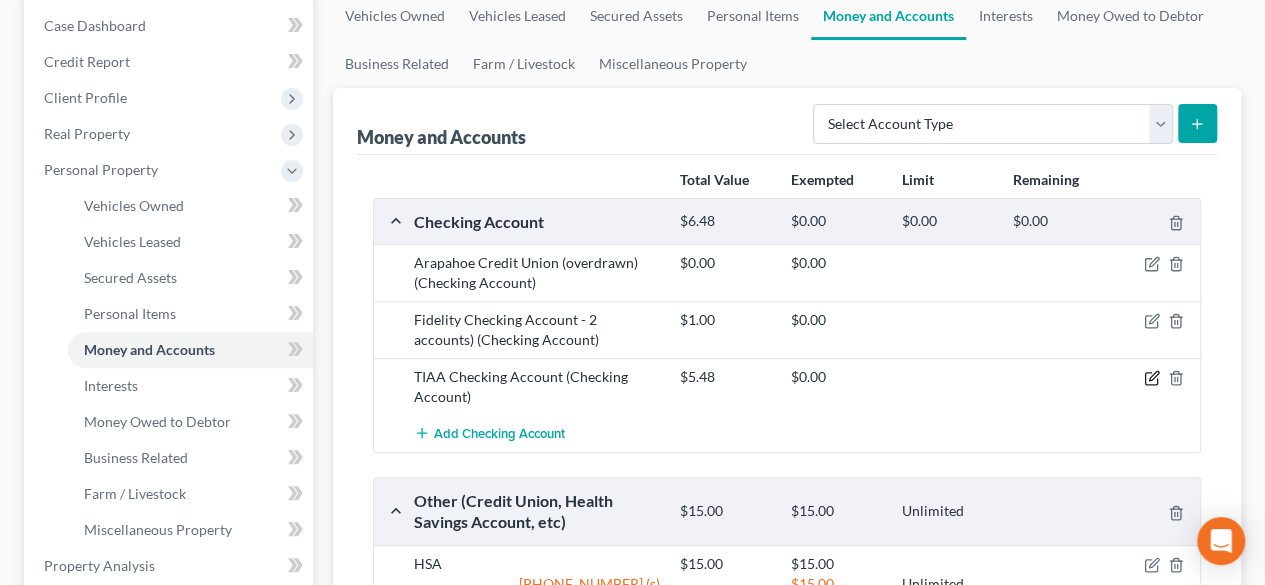 click 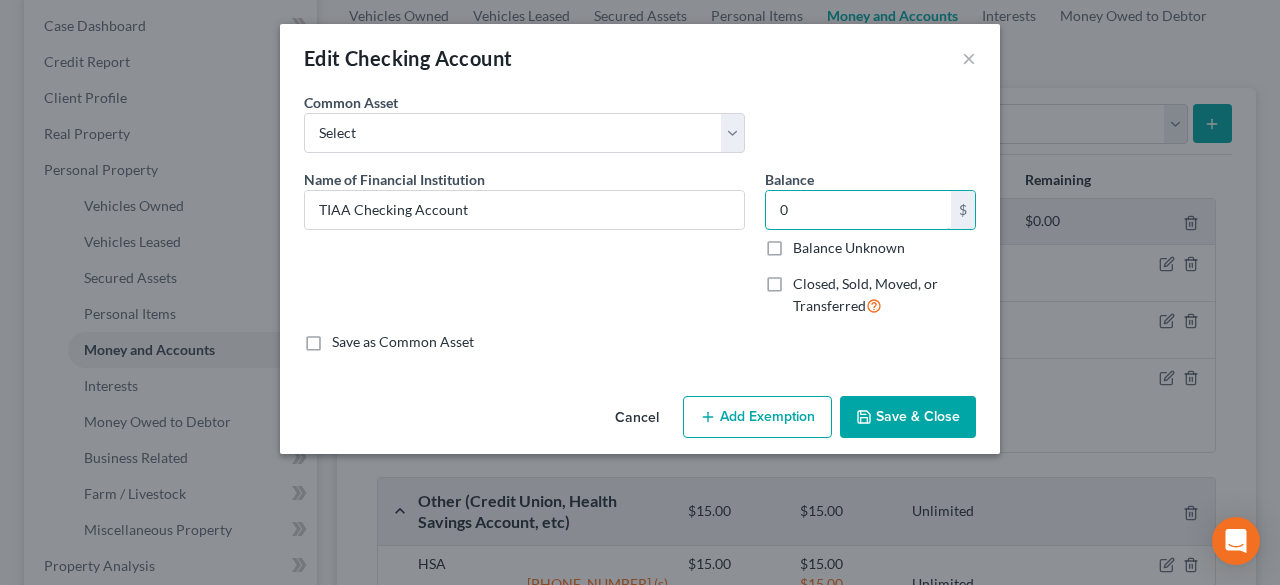 type on "0" 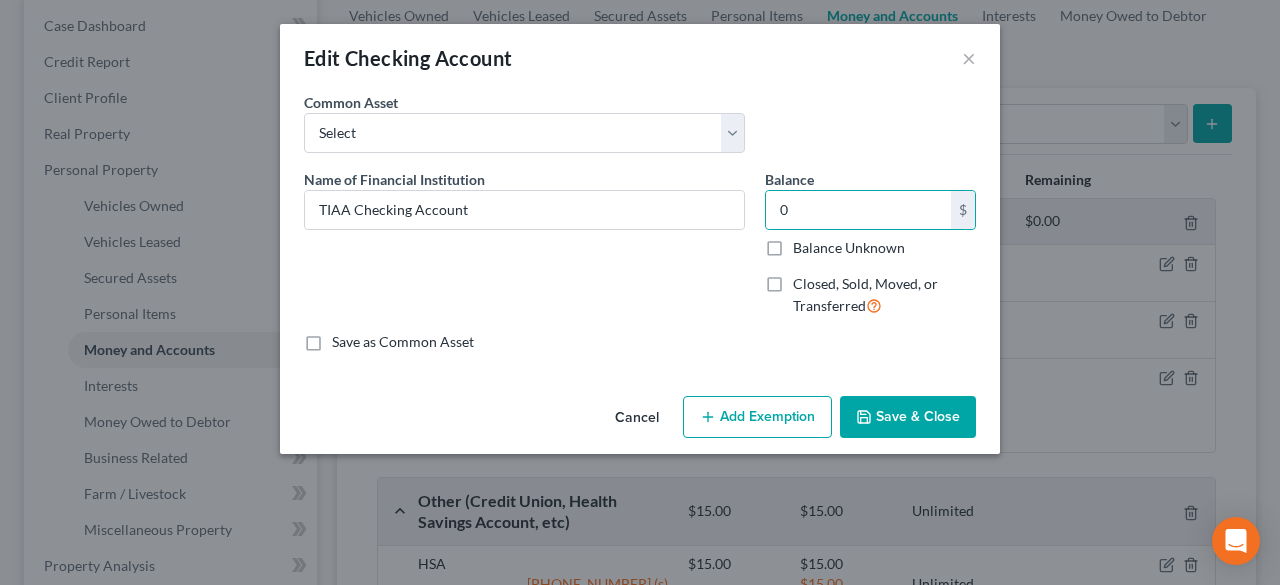 click on "Save & Close" at bounding box center [908, 417] 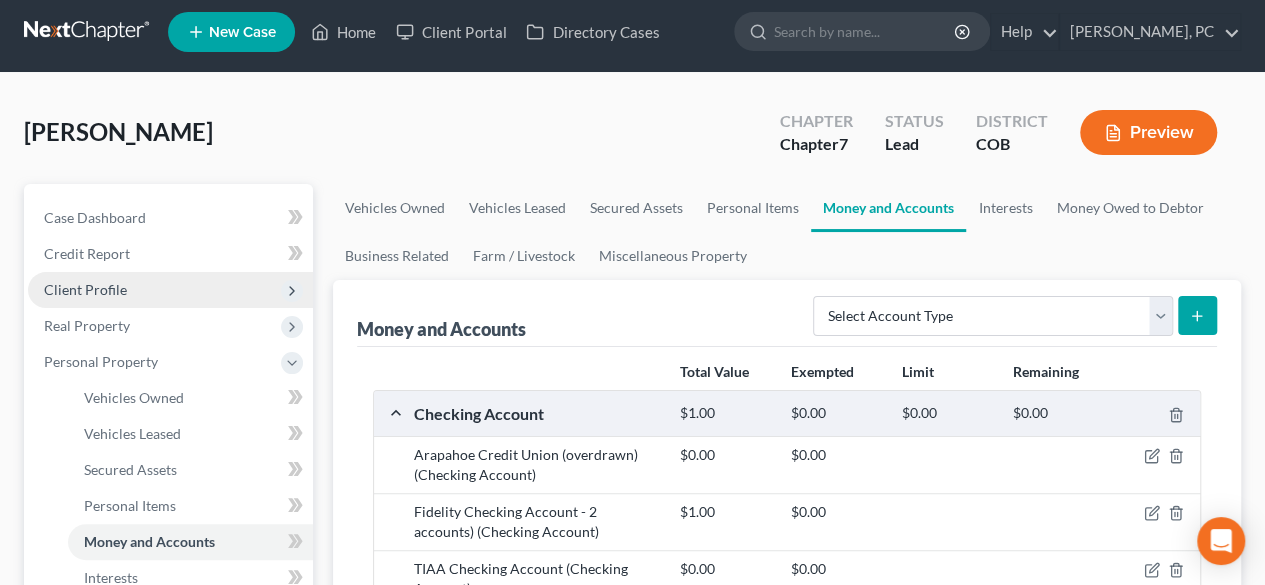 scroll, scrollTop: 0, scrollLeft: 0, axis: both 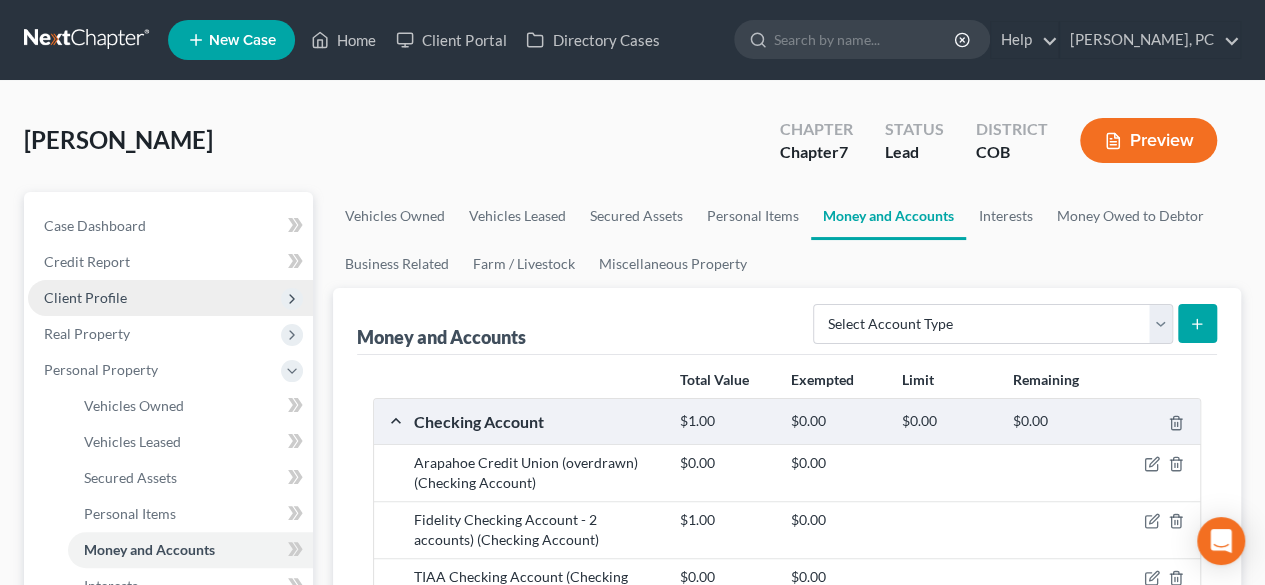 click on "Client Profile" at bounding box center [85, 297] 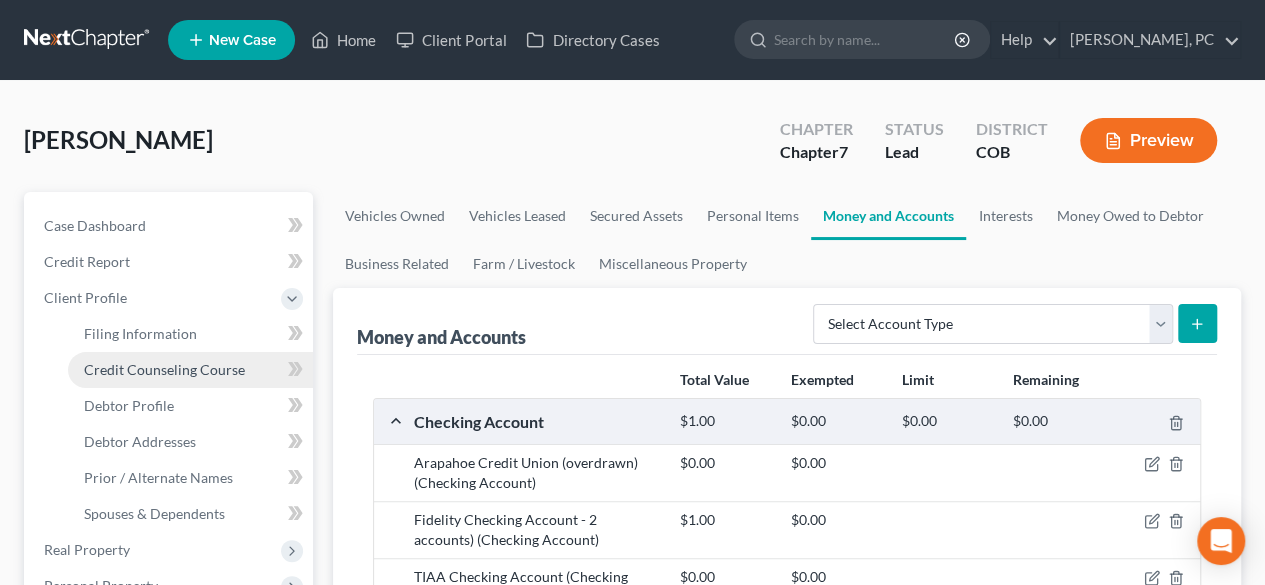 click on "Credit Counseling Course" at bounding box center (164, 369) 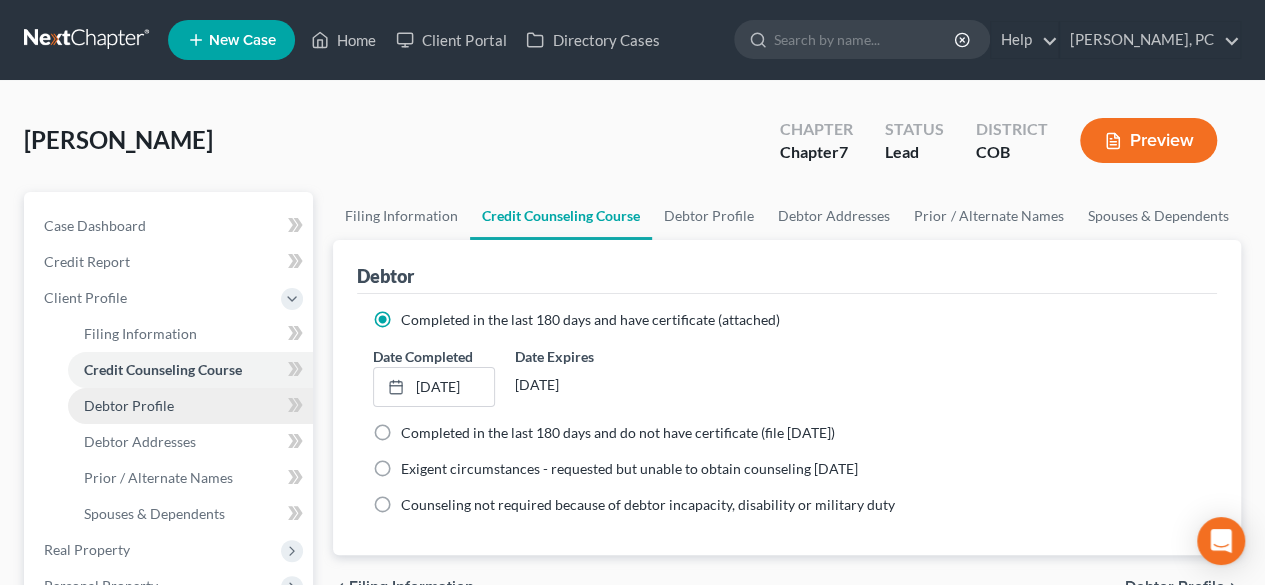 click on "Debtor Profile" at bounding box center (190, 406) 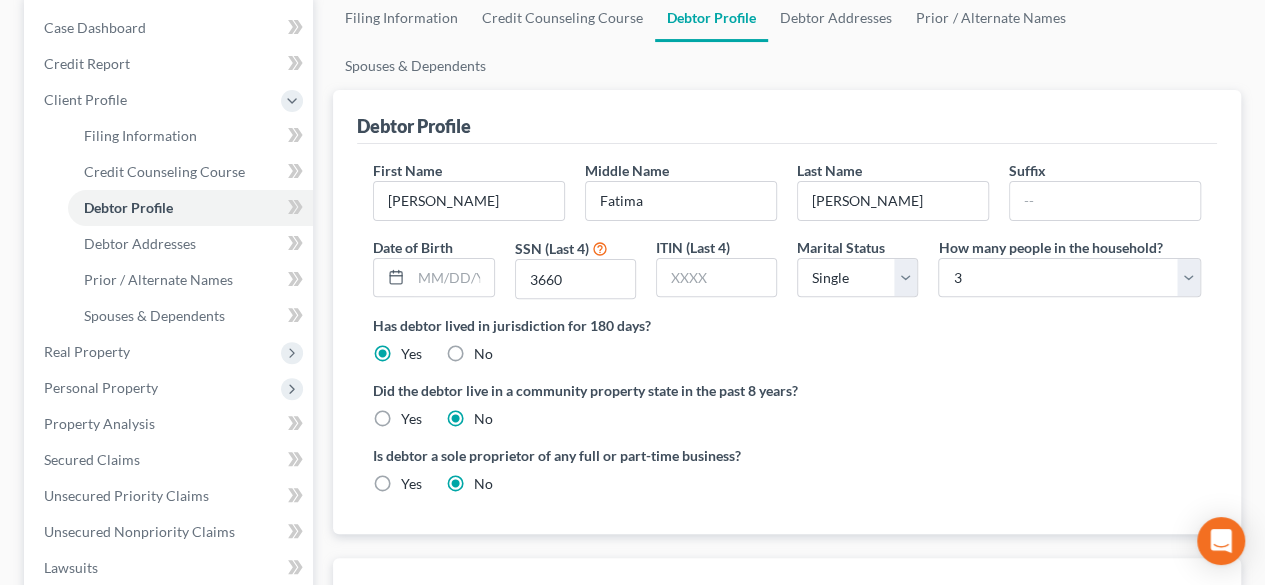 scroll, scrollTop: 200, scrollLeft: 0, axis: vertical 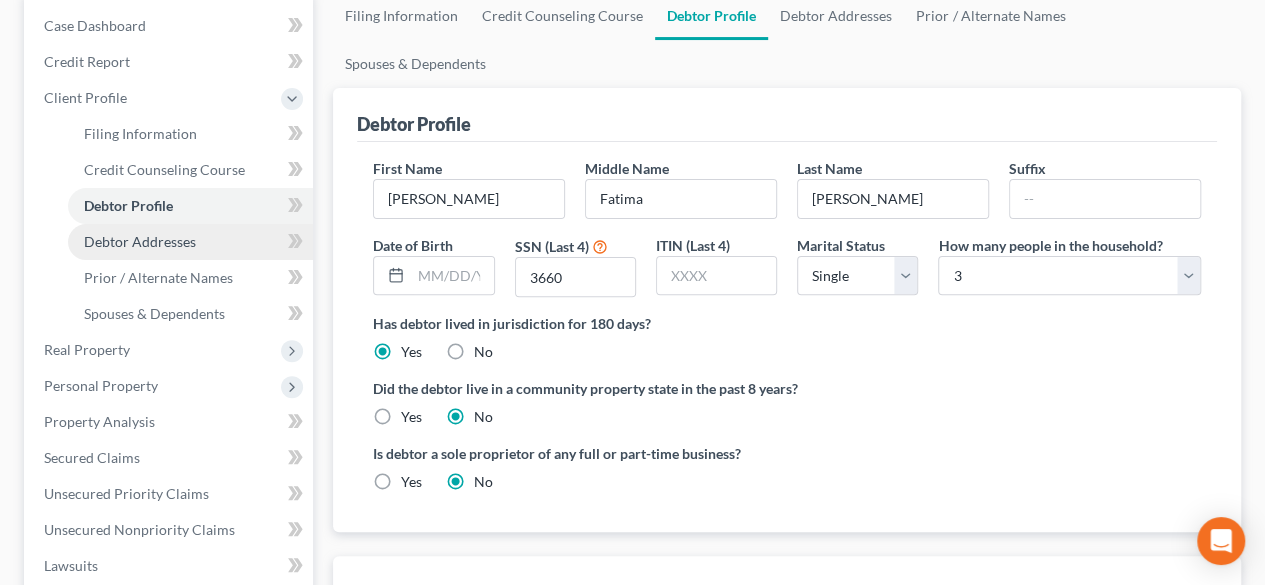 click on "Debtor Addresses" at bounding box center [190, 242] 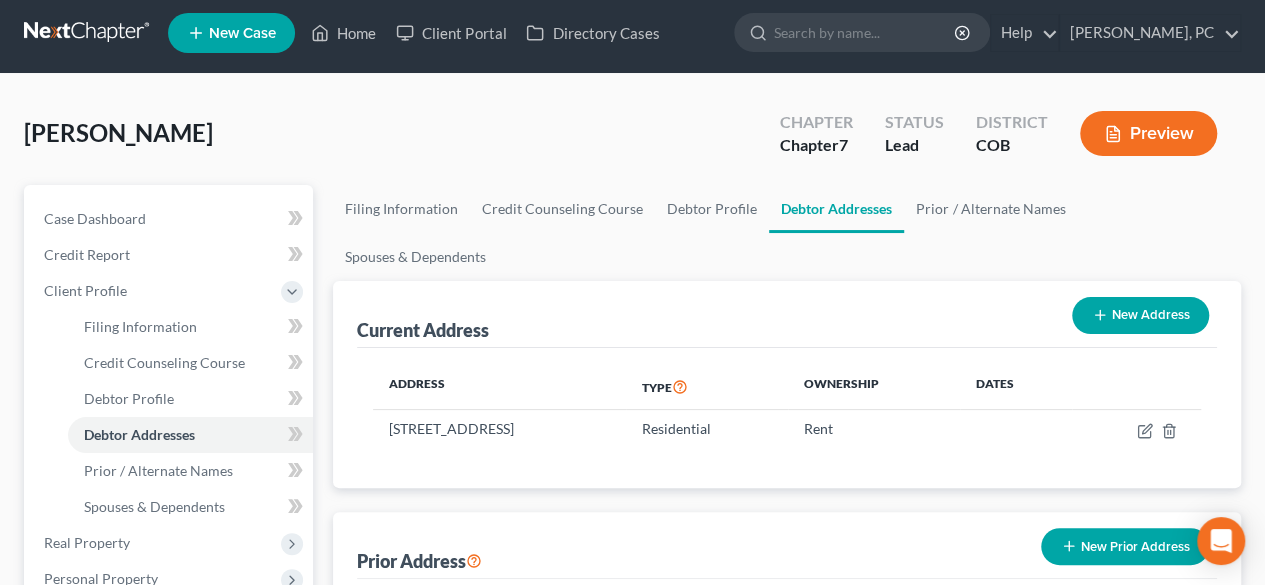 scroll, scrollTop: 0, scrollLeft: 0, axis: both 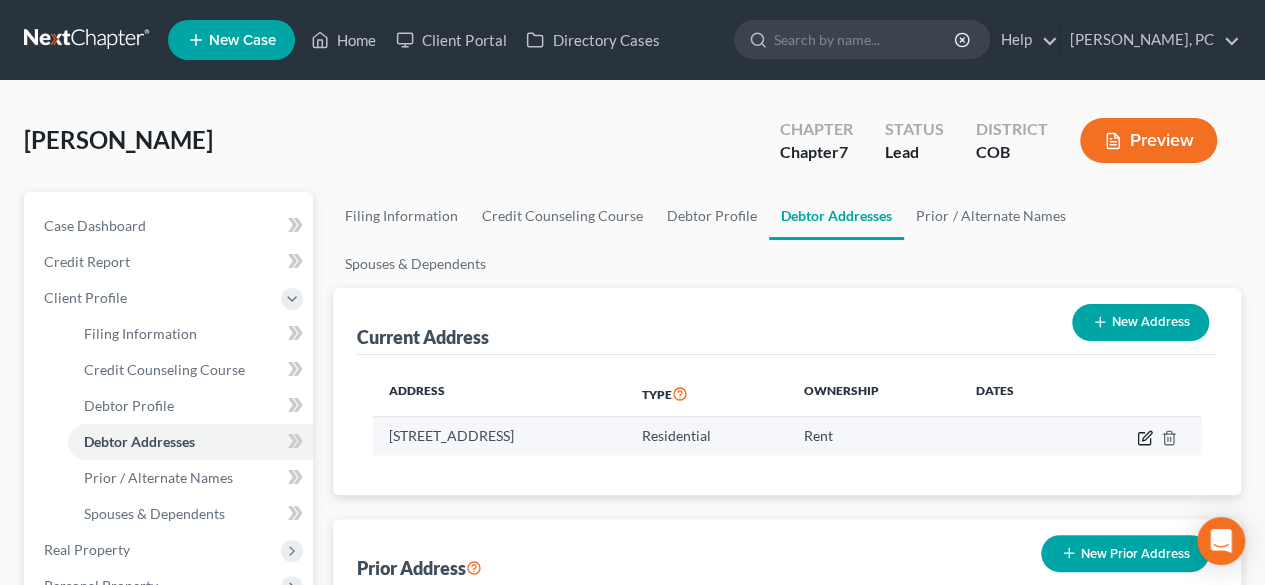 click 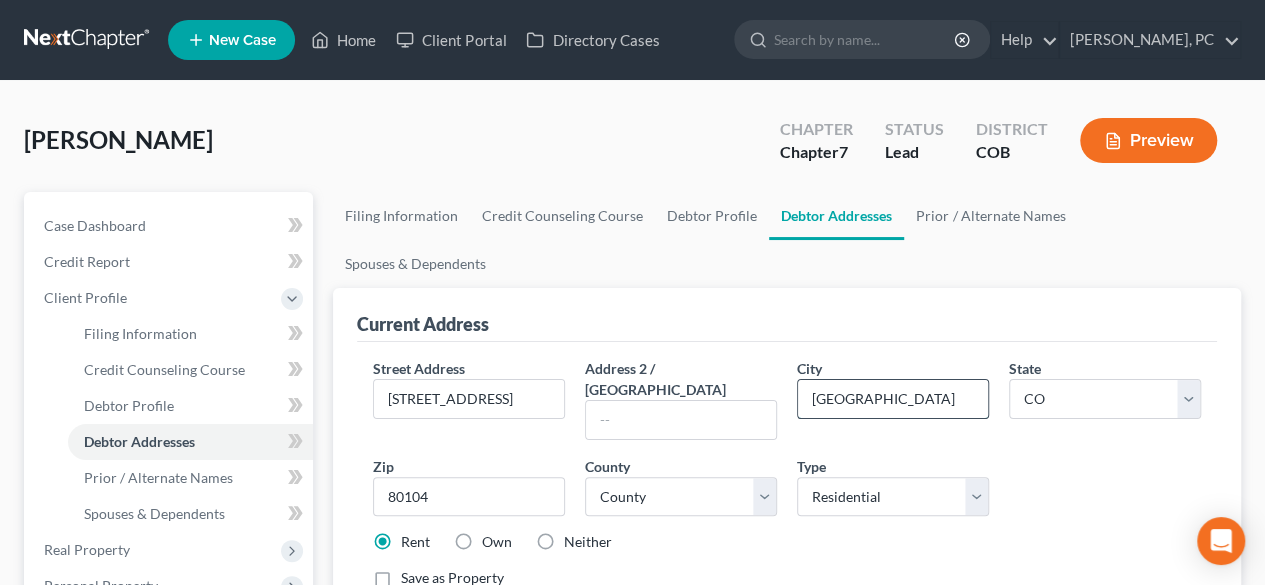 click on "Castle Rock" at bounding box center (893, 399) 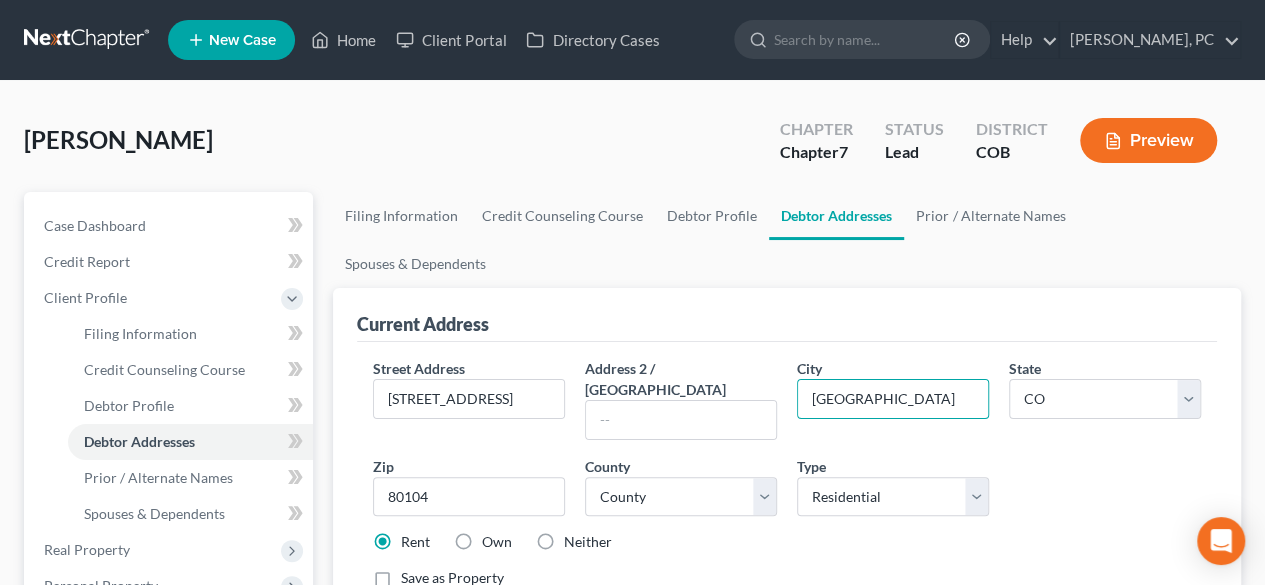 type on "Castle Rock" 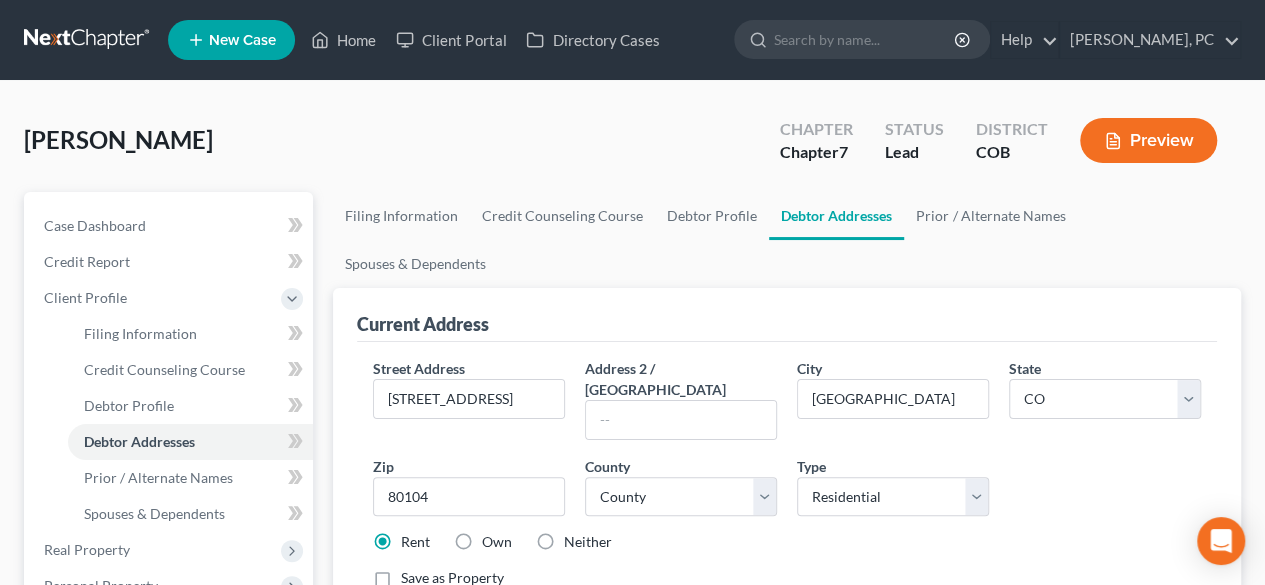 click on "Rent Own Neither" at bounding box center (787, 542) 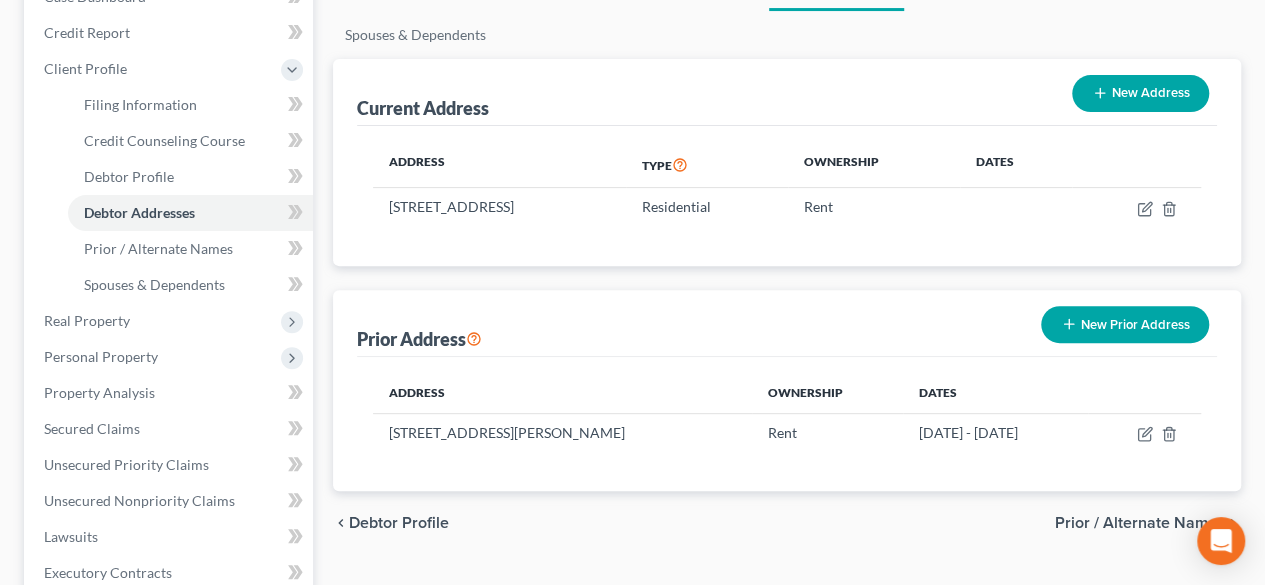 scroll, scrollTop: 200, scrollLeft: 0, axis: vertical 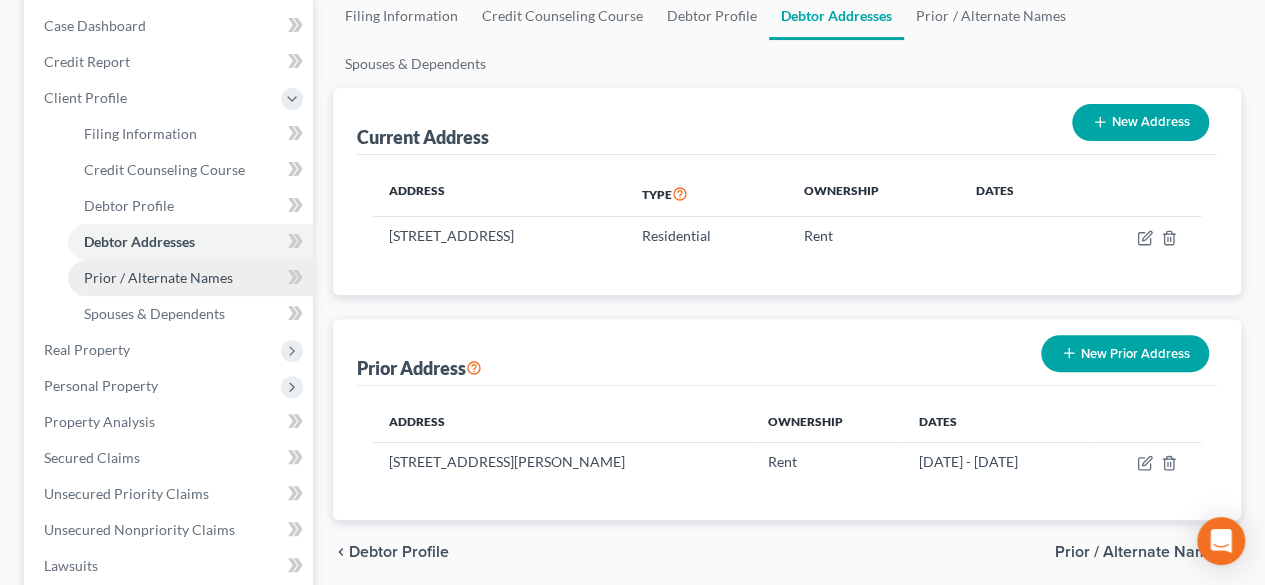 click on "Prior / Alternate Names" at bounding box center (158, 277) 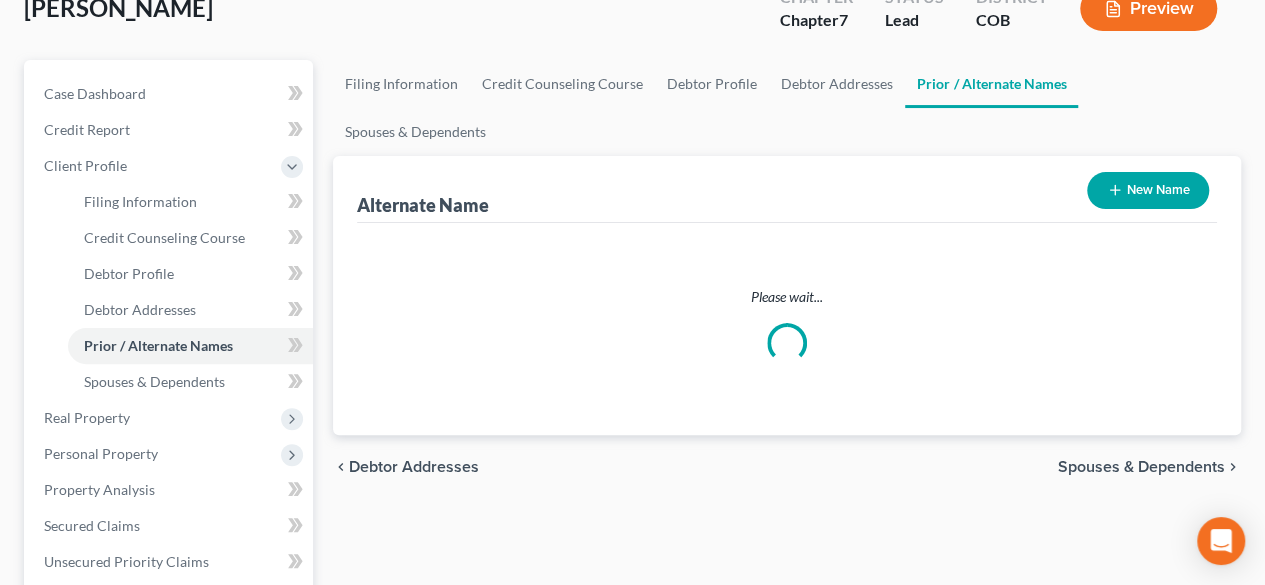 scroll, scrollTop: 0, scrollLeft: 0, axis: both 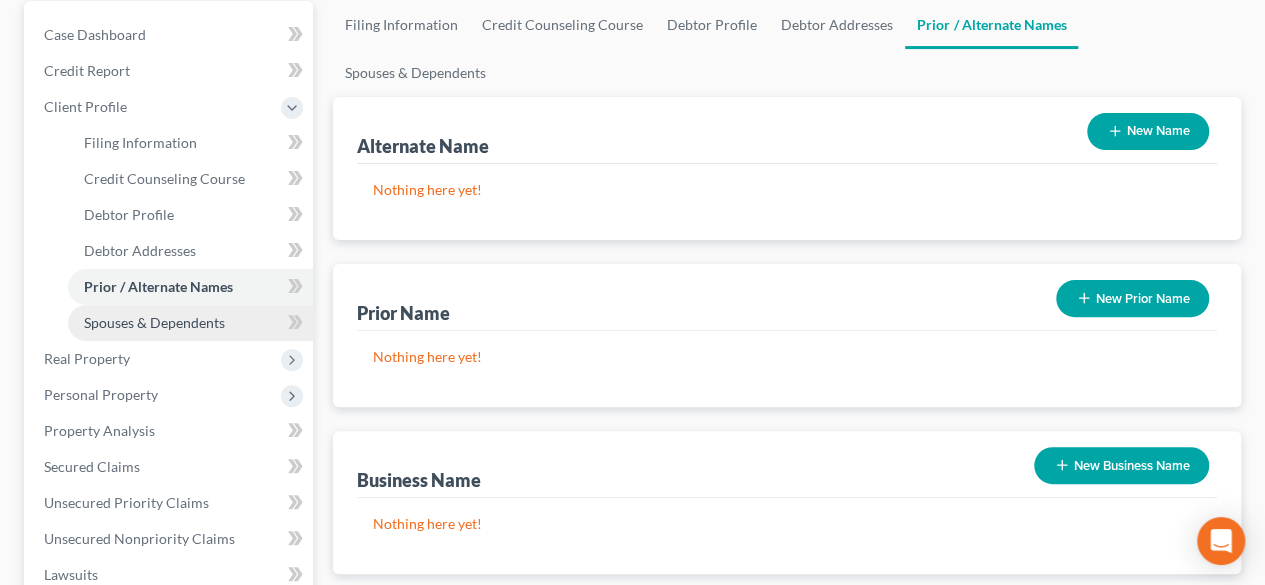 click on "Spouses & Dependents" at bounding box center (154, 322) 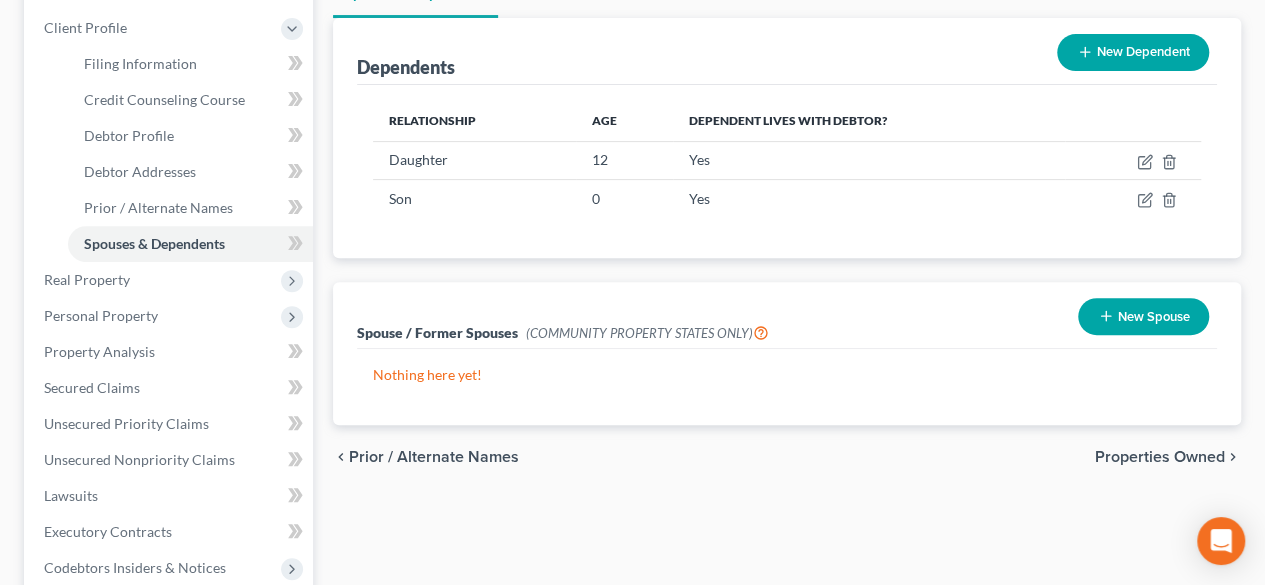 scroll, scrollTop: 300, scrollLeft: 0, axis: vertical 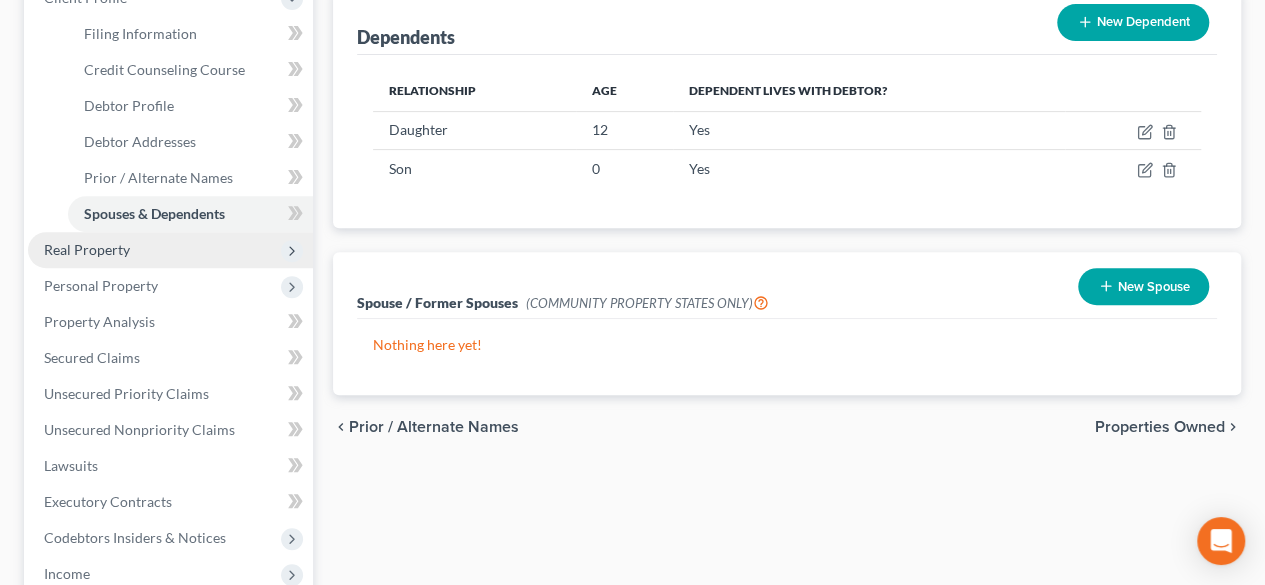 click on "Real Property" at bounding box center (87, 249) 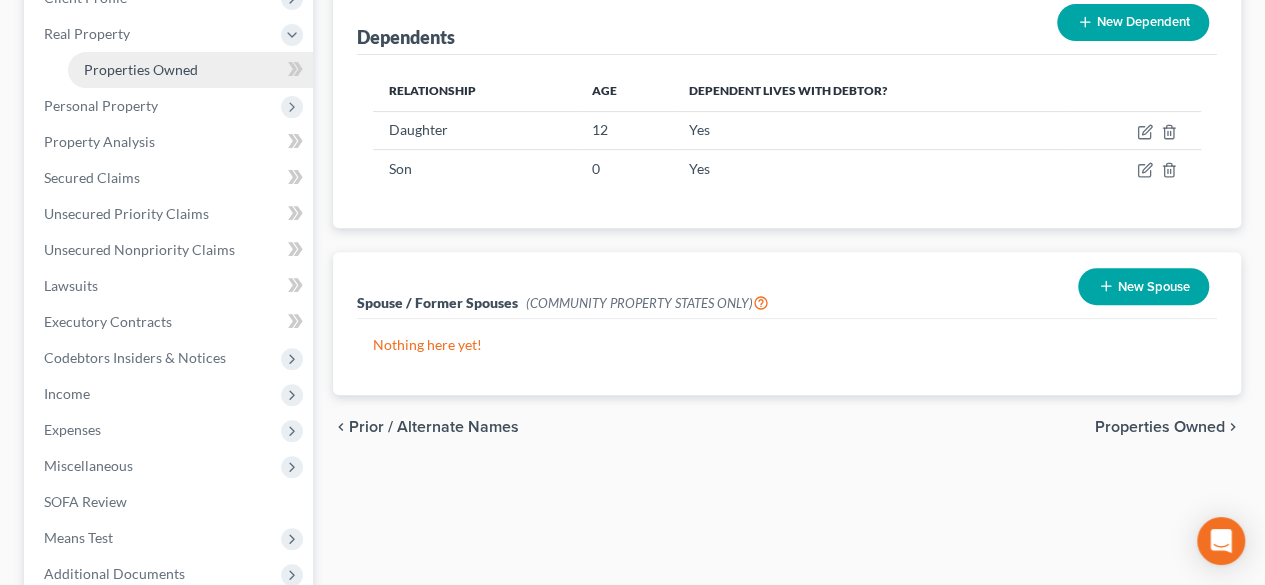 click on "Properties Owned" at bounding box center (141, 69) 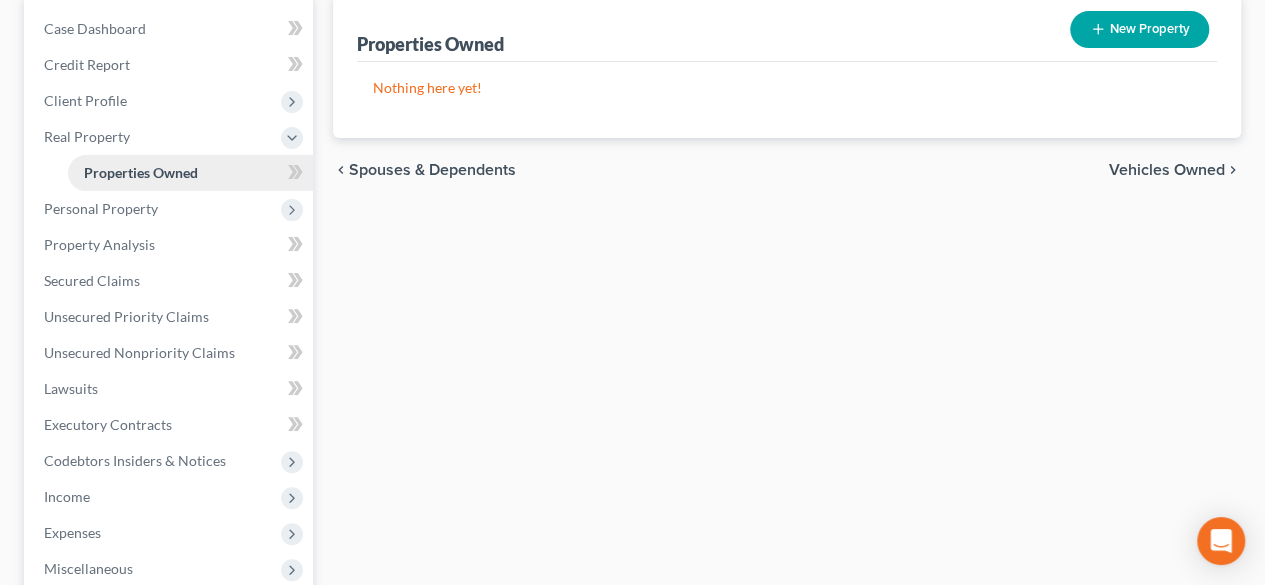 scroll, scrollTop: 200, scrollLeft: 0, axis: vertical 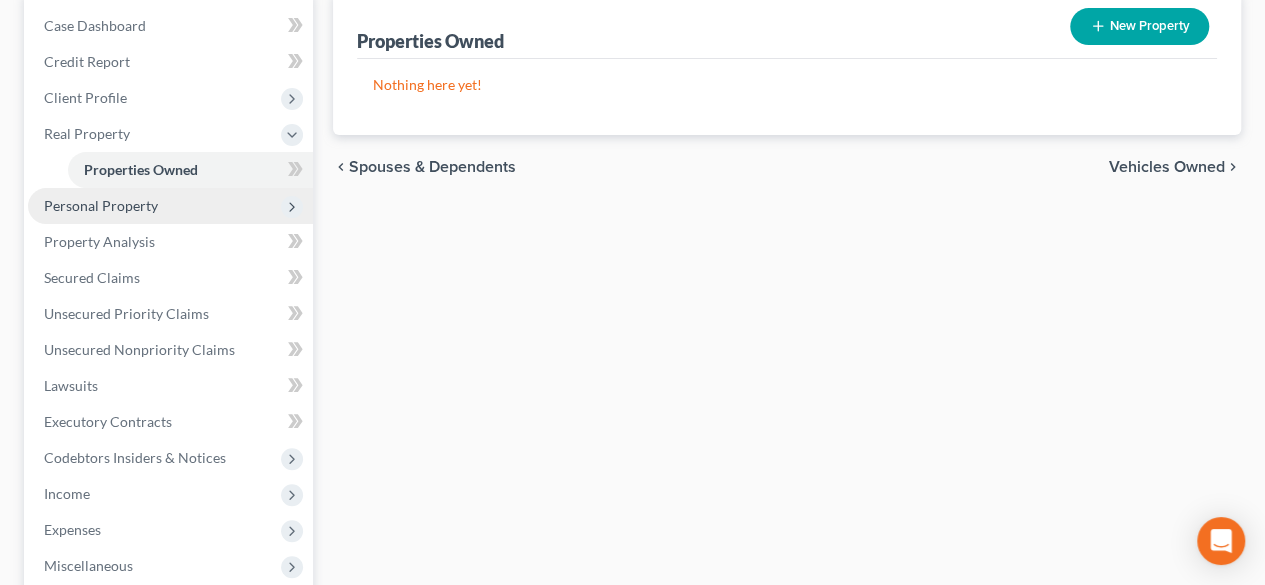 click on "Personal Property" at bounding box center (170, 206) 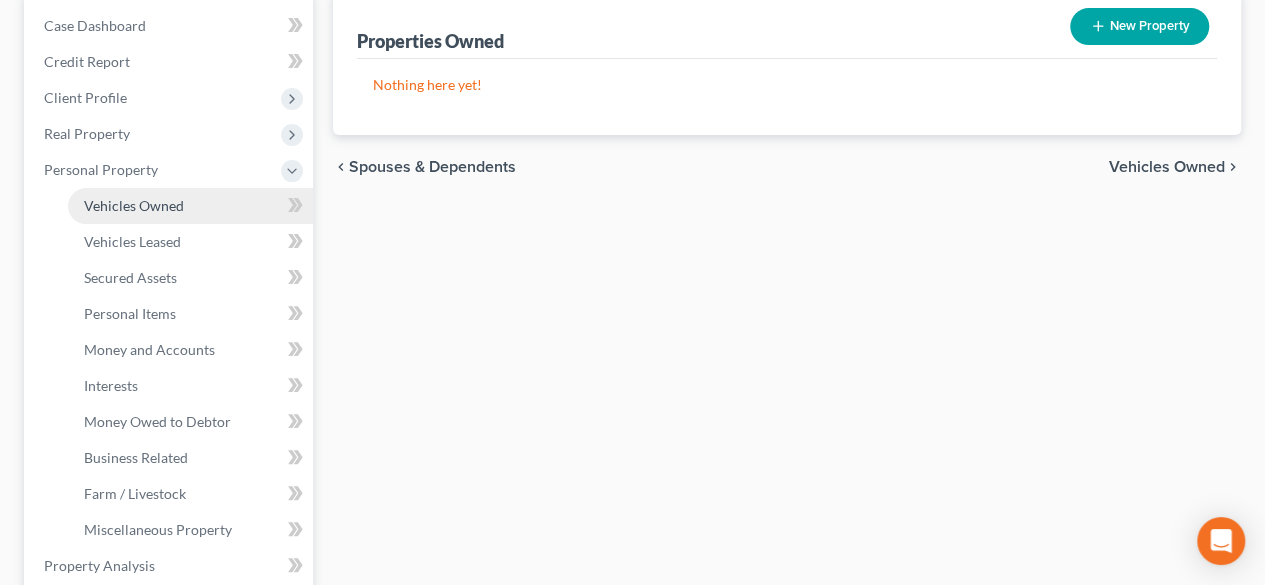 click on "Vehicles Owned" at bounding box center (134, 205) 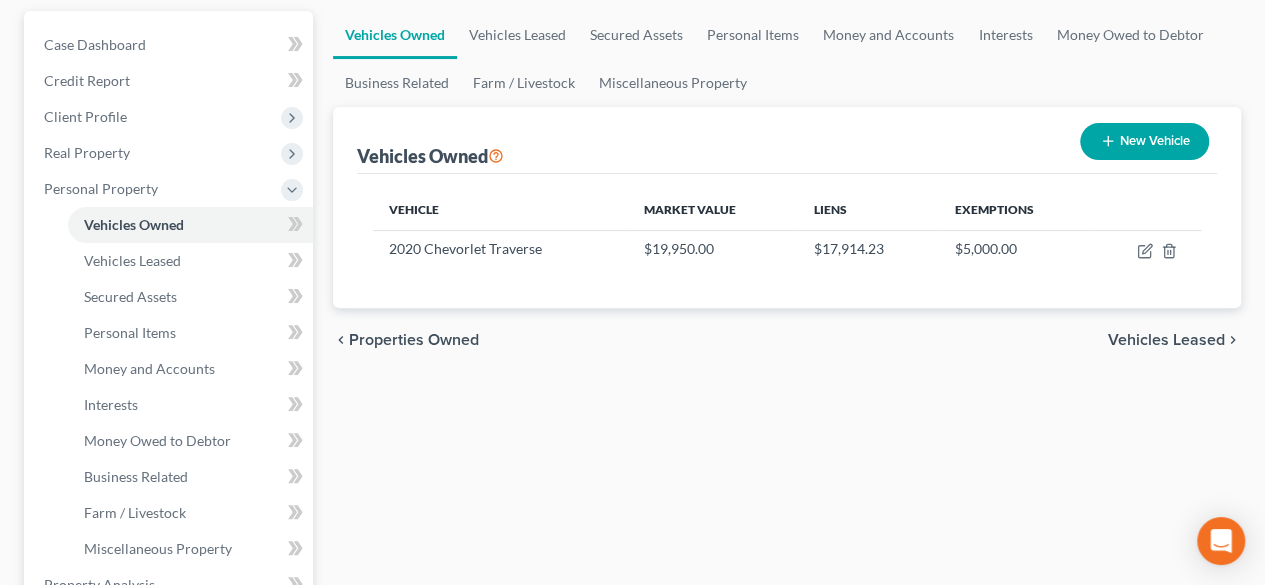 scroll, scrollTop: 200, scrollLeft: 0, axis: vertical 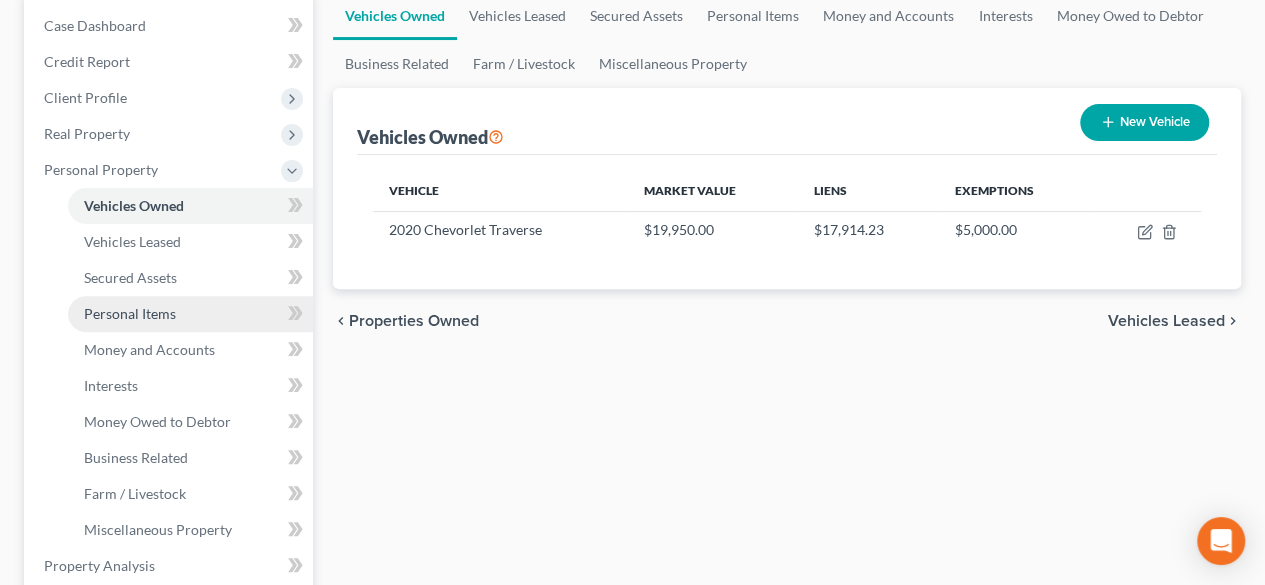 click on "Personal Items" at bounding box center (130, 313) 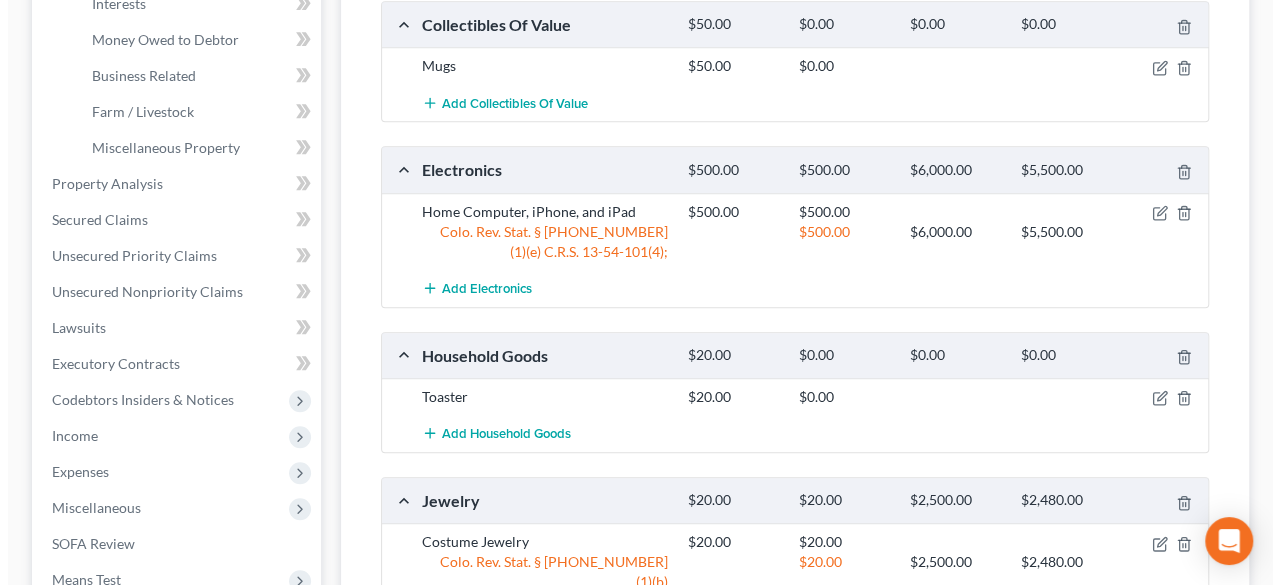 scroll, scrollTop: 600, scrollLeft: 0, axis: vertical 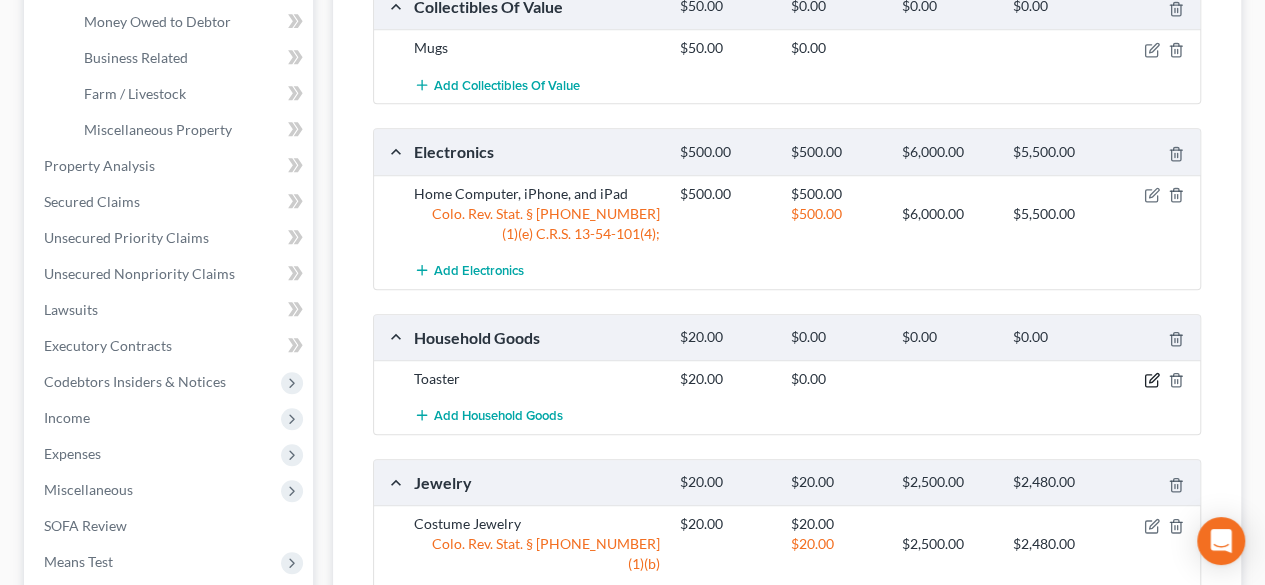 click 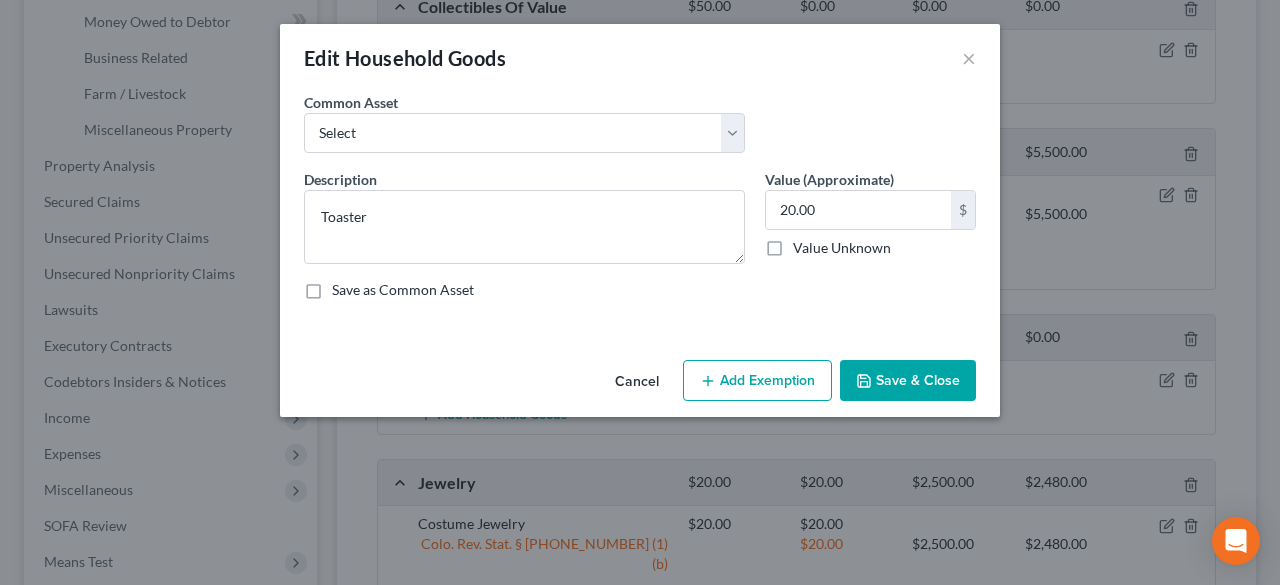 click on "Add Exemption" at bounding box center (757, 381) 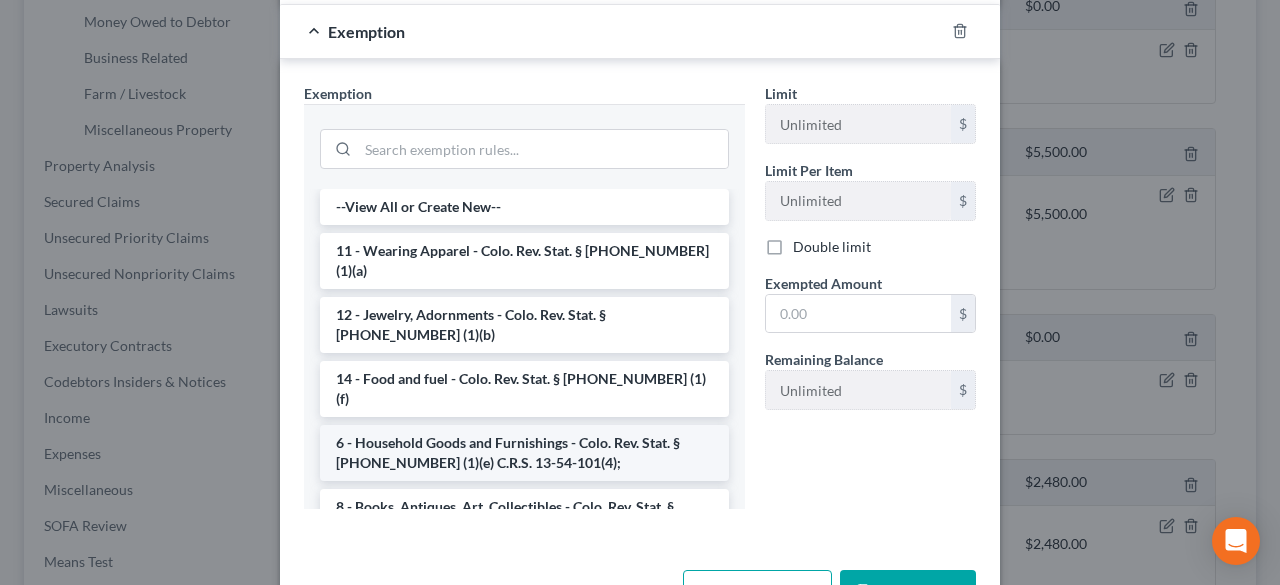 scroll, scrollTop: 391, scrollLeft: 0, axis: vertical 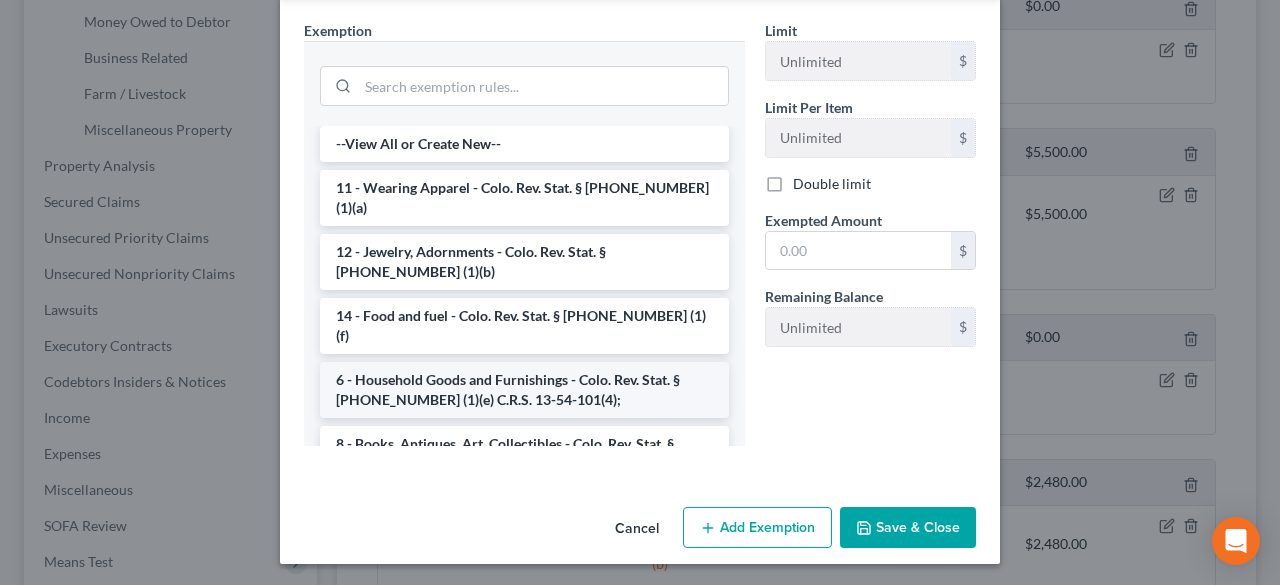 click on "6 - Household Goods and Furnishings  - Colo. Rev. Stat. § 13-54-102 (1)(e) C.R.S. 13-54-101(4);" at bounding box center (524, 390) 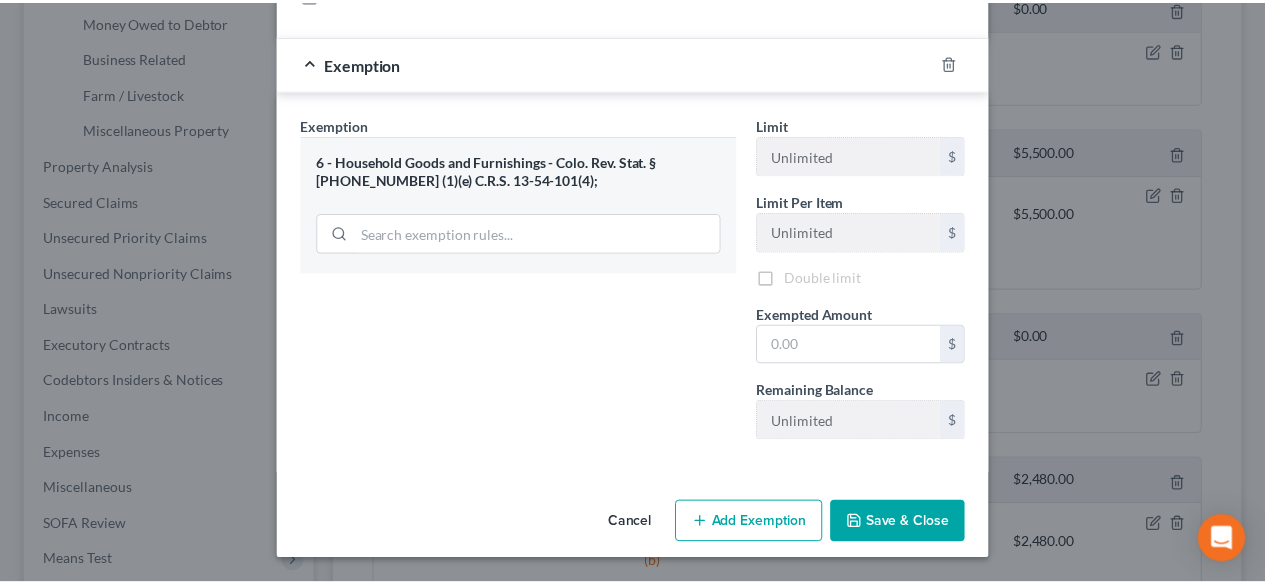 scroll, scrollTop: 294, scrollLeft: 0, axis: vertical 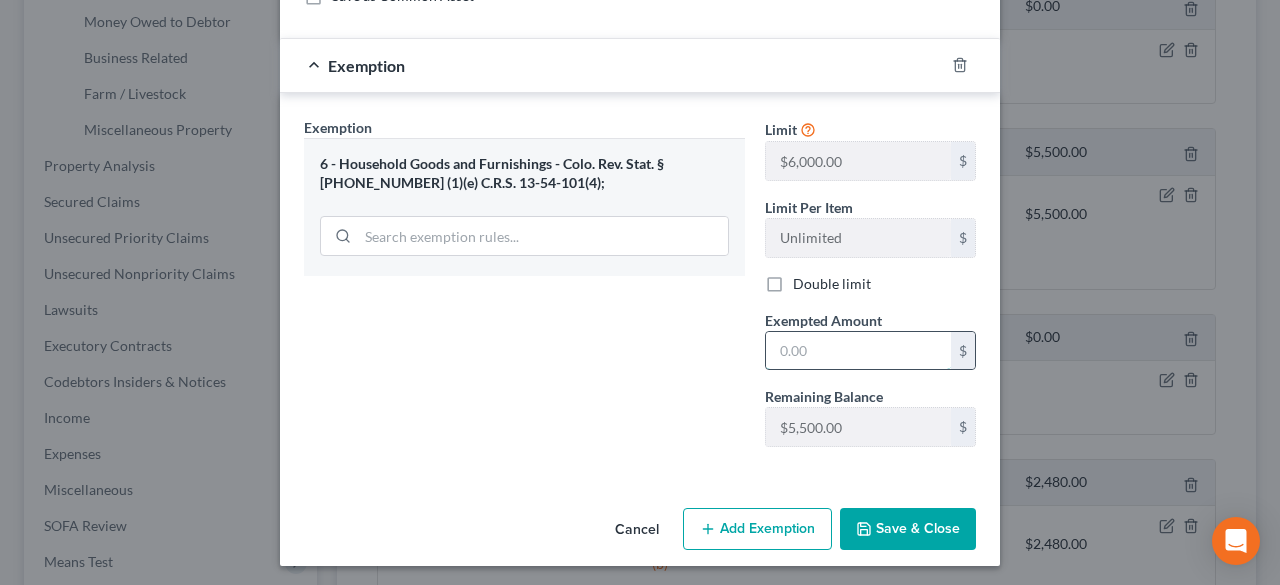 click at bounding box center [858, 351] 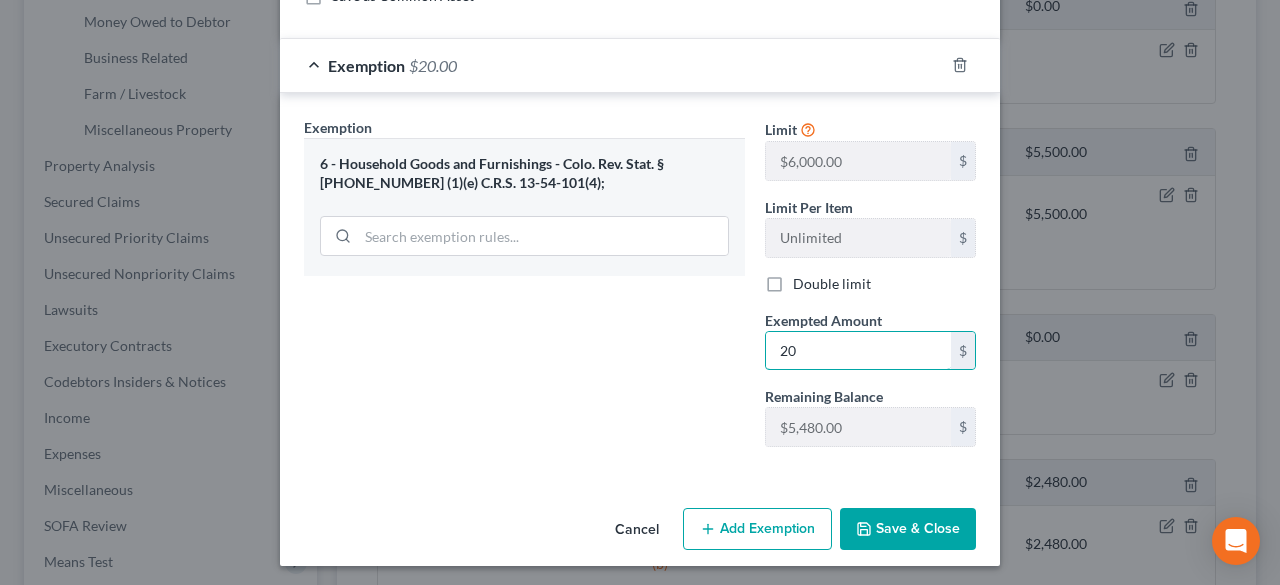 type on "20" 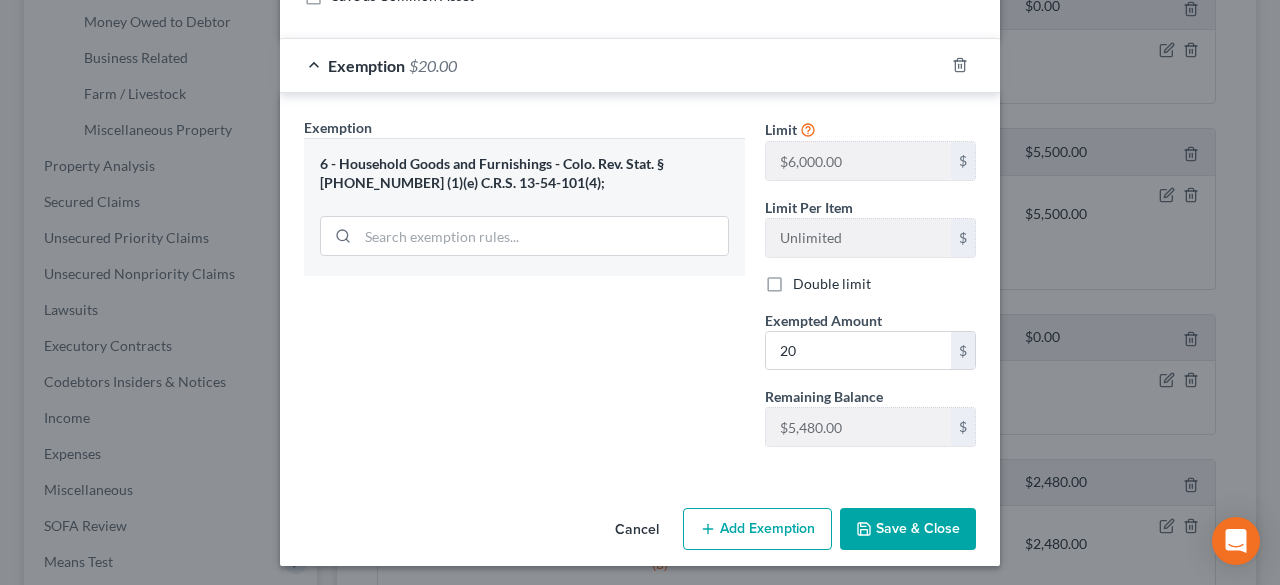 drag, startPoint x: 646, startPoint y: 428, endPoint x: 675, endPoint y: 441, distance: 31.780497 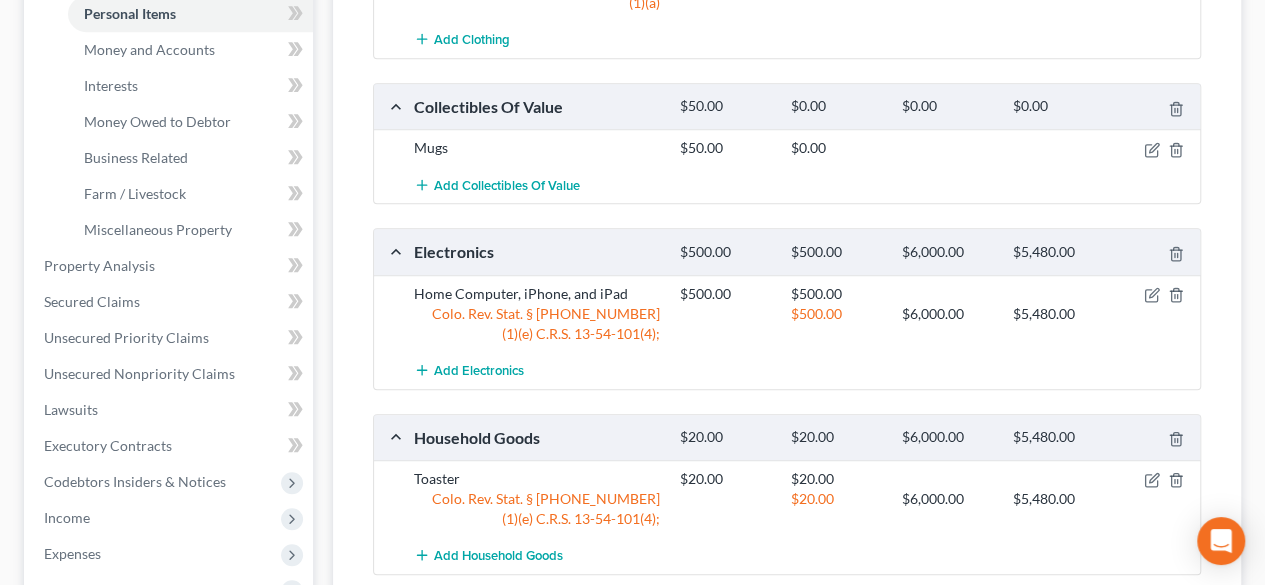 scroll, scrollTop: 400, scrollLeft: 0, axis: vertical 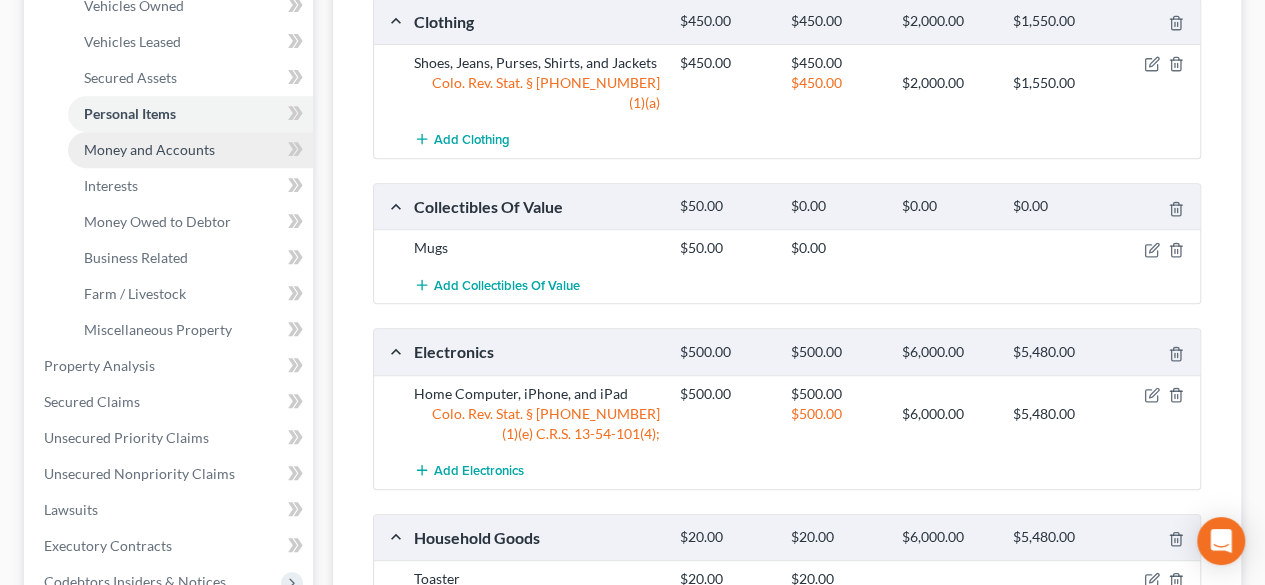 click on "Money and Accounts" at bounding box center [149, 149] 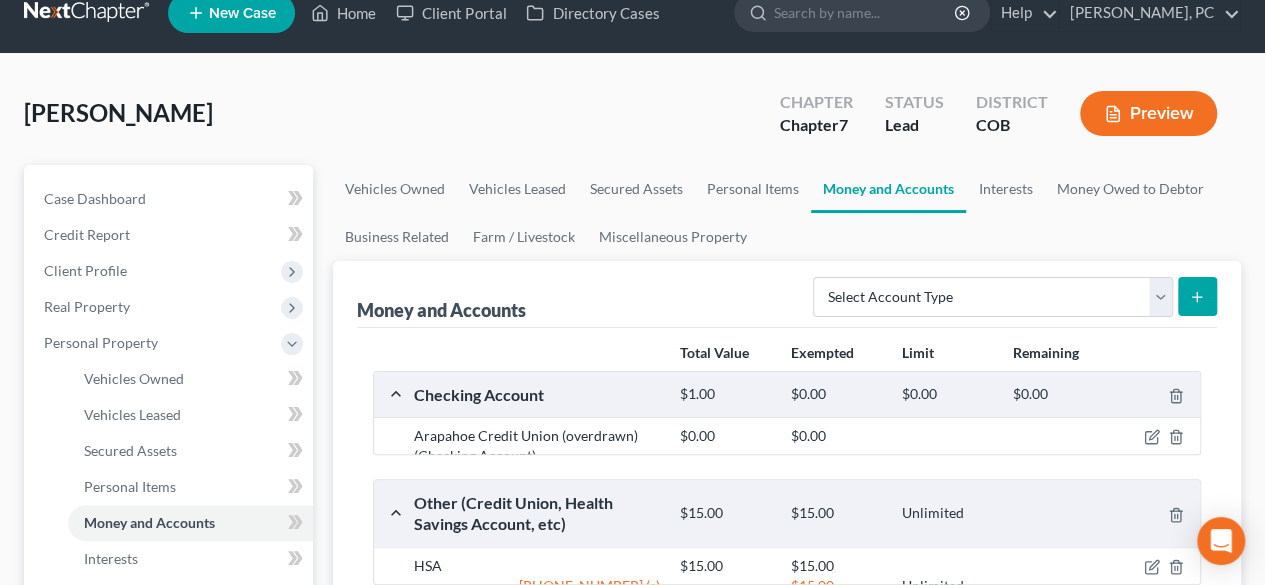 scroll, scrollTop: 0, scrollLeft: 0, axis: both 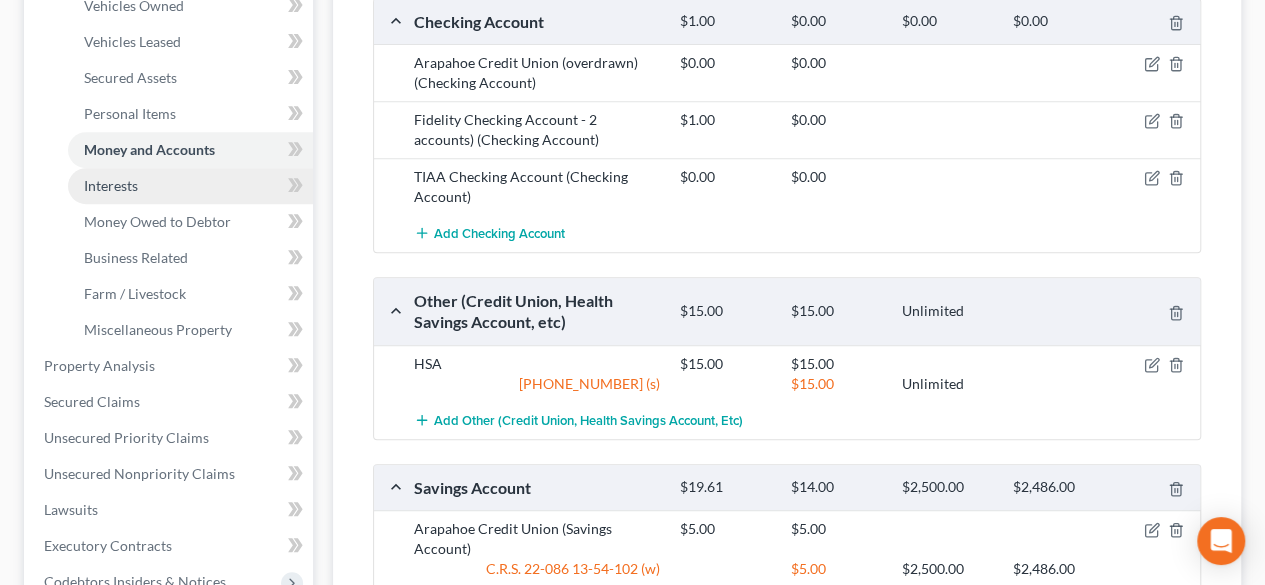 click on "Interests" at bounding box center (111, 185) 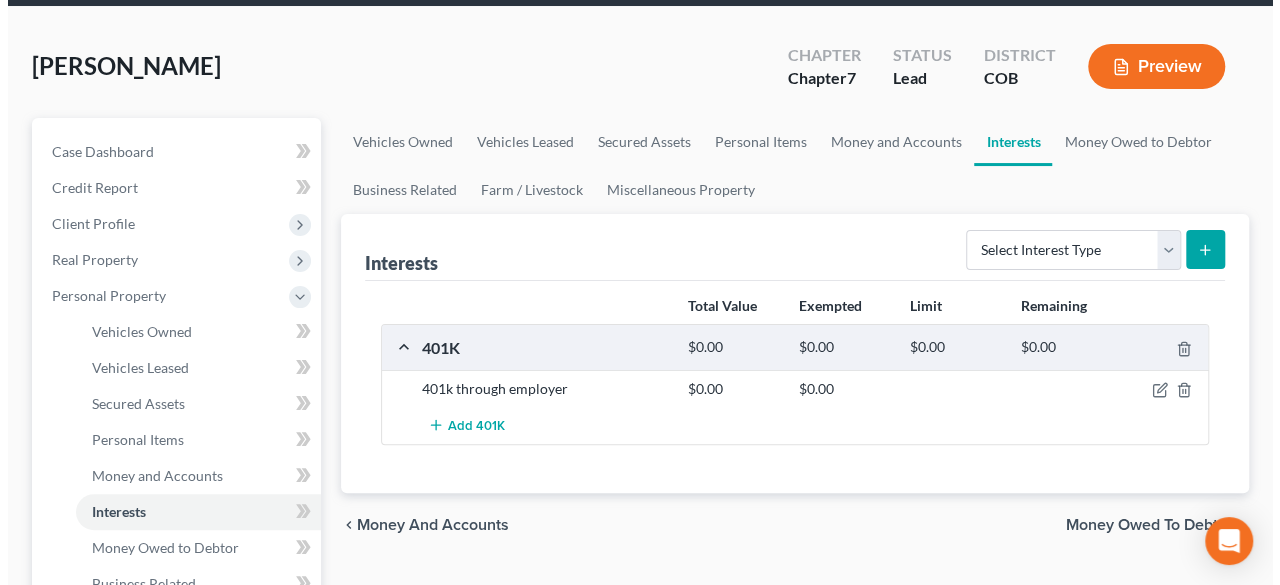 scroll, scrollTop: 100, scrollLeft: 0, axis: vertical 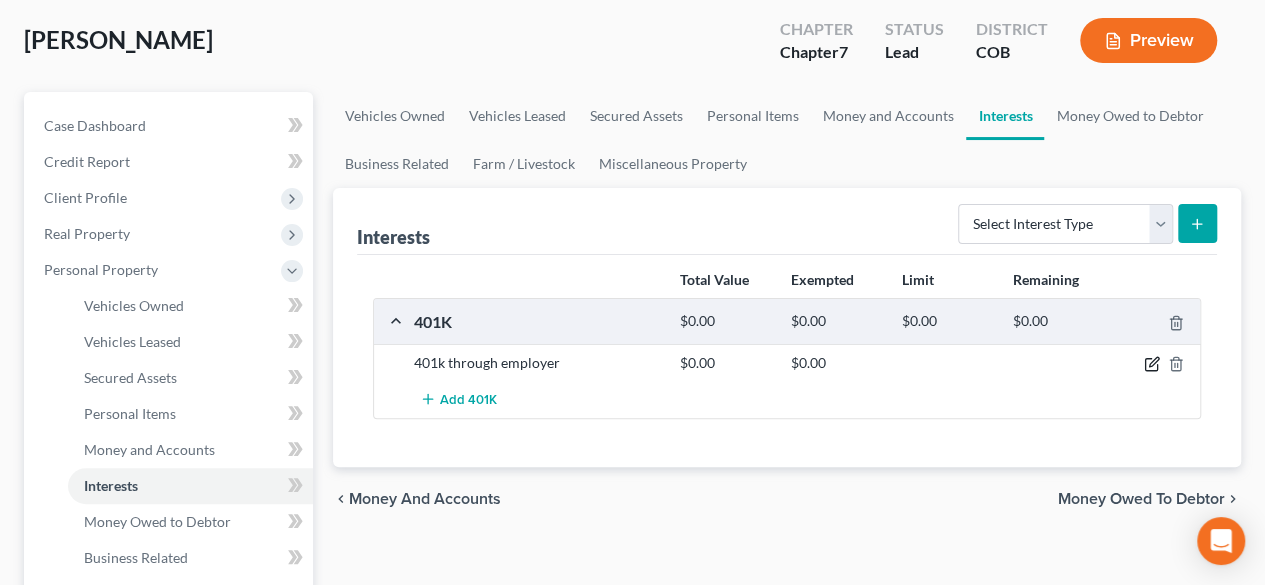 click 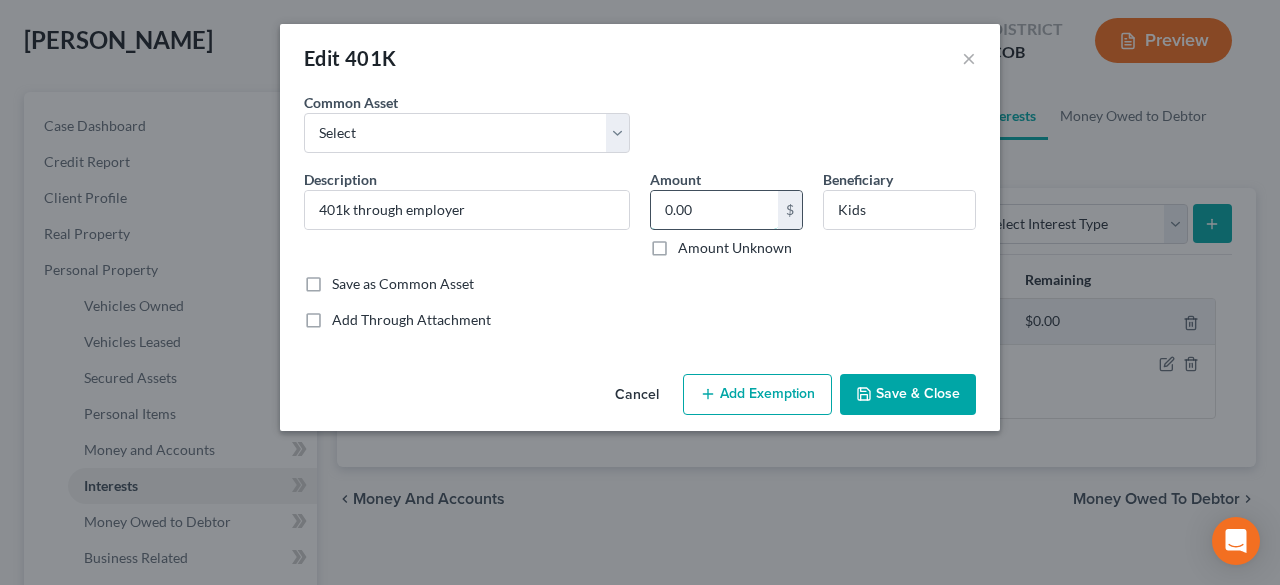 type 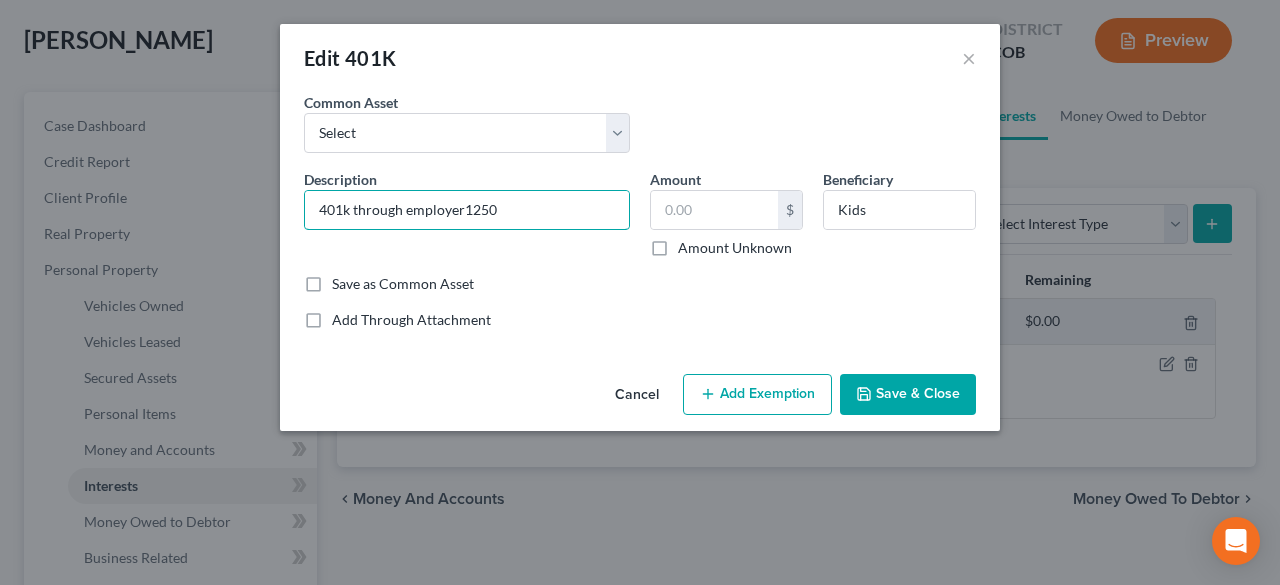 type on "401k through employer1250" 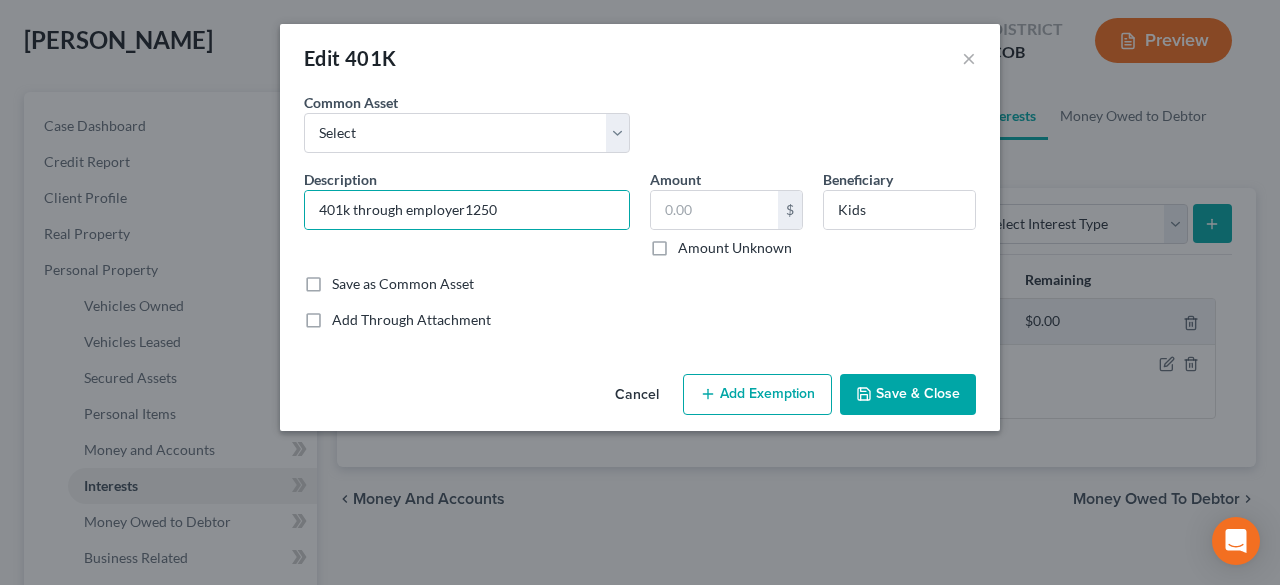 click on "Add Exemption" at bounding box center [757, 395] 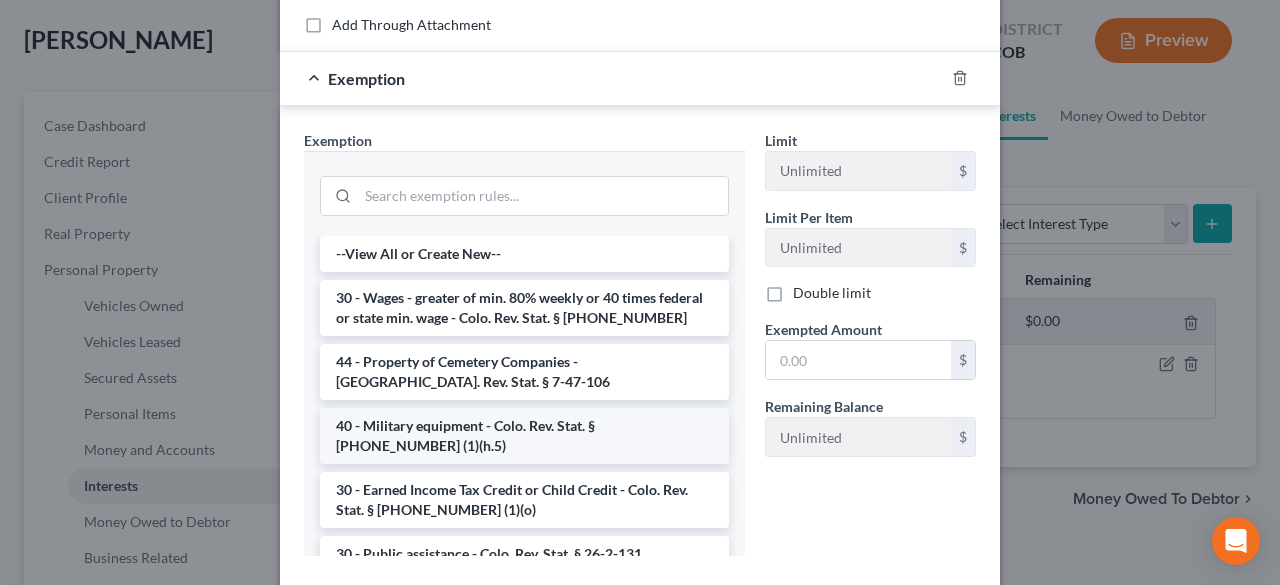 scroll, scrollTop: 300, scrollLeft: 0, axis: vertical 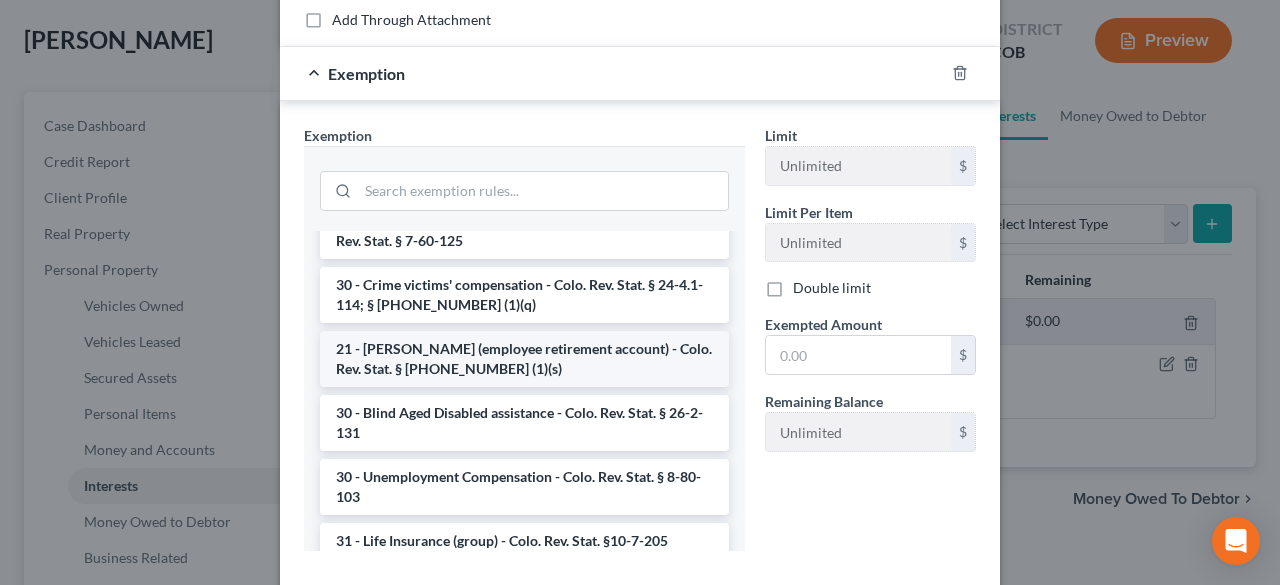 click on "21 - ERISA (employee retirement account) - Colo. Rev. Stat. § 13-54-102 (1)(s)" at bounding box center (524, 359) 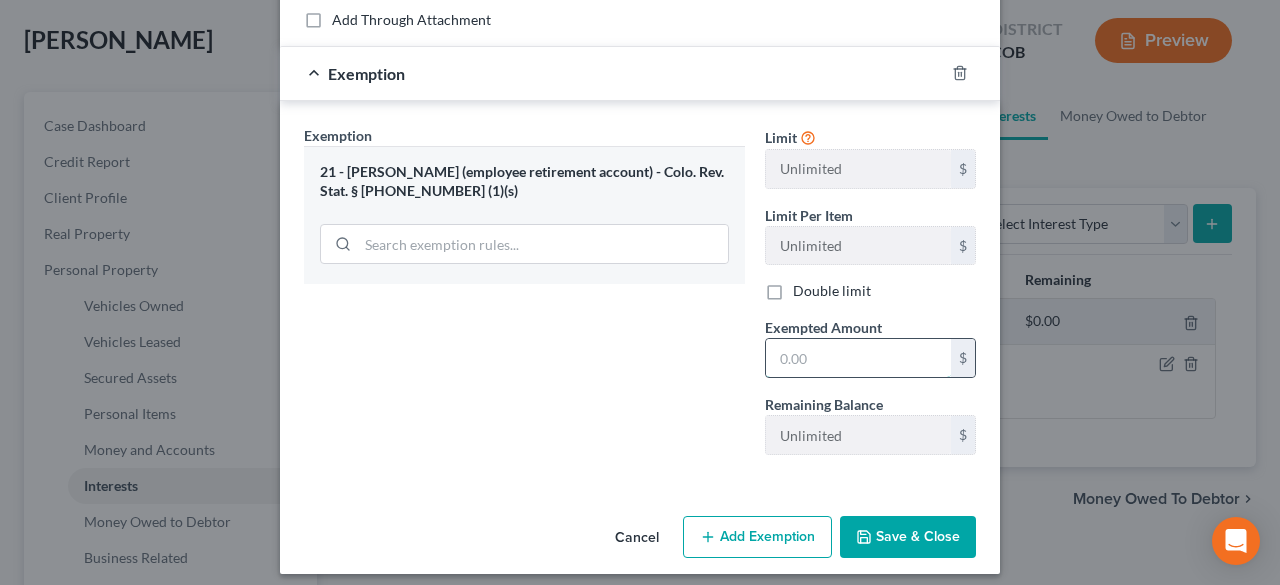 click at bounding box center [858, 358] 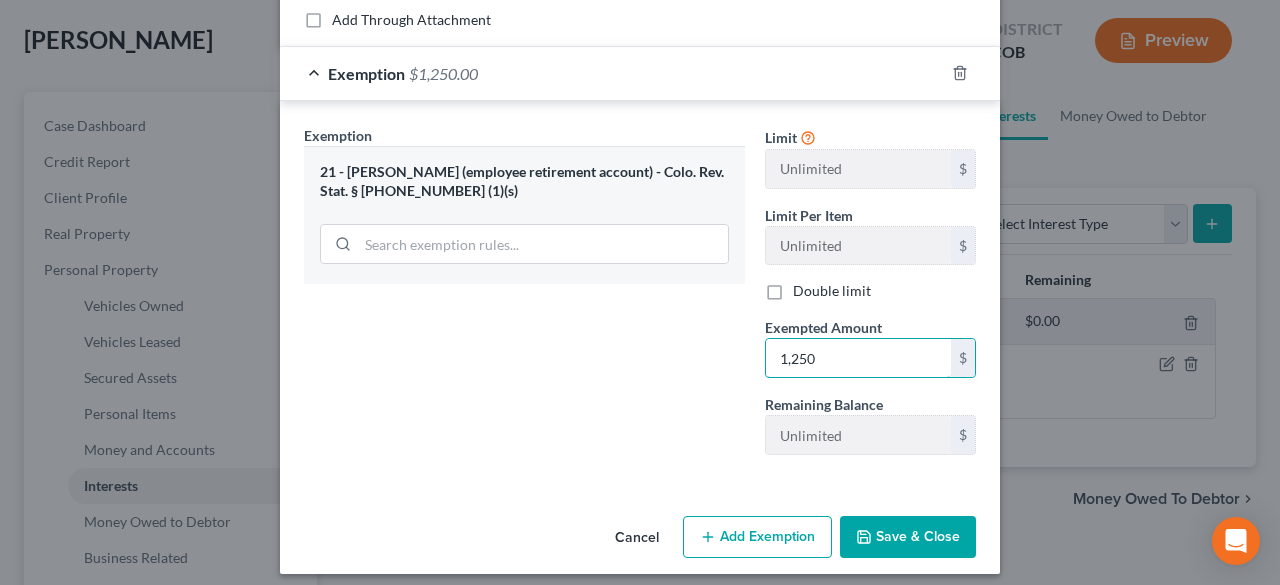 type on "1,250" 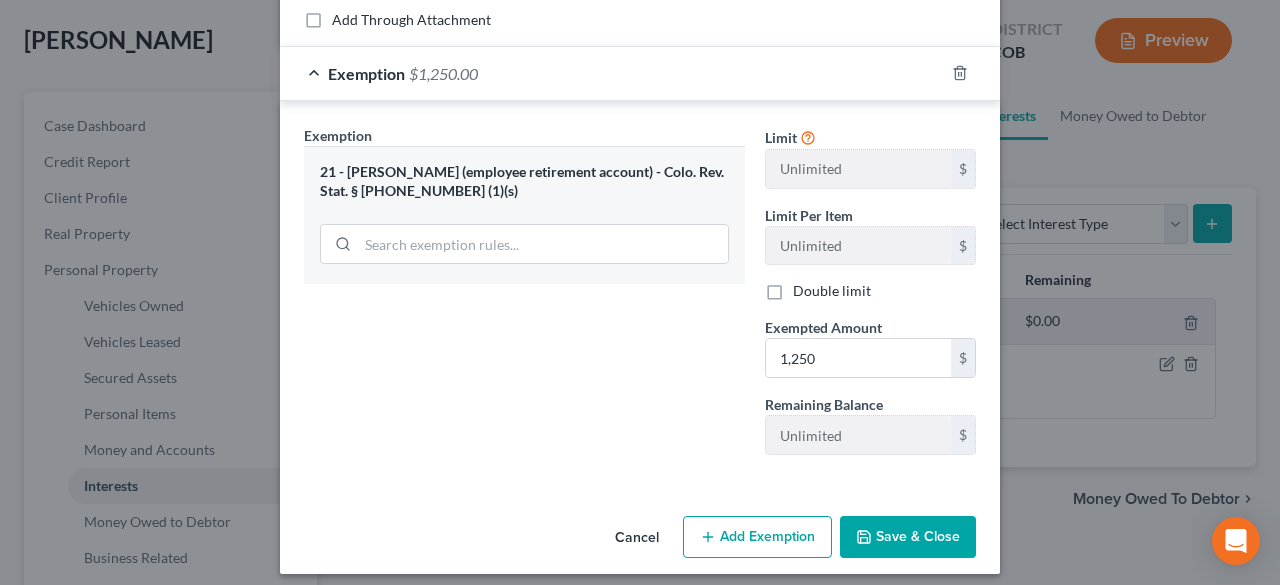 click on "Save & Close" at bounding box center [908, 537] 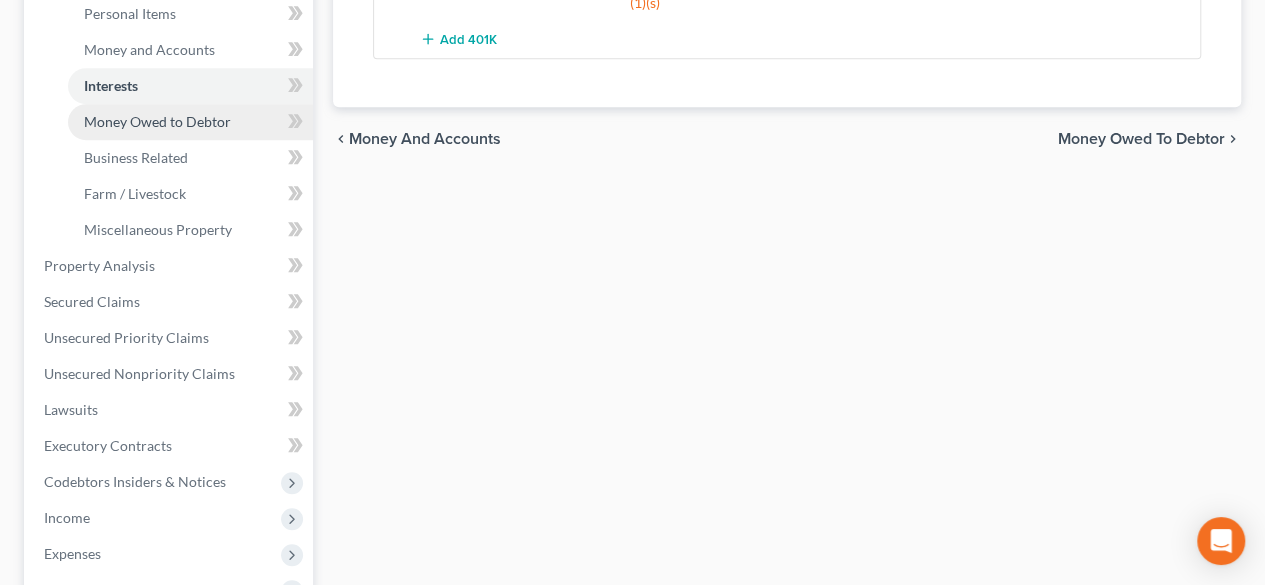 click on "Money Owed to Debtor" at bounding box center (190, 122) 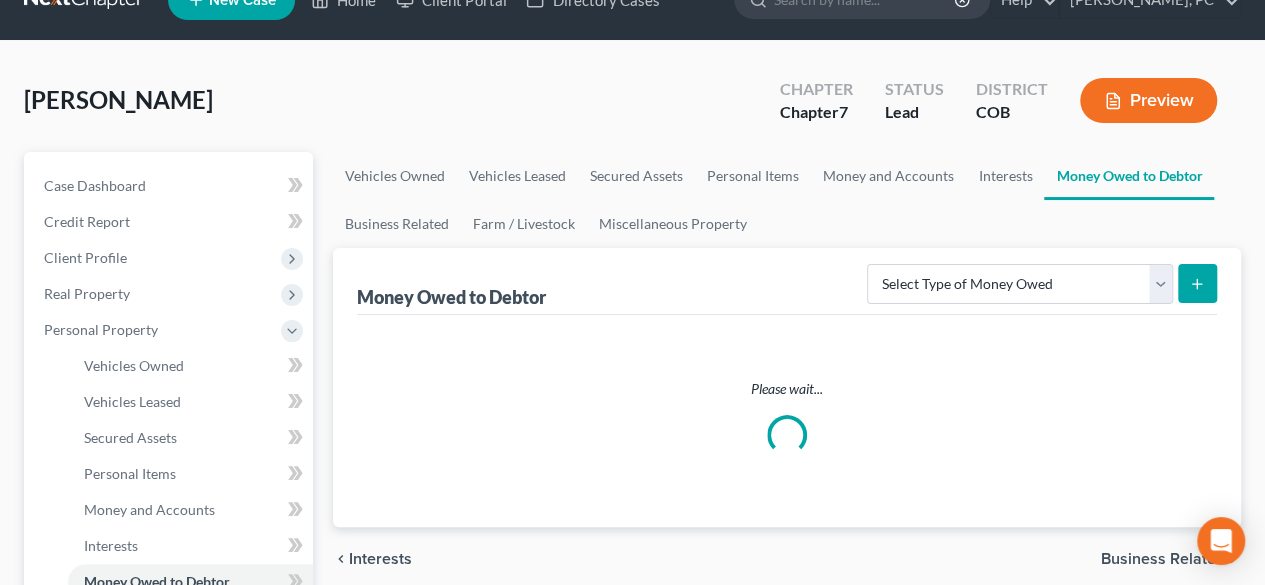 scroll, scrollTop: 0, scrollLeft: 0, axis: both 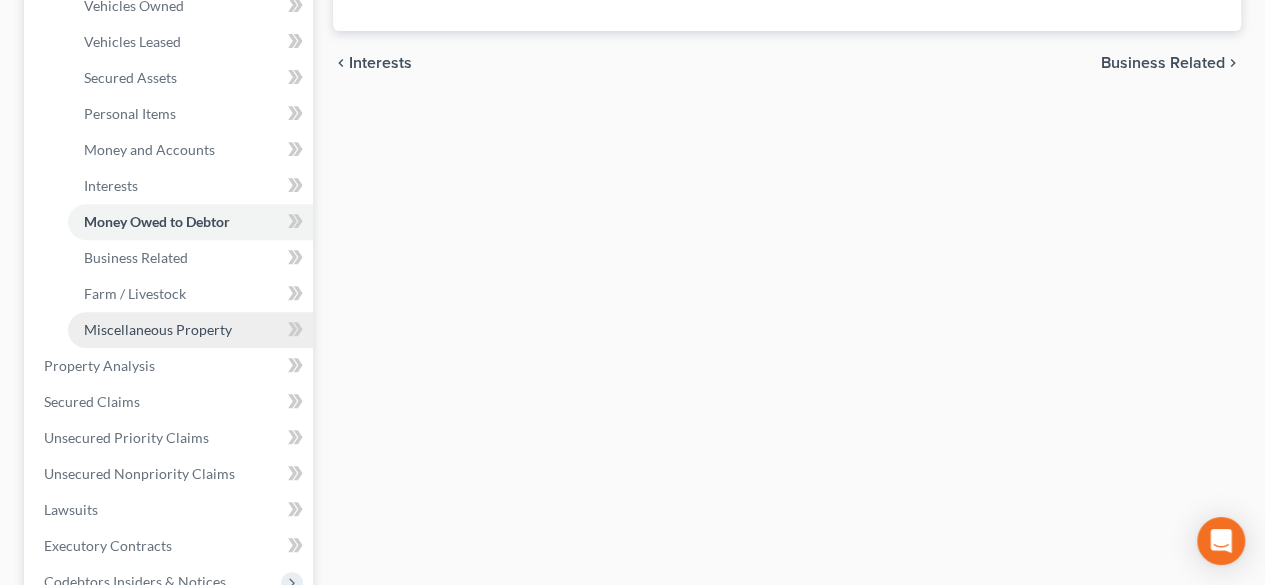 click on "Miscellaneous Property" at bounding box center [158, 329] 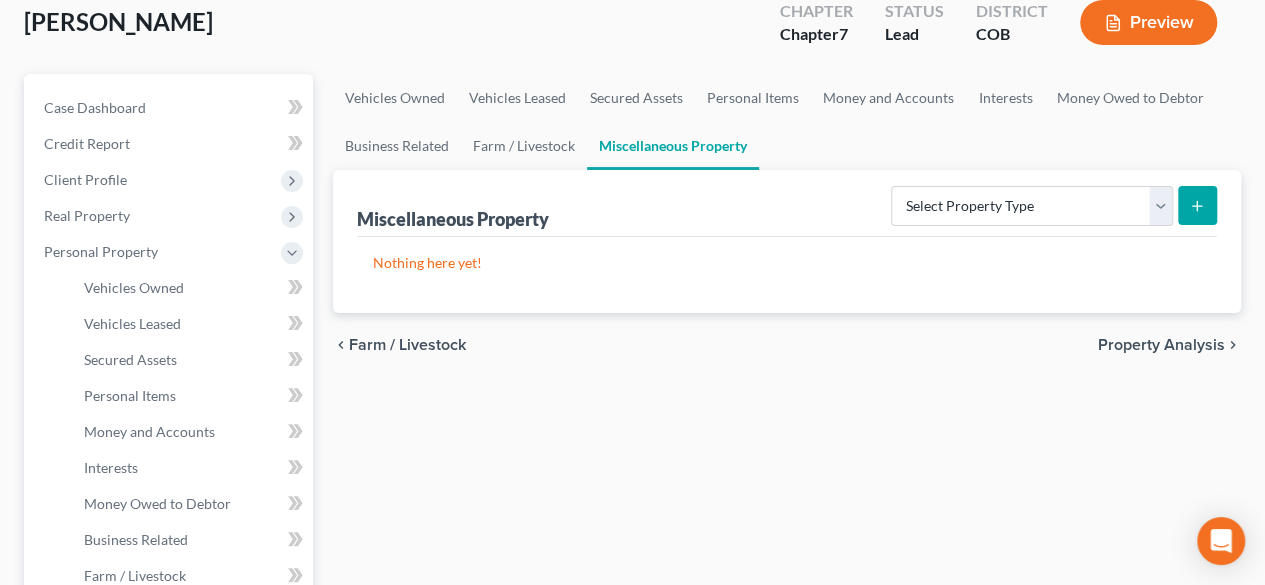 scroll, scrollTop: 100, scrollLeft: 0, axis: vertical 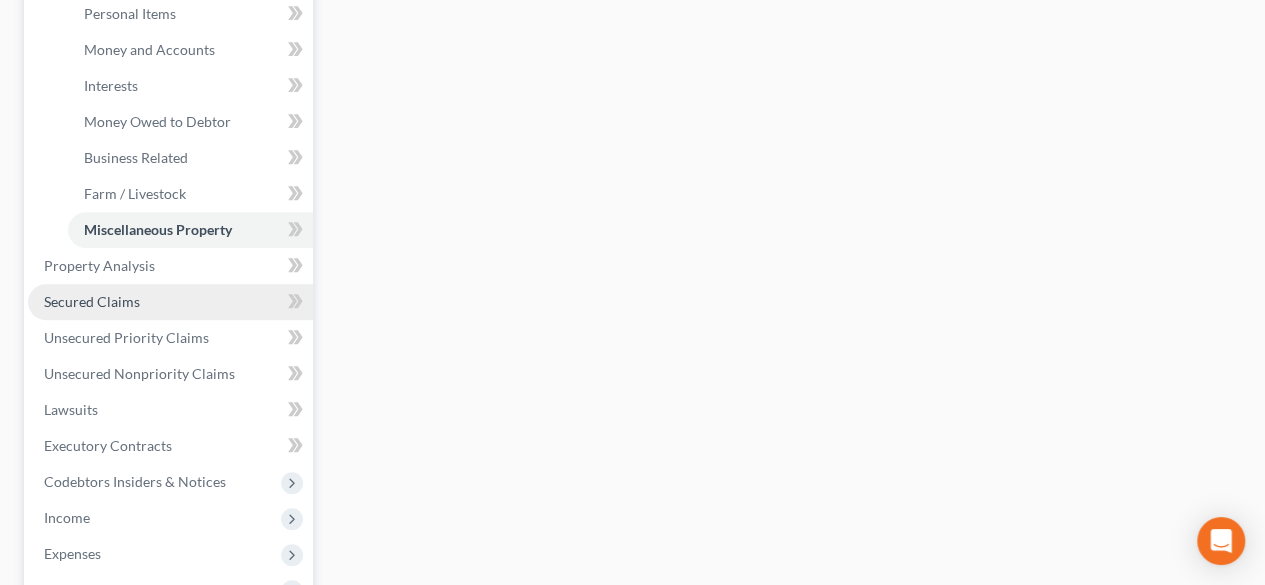 click on "Secured Claims" at bounding box center (92, 301) 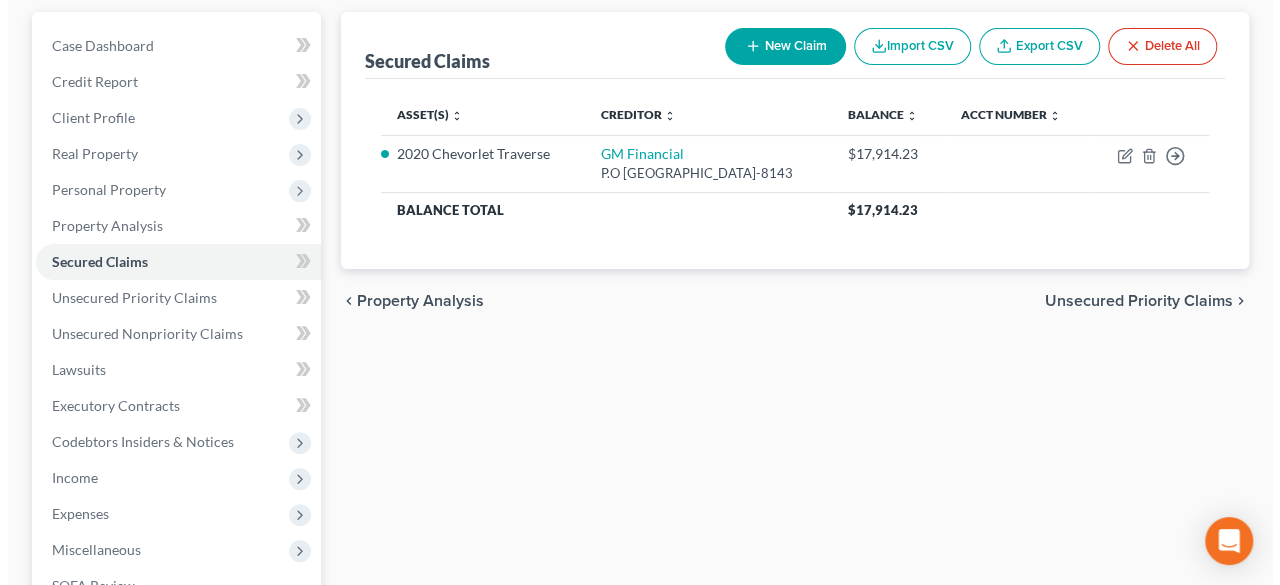 scroll, scrollTop: 200, scrollLeft: 0, axis: vertical 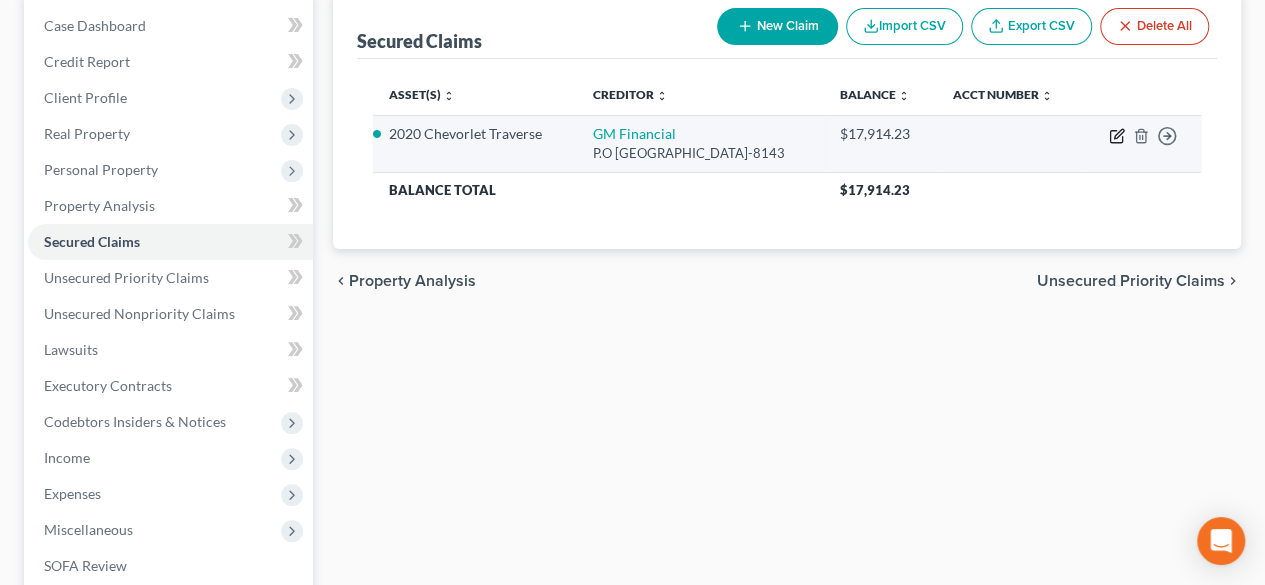 click 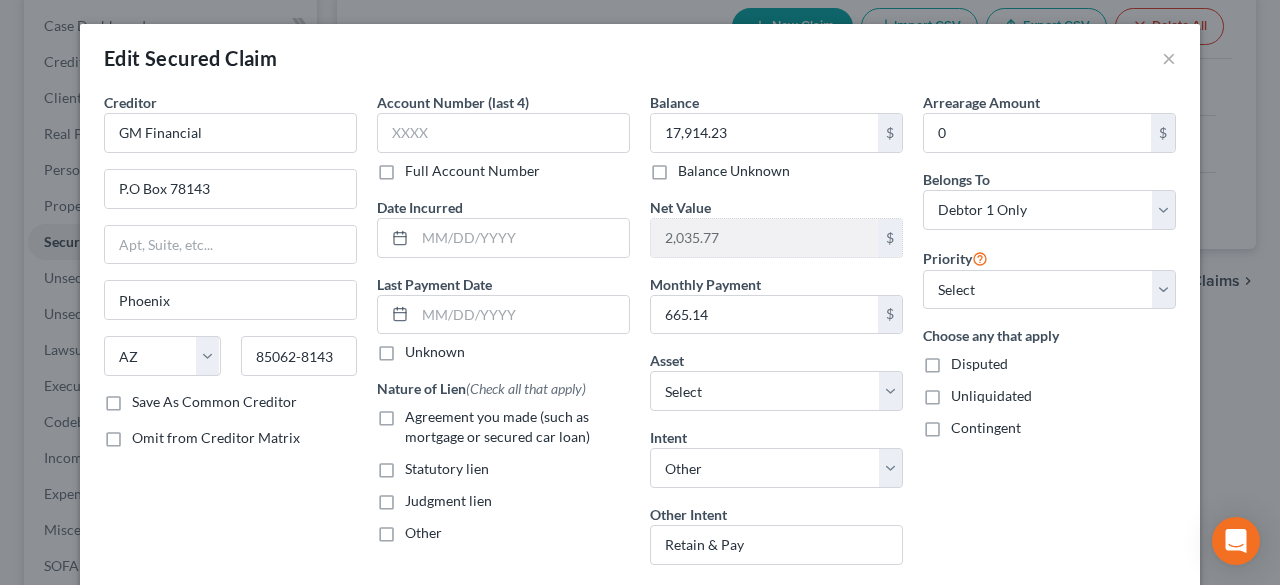 scroll, scrollTop: 100, scrollLeft: 0, axis: vertical 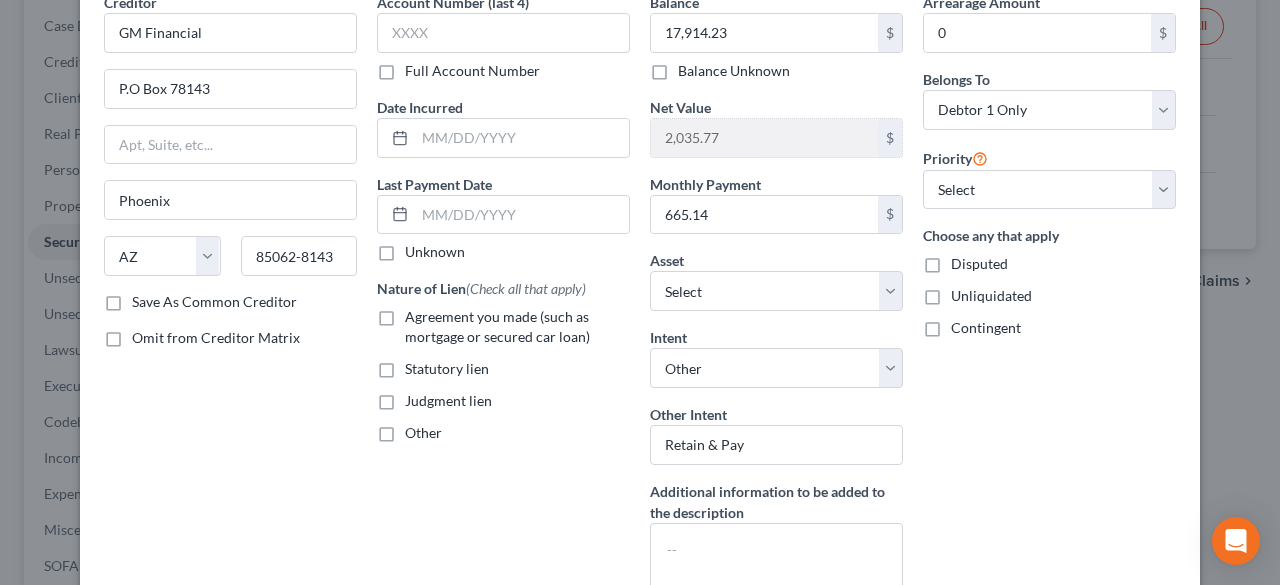 click on "Agreement you made (such as mortgage or secured car loan)" at bounding box center [517, 327] 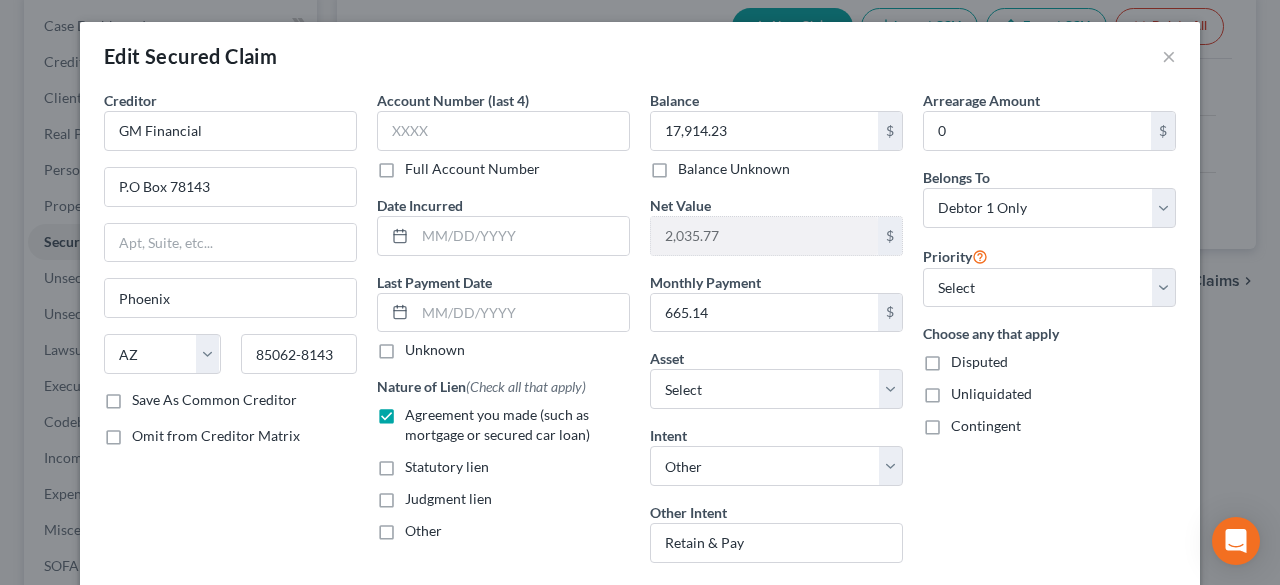 scroll, scrollTop: 0, scrollLeft: 0, axis: both 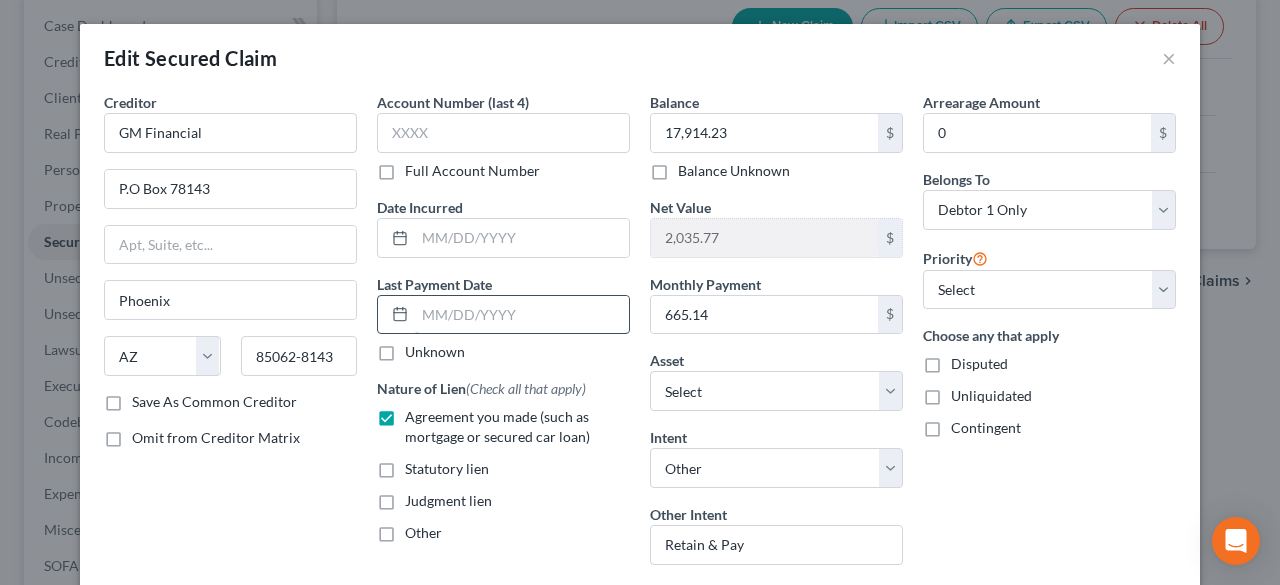click at bounding box center [522, 315] 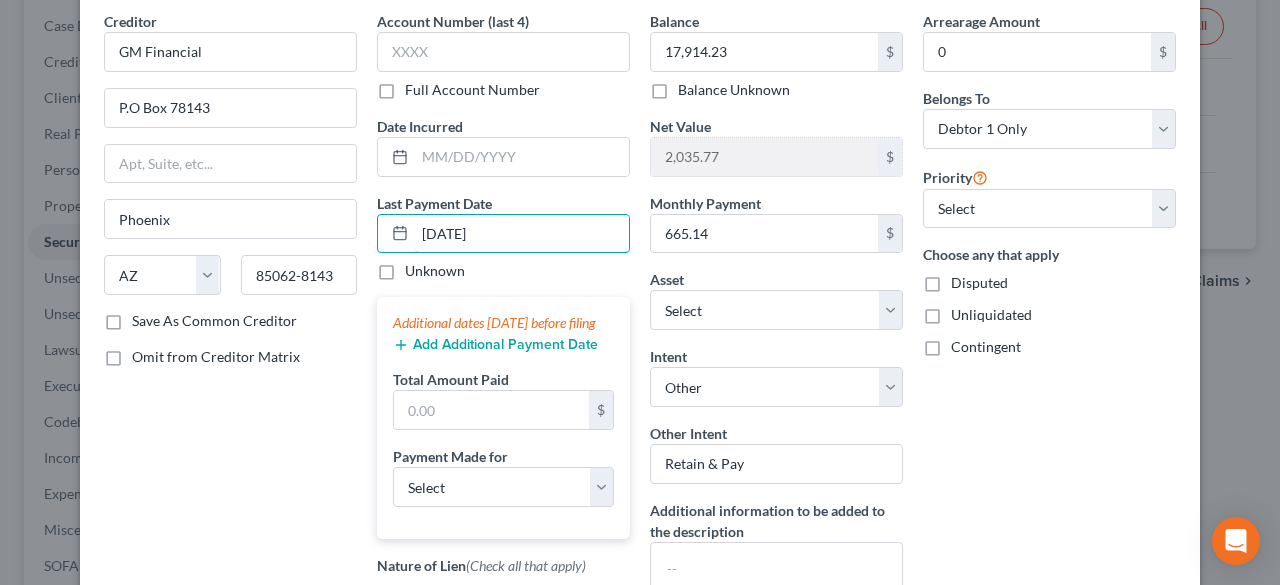 scroll, scrollTop: 100, scrollLeft: 0, axis: vertical 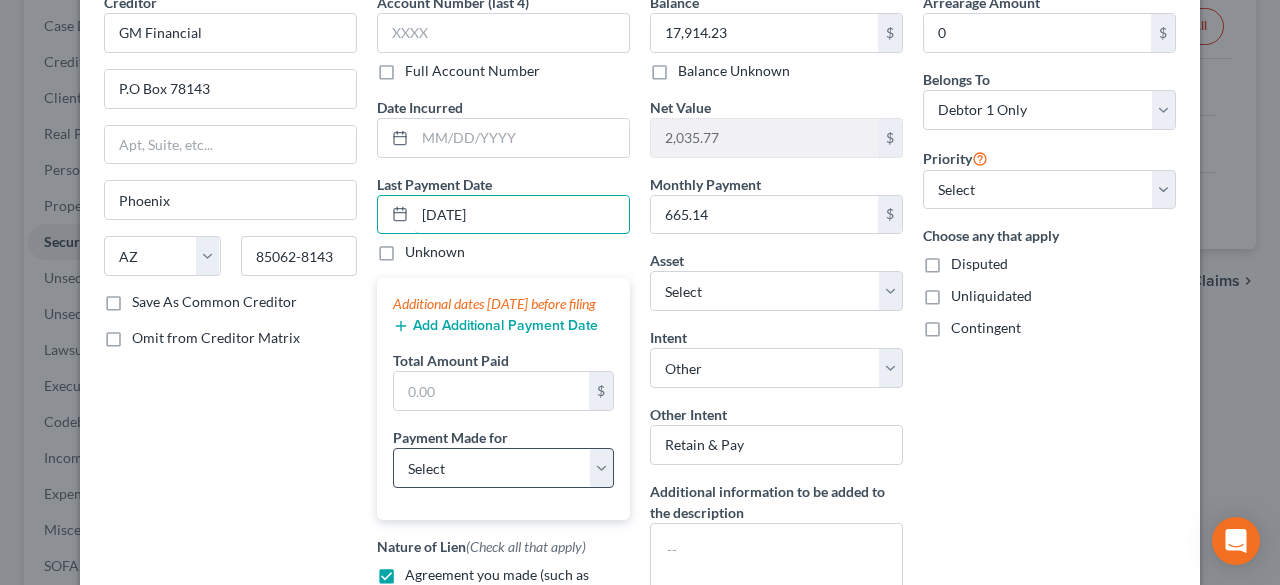 type on "06/20/2025" 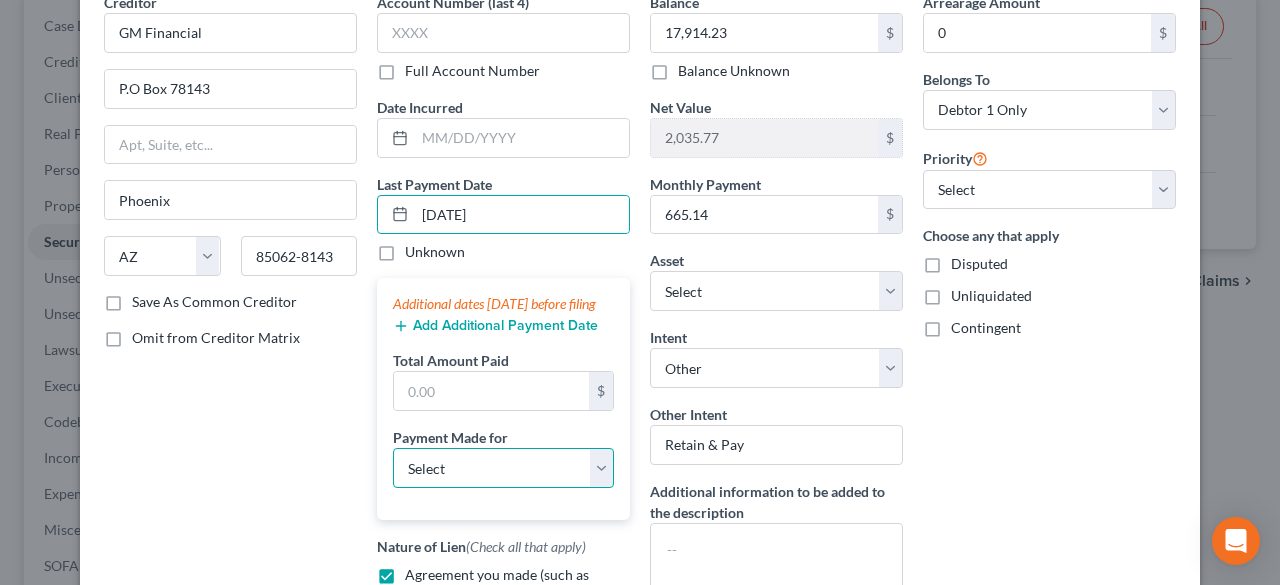click on "Select Car Credit Card Loan Repayment Mortgage Other Suppliers Or Vendors" at bounding box center (503, 468) 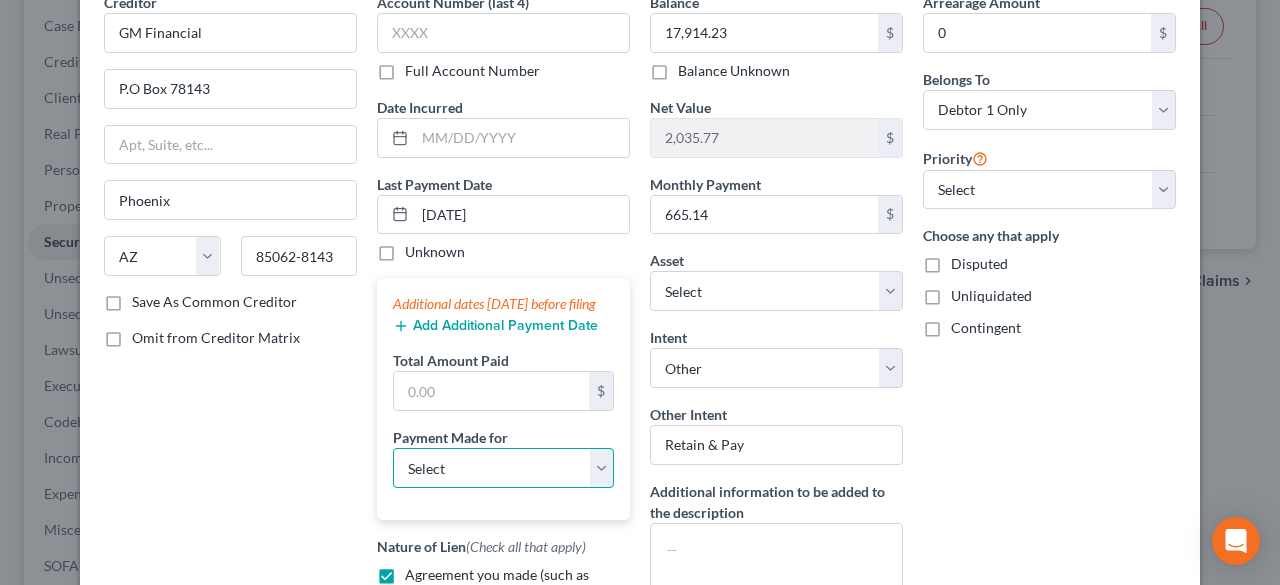 select on "3" 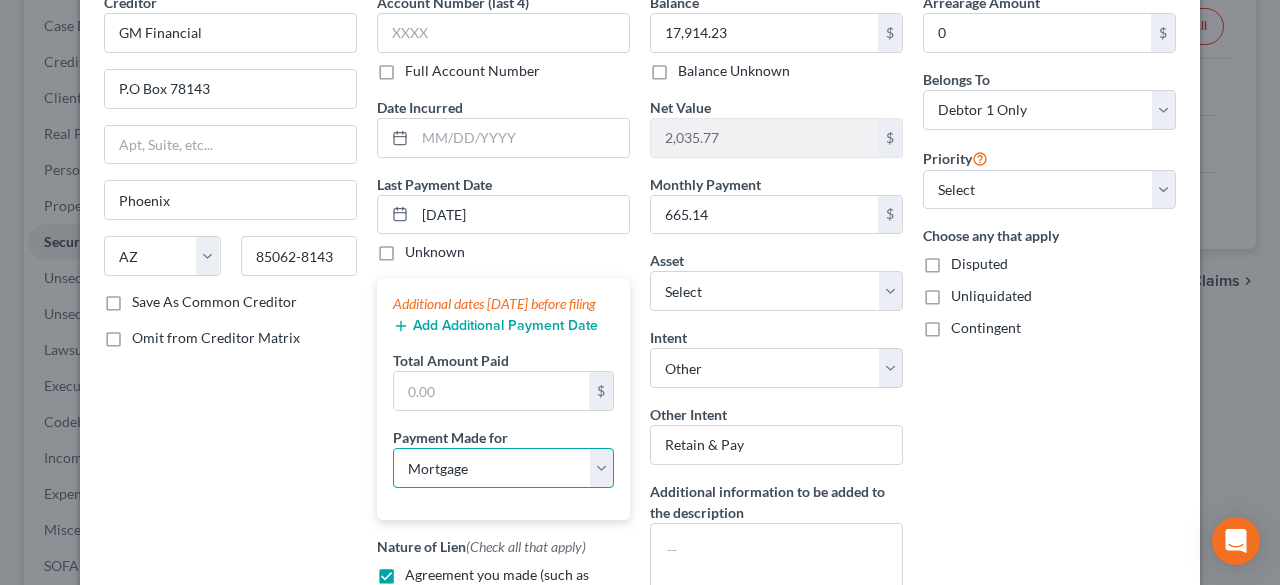 click on "Select Car Credit Card Loan Repayment Mortgage Other Suppliers Or Vendors" at bounding box center [503, 468] 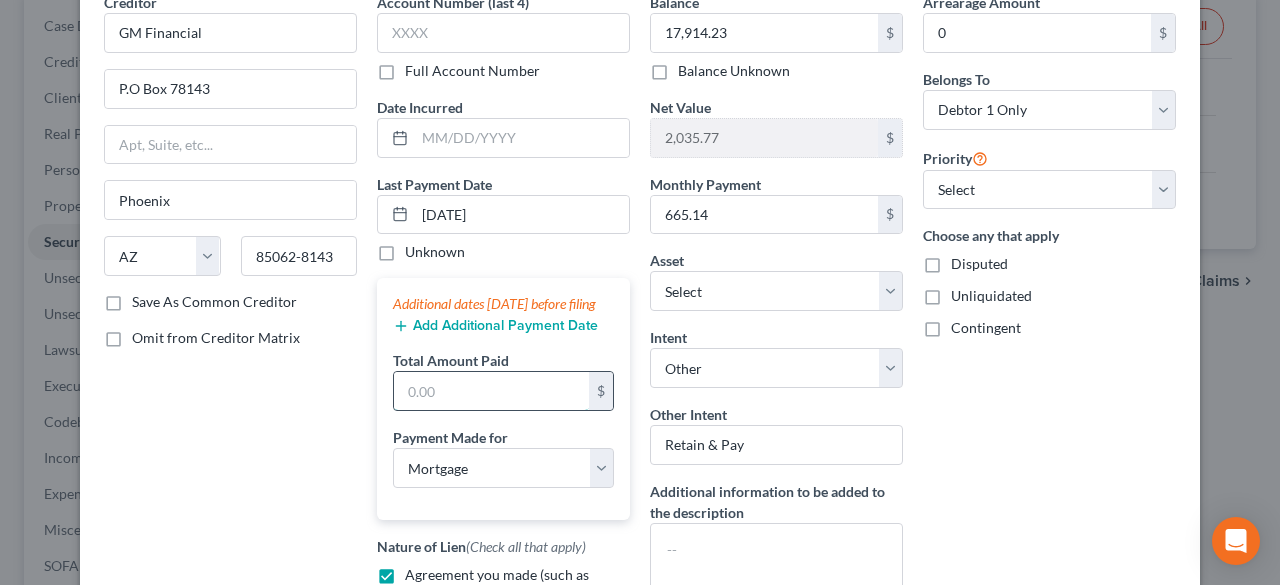 click at bounding box center (491, 391) 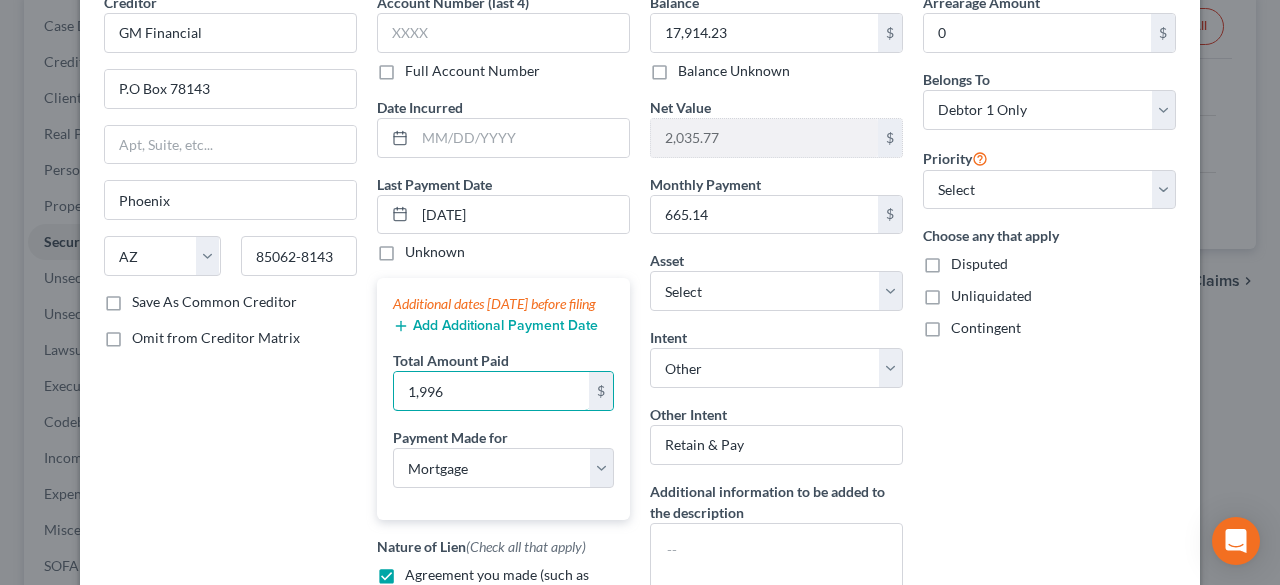 type on "1,996" 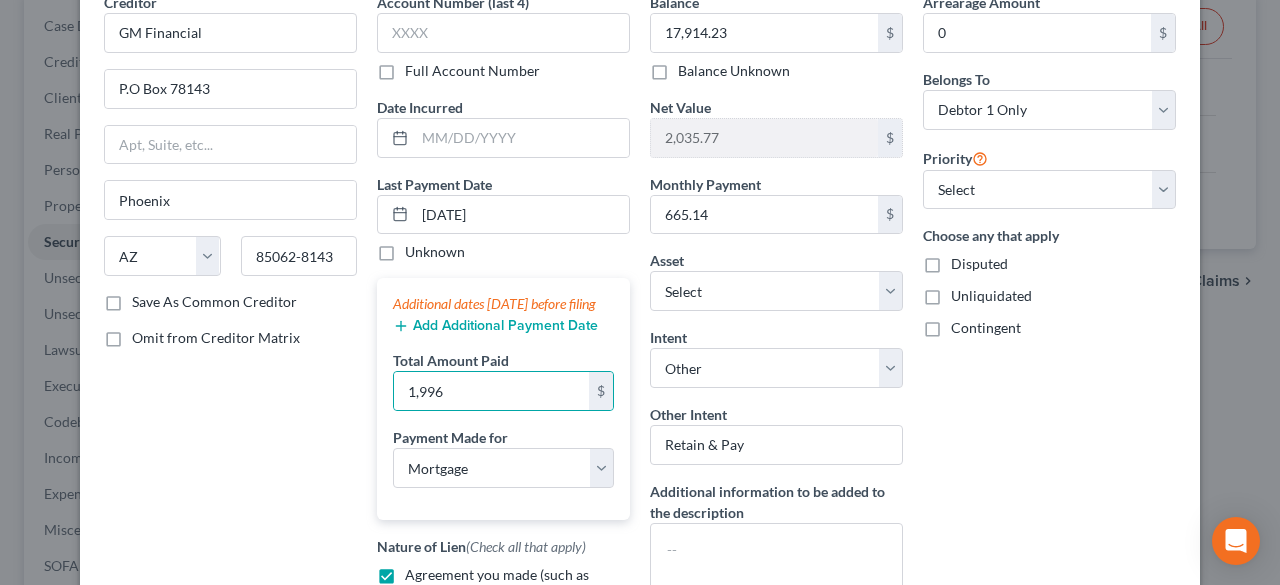 click on "Choose any that apply Disputed Unliquidated Contingent" at bounding box center [1049, 281] 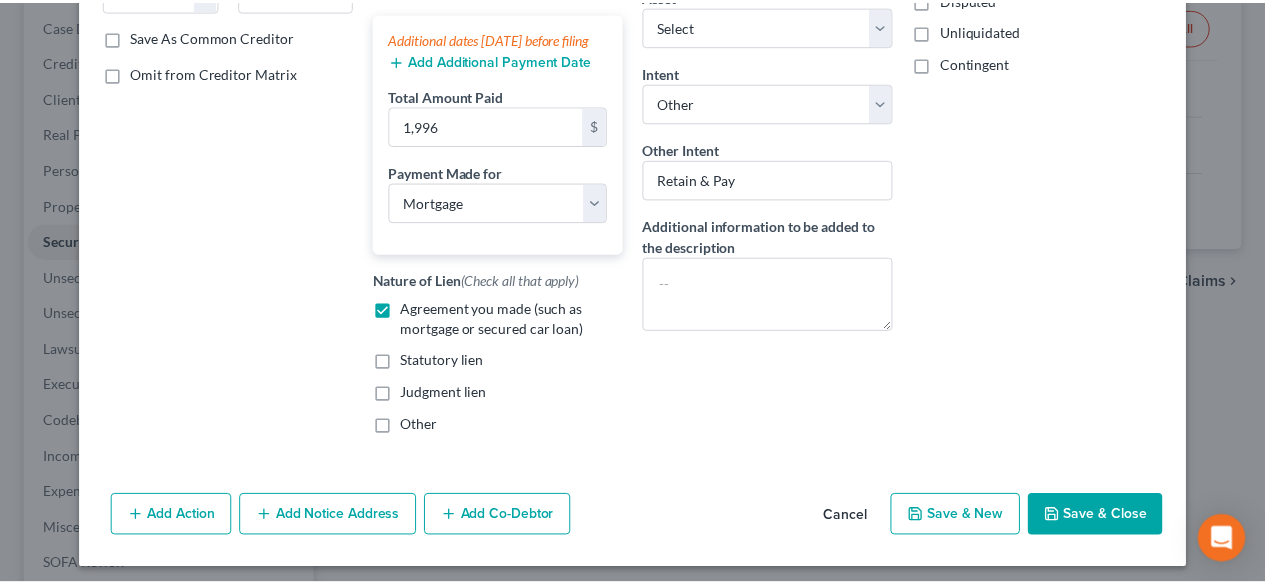 scroll, scrollTop: 390, scrollLeft: 0, axis: vertical 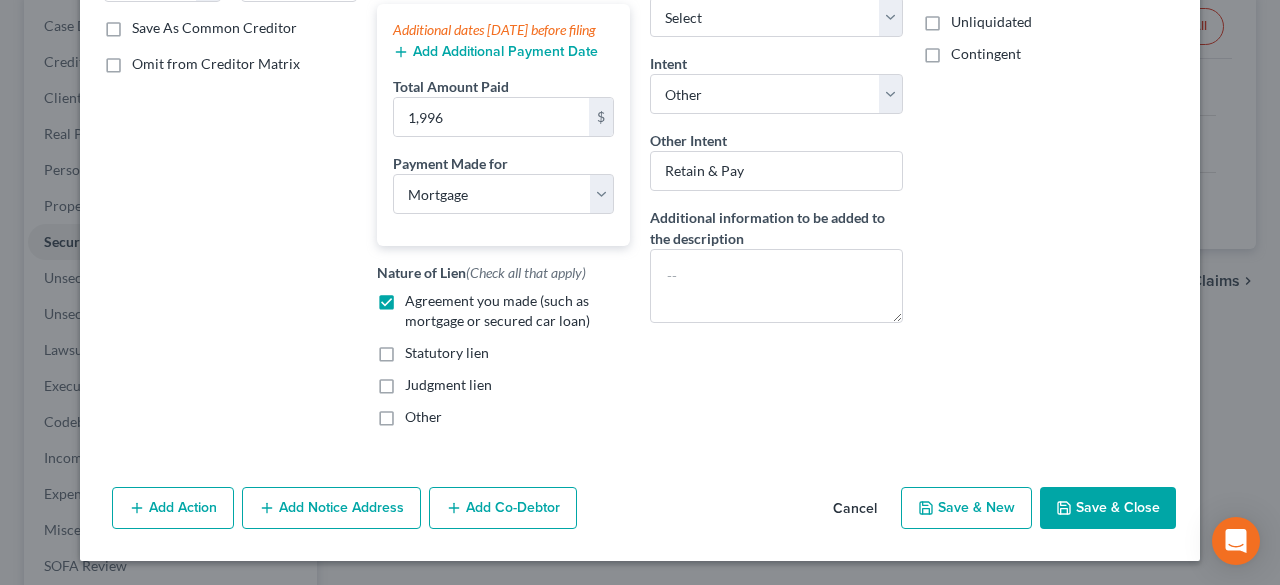 drag, startPoint x: 1090, startPoint y: 506, endPoint x: 1026, endPoint y: 480, distance: 69.079666 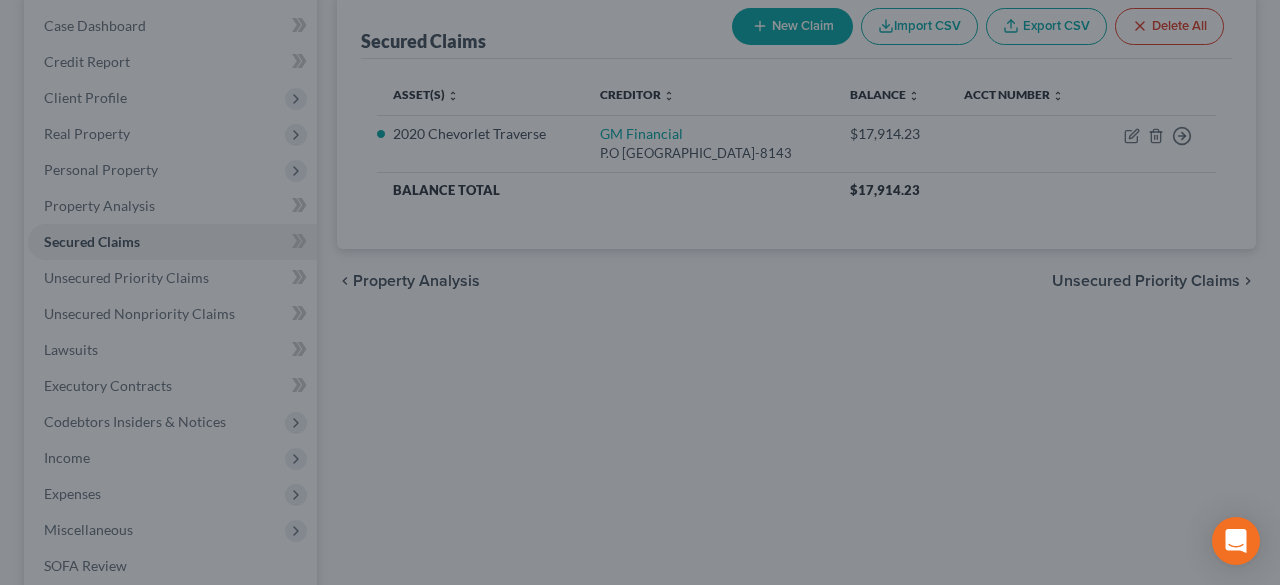 select on "10" 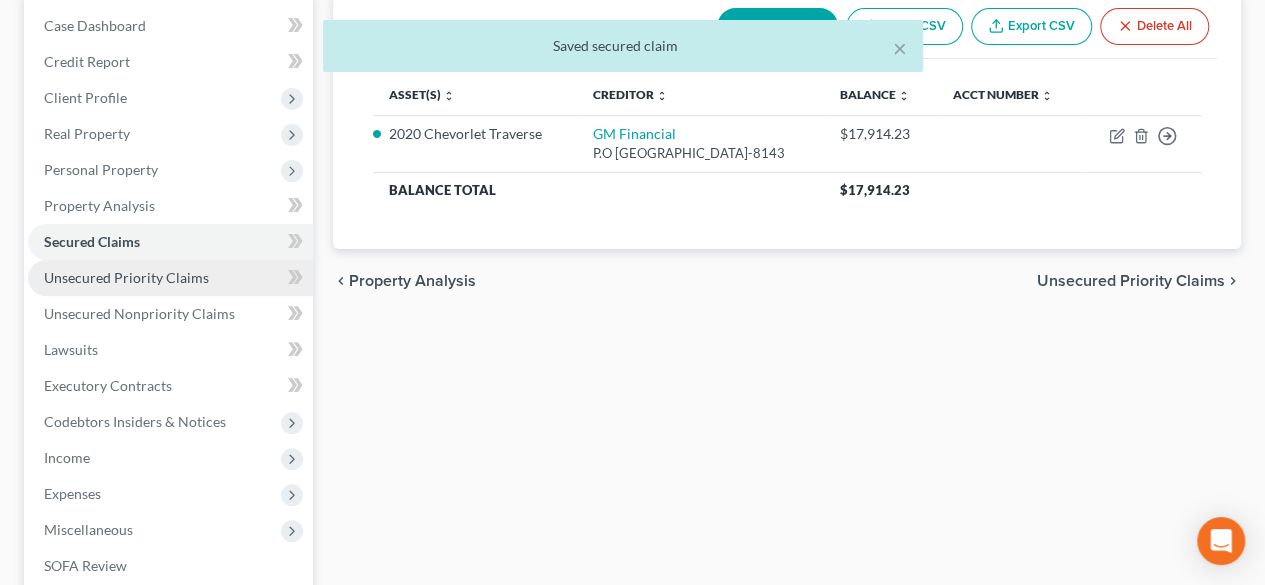 click on "Unsecured Priority Claims" at bounding box center [126, 277] 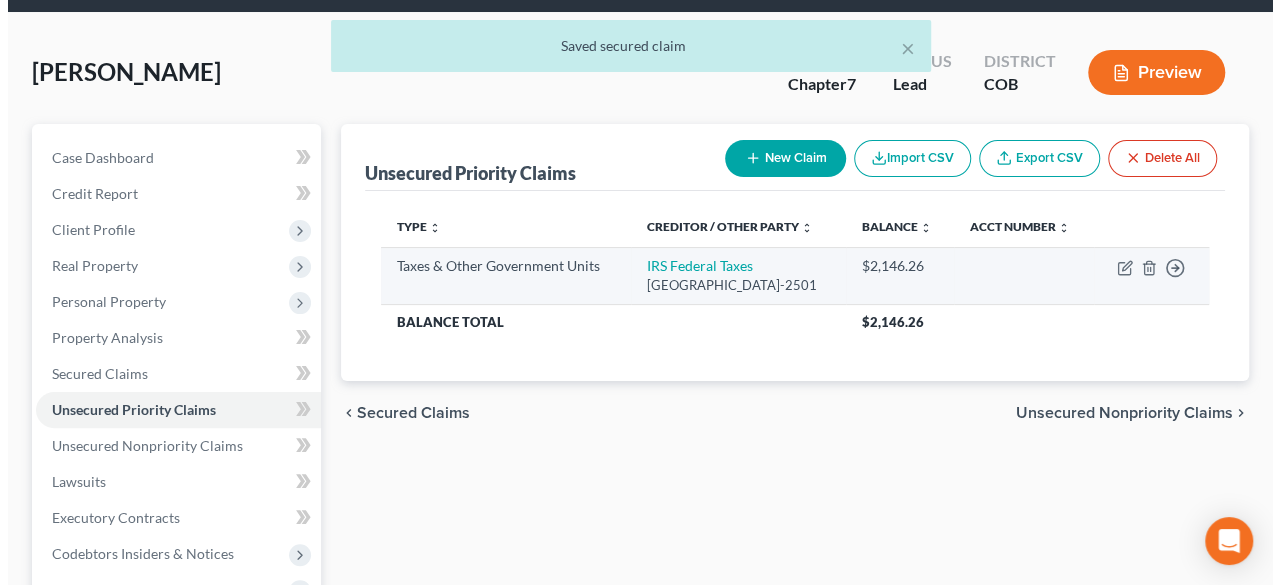 scroll, scrollTop: 100, scrollLeft: 0, axis: vertical 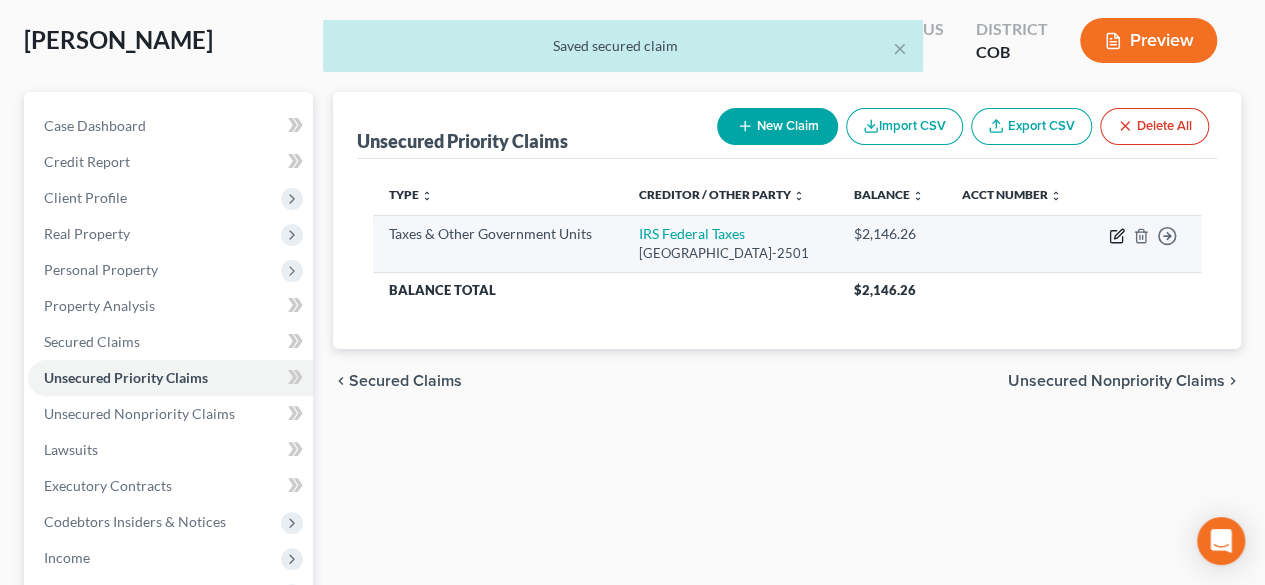 click 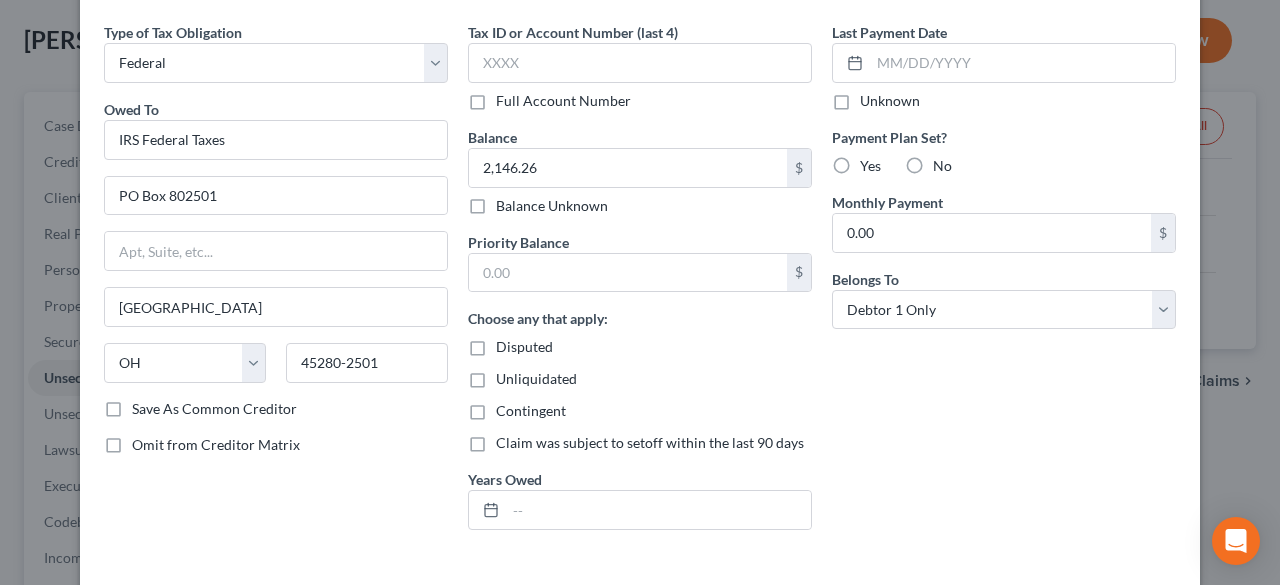 scroll, scrollTop: 170, scrollLeft: 0, axis: vertical 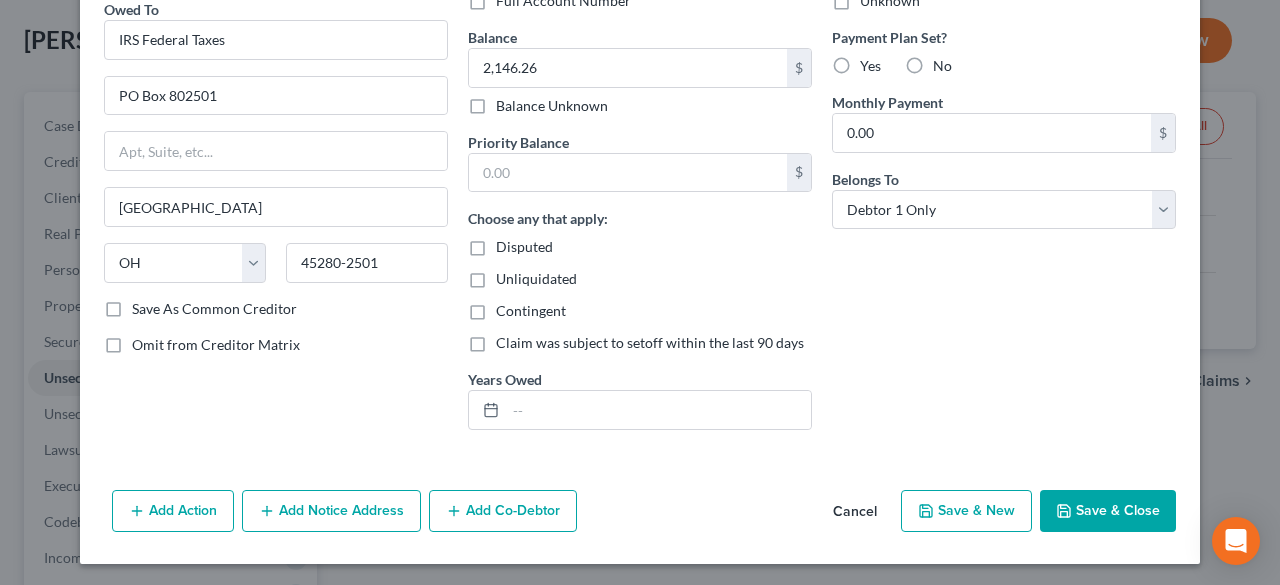 click on "Add Notice Address" at bounding box center (331, 511) 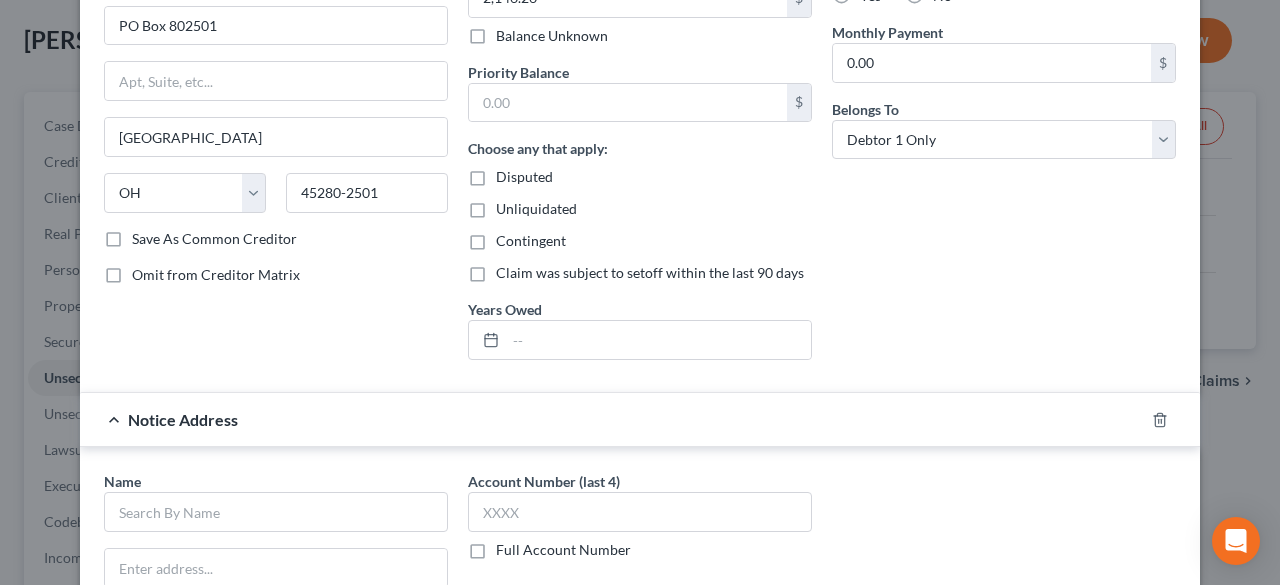 scroll, scrollTop: 270, scrollLeft: 0, axis: vertical 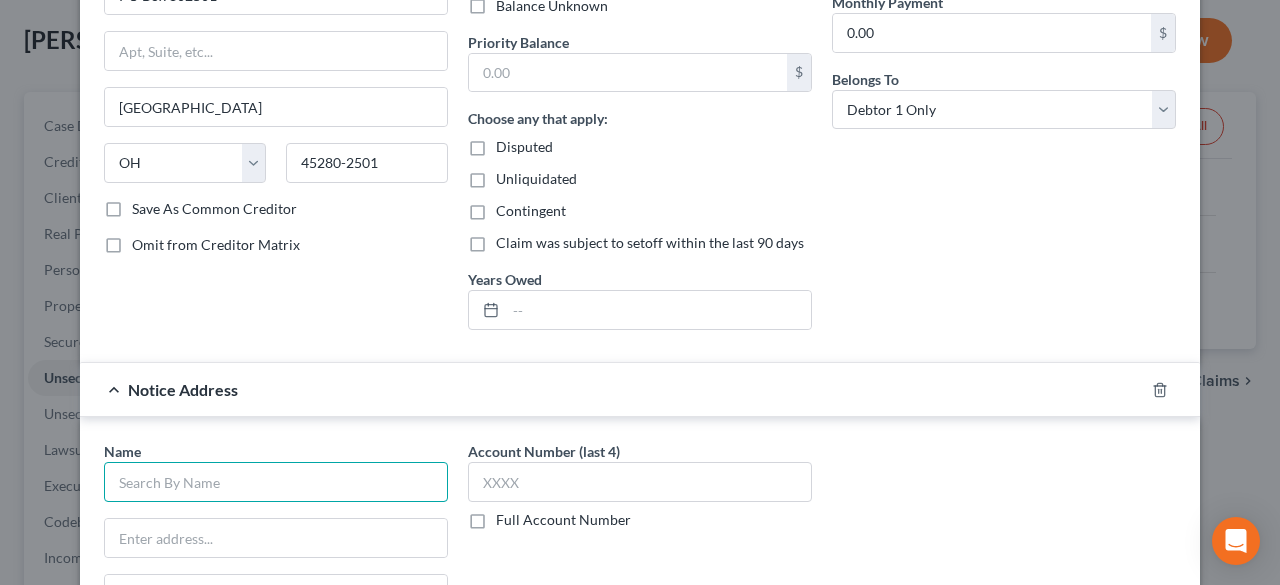 click at bounding box center [276, 482] 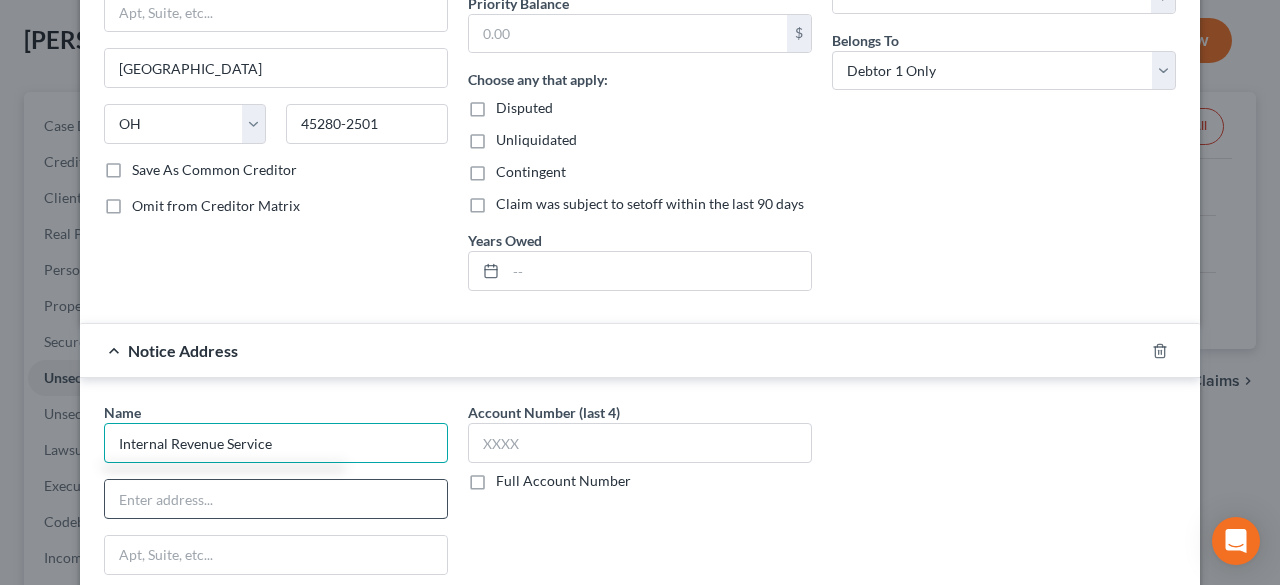 scroll, scrollTop: 370, scrollLeft: 0, axis: vertical 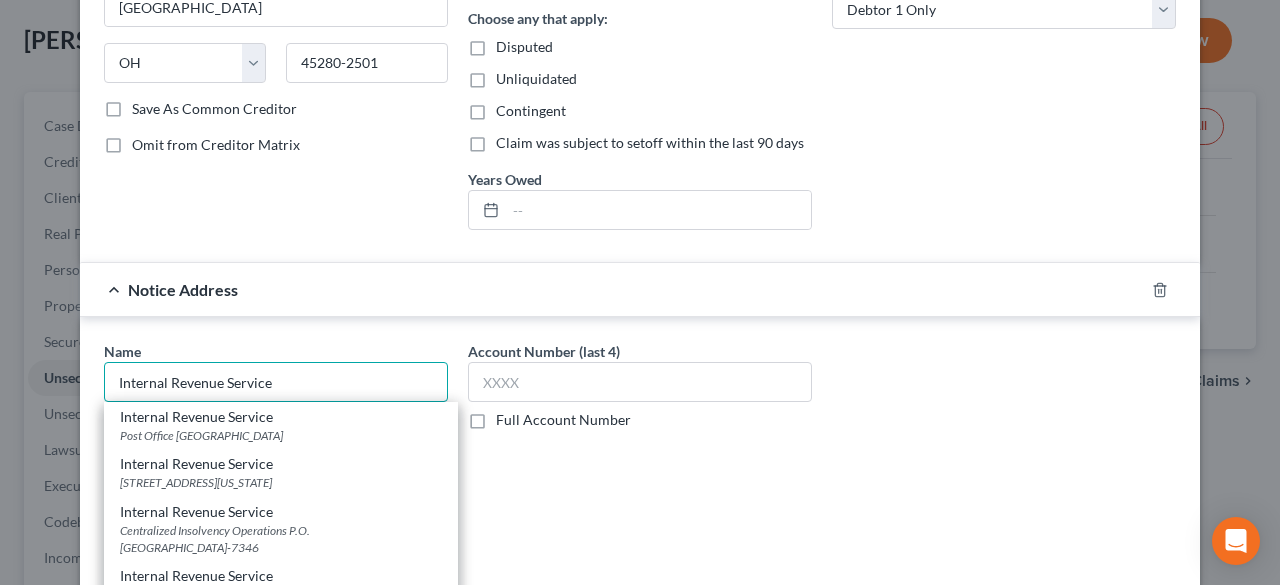 type on "Internal Revenue Service" 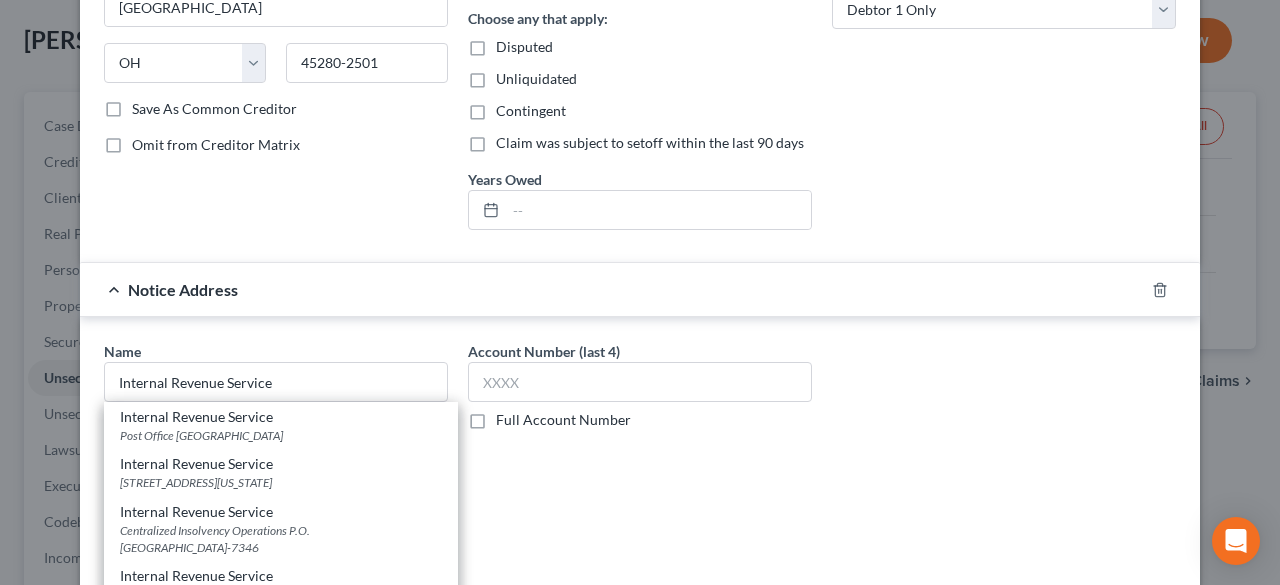 click on "Post Office Box 7346, Philadelphia, PA 19101" at bounding box center (281, 435) 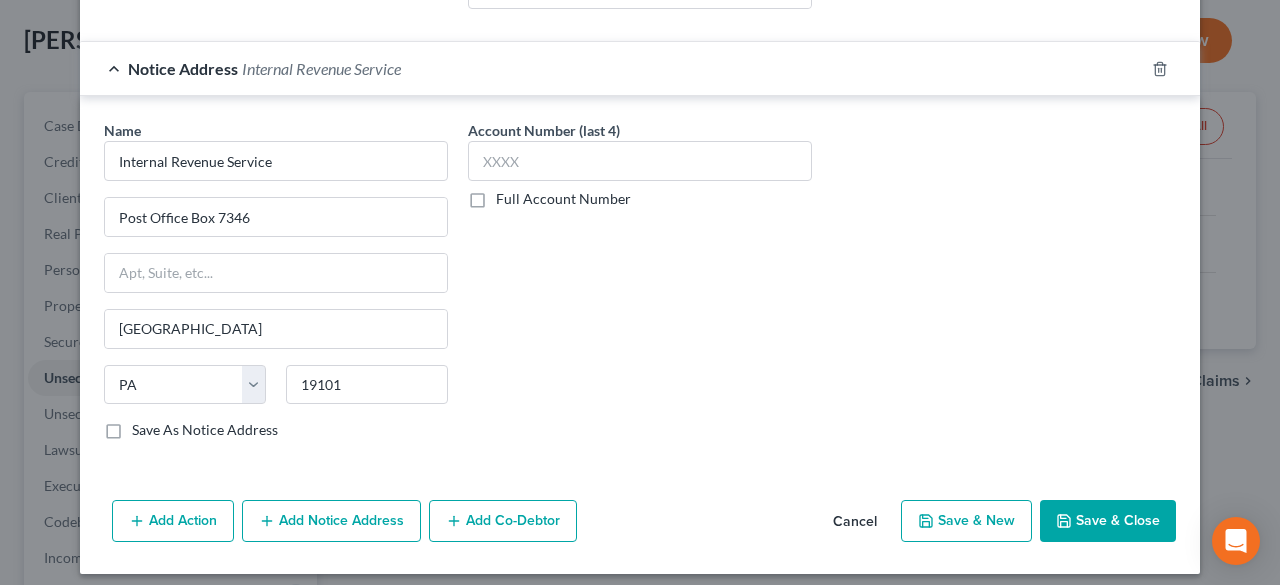 scroll, scrollTop: 597, scrollLeft: 0, axis: vertical 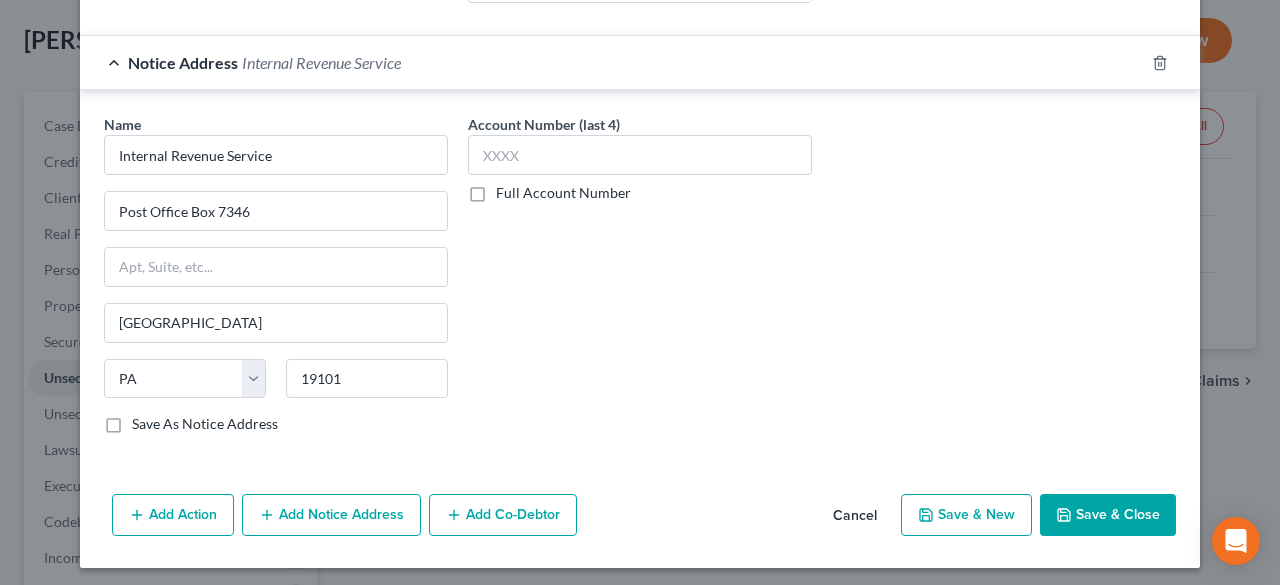 click on "Save & Close" at bounding box center [1108, 515] 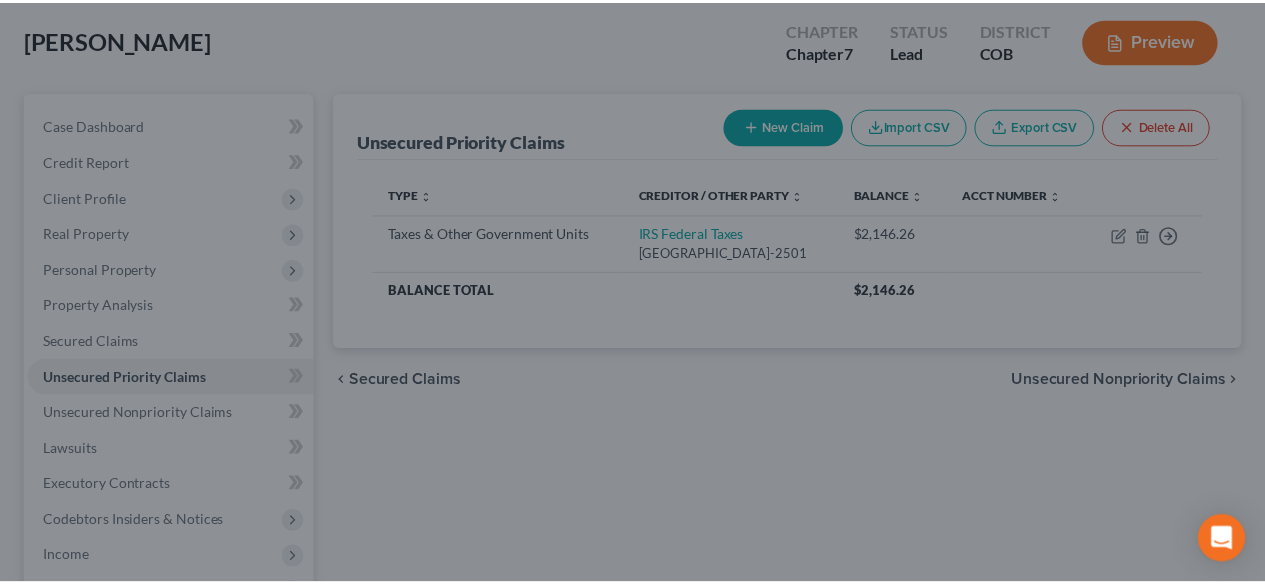 scroll, scrollTop: 0, scrollLeft: 0, axis: both 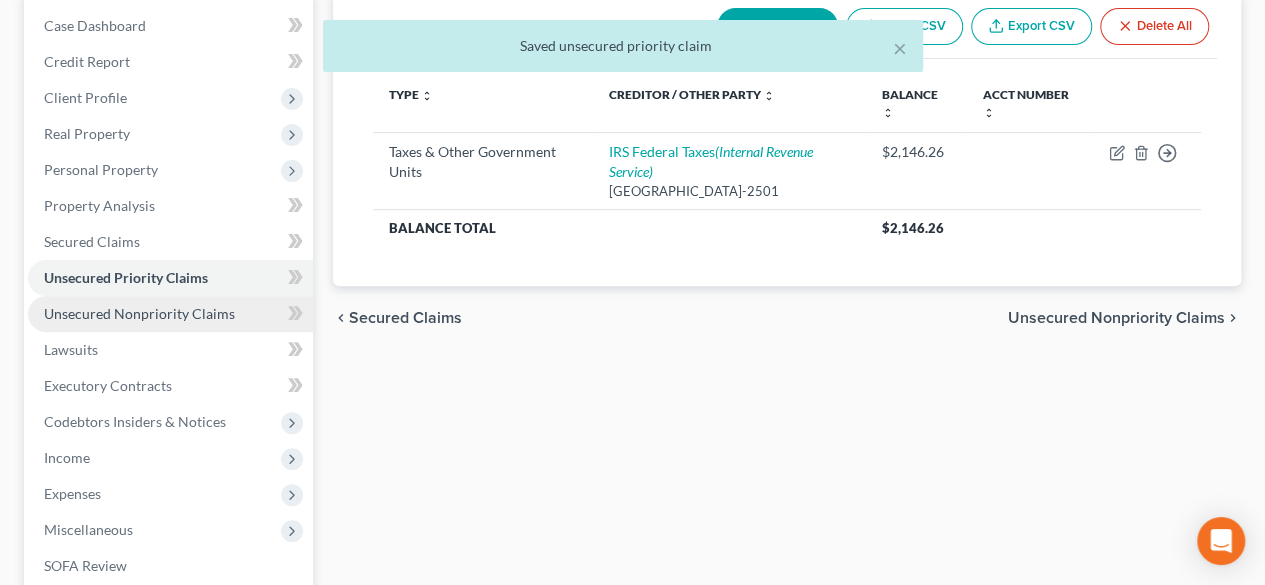 click on "Unsecured Nonpriority Claims" at bounding box center (139, 313) 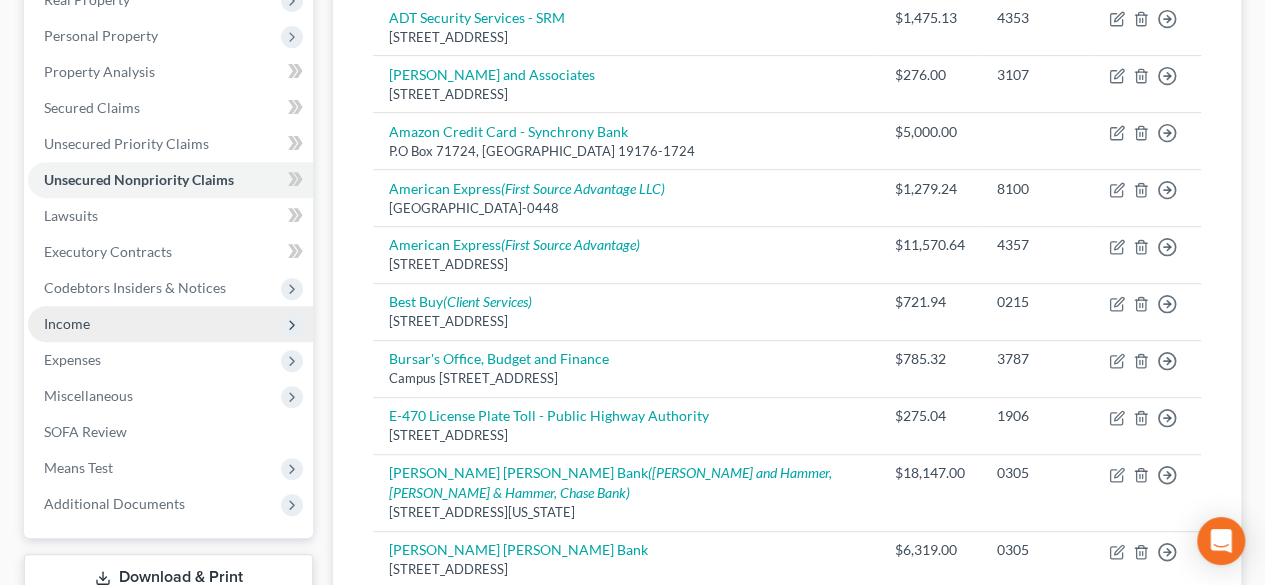 scroll, scrollTop: 342, scrollLeft: 0, axis: vertical 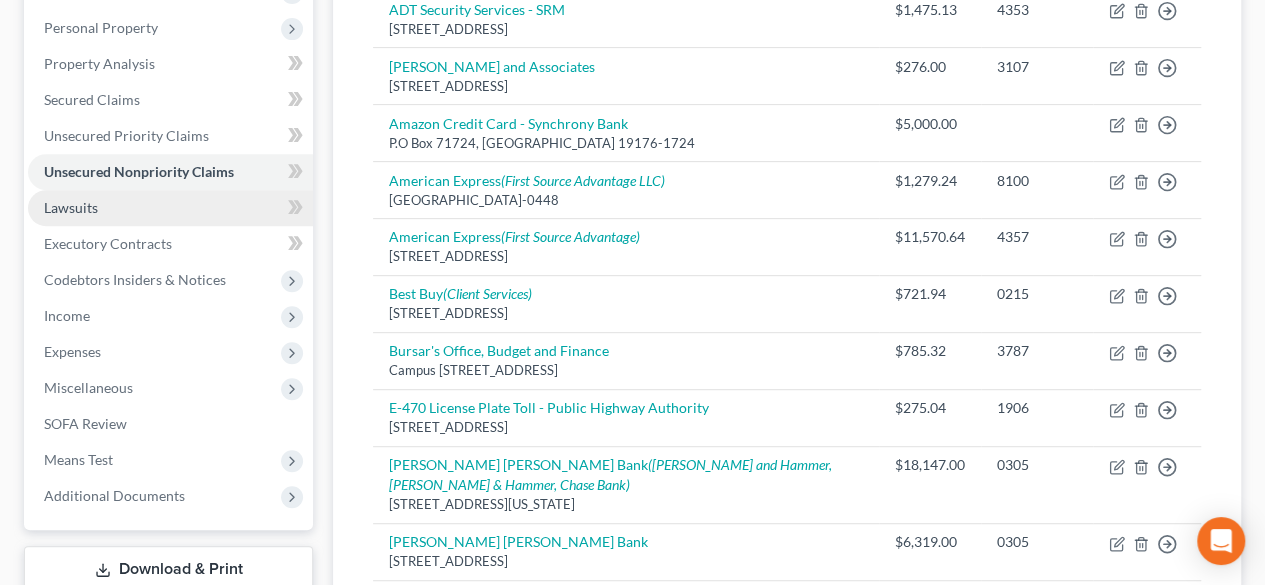 click on "Lawsuits" at bounding box center [71, 207] 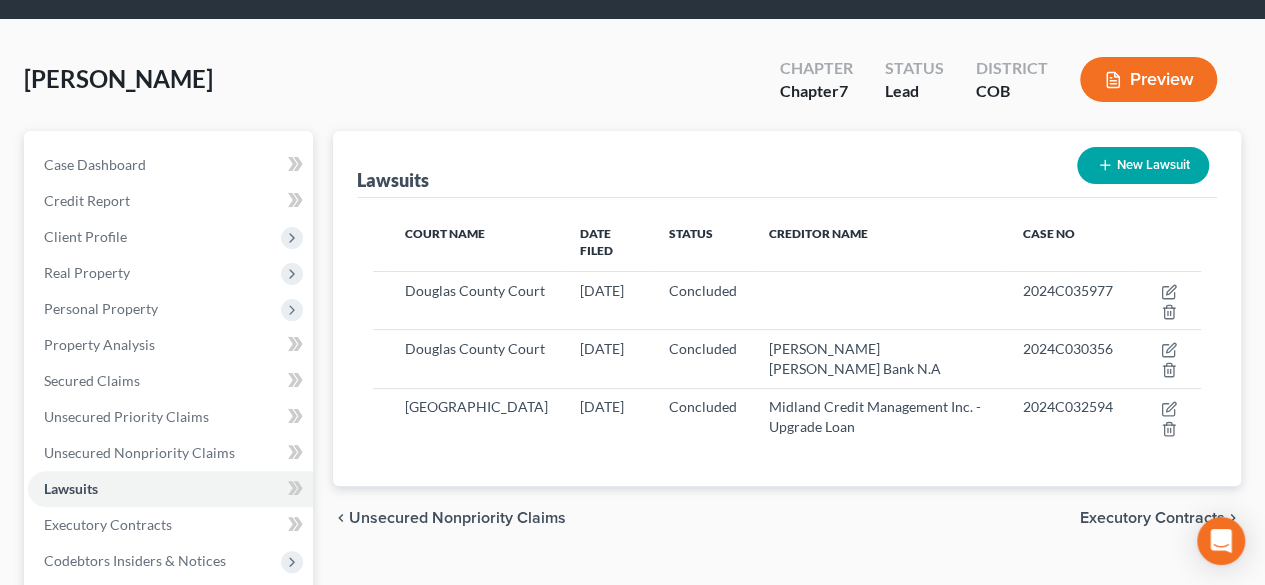 scroll, scrollTop: 0, scrollLeft: 0, axis: both 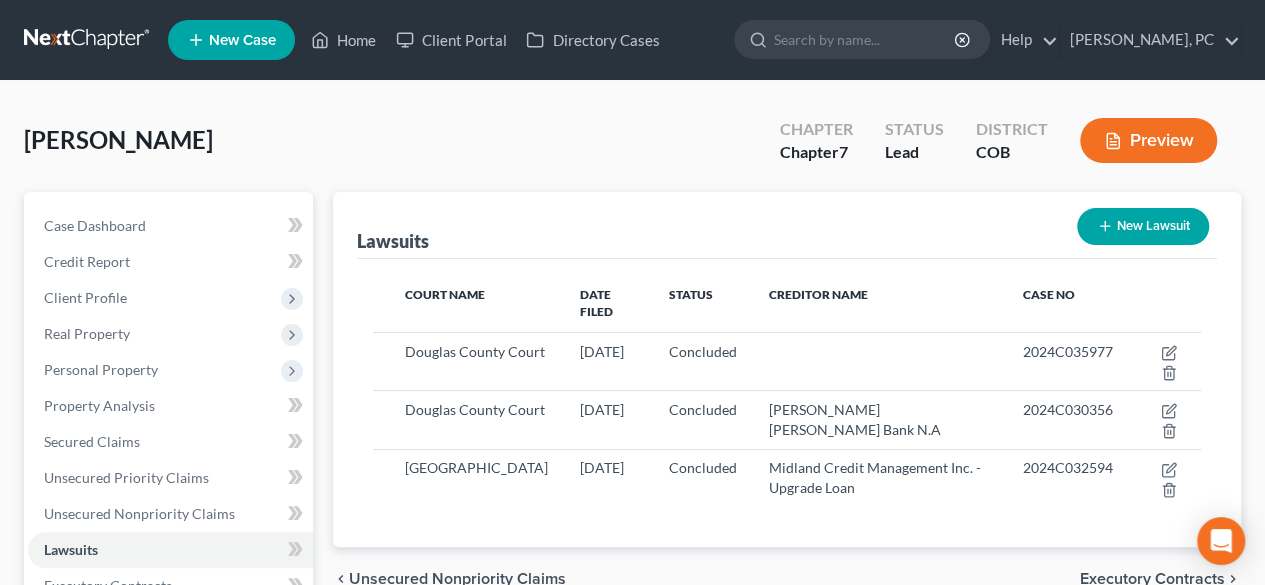 click on "Lawsuits New Lawsuit
Court Name
Date Filed
Status
Creditor Name
Case No
Douglas County Court
11/15/2024
Concluded
2024C035977
Douglas County Court
01/25/2024" at bounding box center (787, 589) 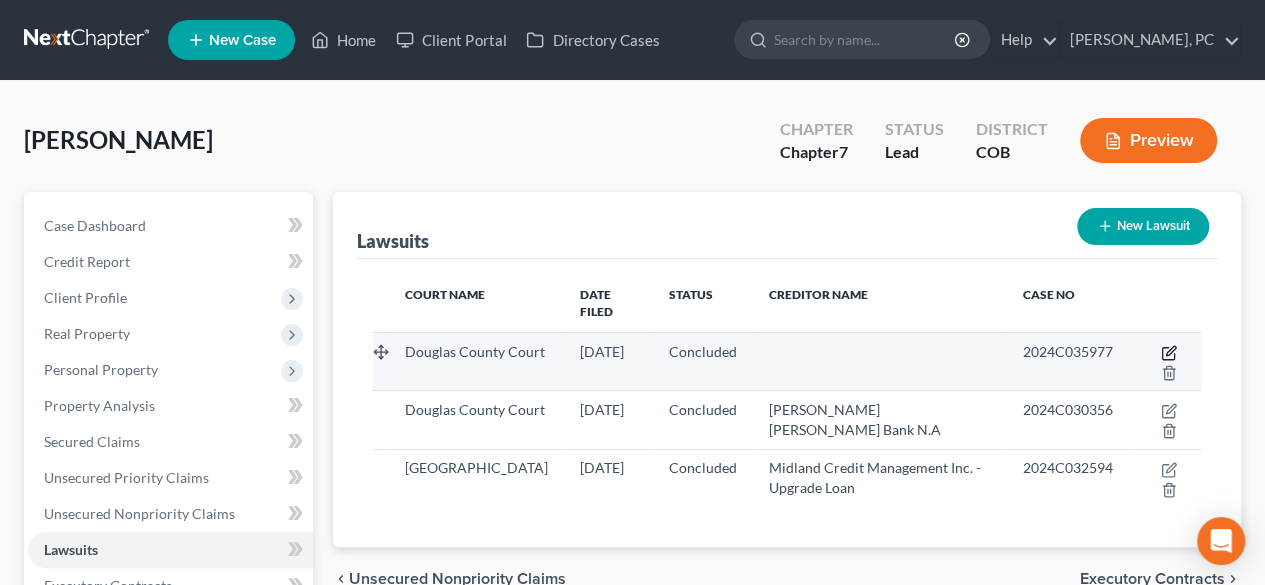 click 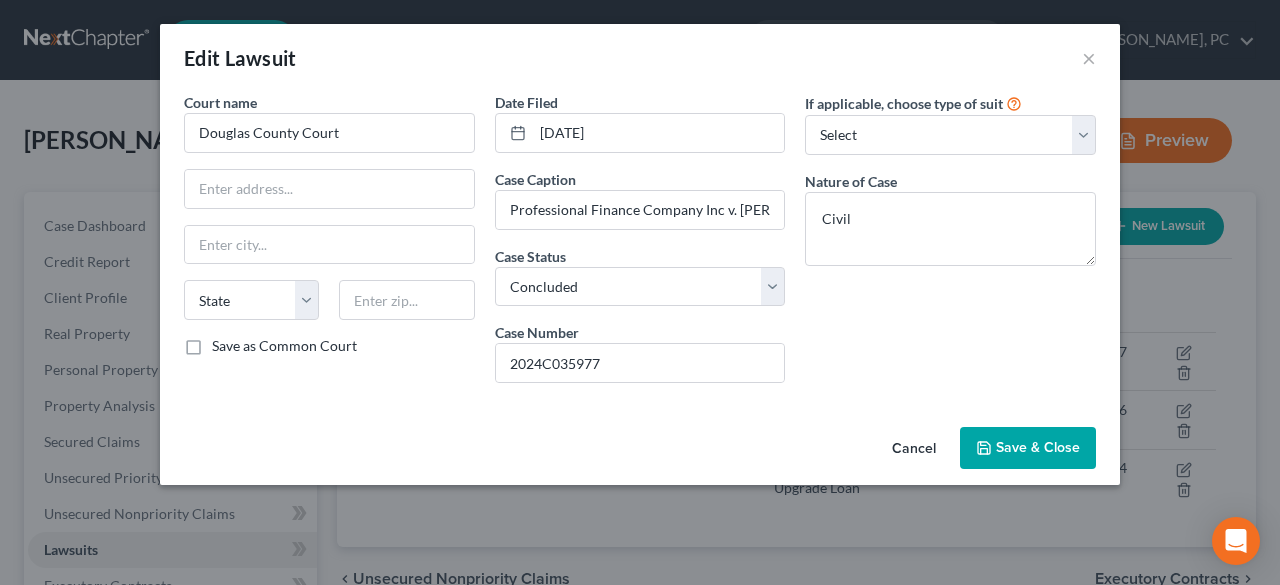 click on "Save & Close" at bounding box center (1038, 447) 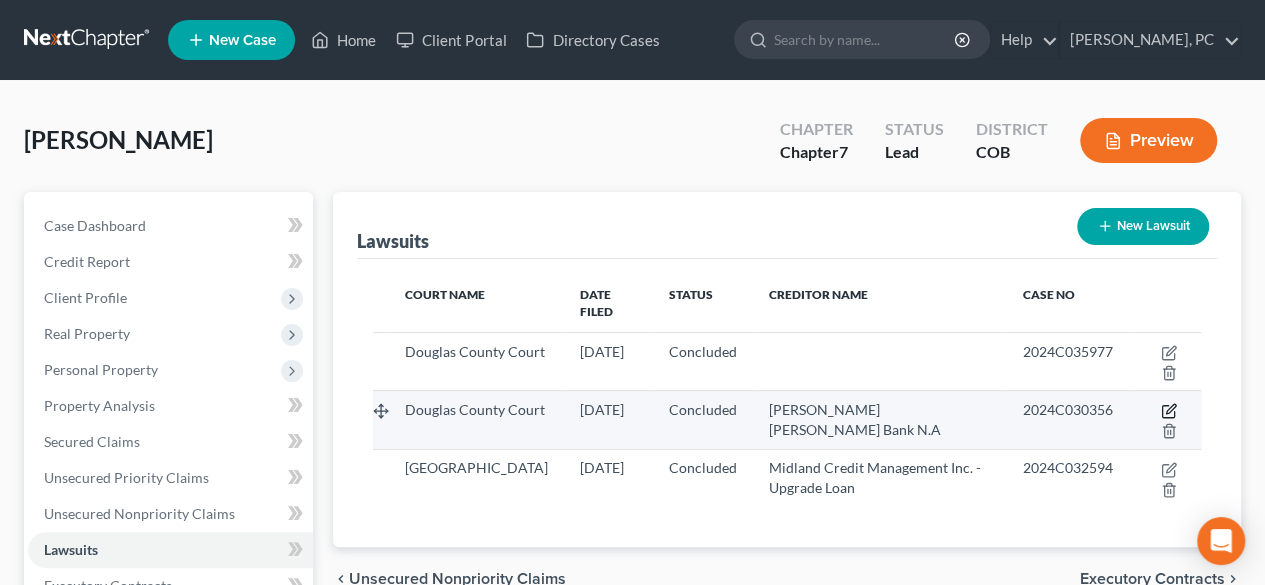 click 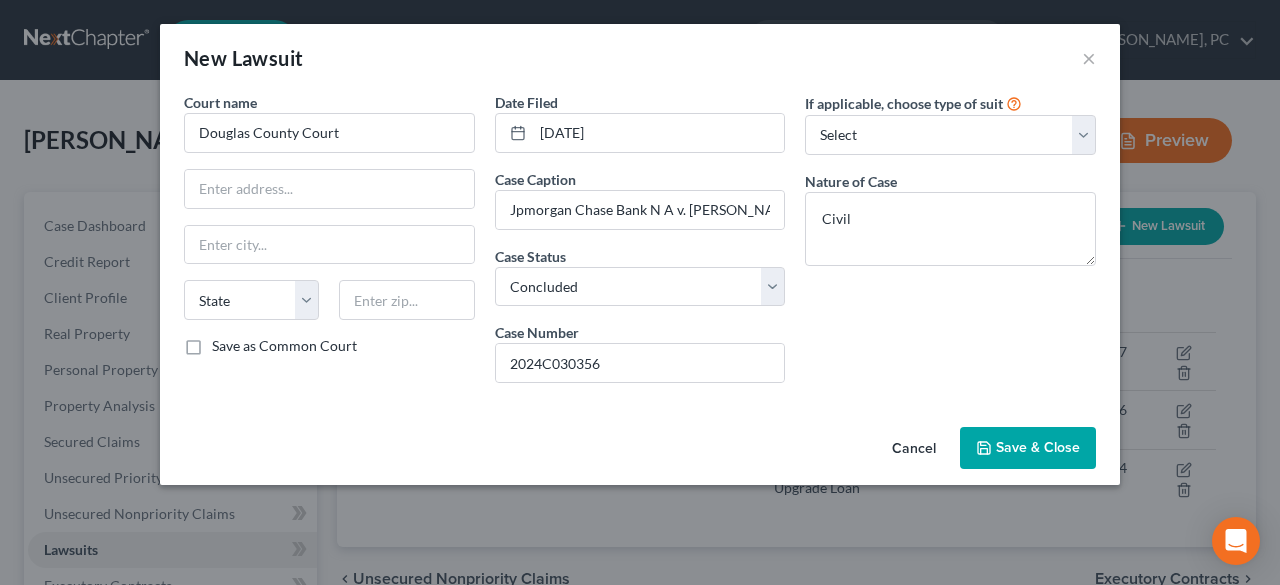 click on "Save & Close" at bounding box center [1028, 448] 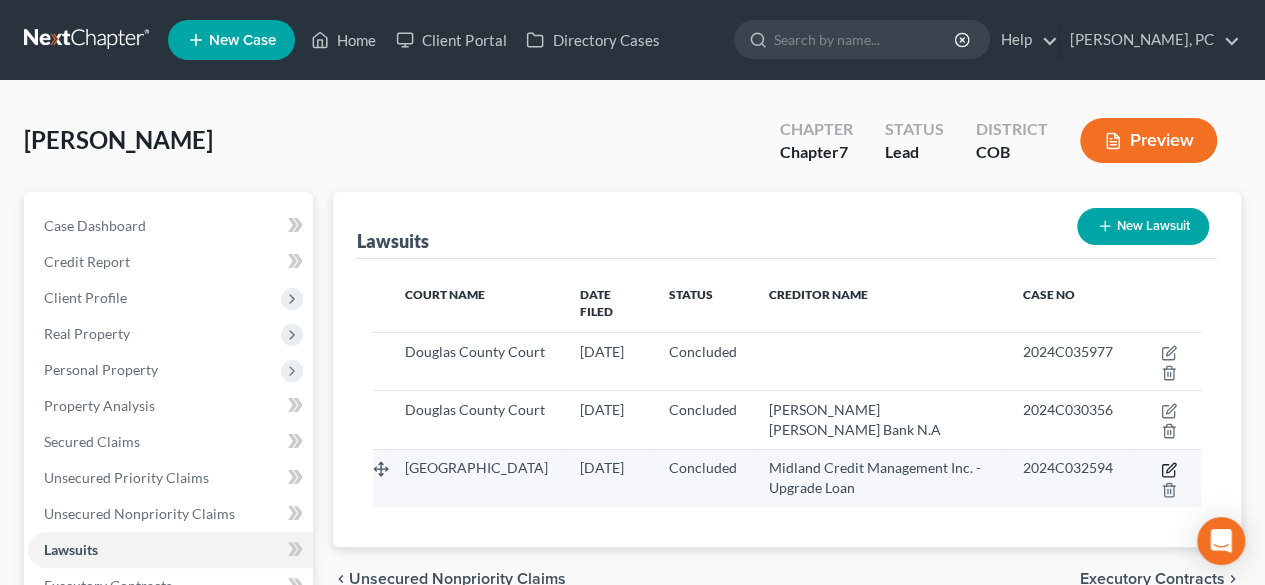 click 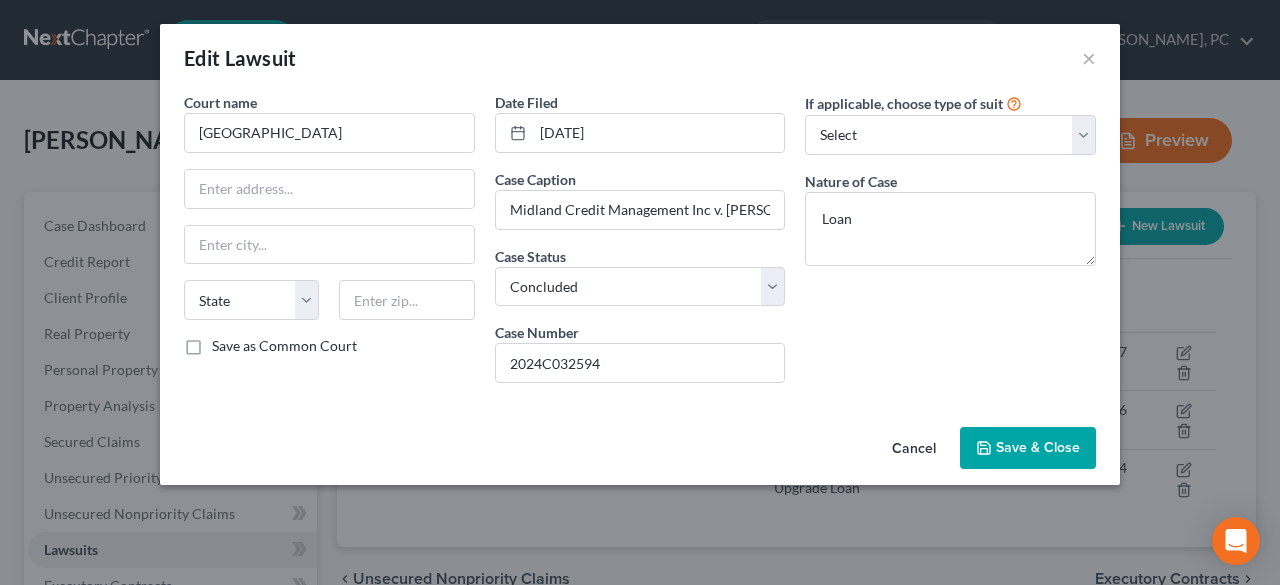 click on "Save & Close" at bounding box center (1028, 448) 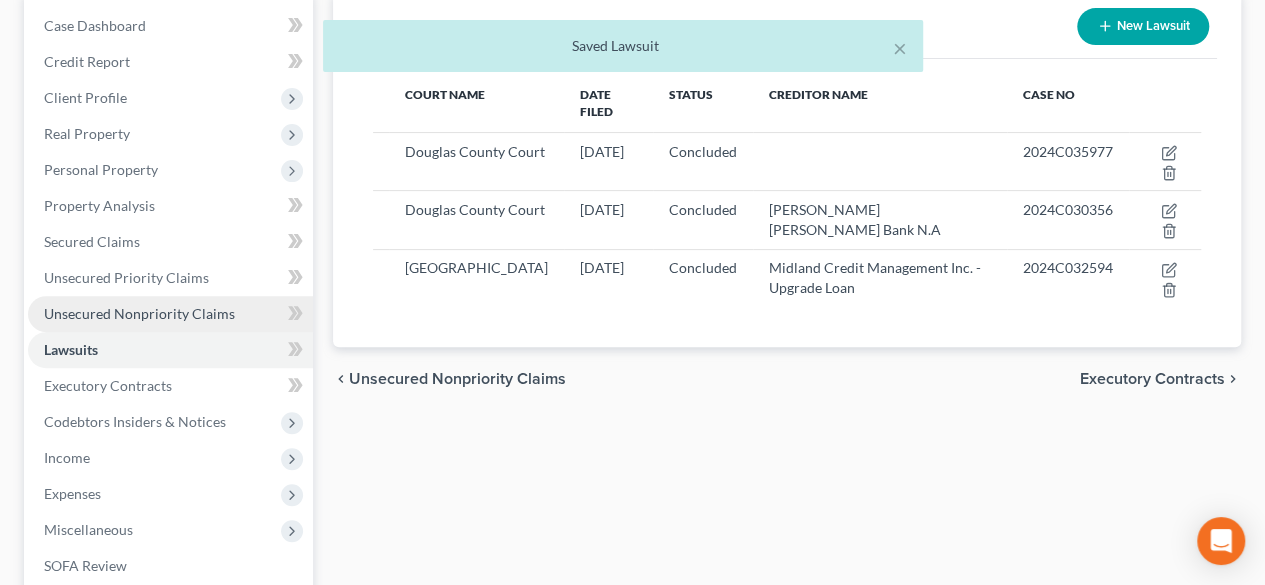 click on "Unsecured Nonpriority Claims" at bounding box center [139, 313] 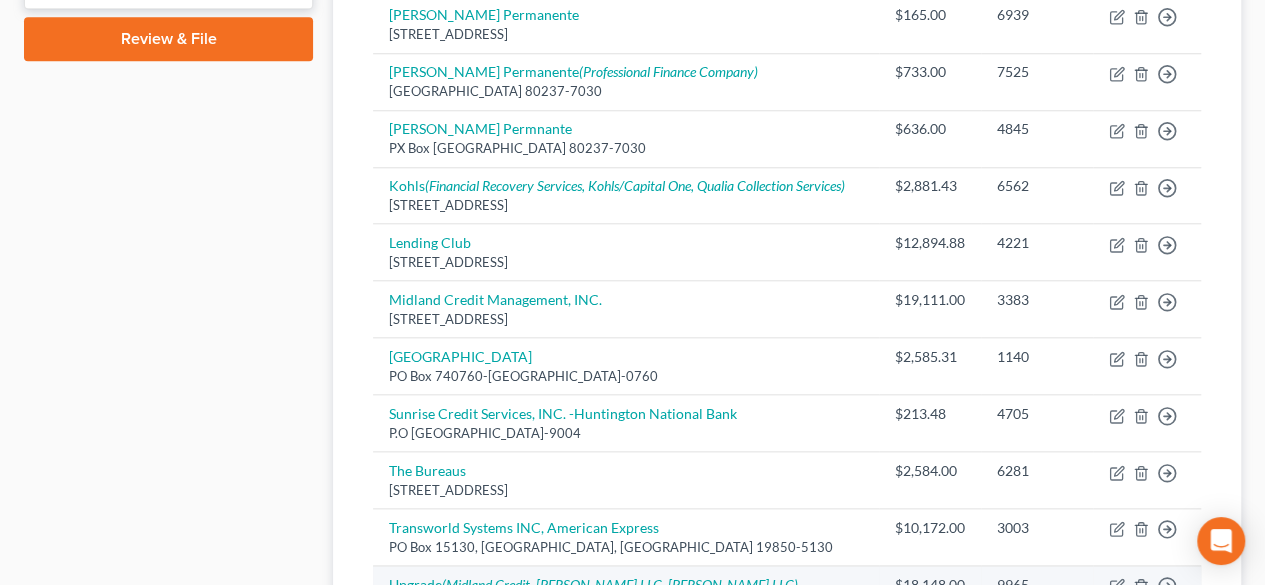 scroll, scrollTop: 900, scrollLeft: 0, axis: vertical 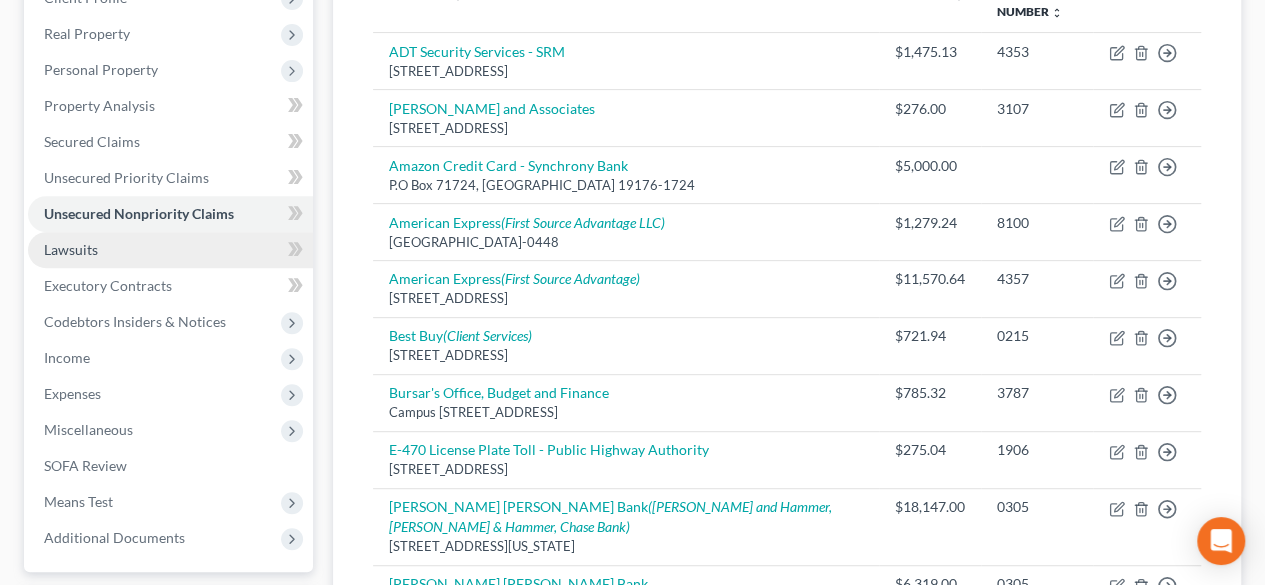 click on "Lawsuits" at bounding box center (71, 249) 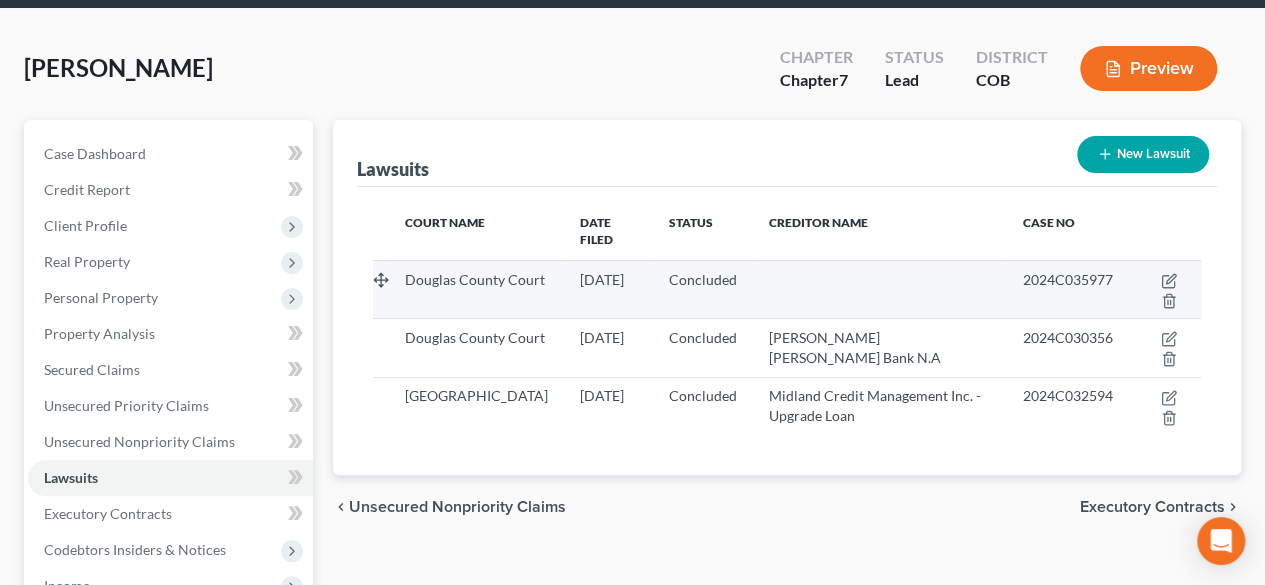 scroll, scrollTop: 0, scrollLeft: 0, axis: both 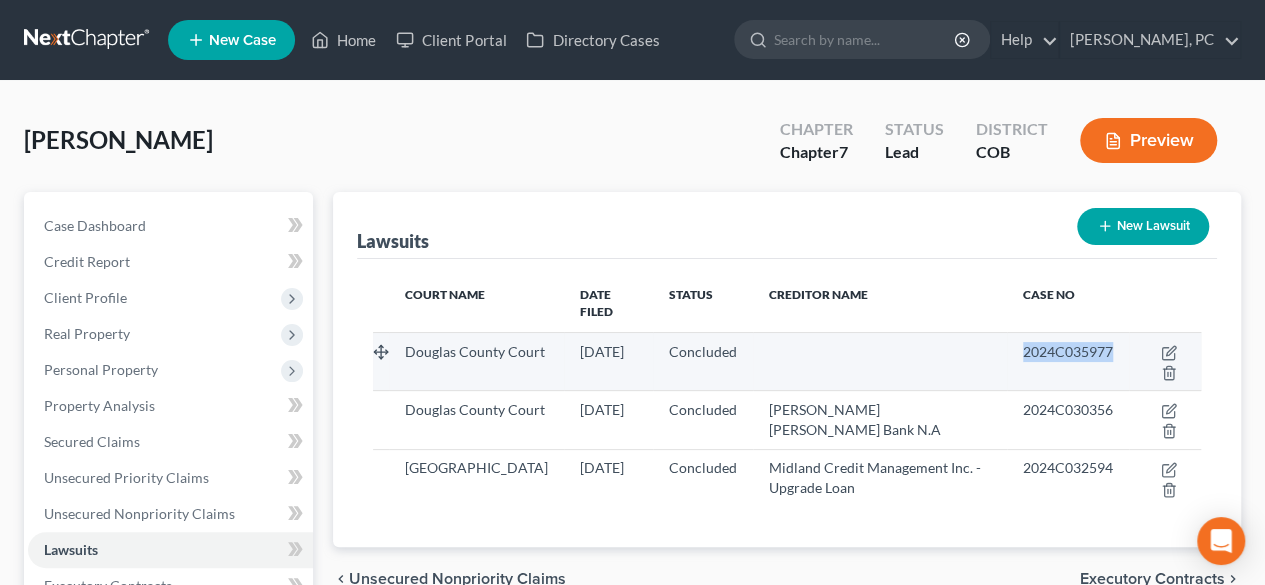 drag, startPoint x: 1015, startPoint y: 334, endPoint x: 1120, endPoint y: 339, distance: 105.11898 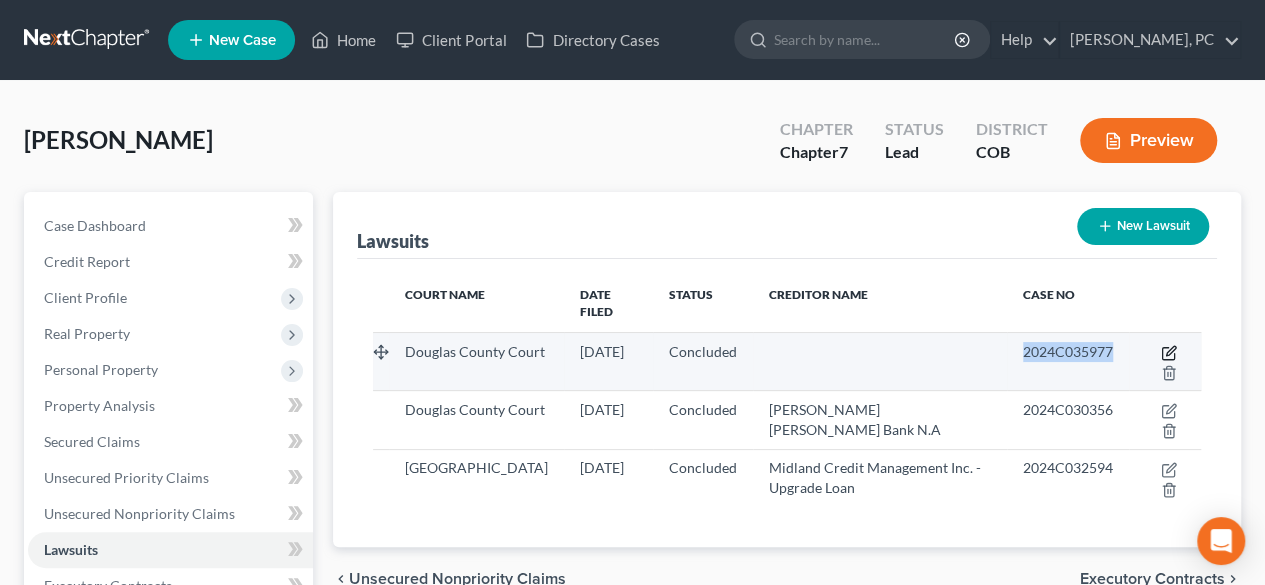 click 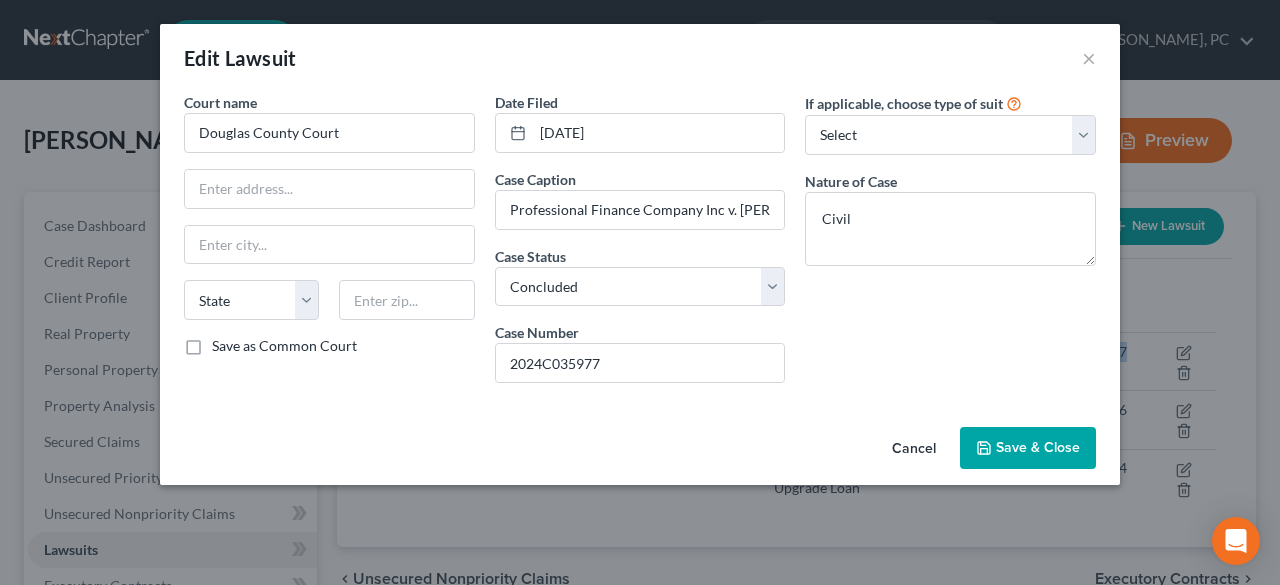 click on "Save & Close" at bounding box center [1038, 447] 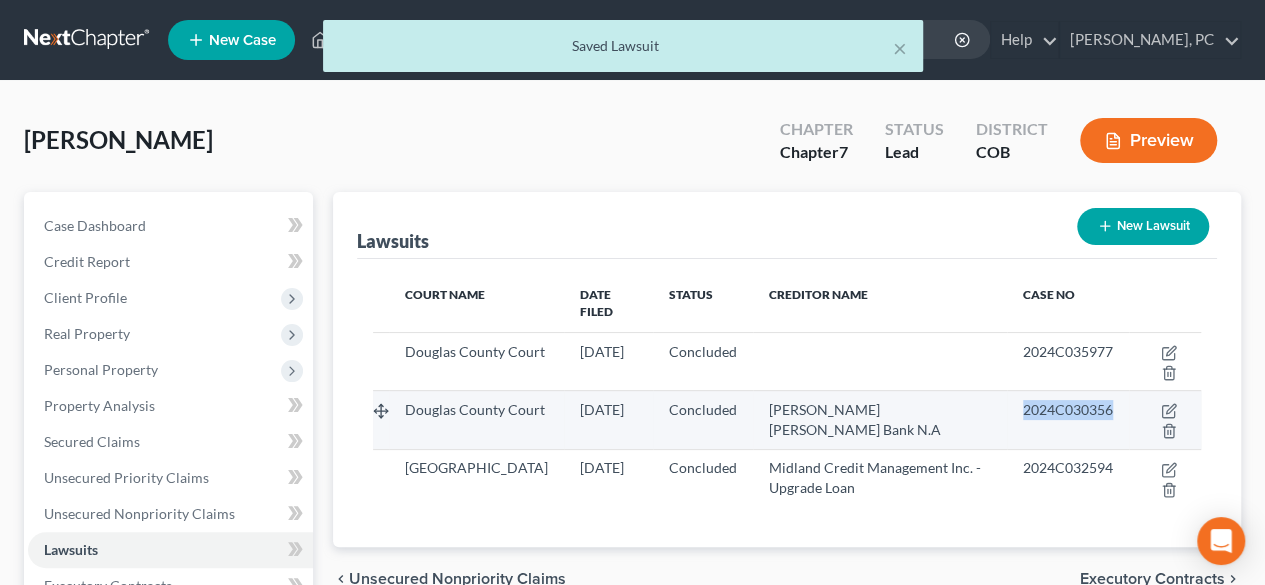 drag, startPoint x: 1020, startPoint y: 395, endPoint x: 1110, endPoint y: 394, distance: 90.005554 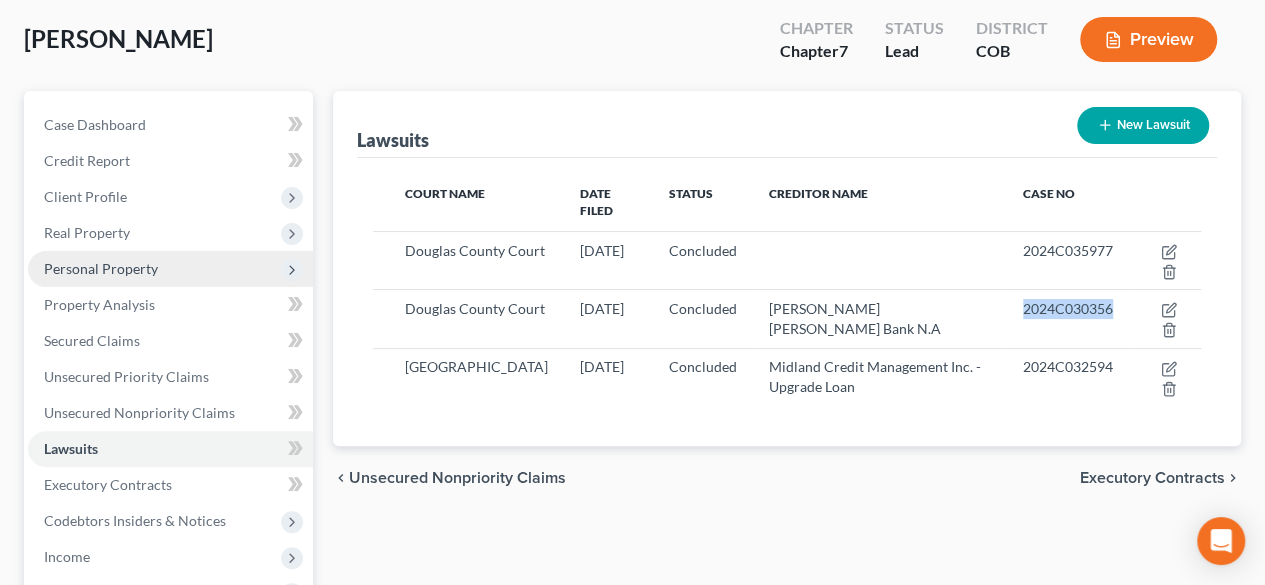 scroll, scrollTop: 200, scrollLeft: 0, axis: vertical 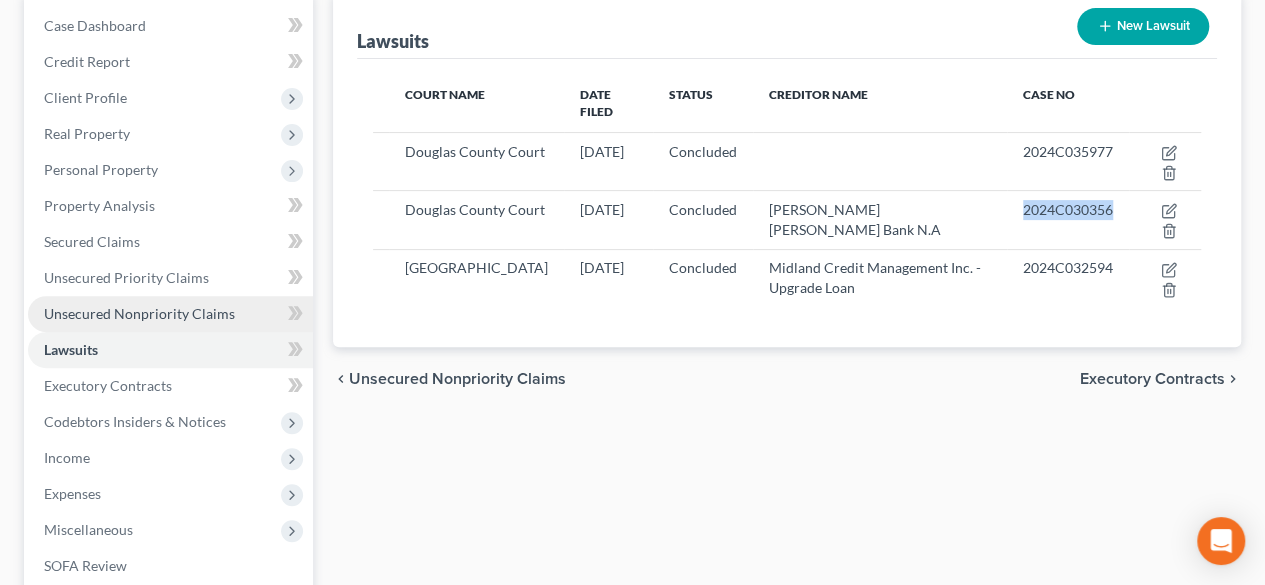 click on "Unsecured Nonpriority Claims" at bounding box center [139, 313] 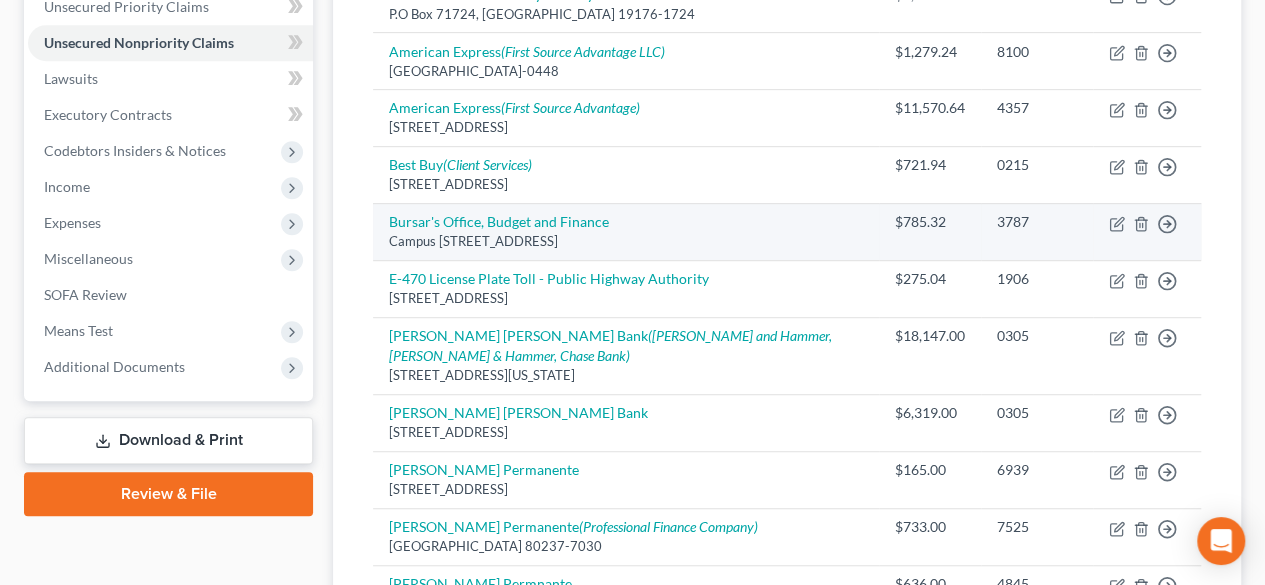 scroll, scrollTop: 500, scrollLeft: 0, axis: vertical 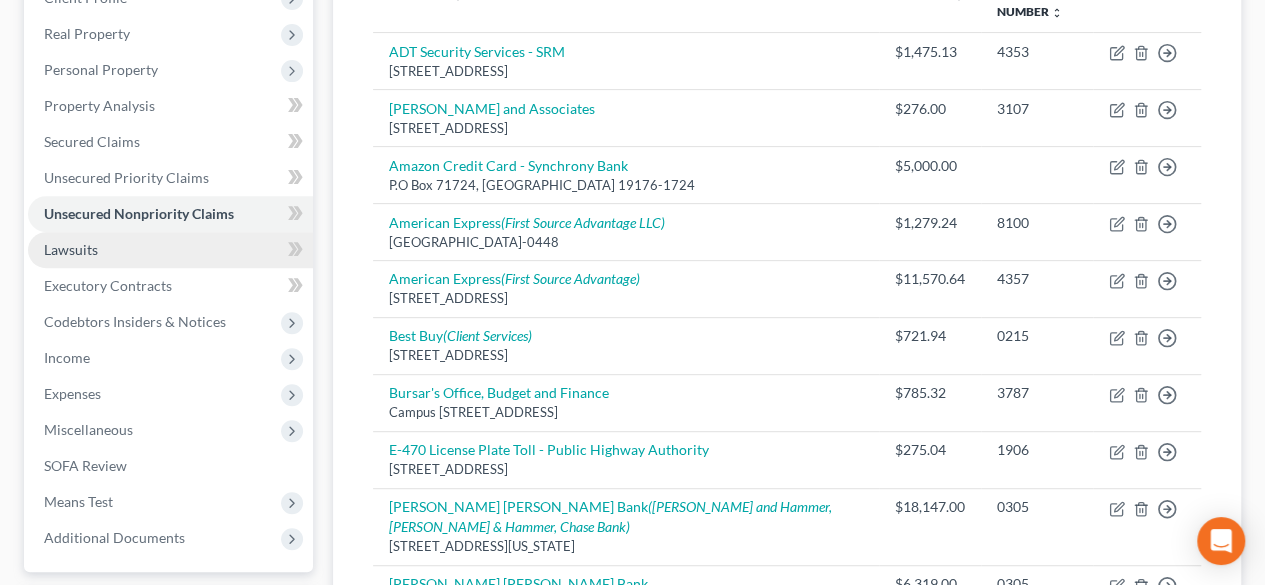 click on "Lawsuits" at bounding box center (71, 249) 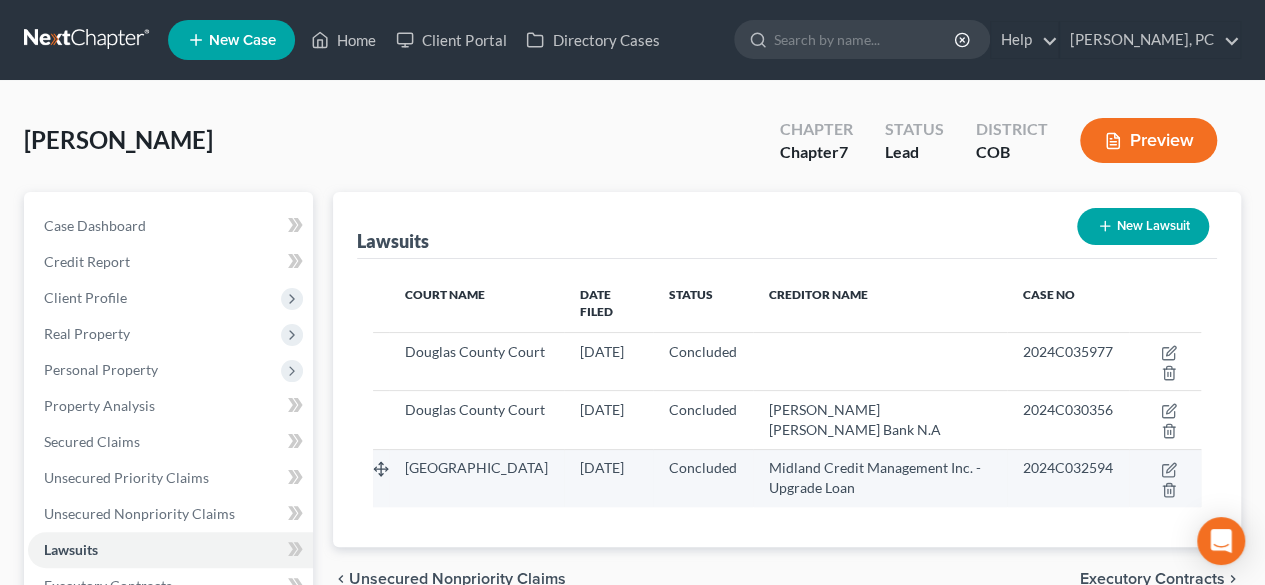 scroll, scrollTop: 100, scrollLeft: 0, axis: vertical 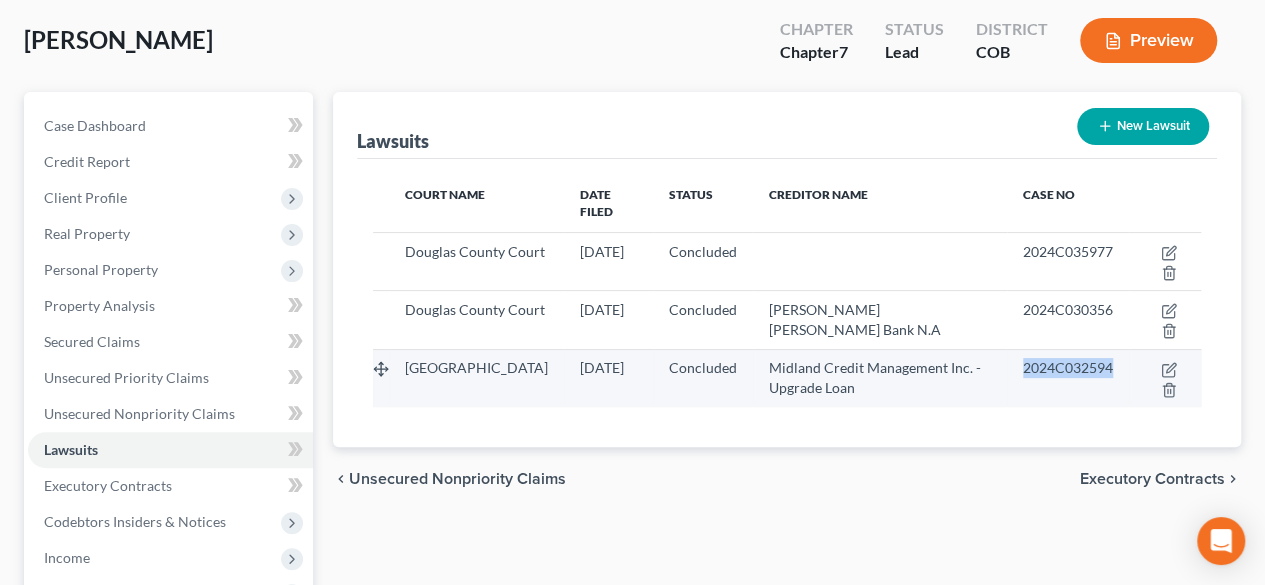 drag, startPoint x: 1012, startPoint y: 353, endPoint x: 1111, endPoint y: 357, distance: 99.08077 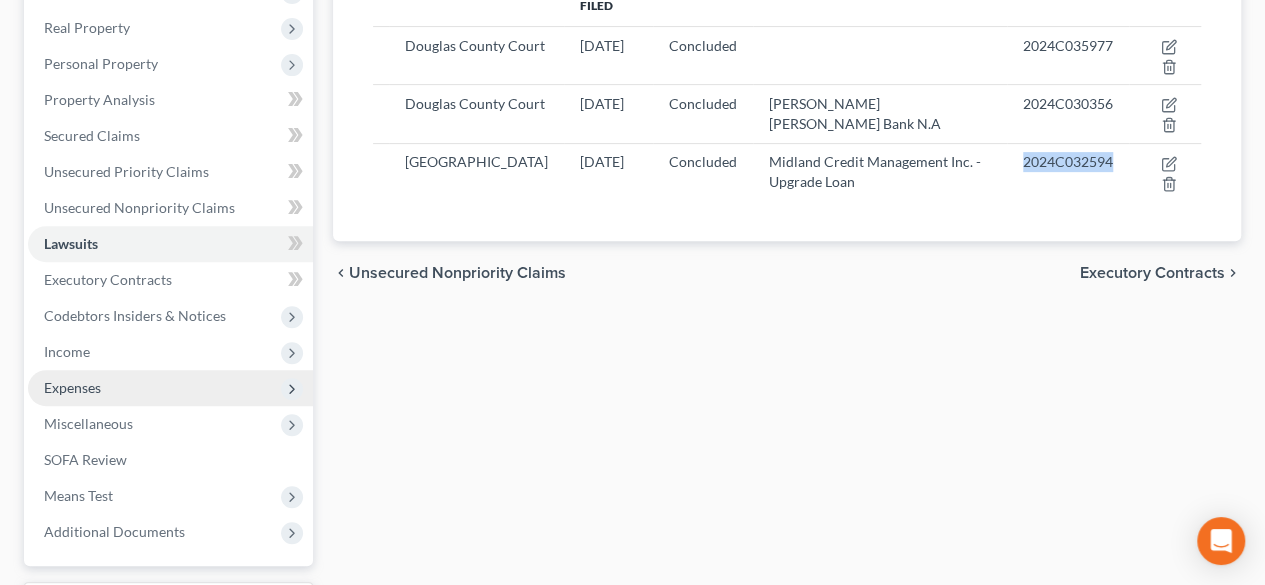 scroll, scrollTop: 275, scrollLeft: 0, axis: vertical 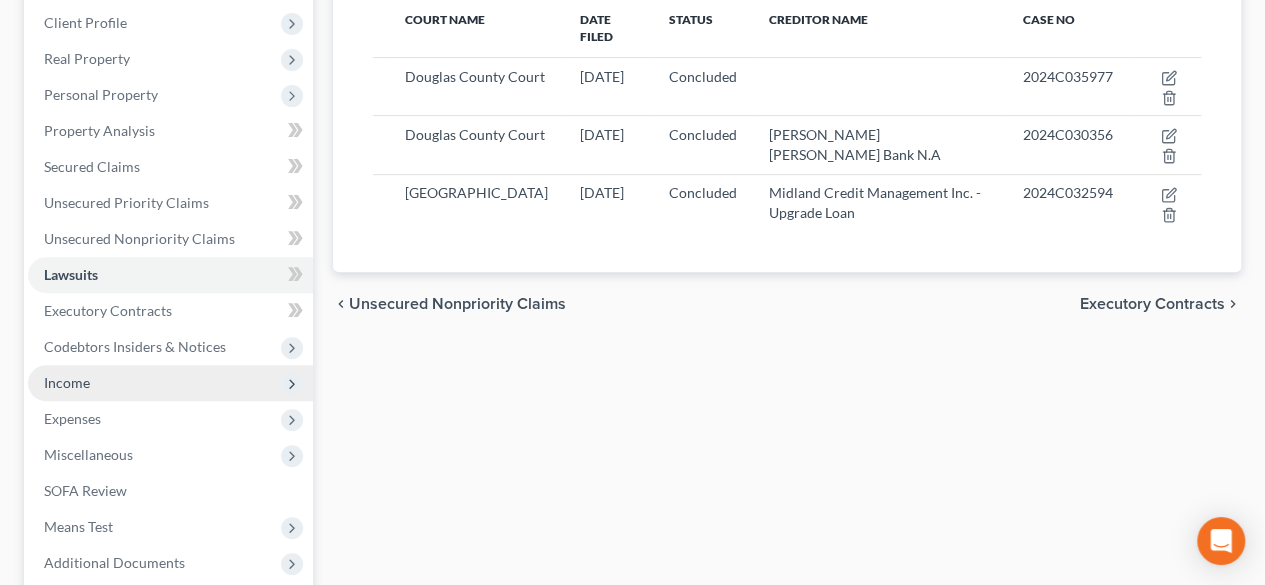 click on "Income" at bounding box center (67, 382) 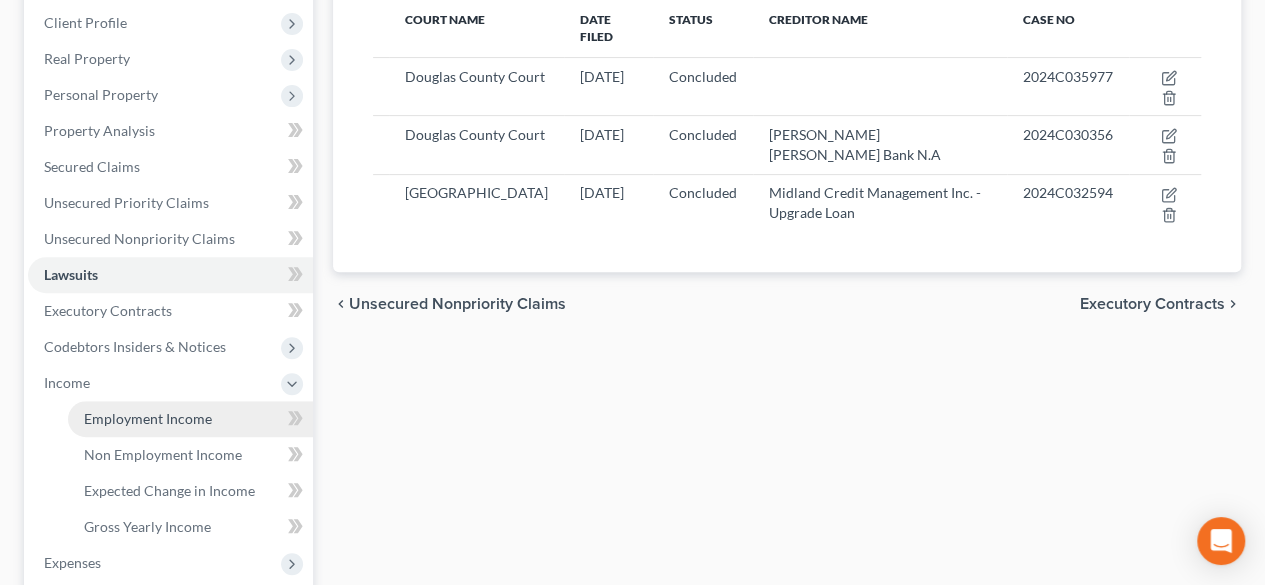 click on "Employment Income" at bounding box center [148, 418] 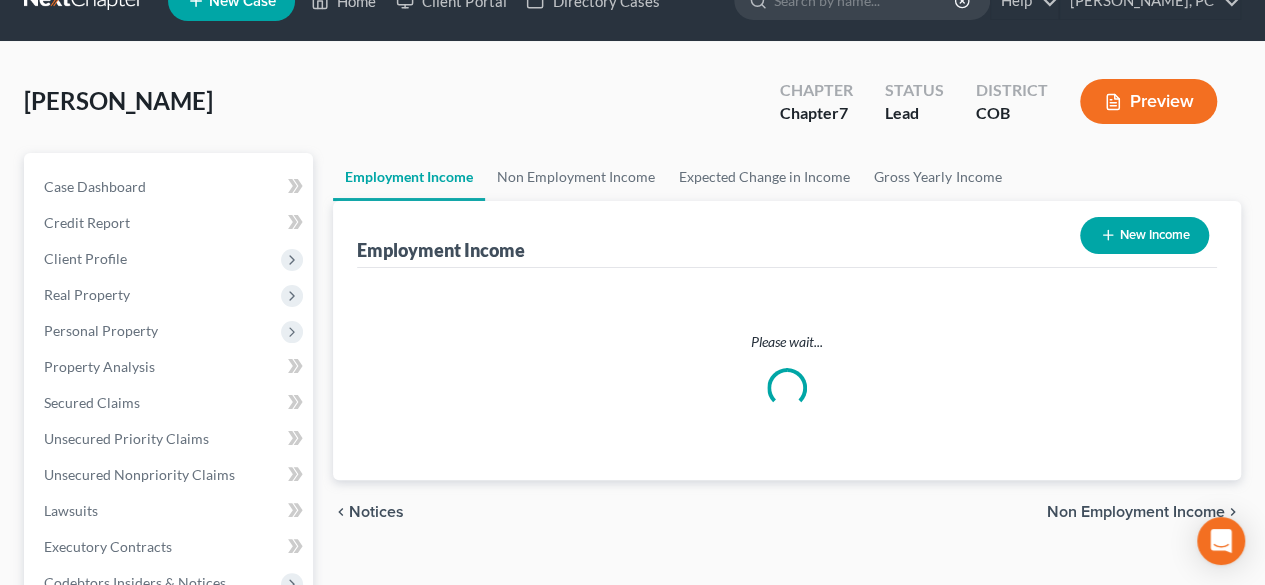 scroll, scrollTop: 0, scrollLeft: 0, axis: both 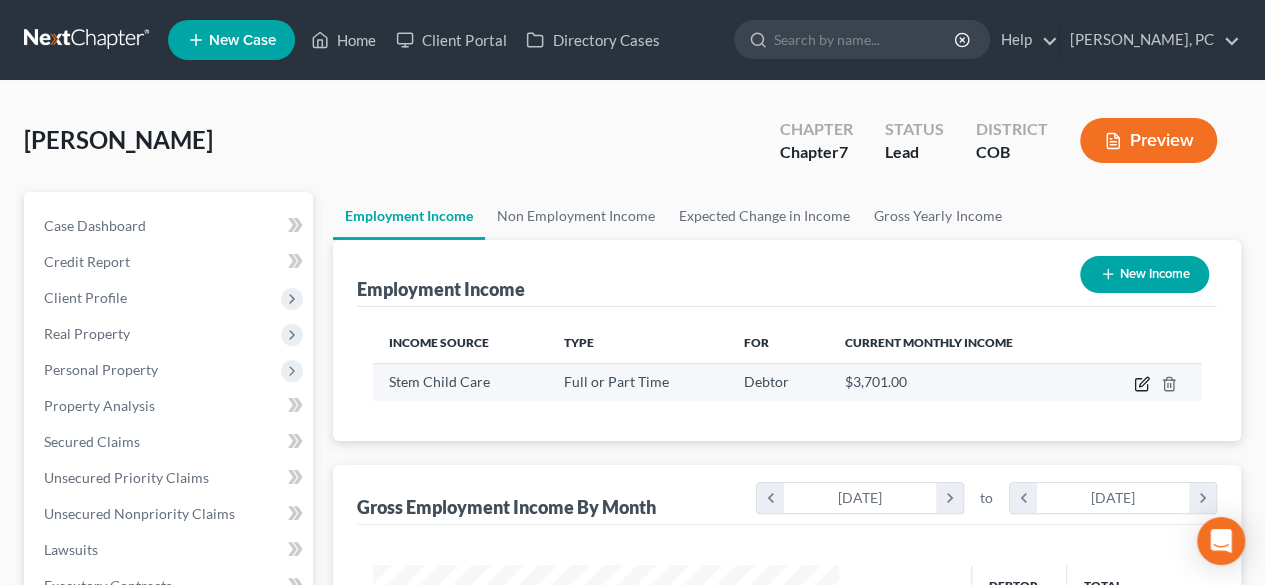 click 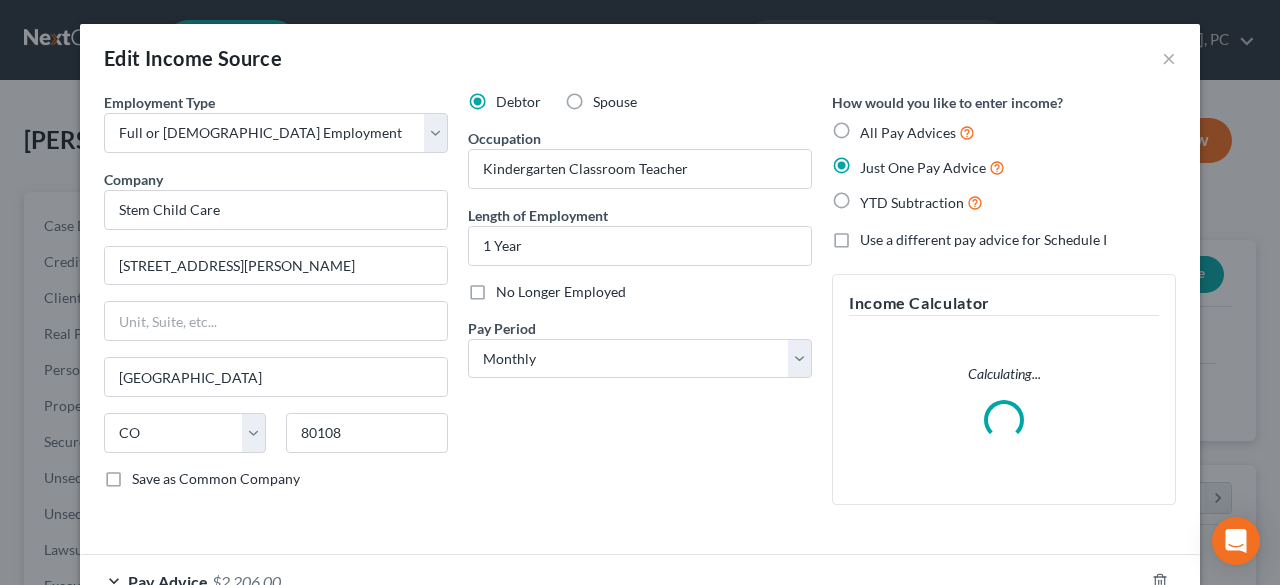 scroll, scrollTop: 999644, scrollLeft: 999487, axis: both 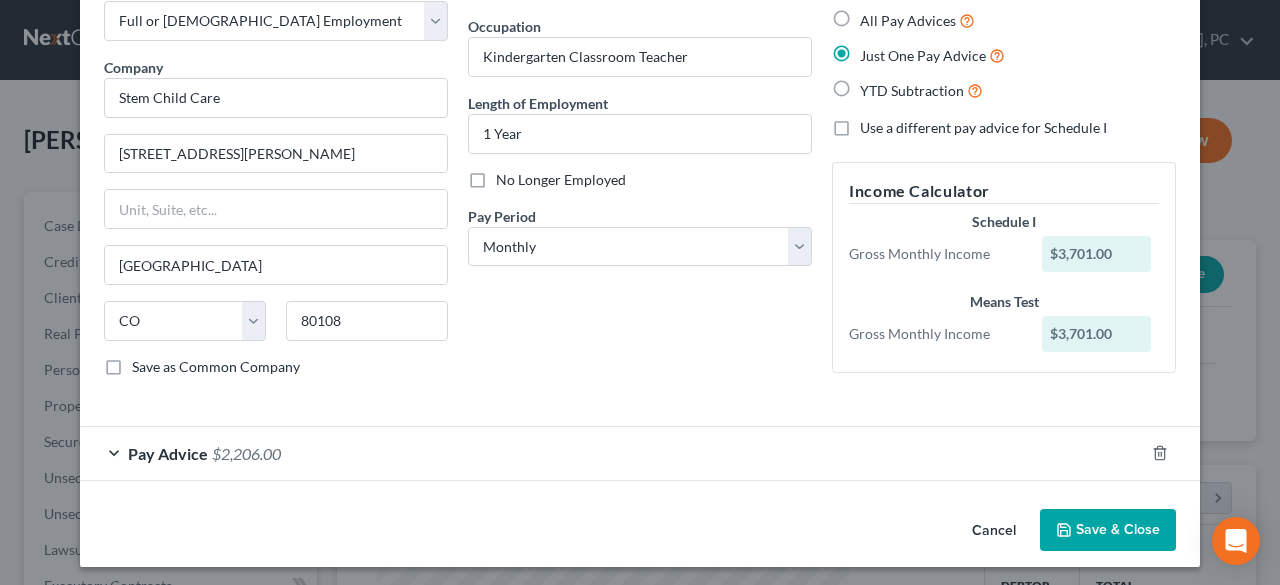 click on "Save & Close" at bounding box center [1108, 530] 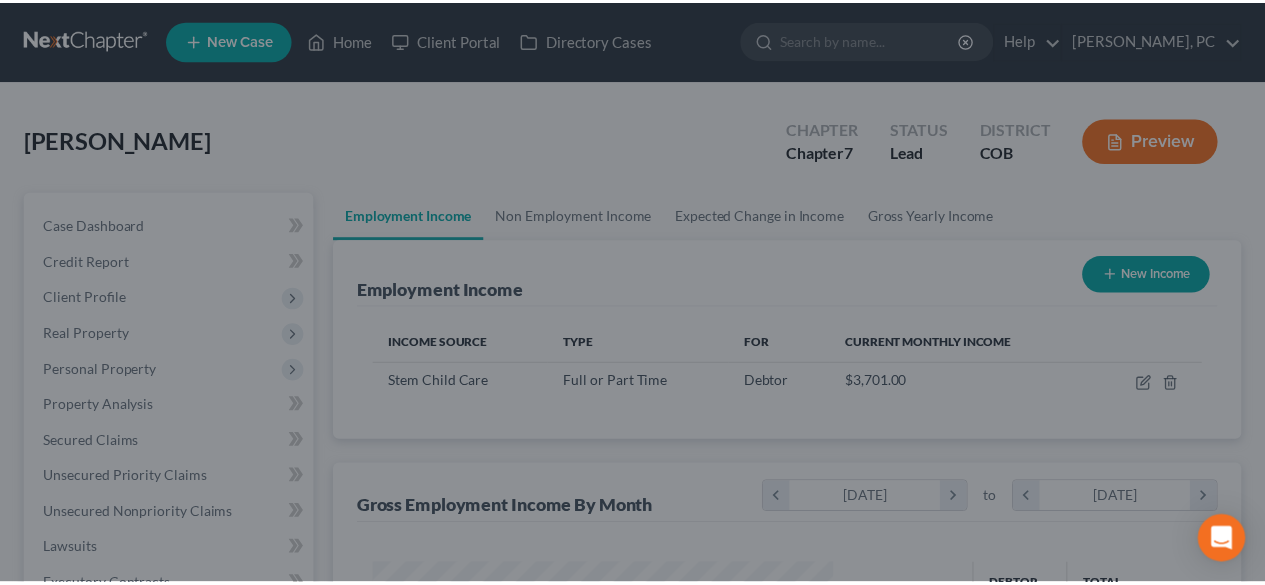 scroll, scrollTop: 356, scrollLeft: 506, axis: both 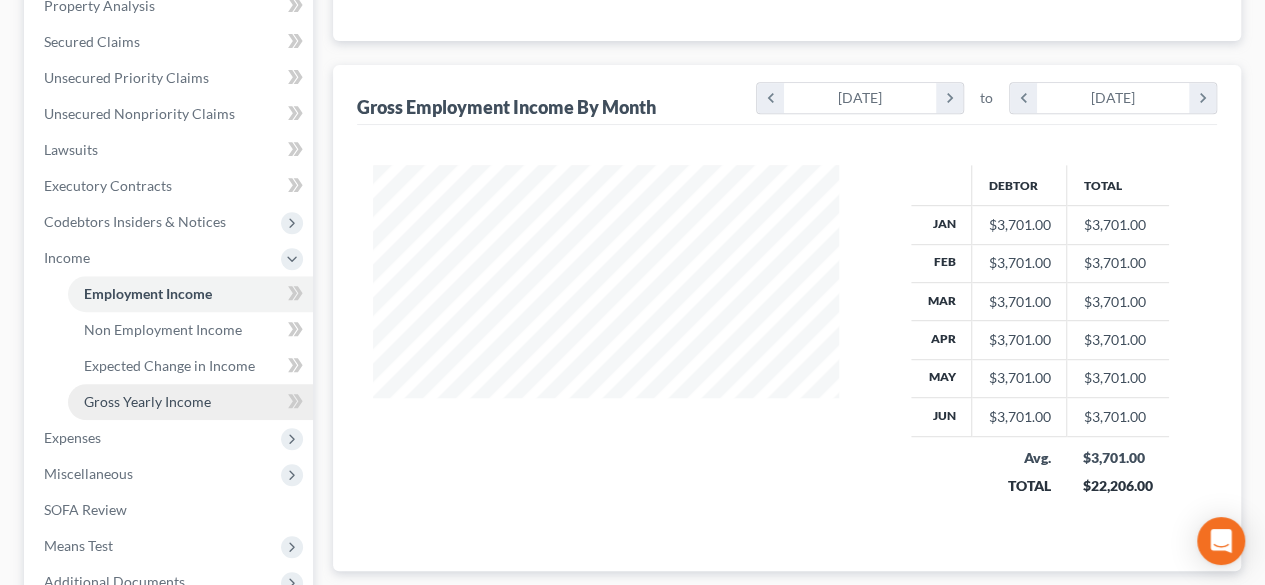 click on "Gross Yearly Income" at bounding box center [147, 401] 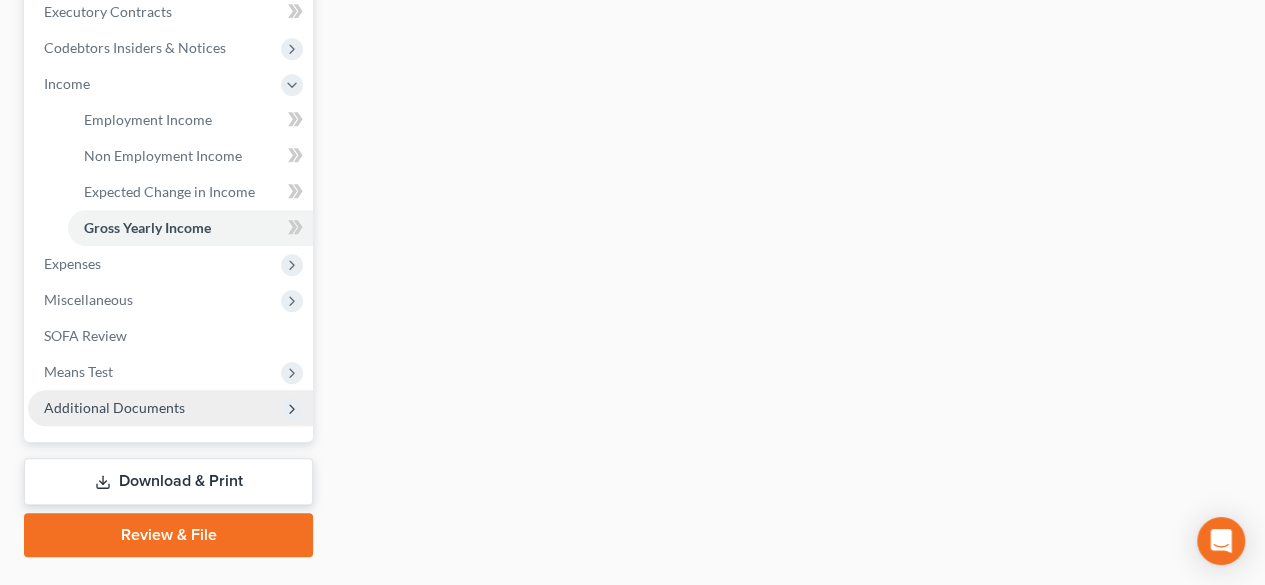 scroll, scrollTop: 600, scrollLeft: 0, axis: vertical 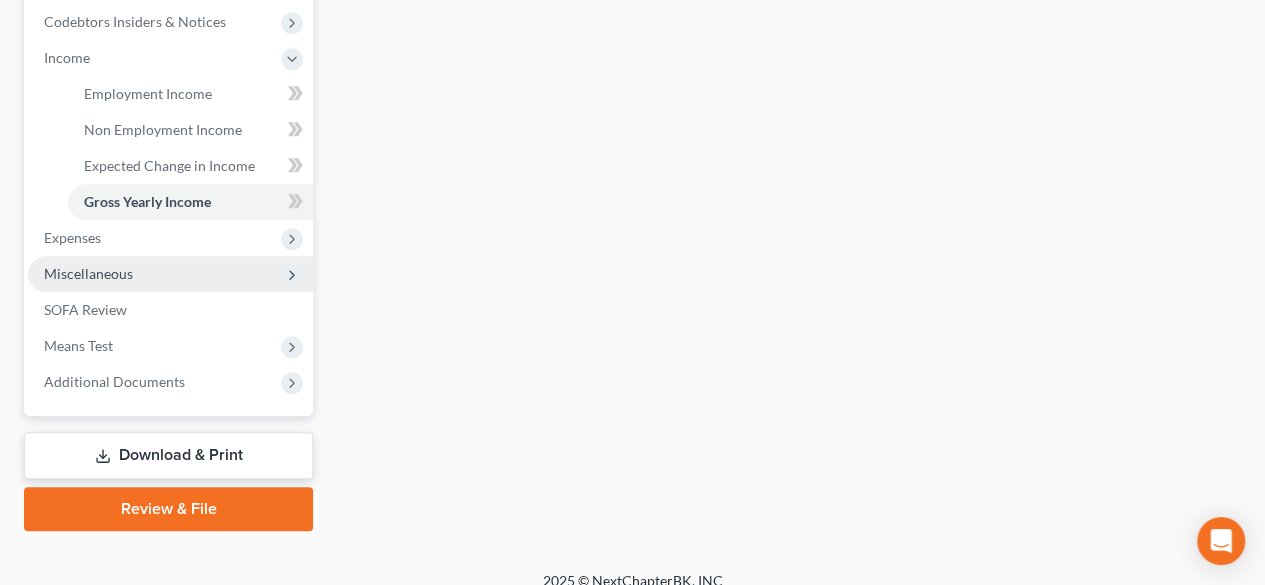 click on "Miscellaneous" at bounding box center (88, 273) 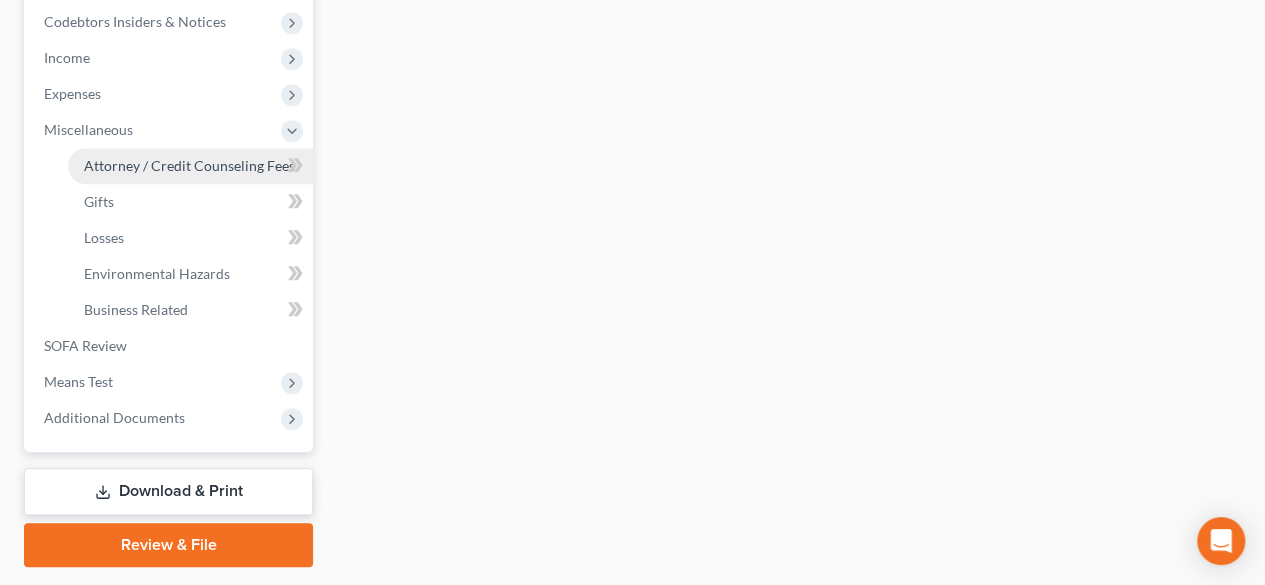 click on "Attorney / Credit Counseling Fees" at bounding box center [189, 165] 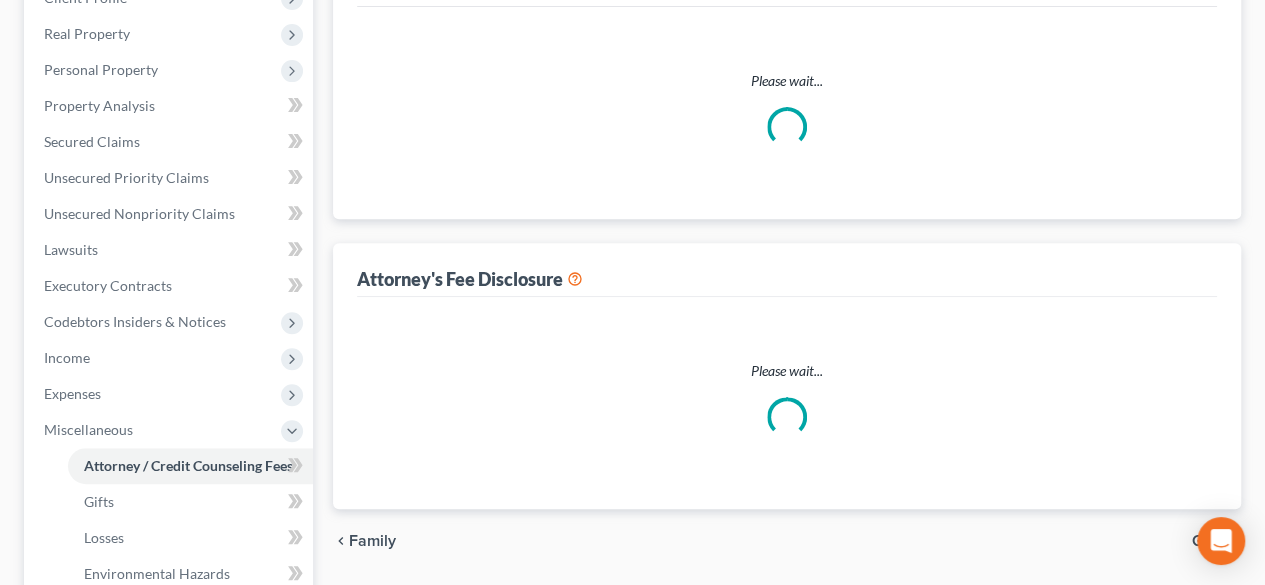 scroll, scrollTop: 49, scrollLeft: 0, axis: vertical 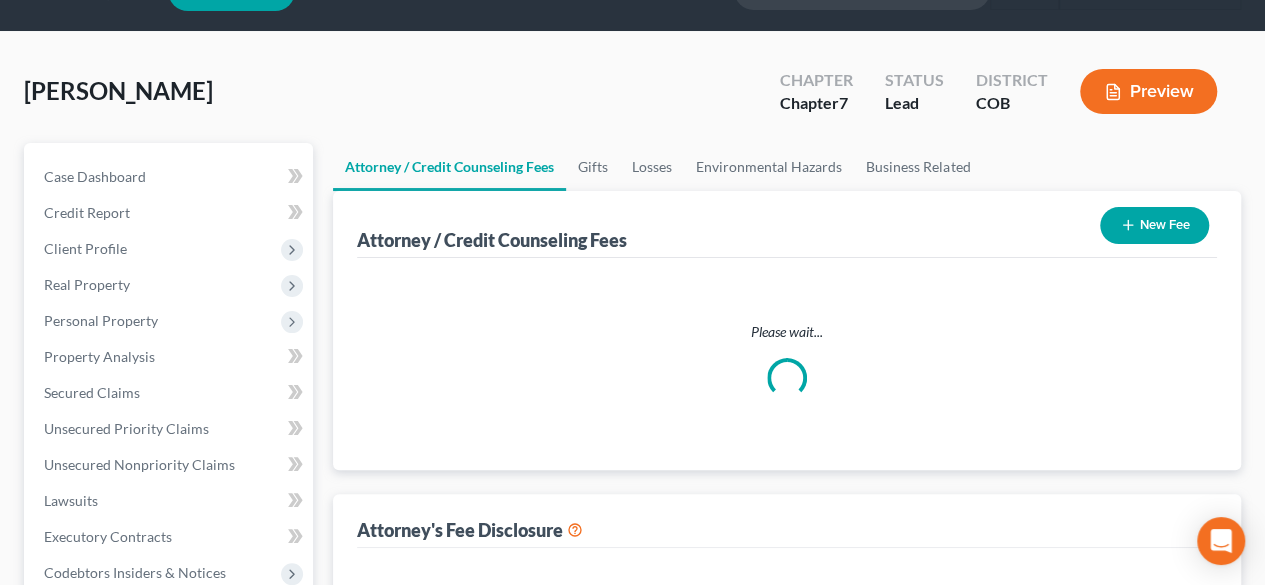select on "0" 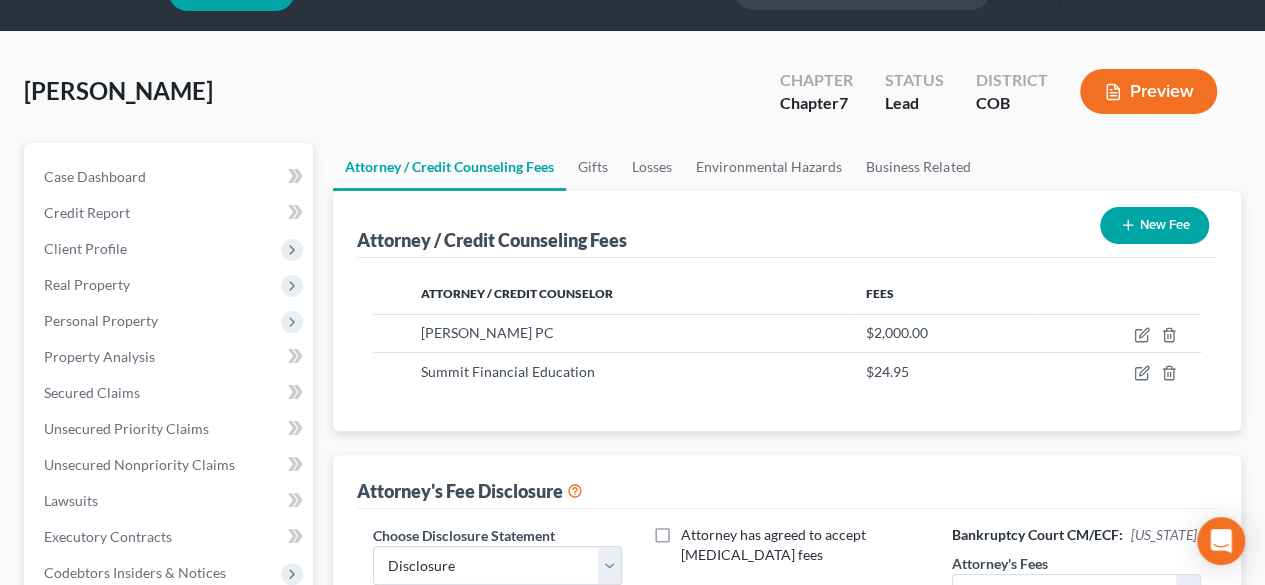 scroll, scrollTop: 0, scrollLeft: 0, axis: both 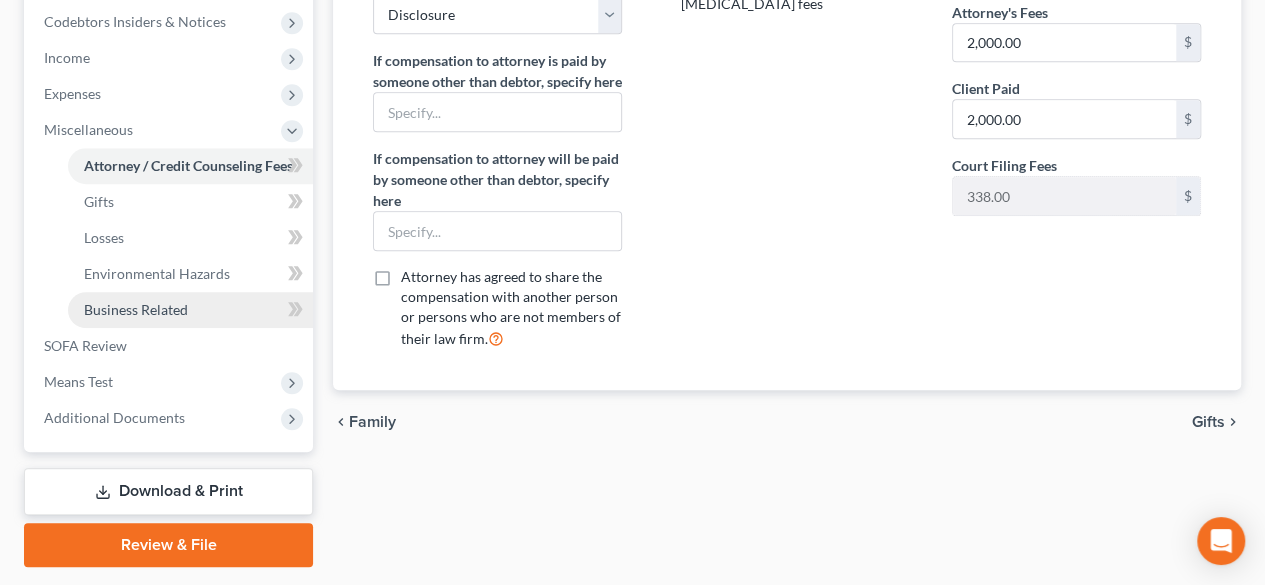 click on "Business Related" at bounding box center (136, 309) 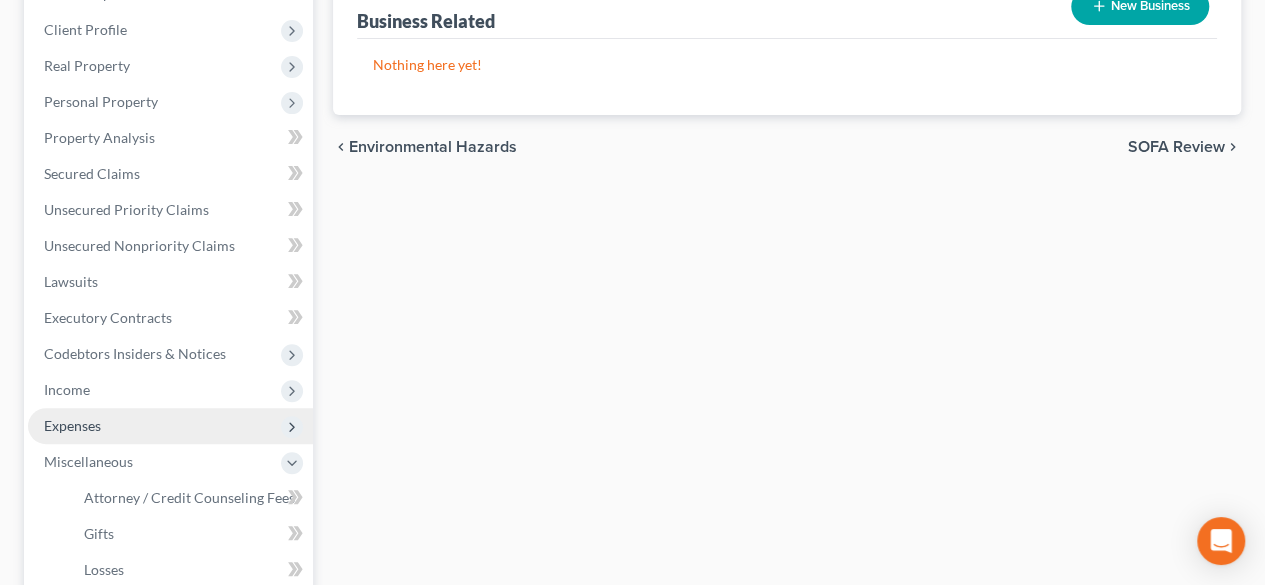 scroll, scrollTop: 300, scrollLeft: 0, axis: vertical 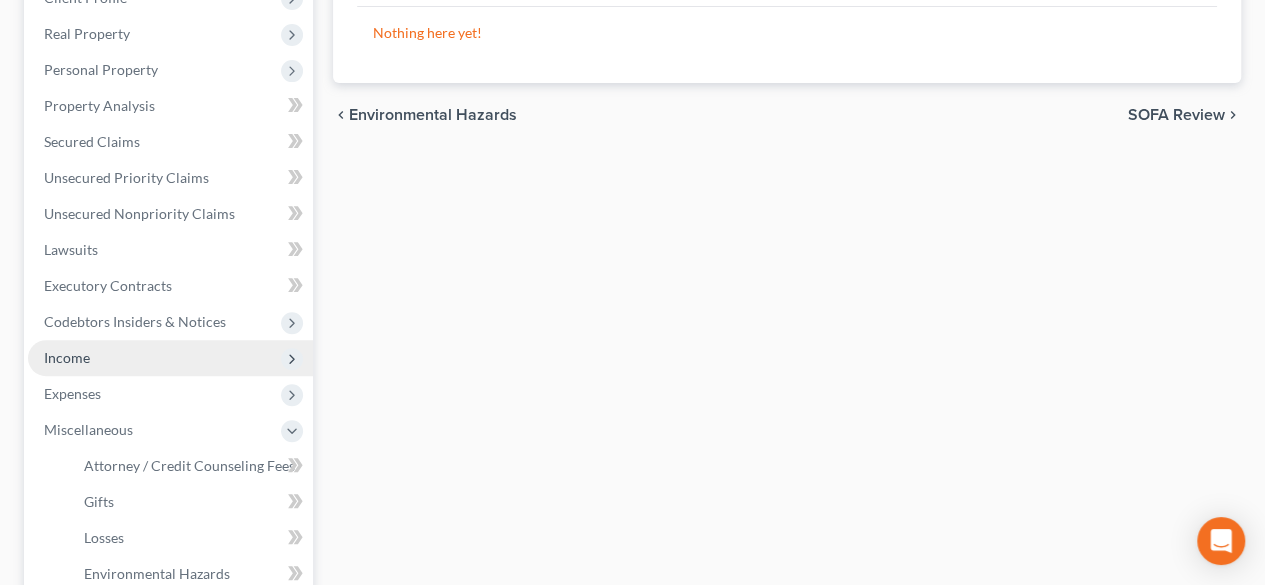 click on "Income" at bounding box center [67, 357] 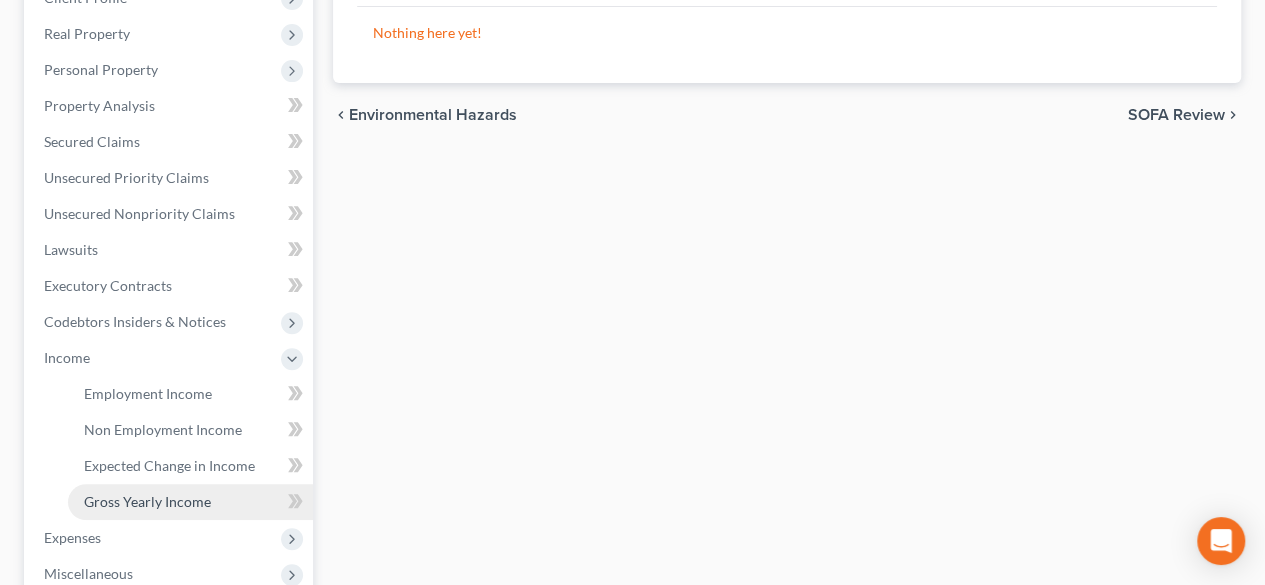 click on "Gross Yearly Income" at bounding box center [147, 501] 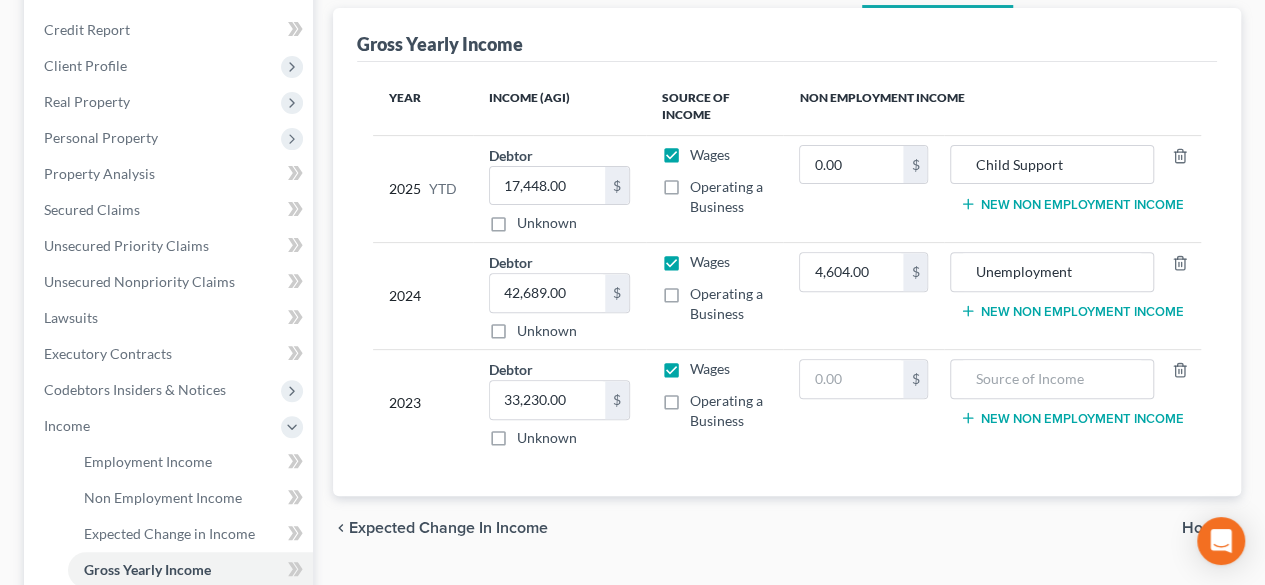 scroll, scrollTop: 0, scrollLeft: 0, axis: both 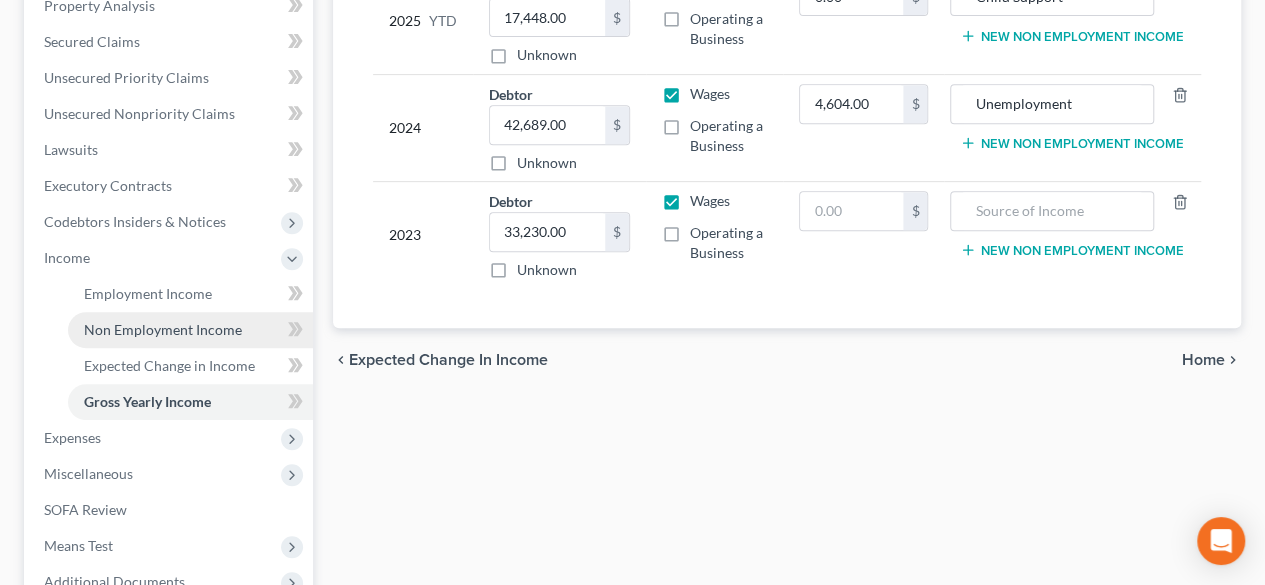 click on "Non Employment Income" at bounding box center (190, 330) 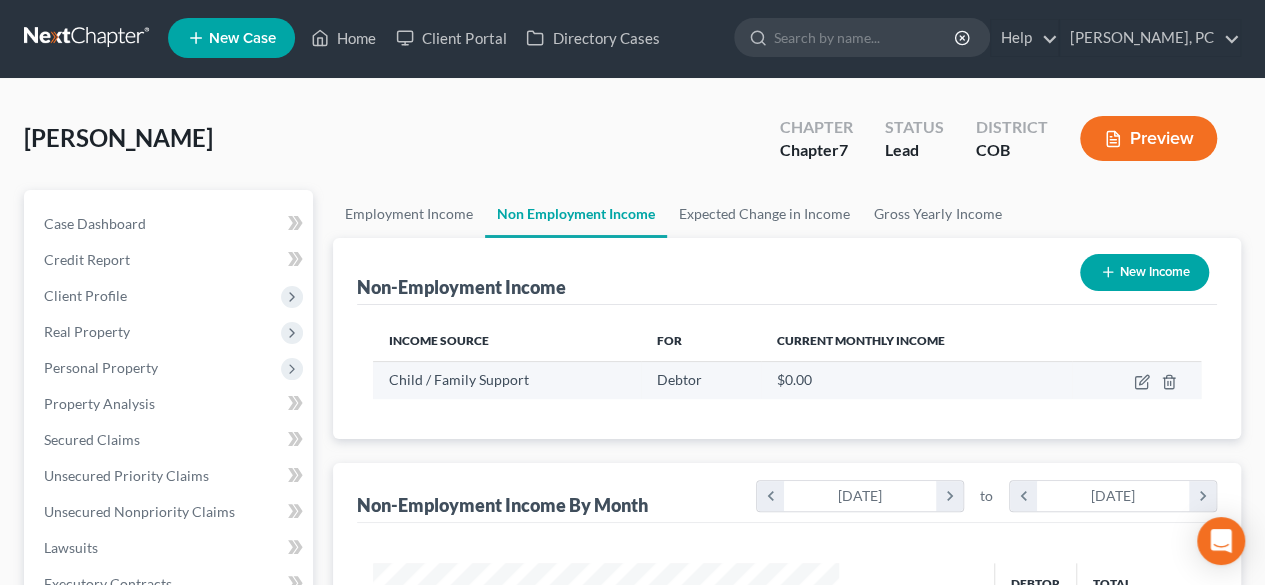 scroll, scrollTop: 0, scrollLeft: 0, axis: both 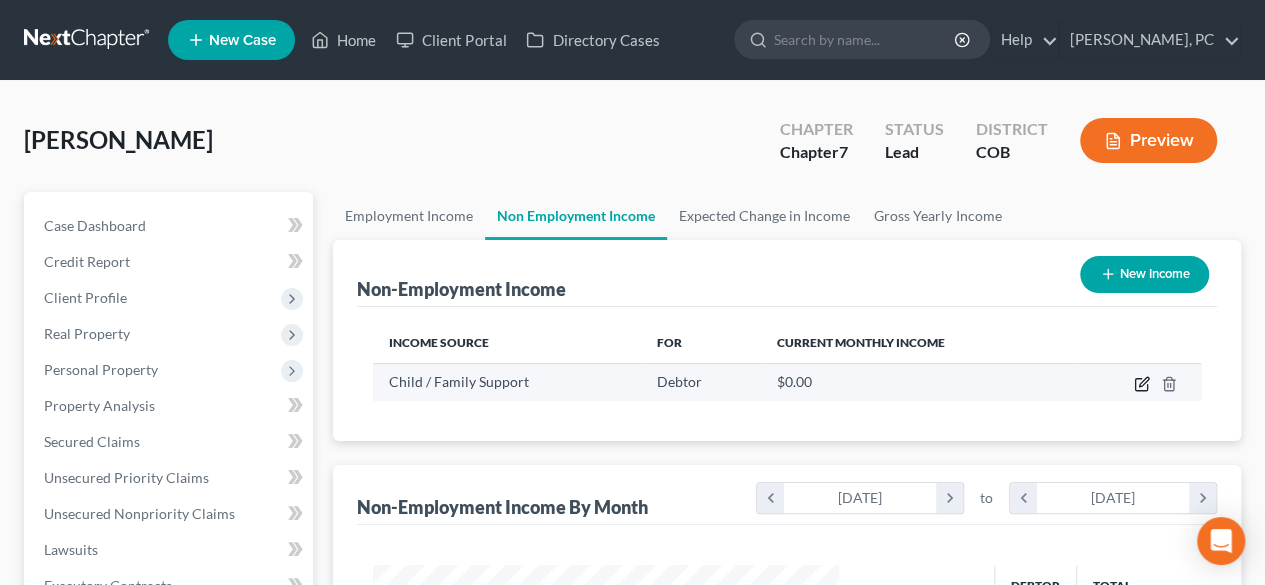 click 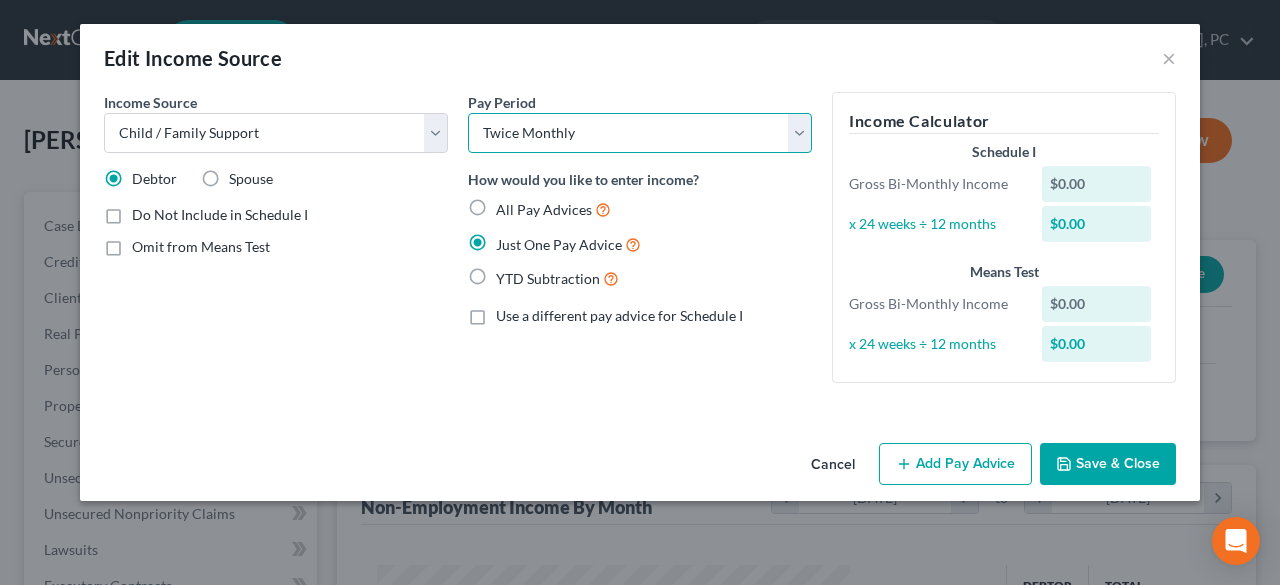 click on "Select Monthly Twice Monthly Every Other Week Weekly" at bounding box center [640, 133] 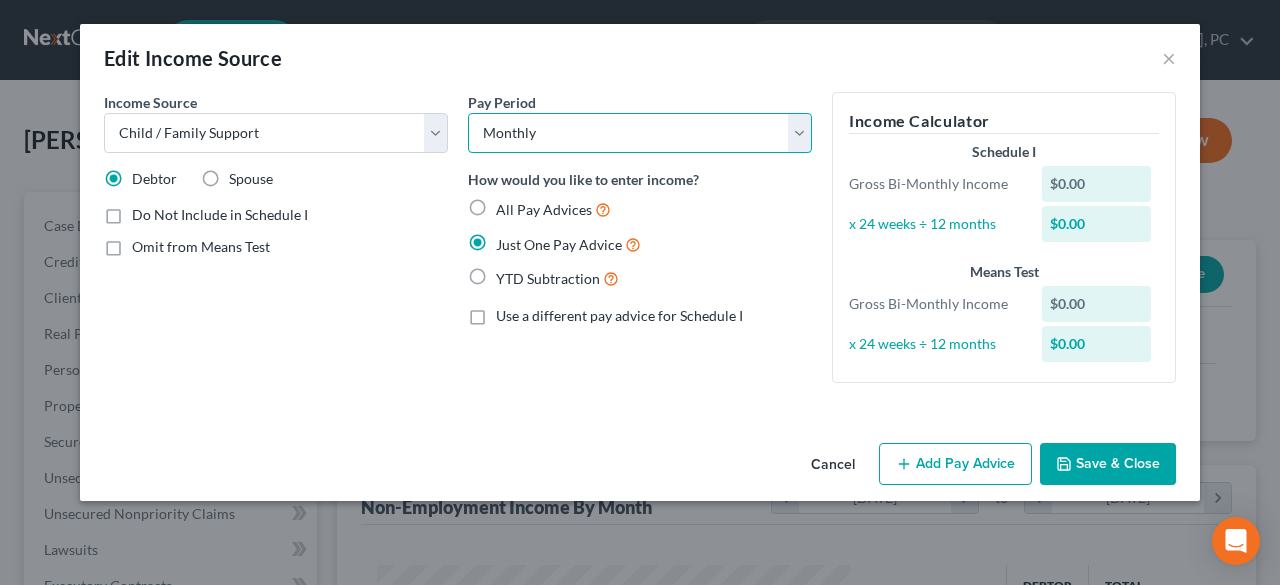 click on "Select Monthly Twice Monthly Every Other Week Weekly" at bounding box center [640, 133] 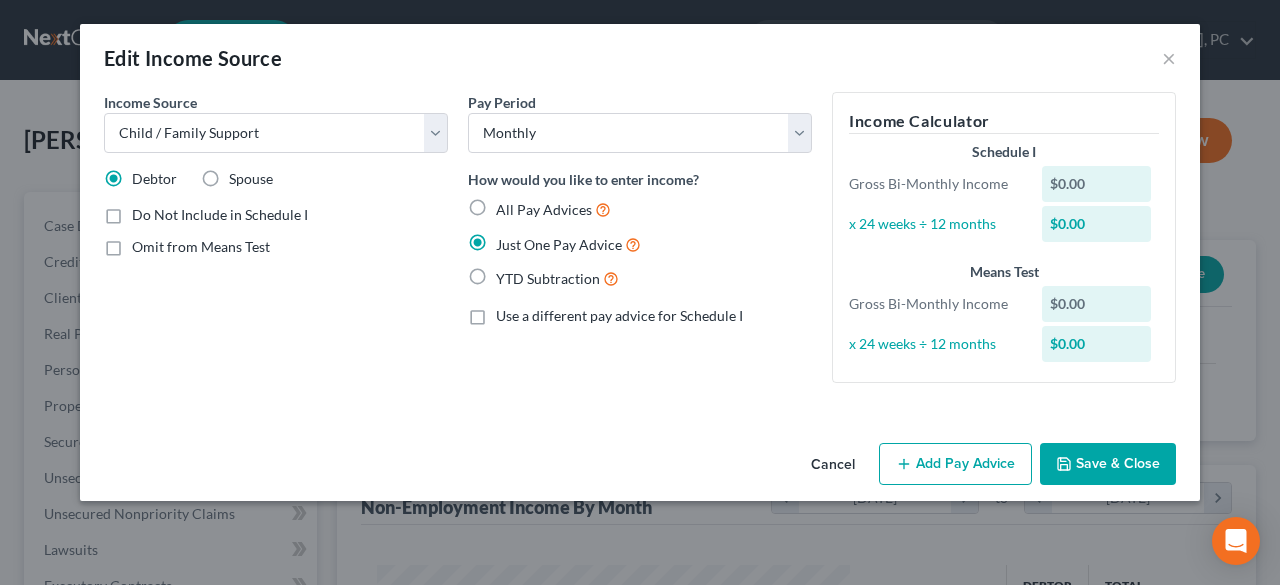 click on "Add Pay Advice" at bounding box center (955, 464) 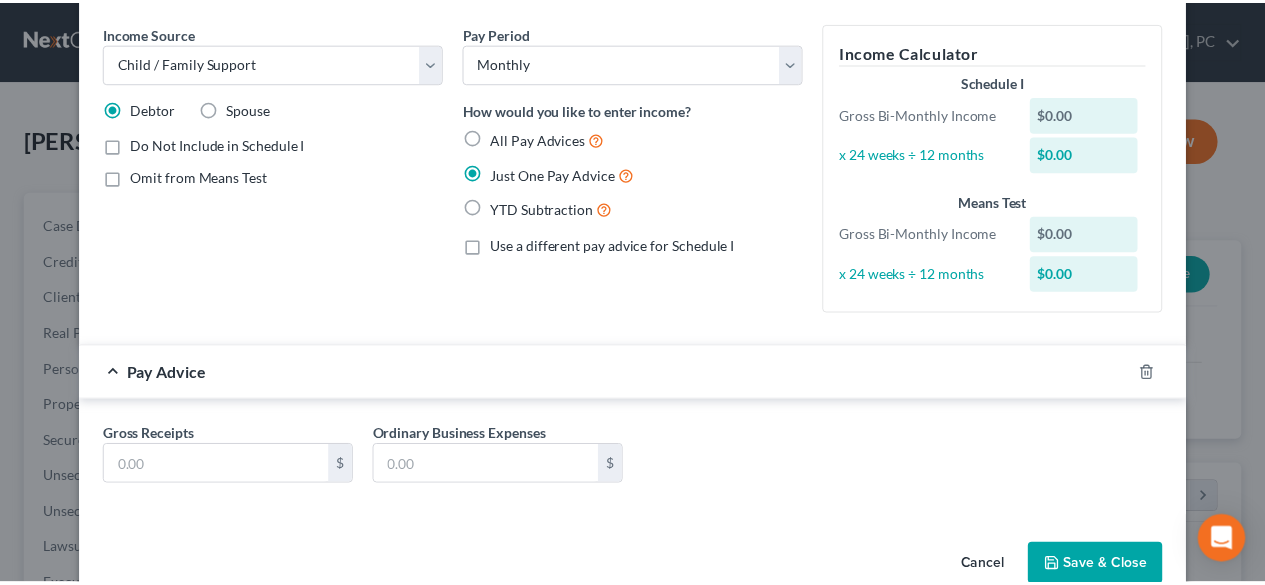 scroll, scrollTop: 109, scrollLeft: 0, axis: vertical 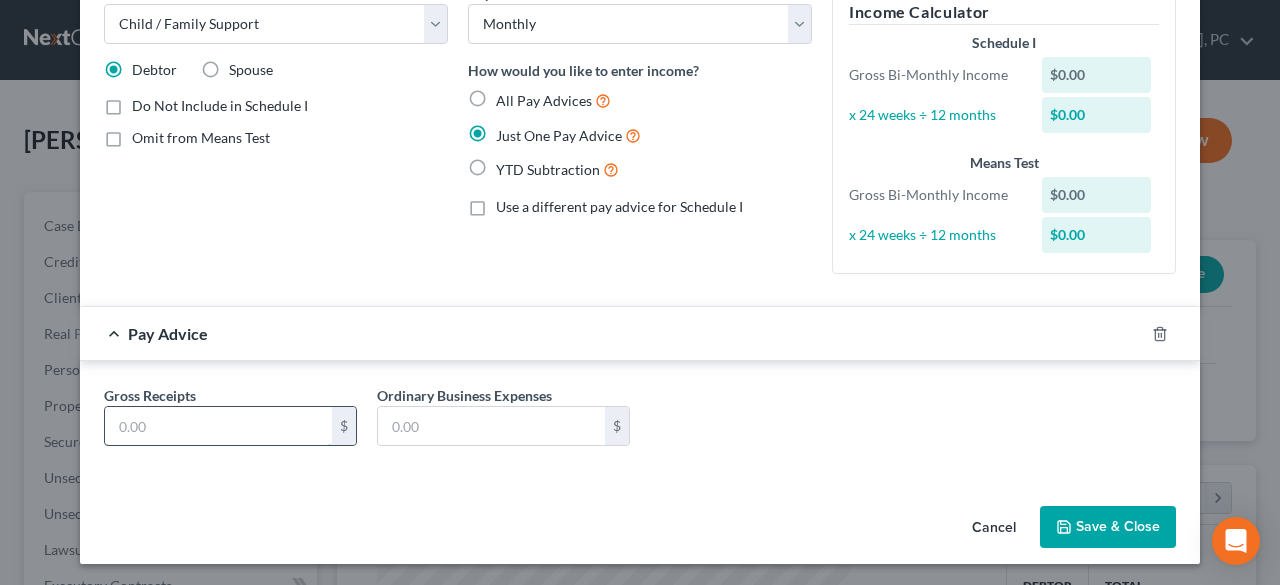 click at bounding box center [218, 426] 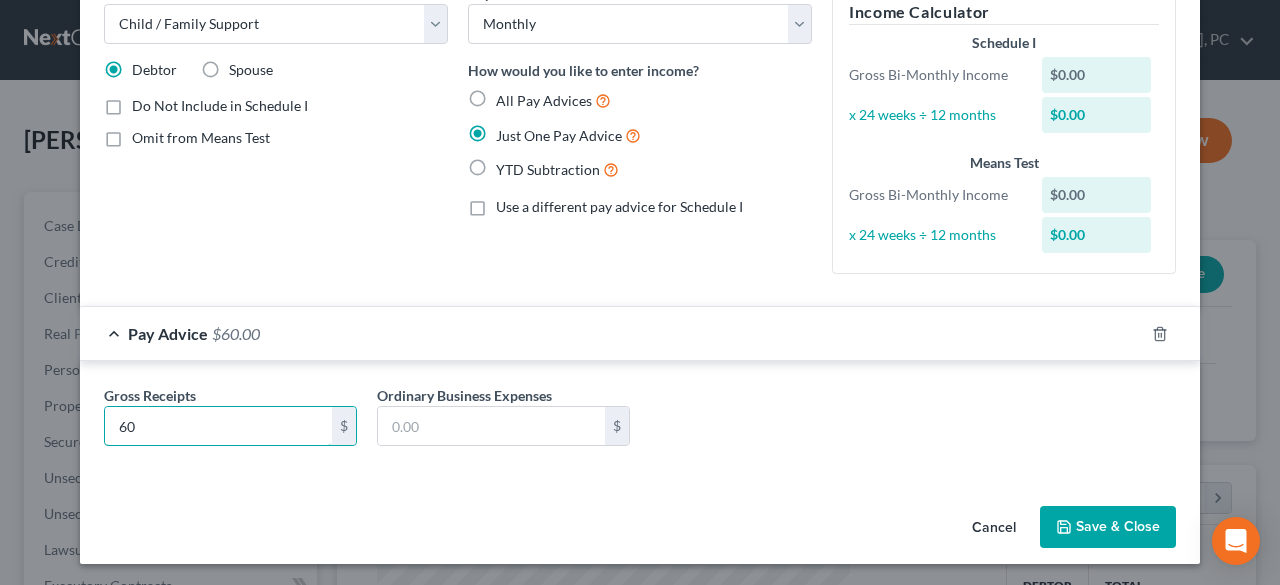 type on "60" 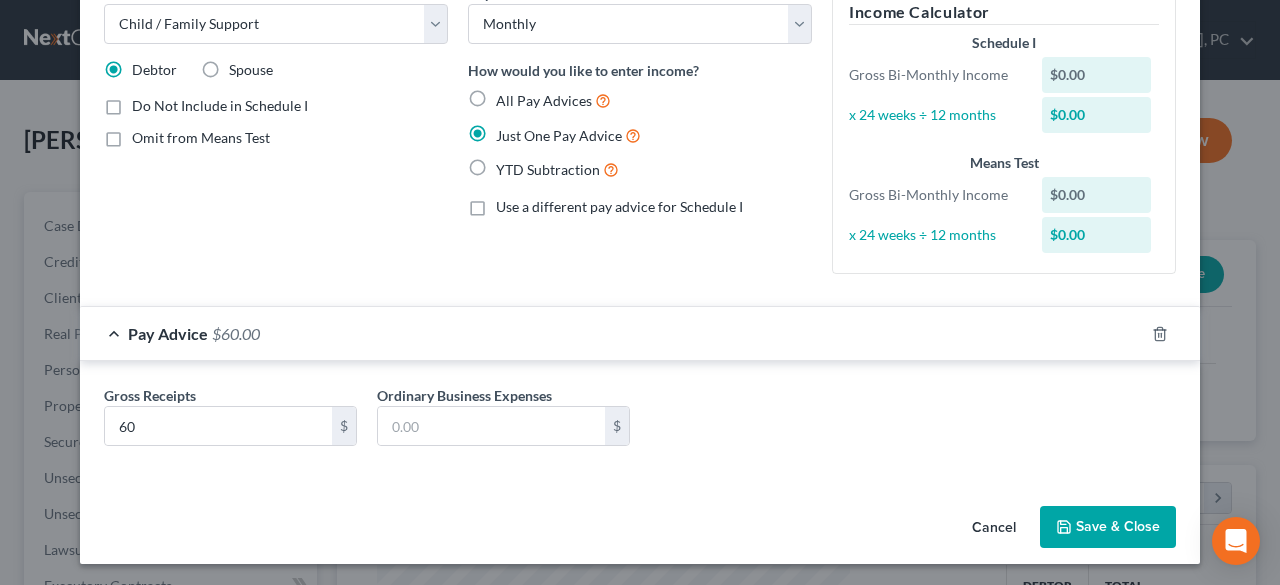 click 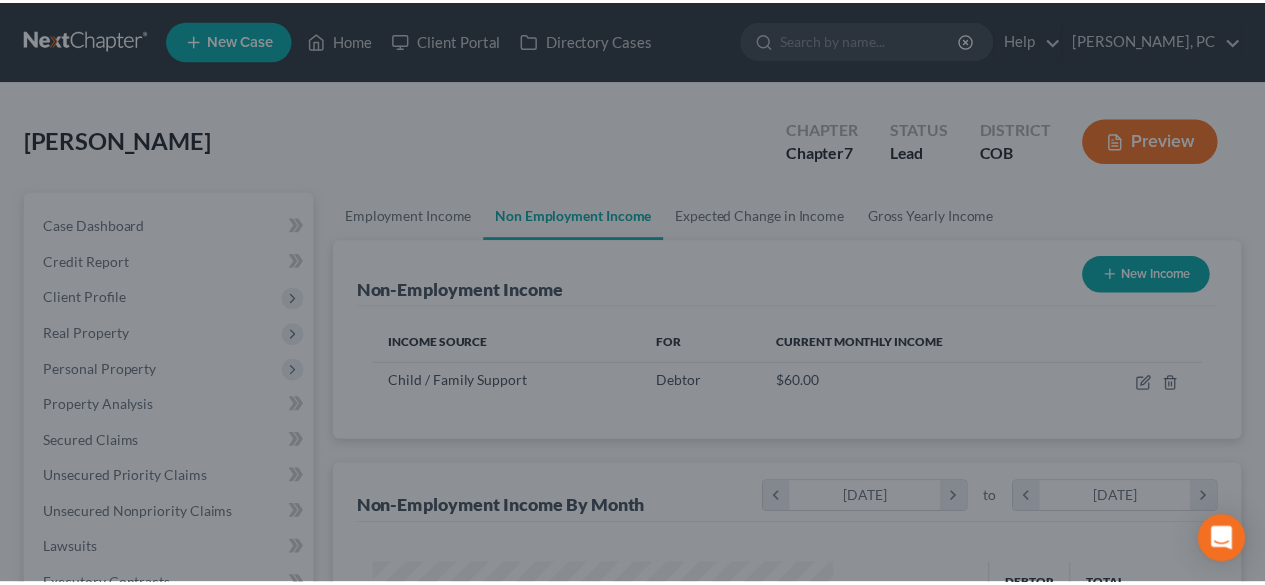 scroll, scrollTop: 356, scrollLeft: 506, axis: both 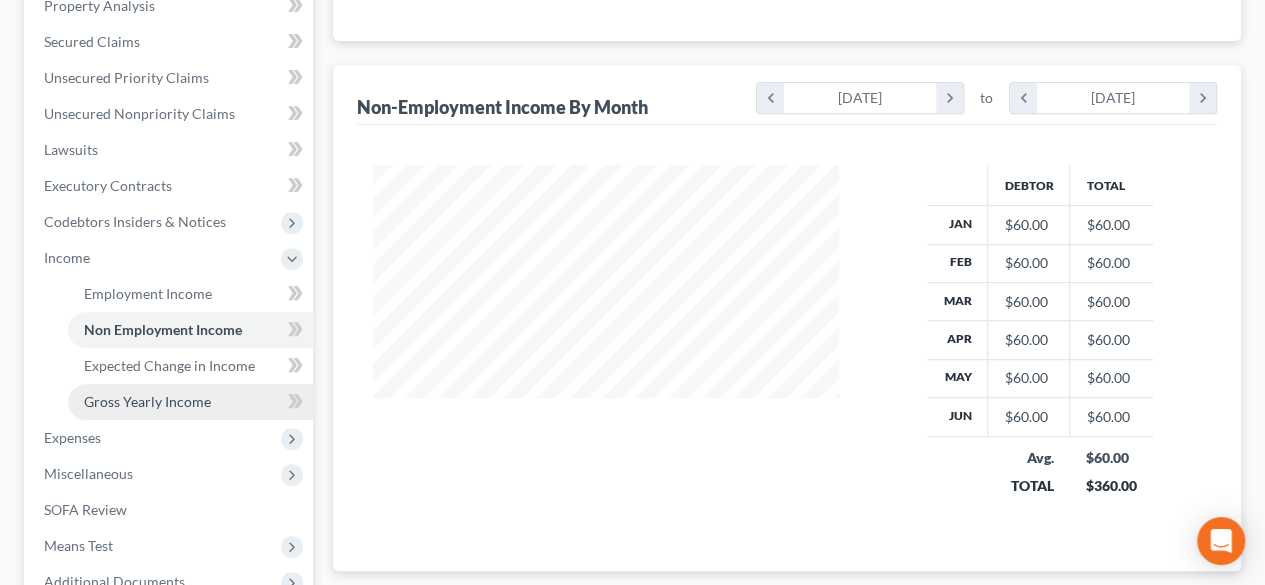 click on "Gross Yearly Income" at bounding box center [147, 401] 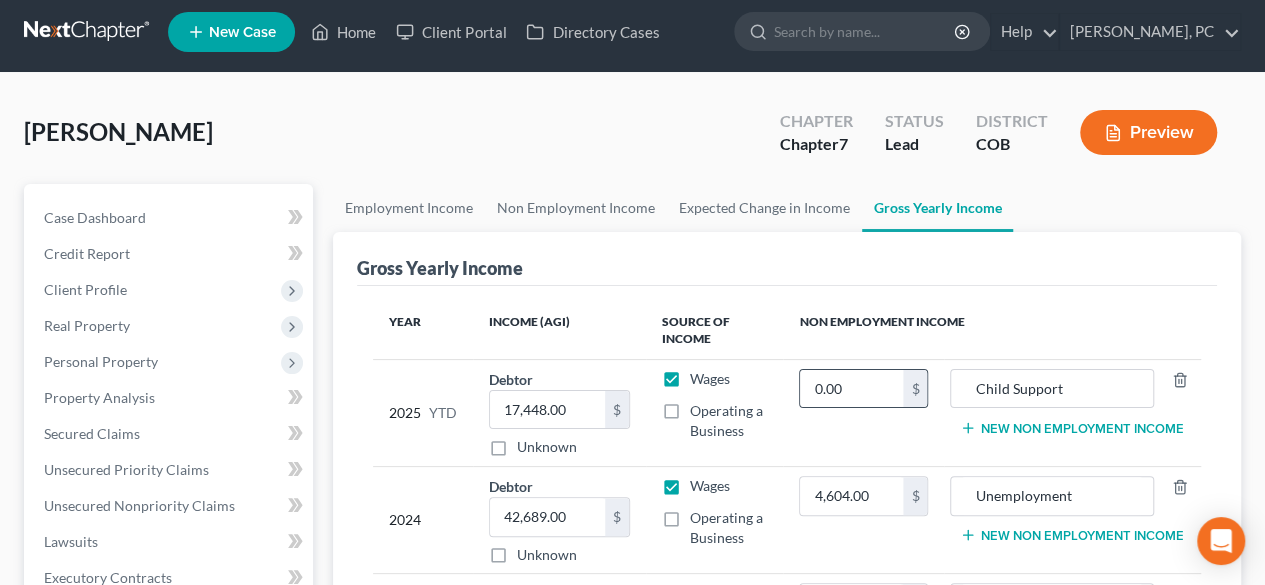 scroll, scrollTop: 0, scrollLeft: 0, axis: both 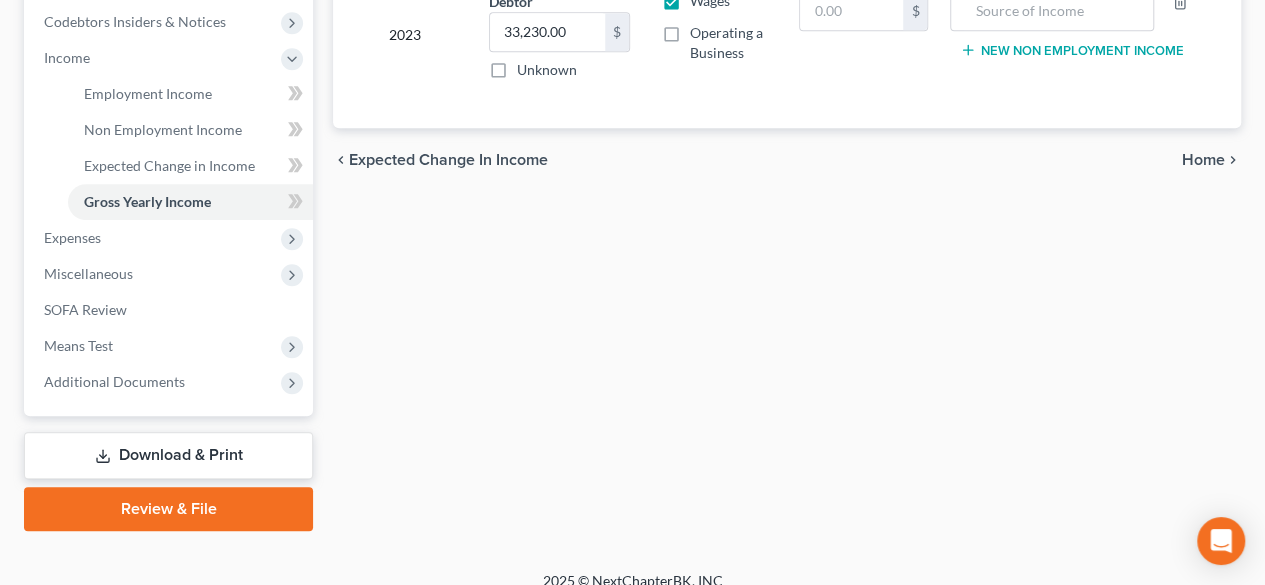 type on "420" 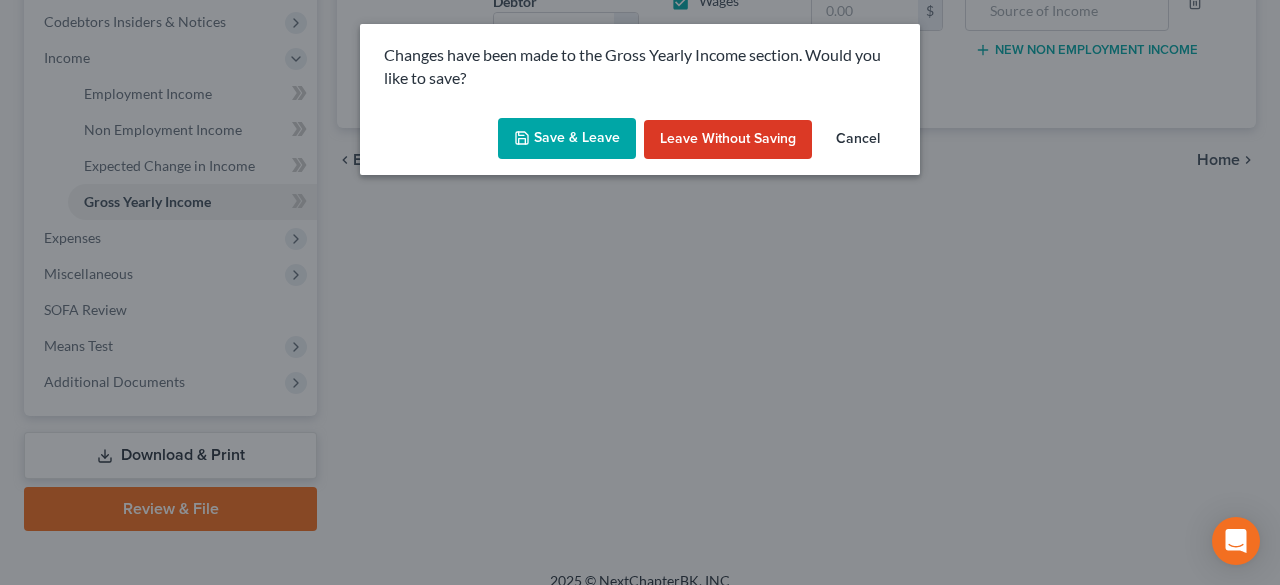 click on "Save & Leave" at bounding box center (567, 139) 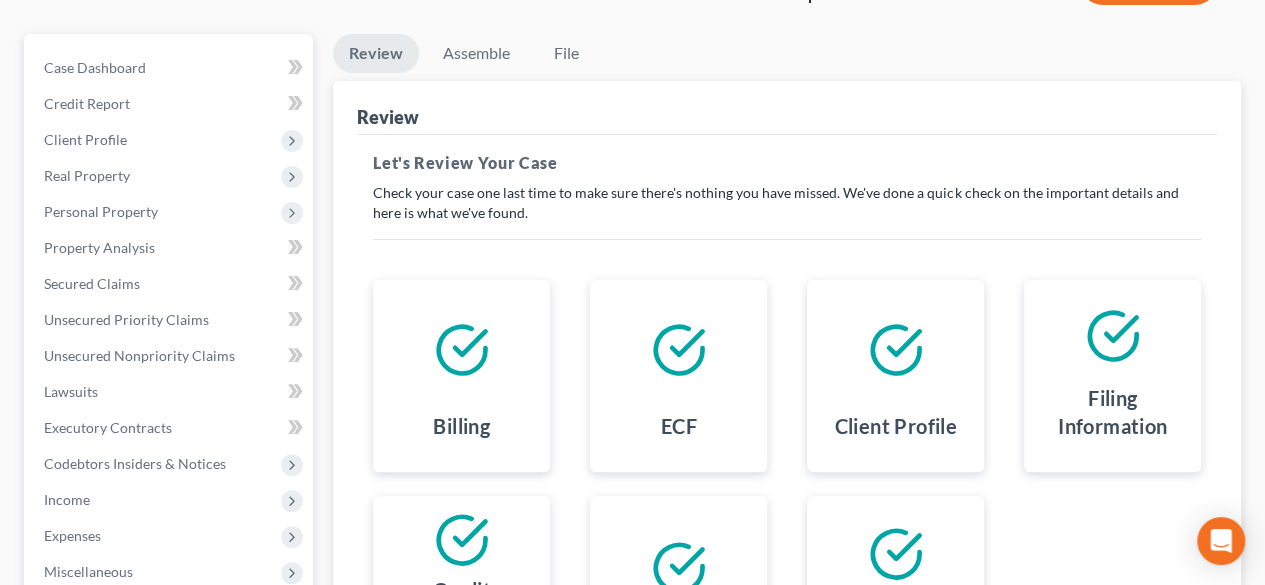 scroll, scrollTop: 0, scrollLeft: 0, axis: both 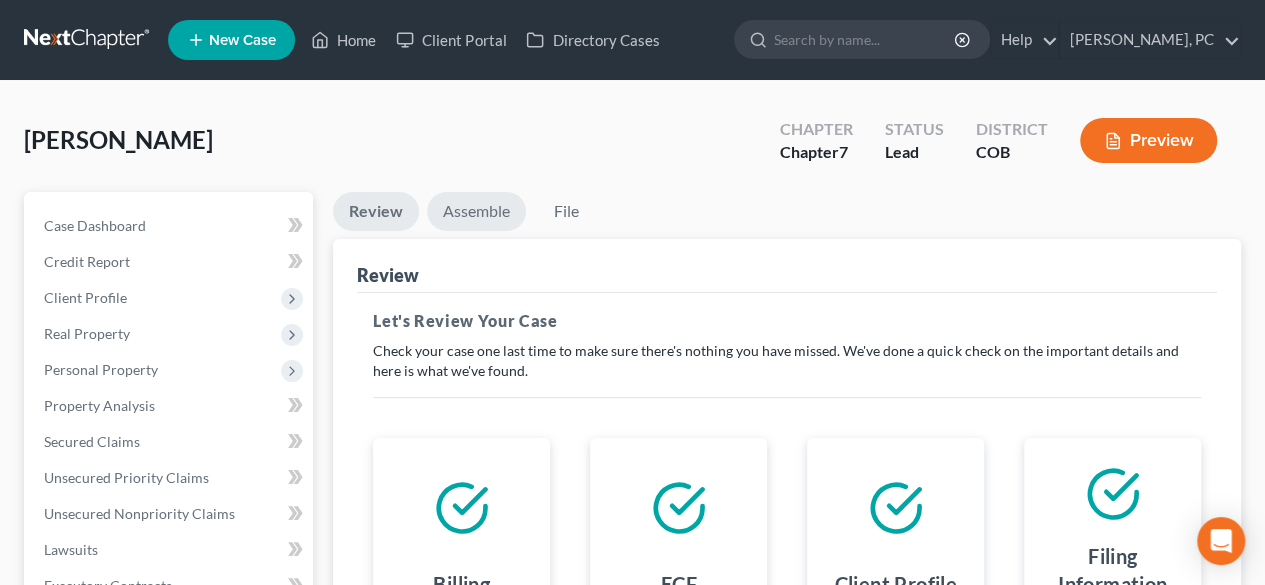 click on "Assemble" at bounding box center [476, 211] 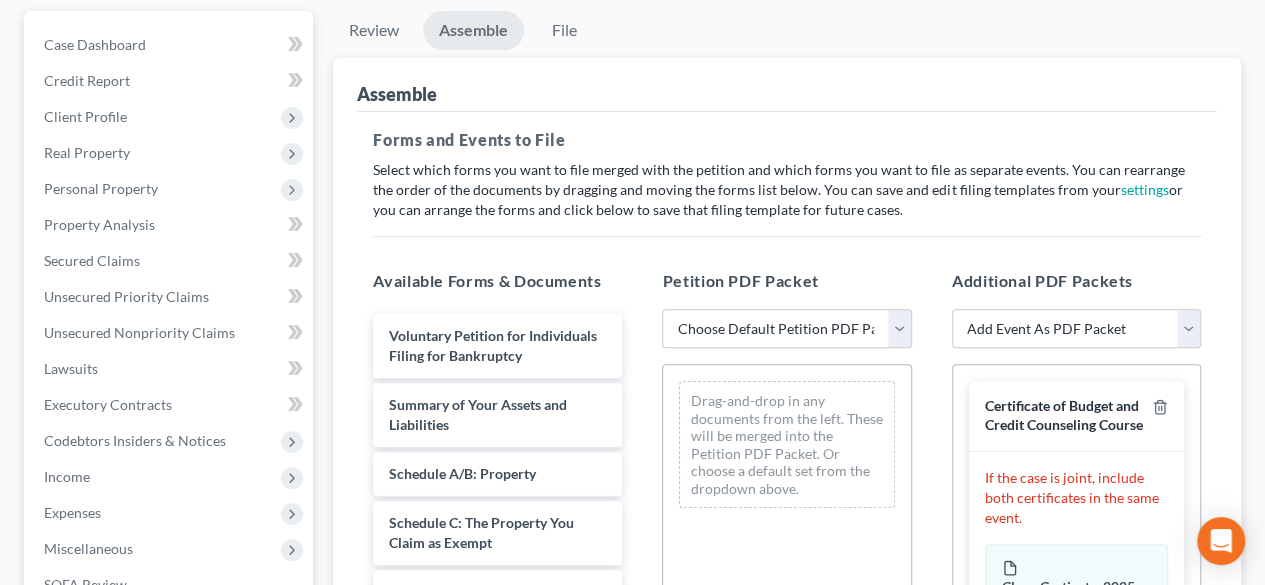 scroll, scrollTop: 400, scrollLeft: 0, axis: vertical 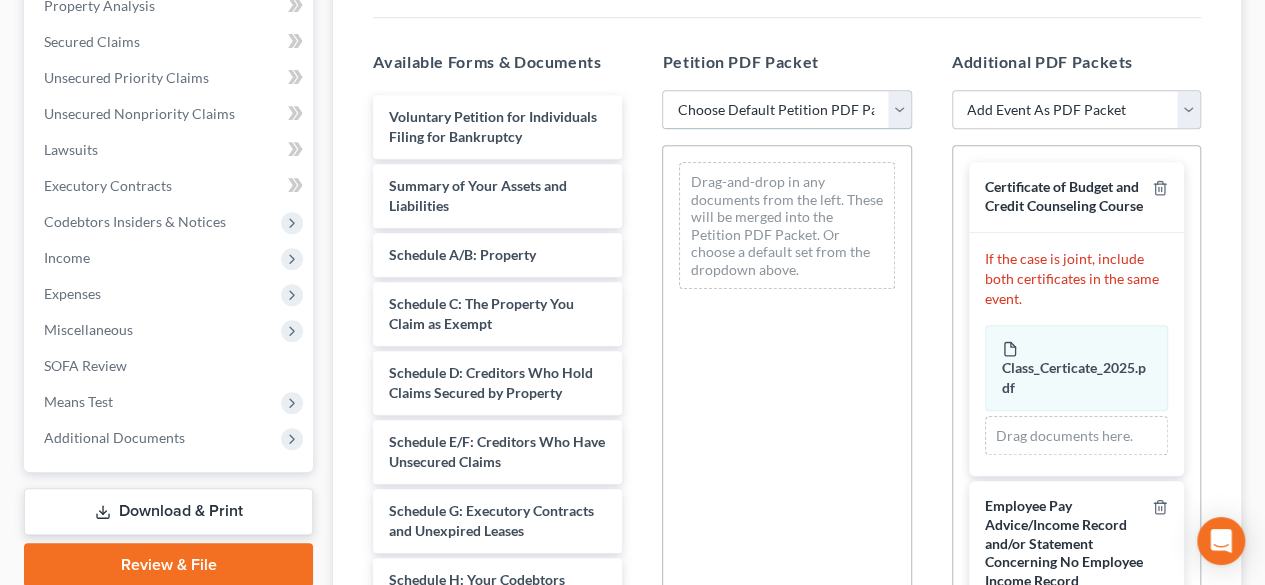 click on "Choose Default Petition PDF Packet Emergency Filing (Voluntary Petition and Creditor List Only) Chapter 7 Template" at bounding box center [786, 110] 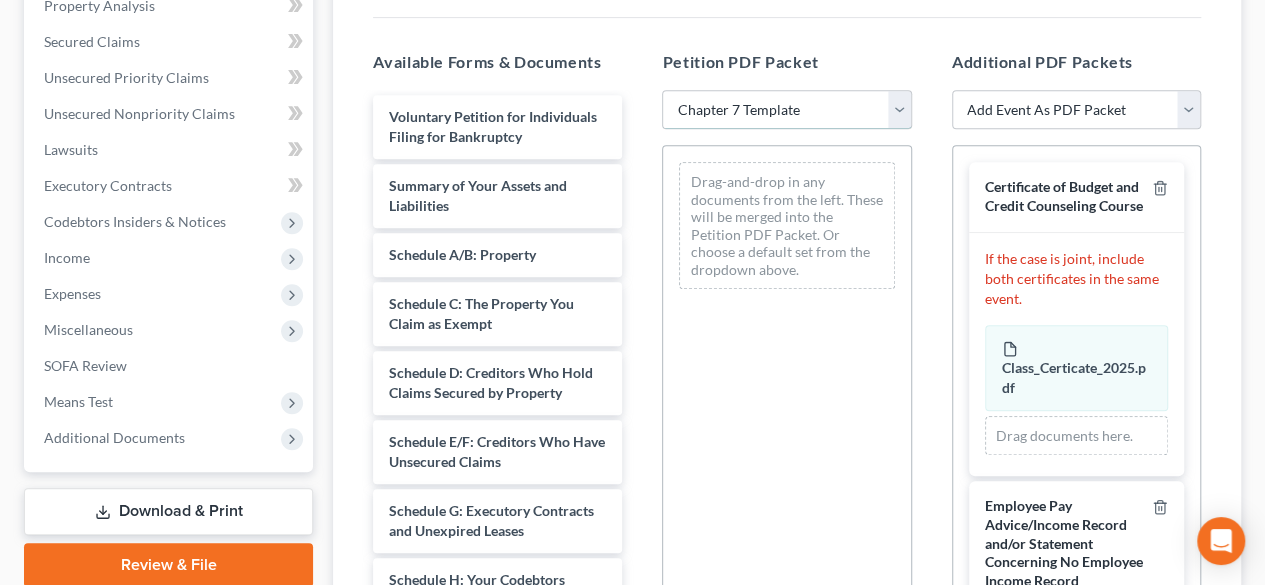 click on "Choose Default Petition PDF Packet Emergency Filing (Voluntary Petition and Creditor List Only) Chapter 7 Template" at bounding box center [786, 110] 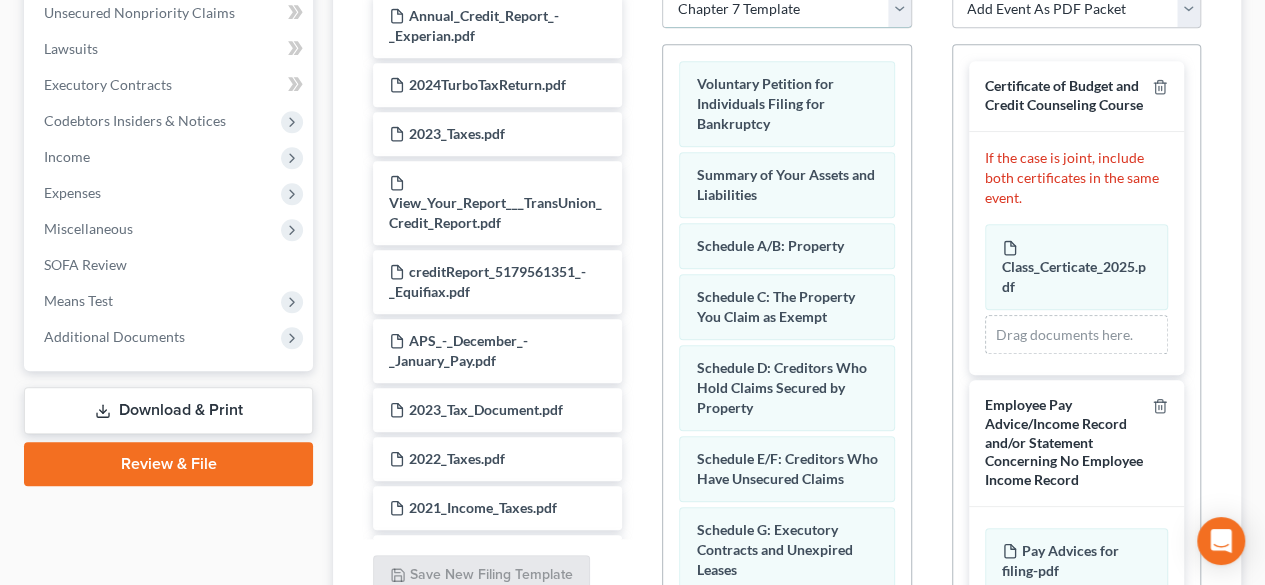 scroll, scrollTop: 600, scrollLeft: 0, axis: vertical 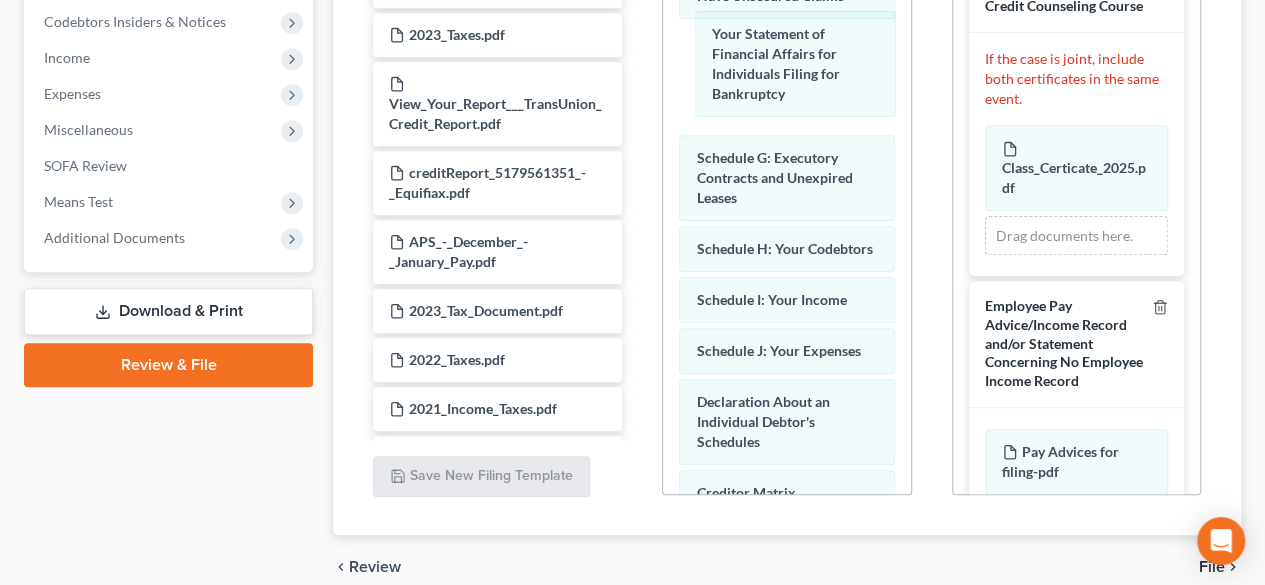 drag, startPoint x: 790, startPoint y: 430, endPoint x: 902, endPoint y: 138, distance: 312.7427 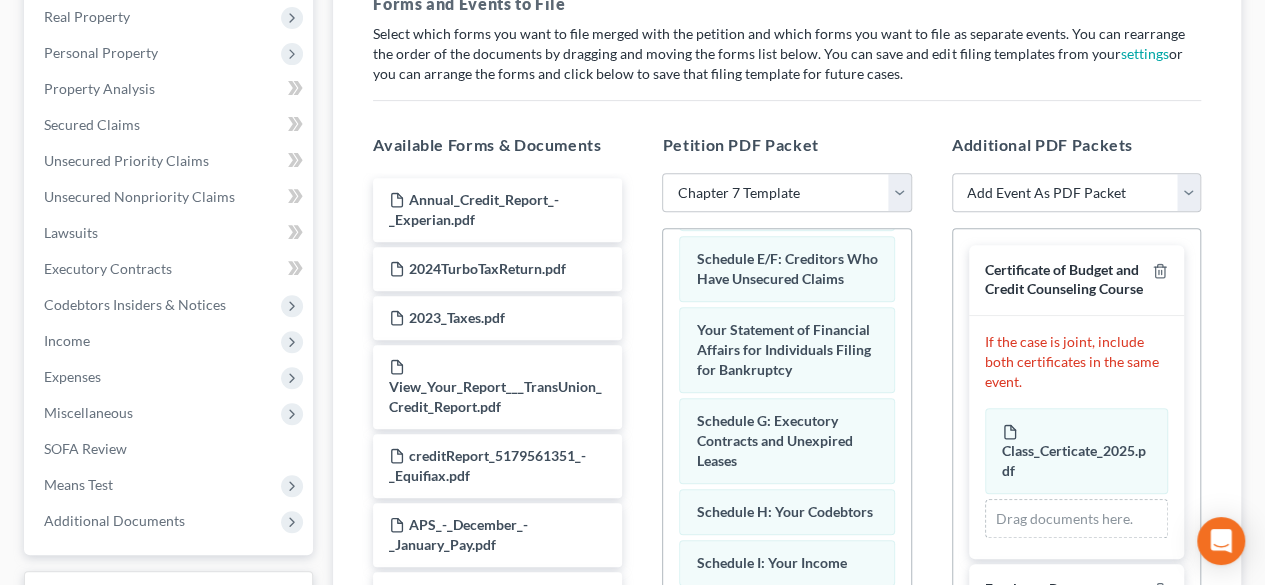 scroll, scrollTop: 200, scrollLeft: 0, axis: vertical 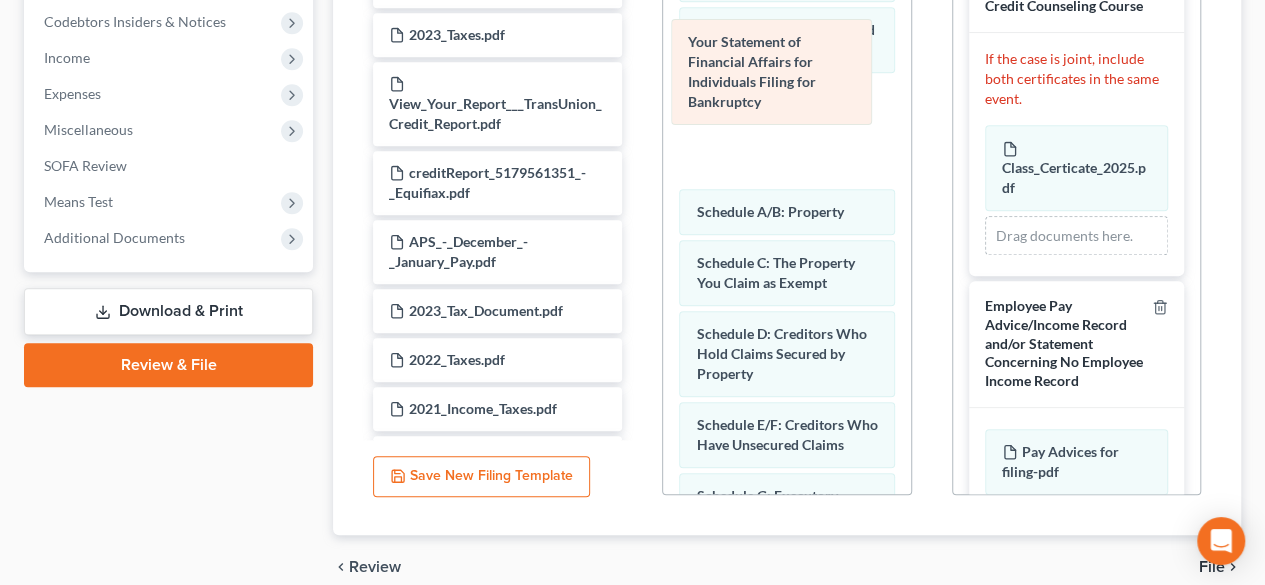 drag, startPoint x: 771, startPoint y: 421, endPoint x: 764, endPoint y: 63, distance: 358.06842 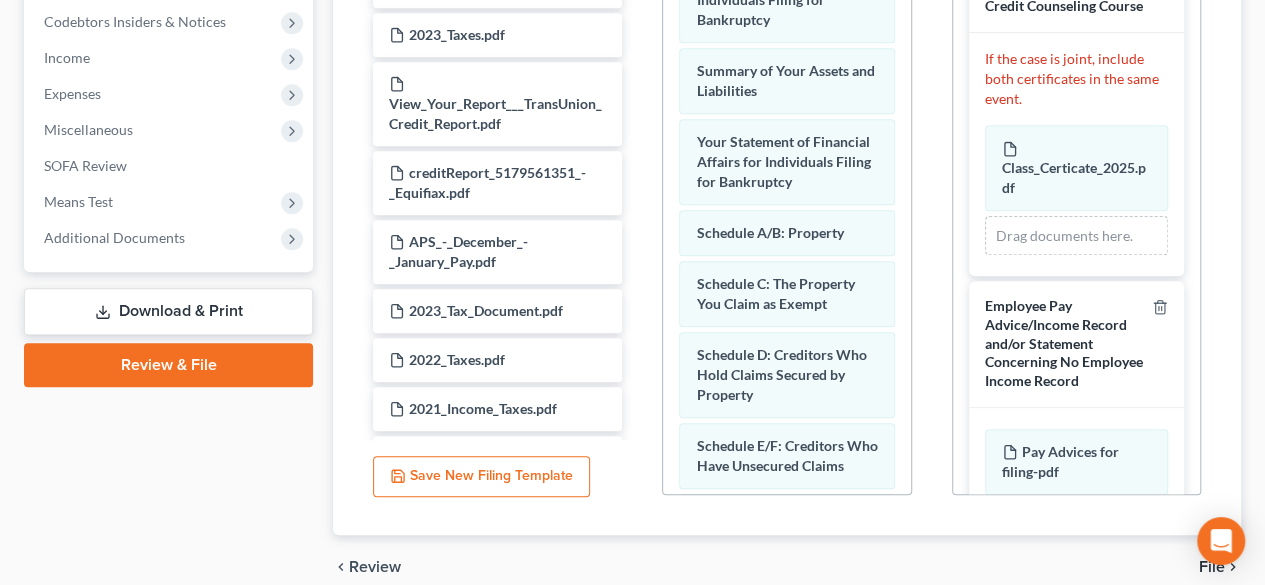scroll, scrollTop: 0, scrollLeft: 0, axis: both 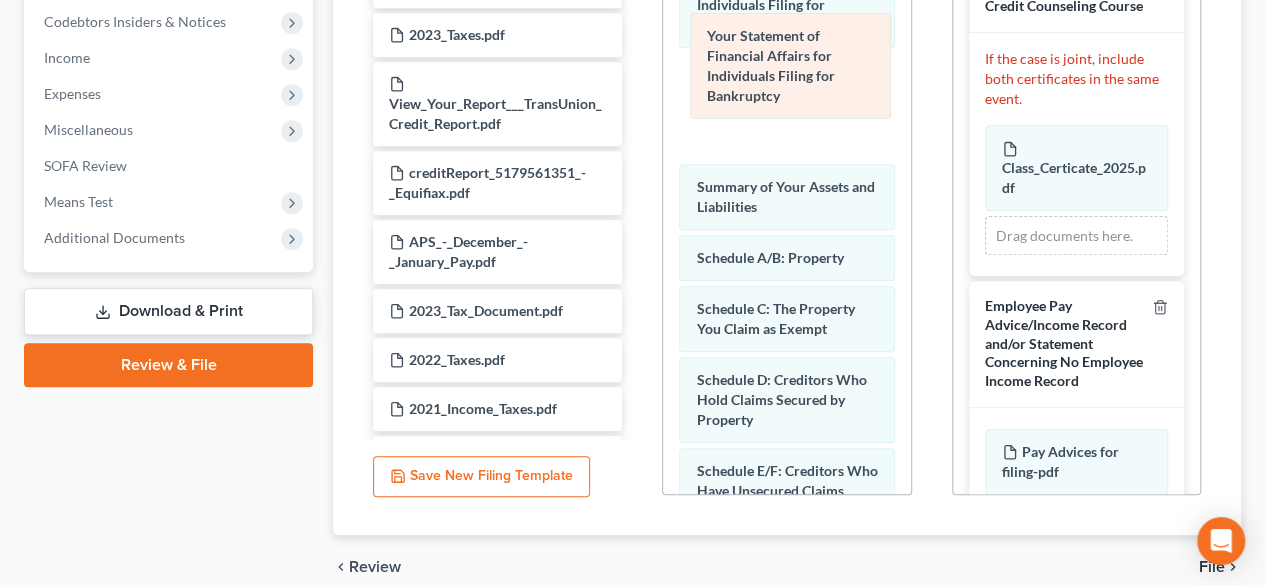 drag, startPoint x: 769, startPoint y: 181, endPoint x: 780, endPoint y: 67, distance: 114.52947 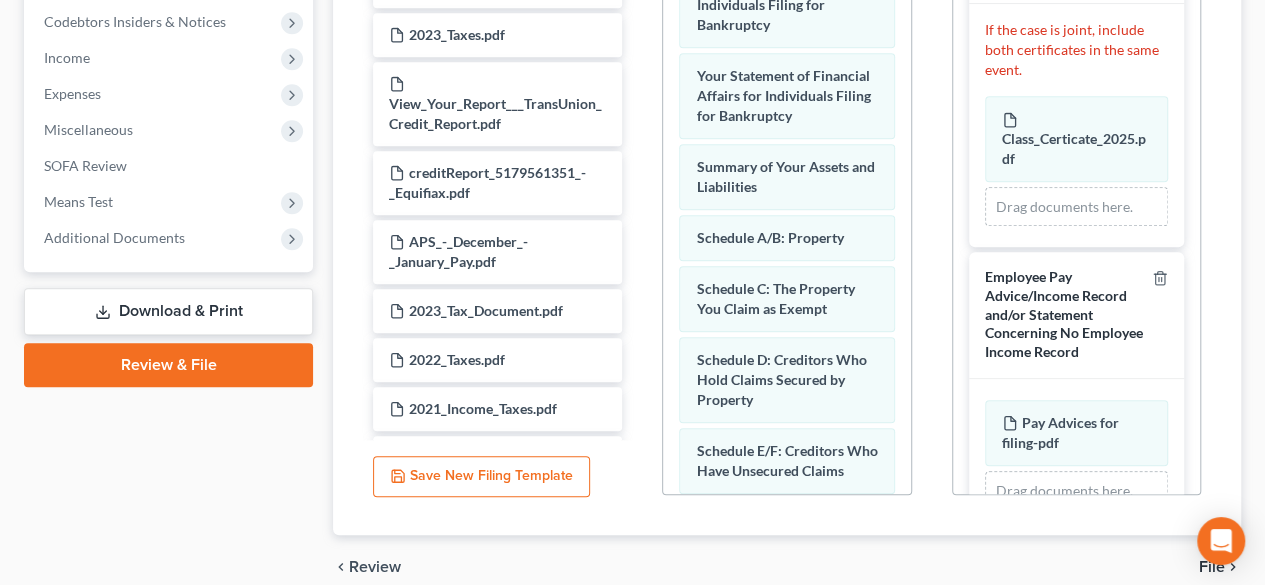 scroll, scrollTop: 0, scrollLeft: 0, axis: both 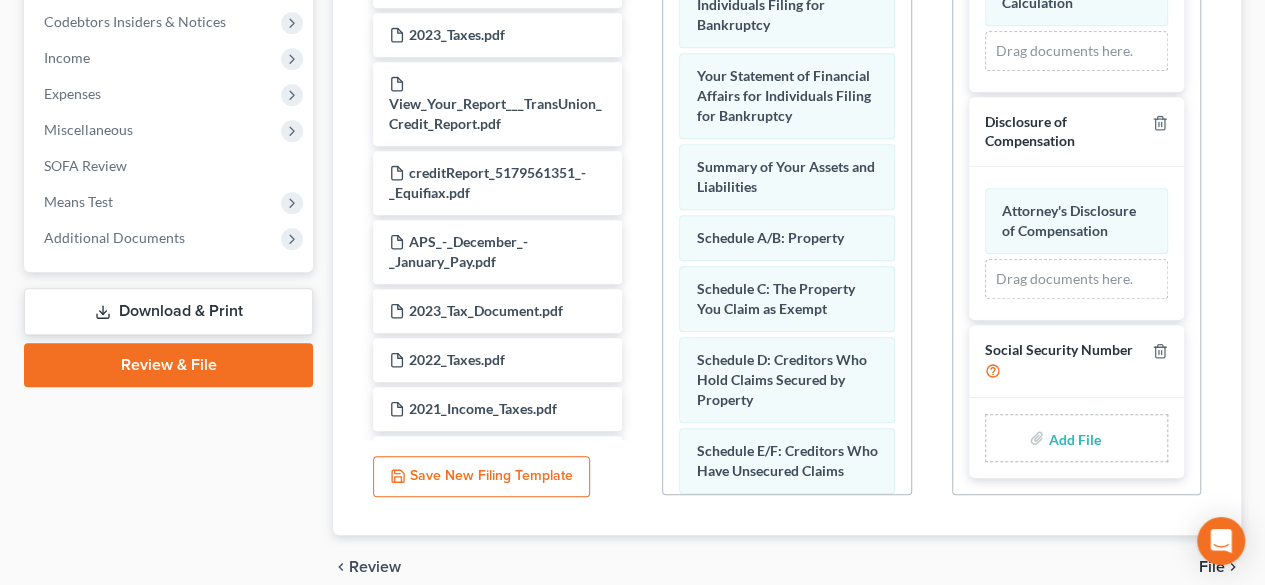 click at bounding box center [1072, 438] 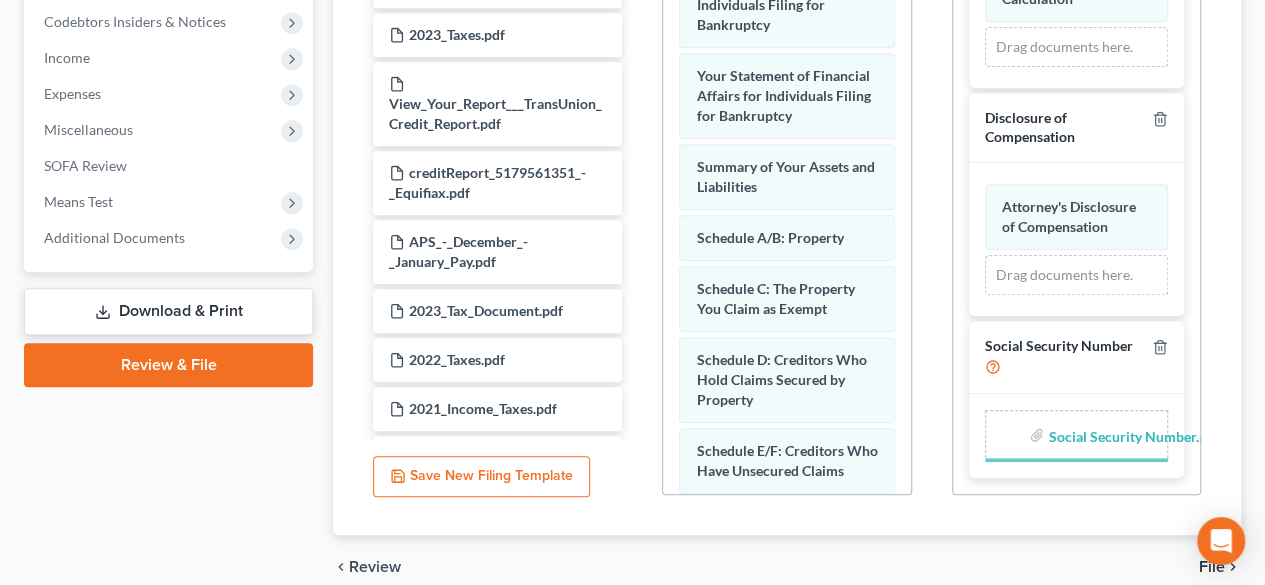 scroll, scrollTop: 0, scrollLeft: 0, axis: both 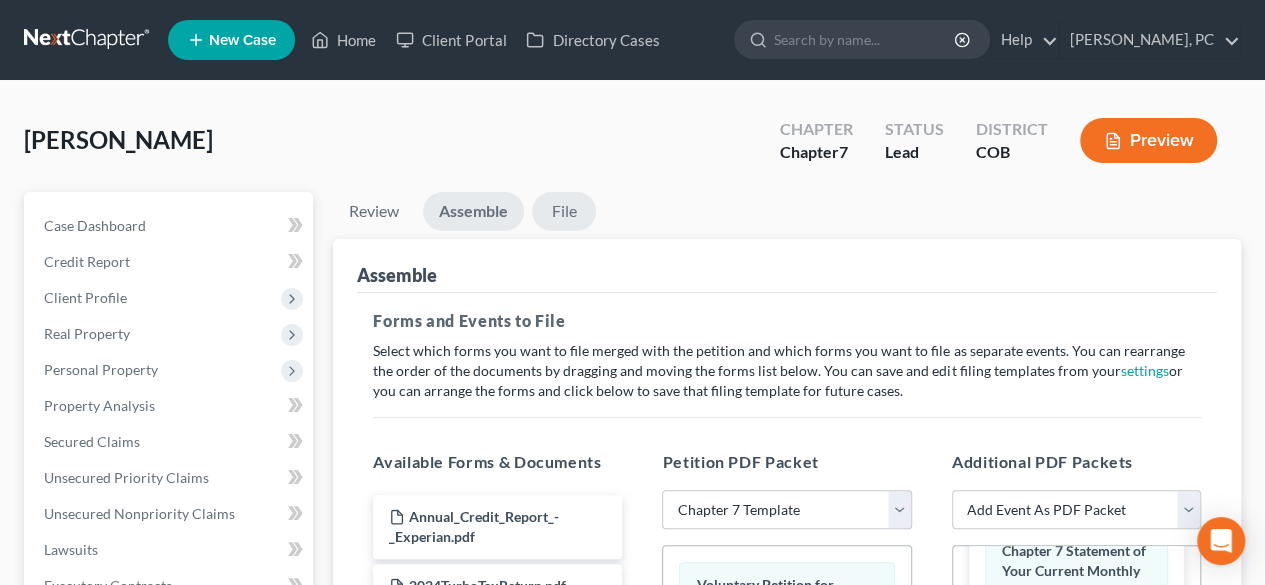 click on "File" at bounding box center (564, 211) 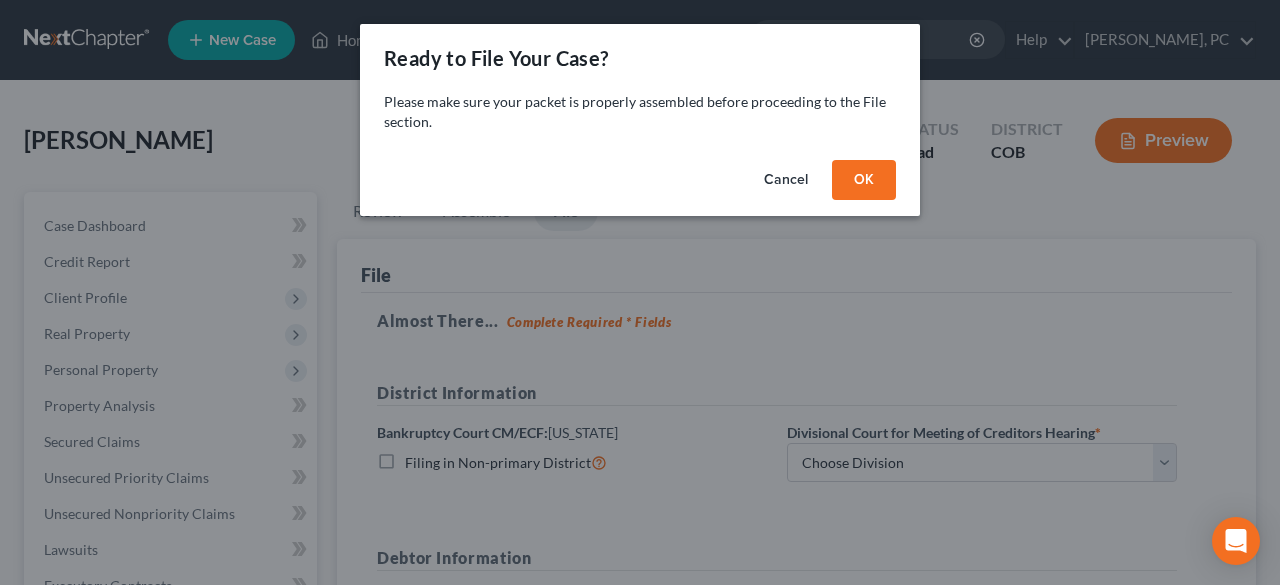 click on "OK" at bounding box center [864, 180] 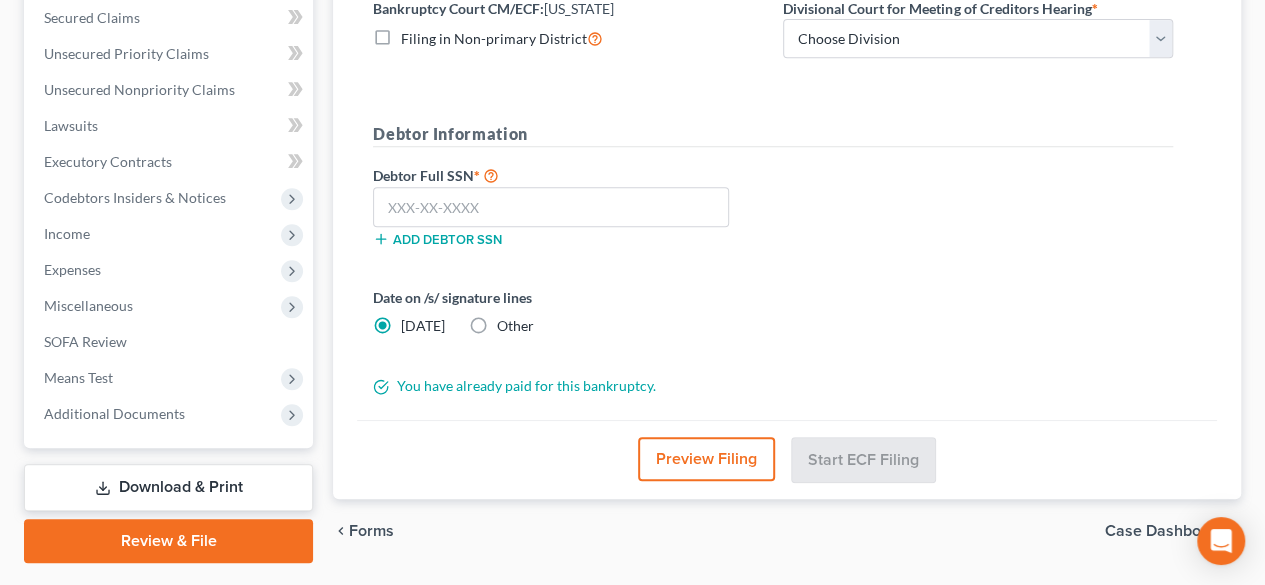 scroll, scrollTop: 475, scrollLeft: 0, axis: vertical 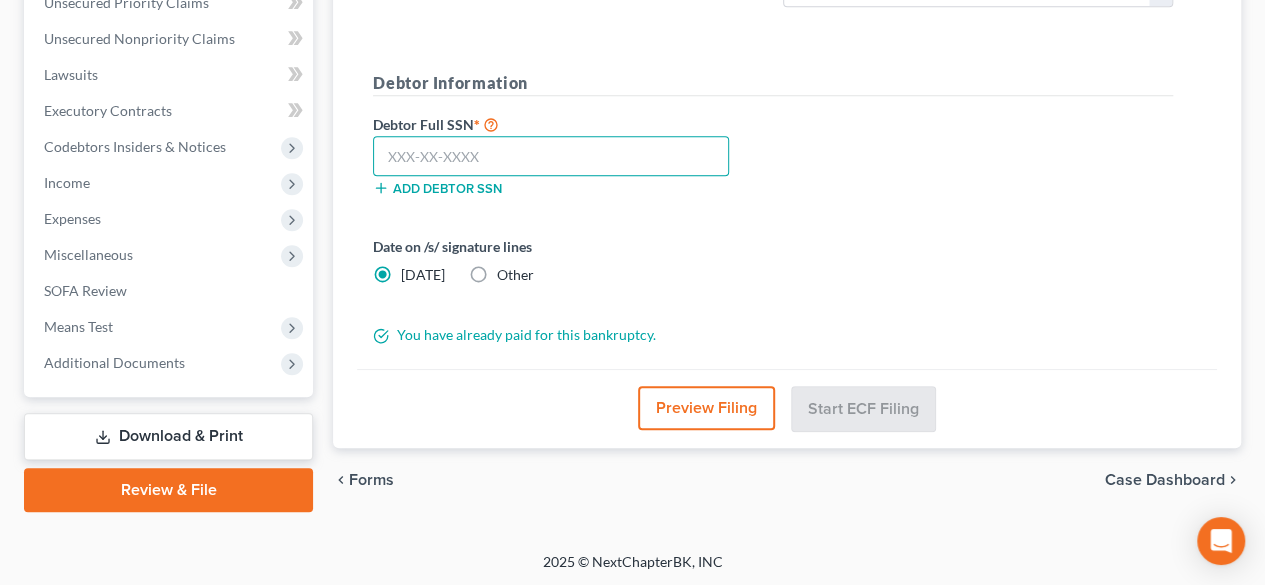 click at bounding box center [551, 156] 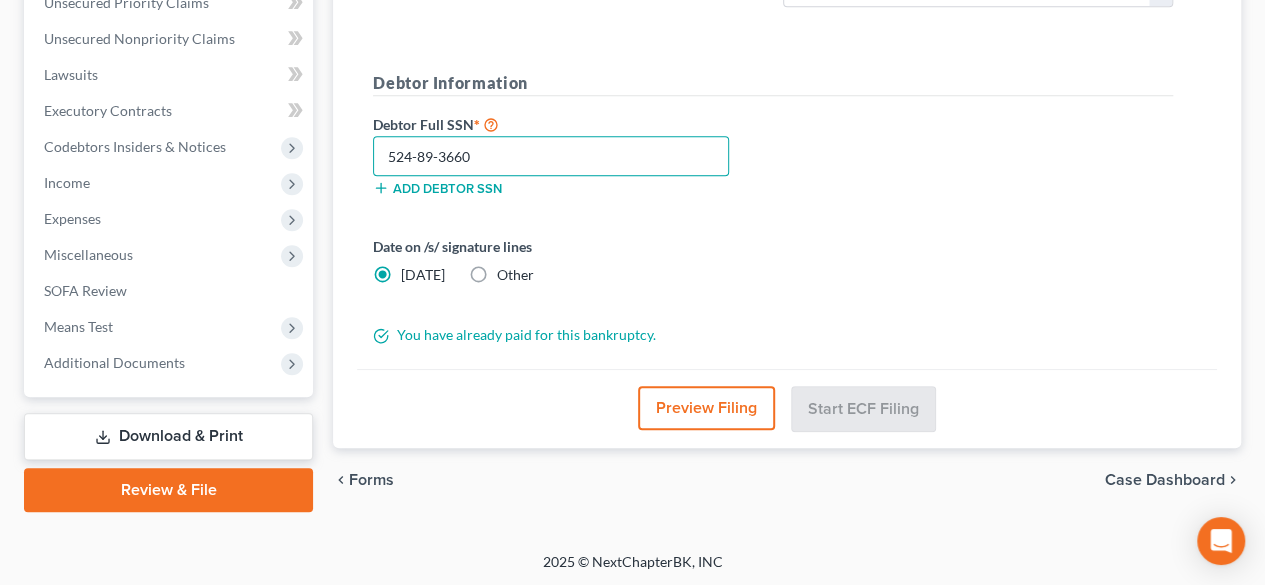 type on "524-89-3660" 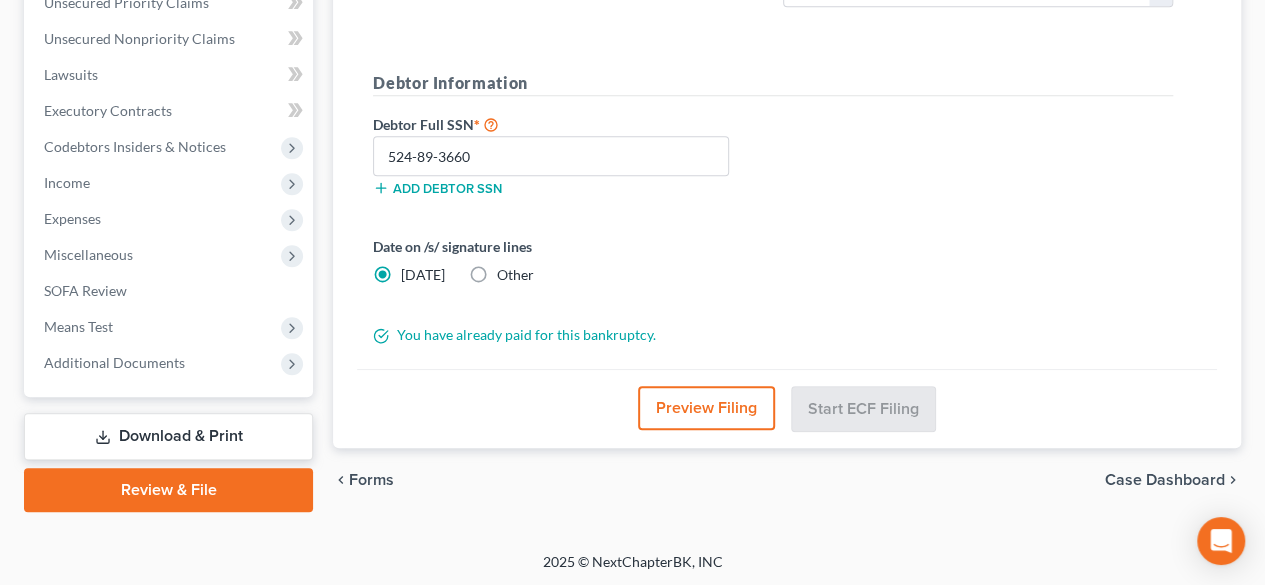 click on "Other" at bounding box center [515, 275] 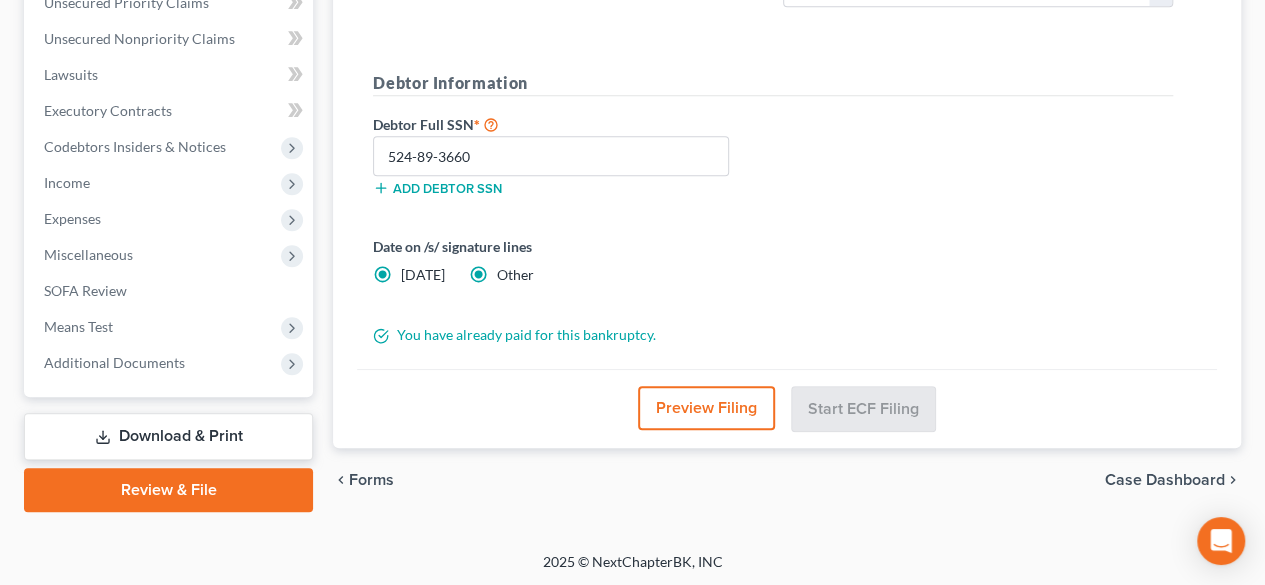radio on "false" 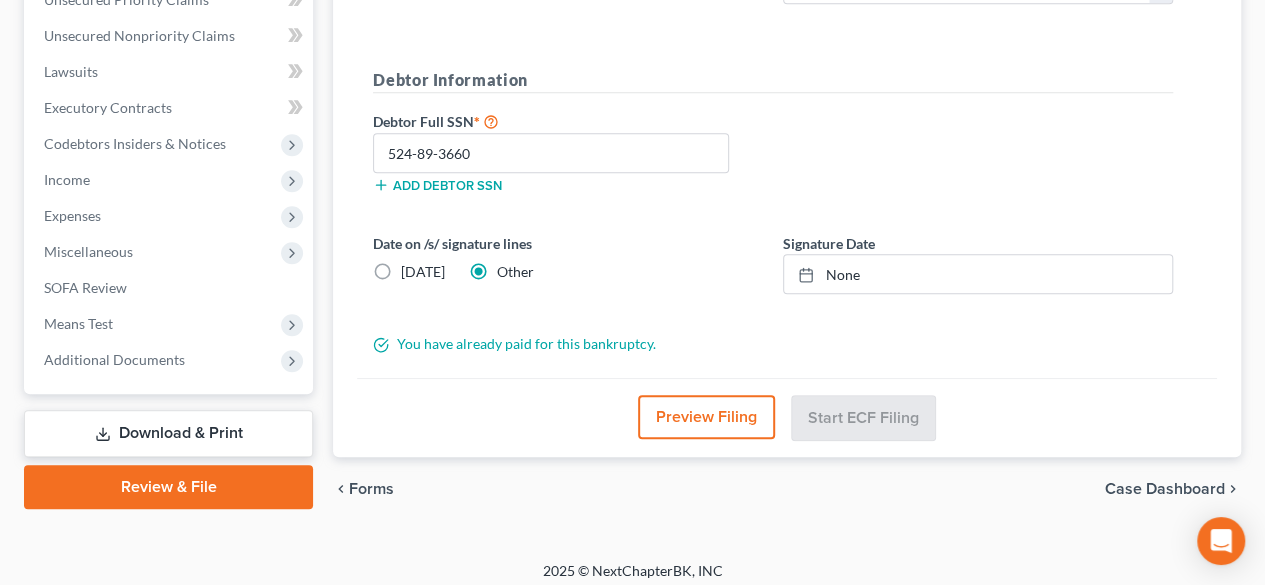 scroll, scrollTop: 485, scrollLeft: 0, axis: vertical 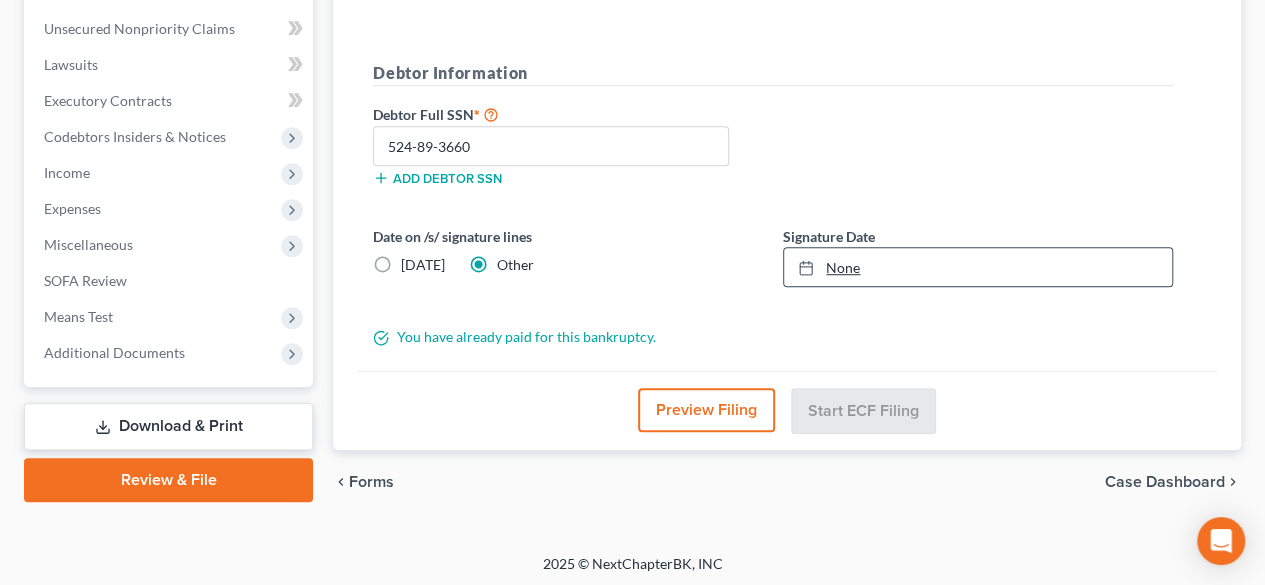 click on "None" at bounding box center (978, 267) 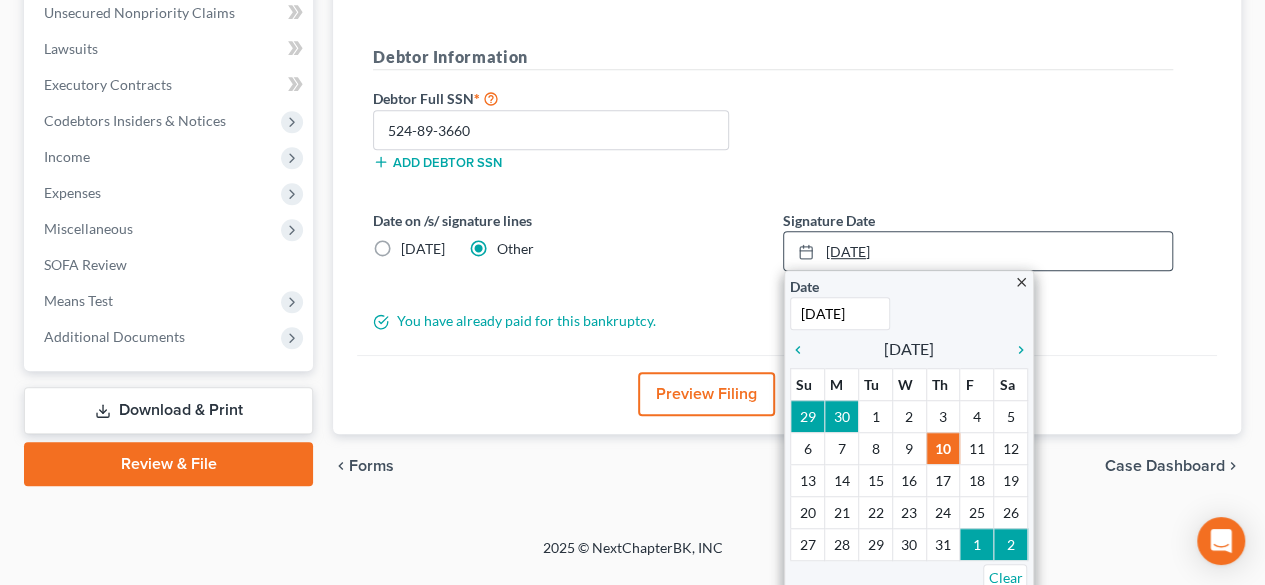 scroll, scrollTop: 505, scrollLeft: 0, axis: vertical 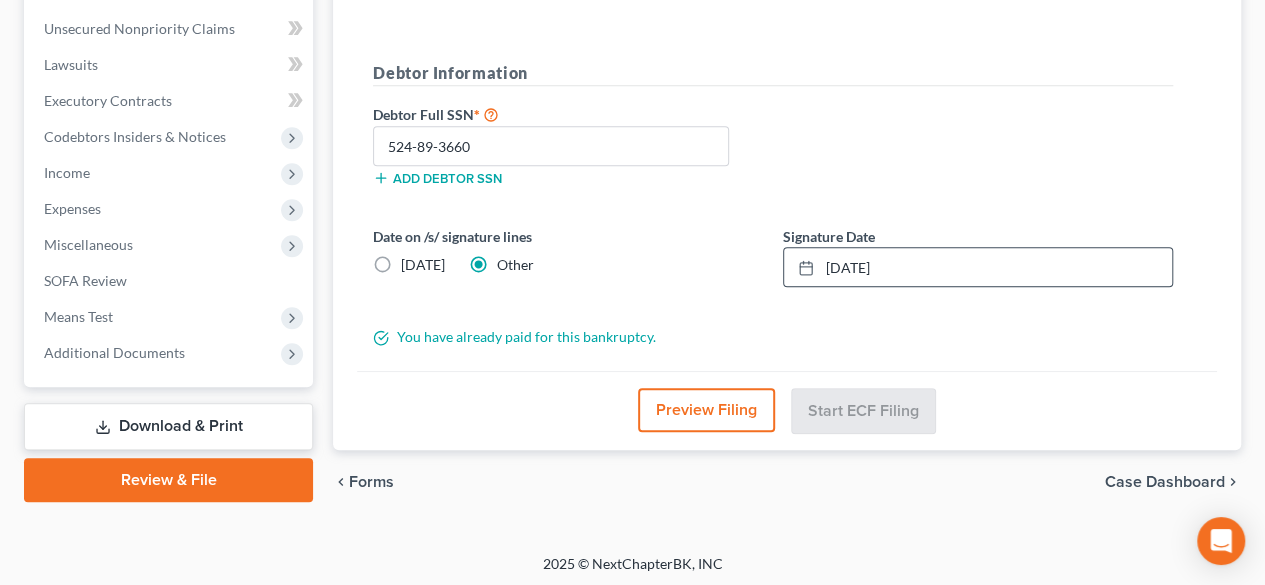 click on "You have already paid for this bankruptcy." at bounding box center [773, 337] 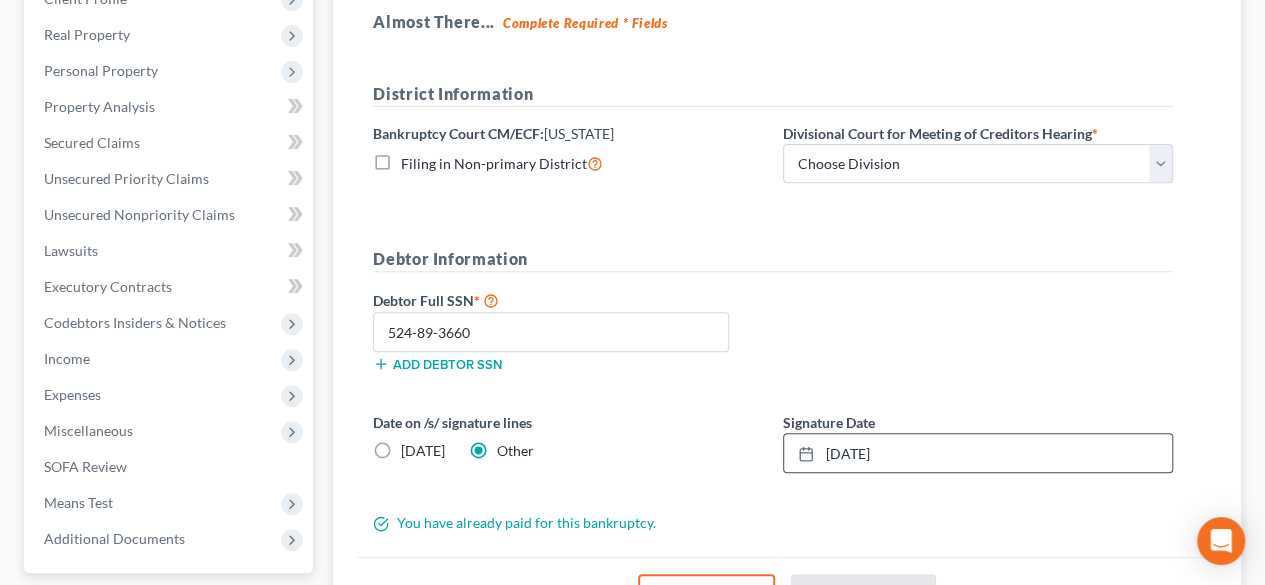 scroll, scrollTop: 285, scrollLeft: 0, axis: vertical 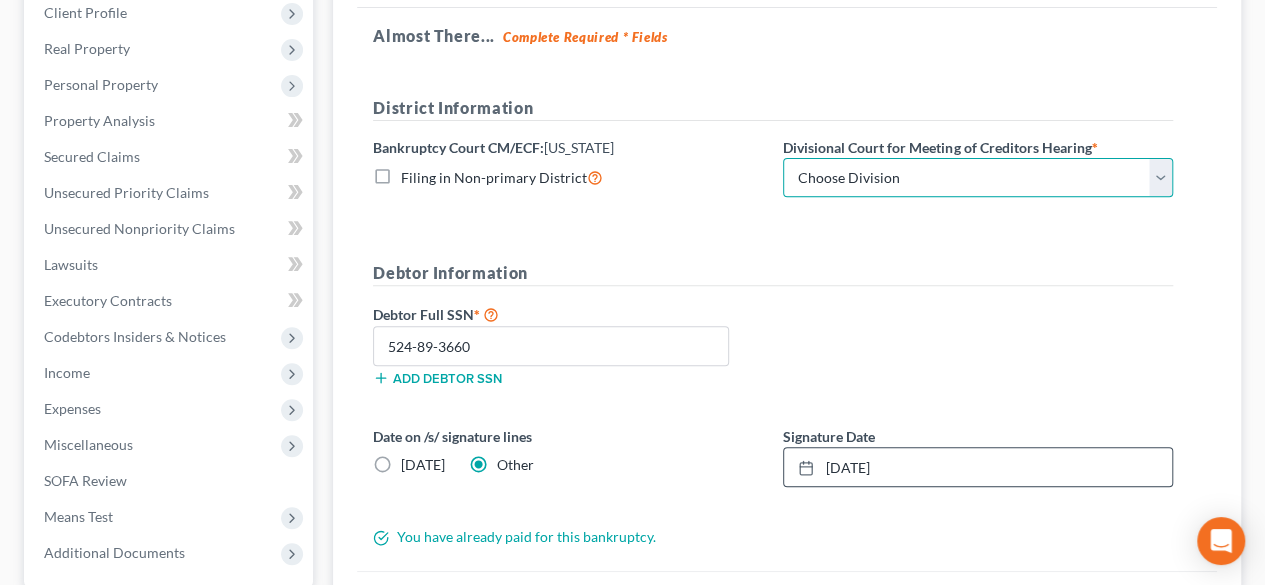 click on "Choose Division Denver" at bounding box center [978, 178] 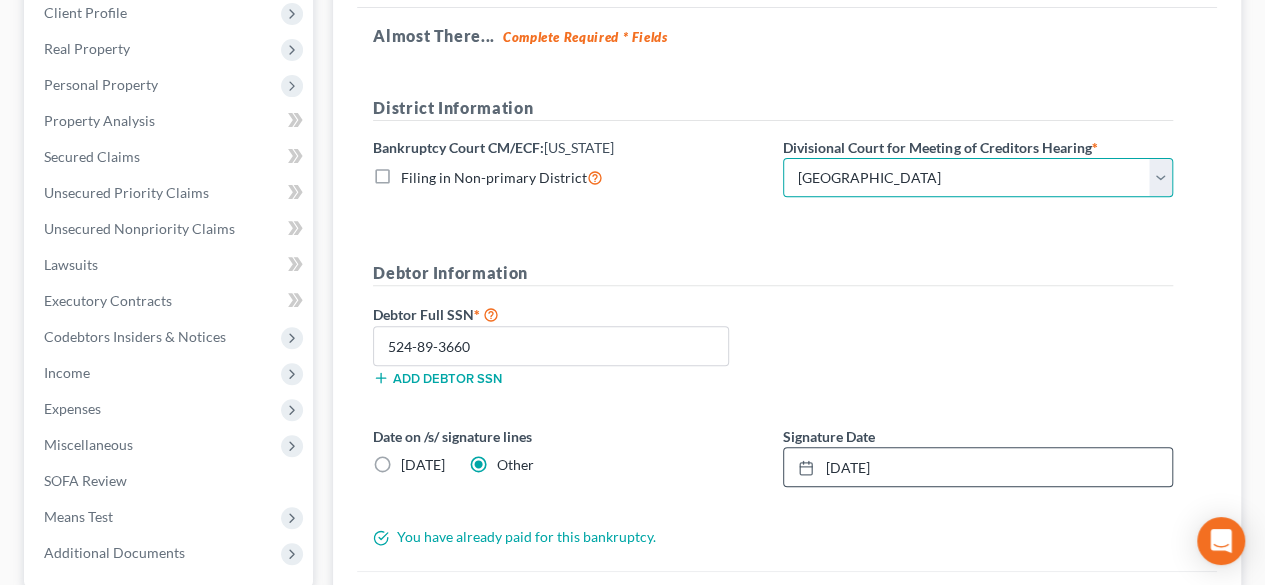 click on "Choose Division Denver" at bounding box center (978, 178) 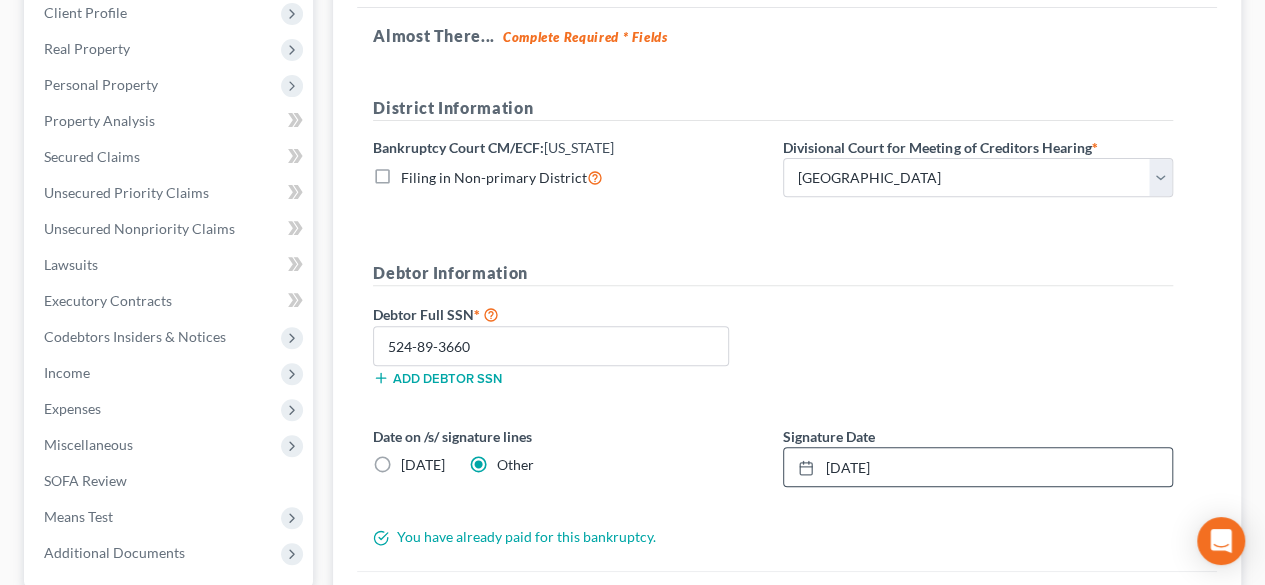 click on "Debtor Information Debtor Full SSN  *   524-89-3660 Add debtor SSN" at bounding box center (773, 331) 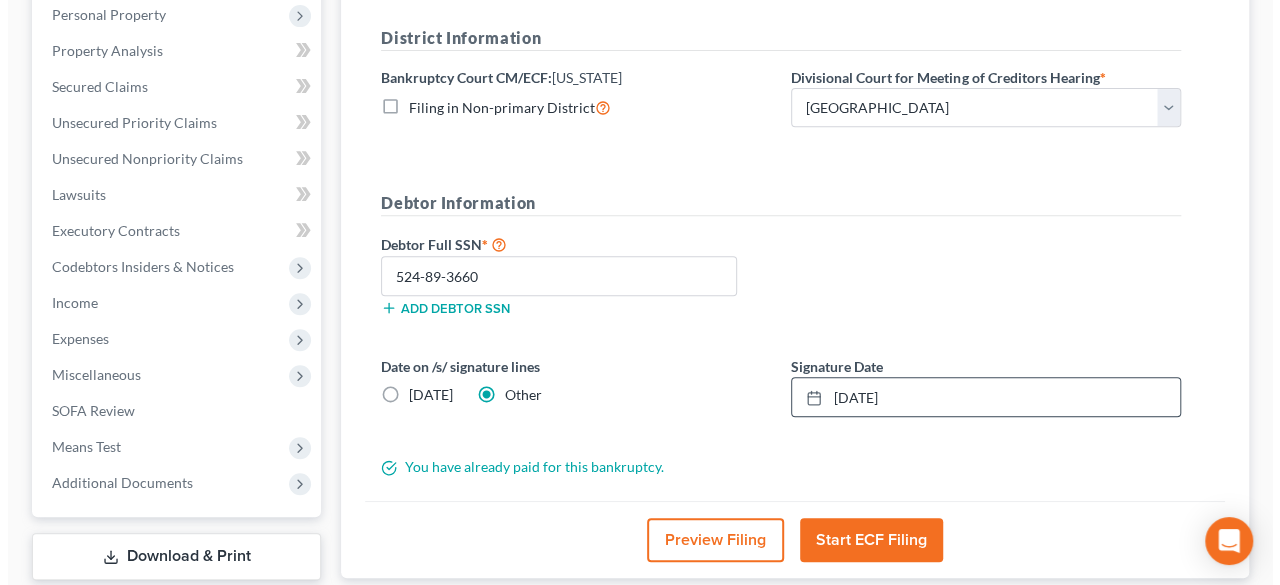 scroll, scrollTop: 484, scrollLeft: 0, axis: vertical 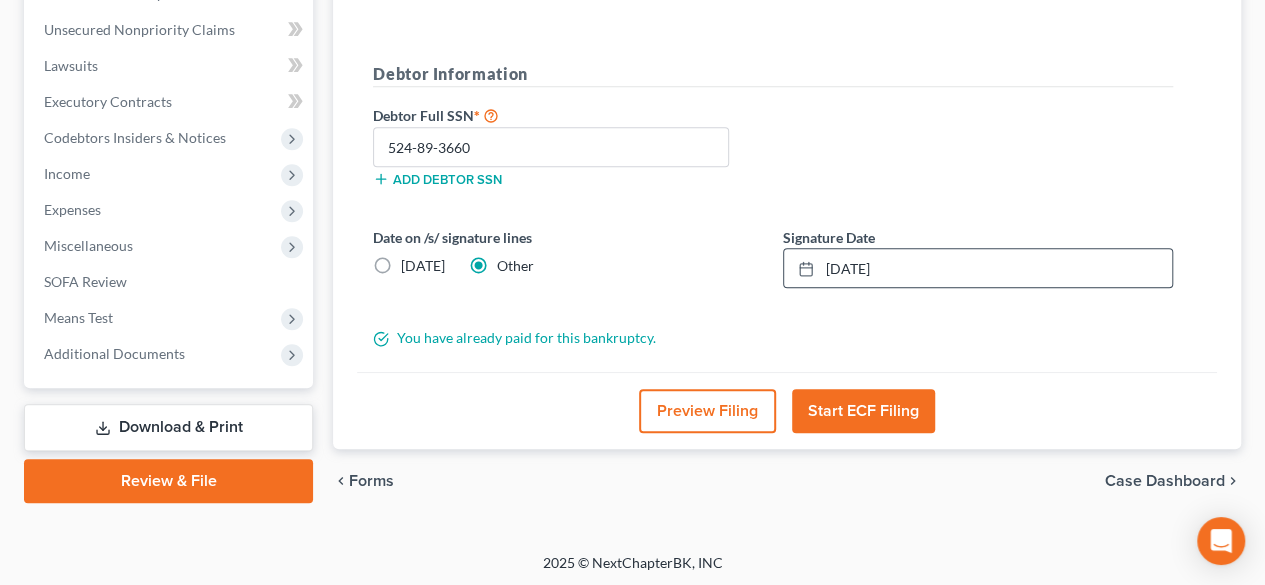 click on "Start ECF Filing" at bounding box center [863, 411] 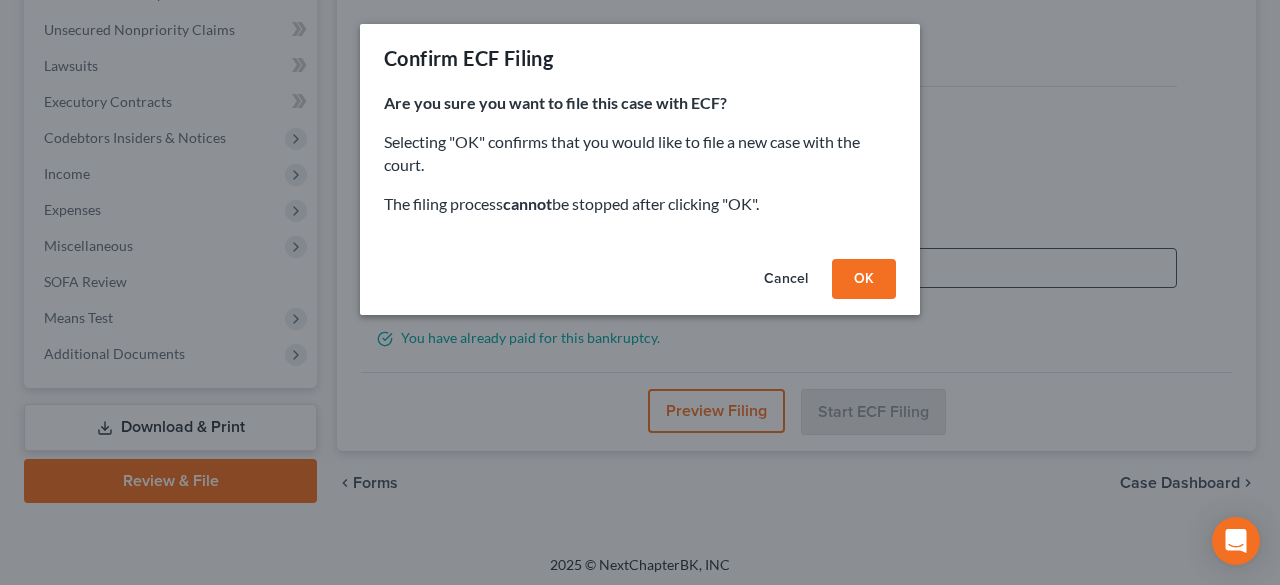 click on "OK" at bounding box center (864, 279) 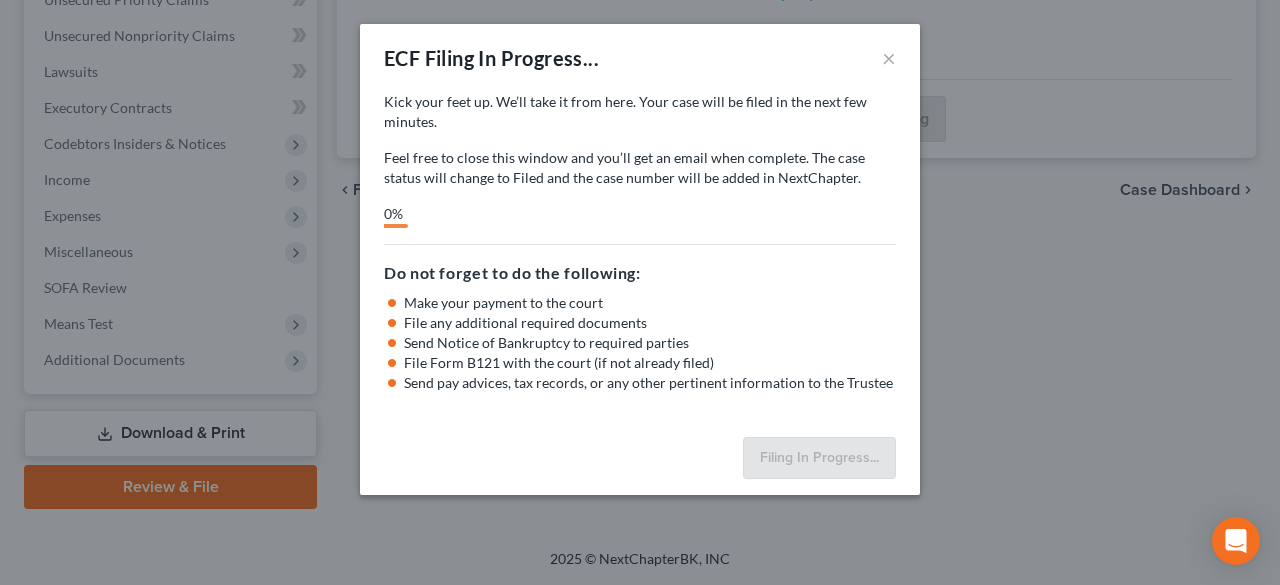 scroll, scrollTop: 475, scrollLeft: 0, axis: vertical 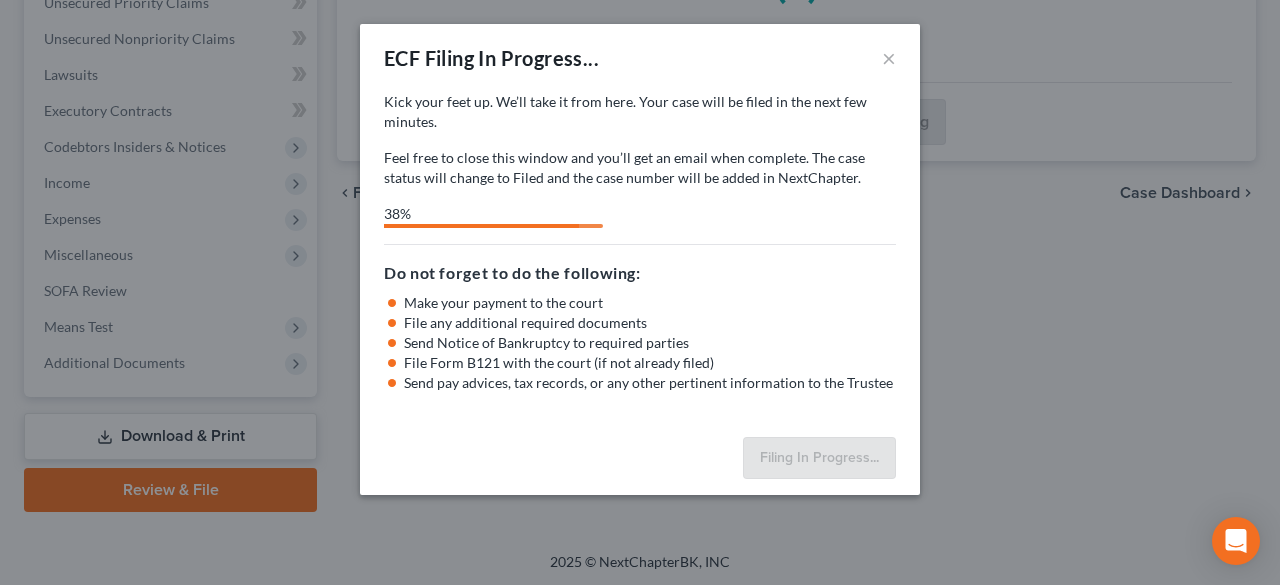 select on "0" 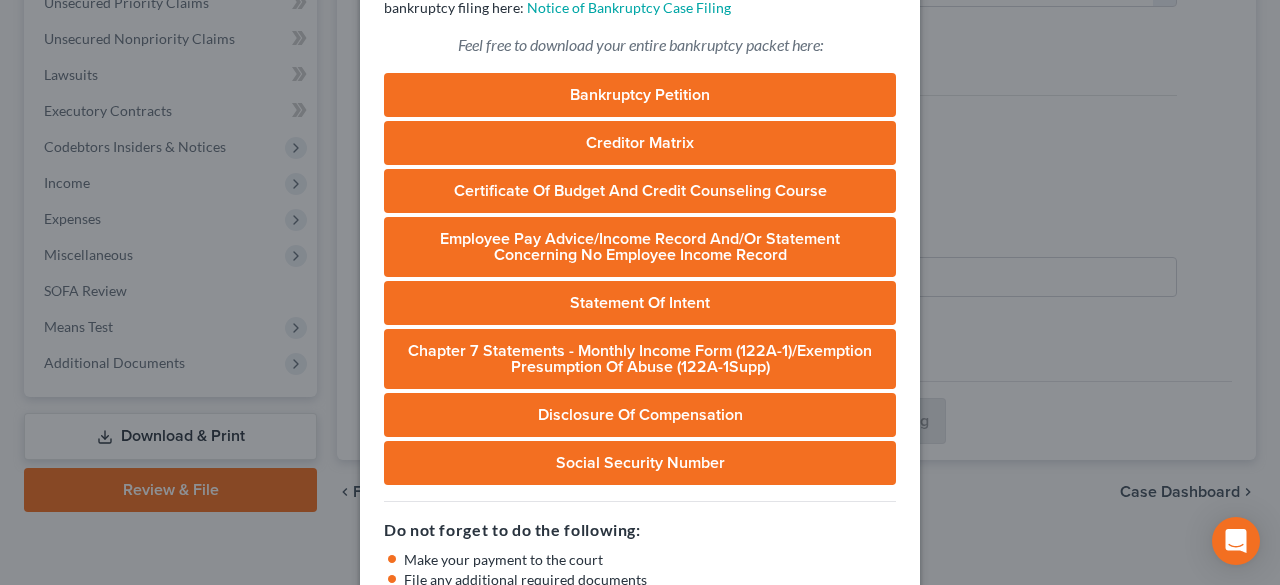 scroll, scrollTop: 342, scrollLeft: 0, axis: vertical 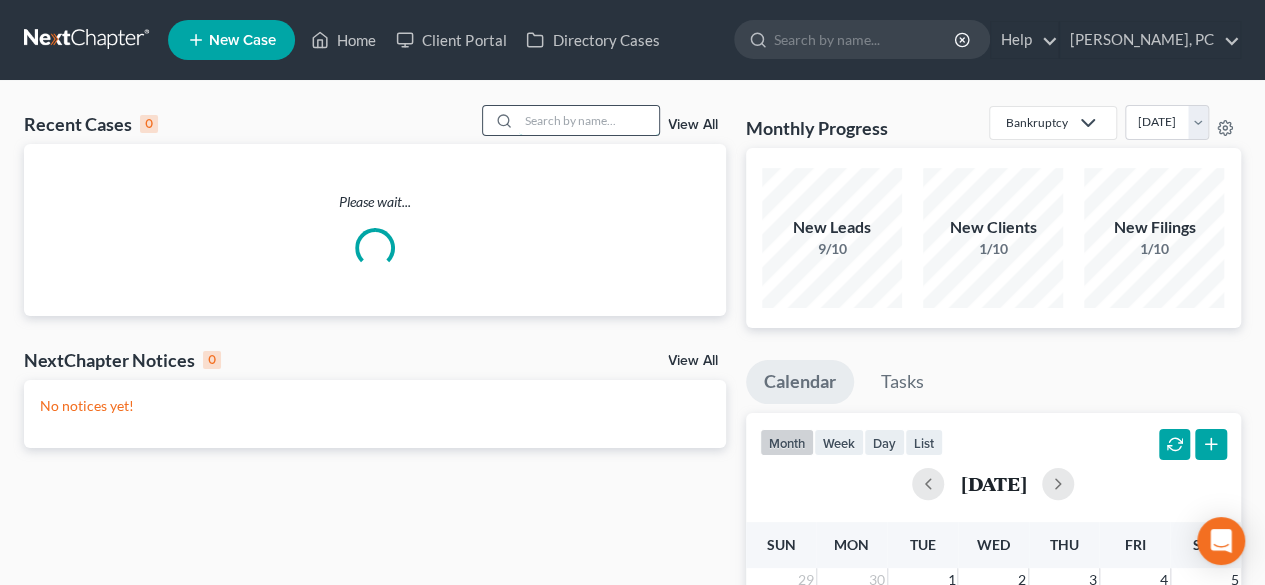 click at bounding box center (589, 120) 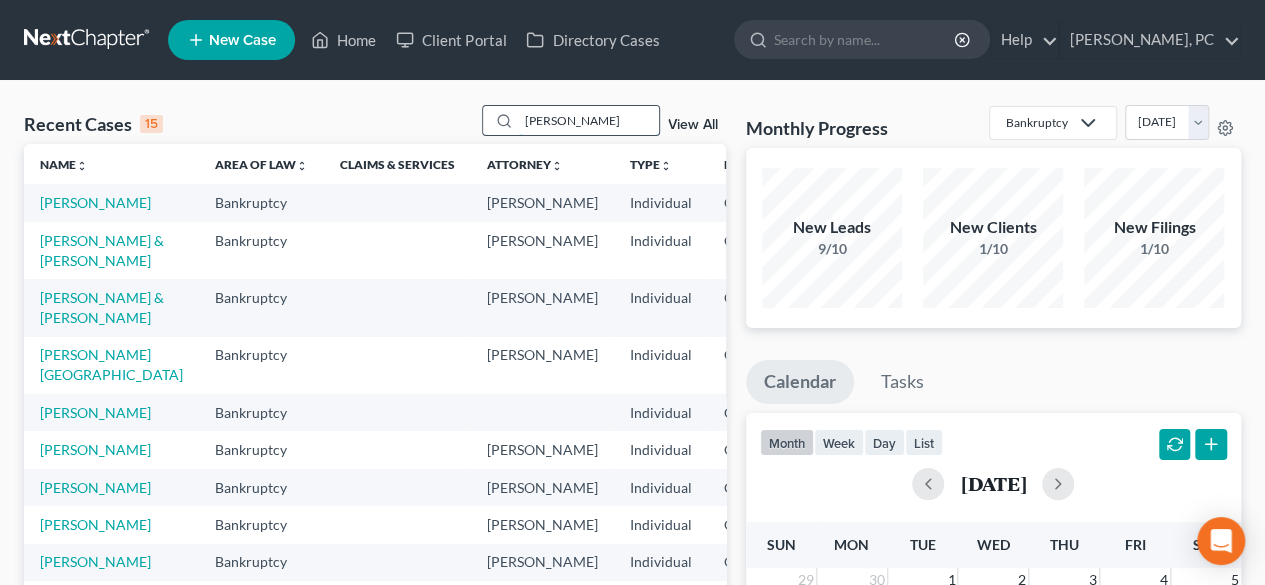 type on "robert thompson" 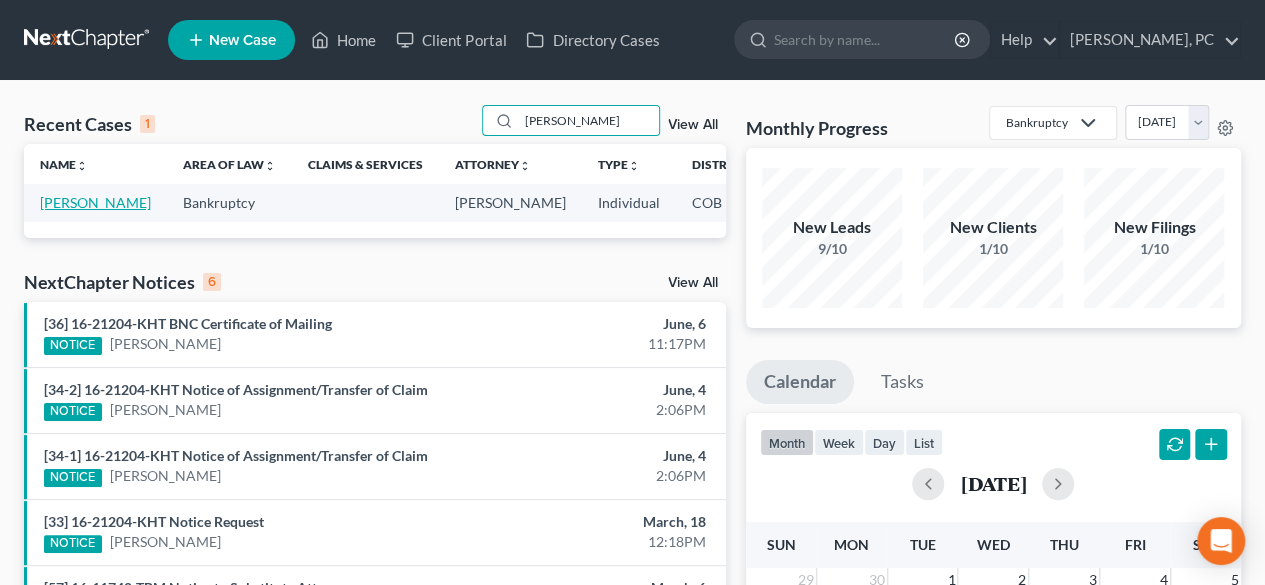 click on "Thompson, Robert" at bounding box center (95, 202) 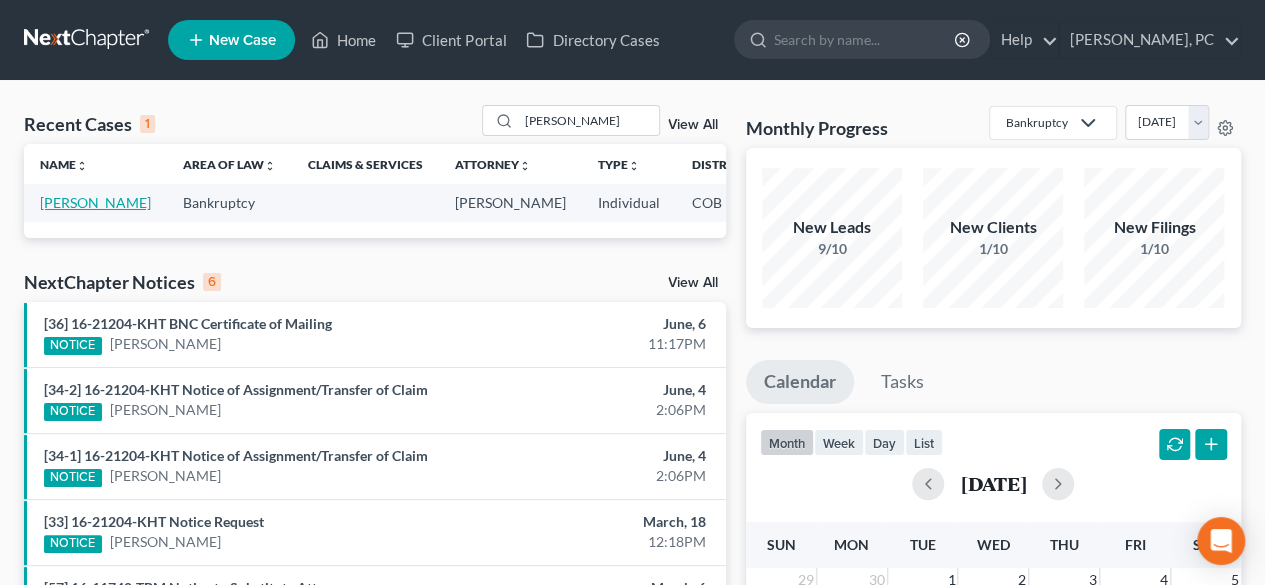 click on "Thompson, Robert" at bounding box center [95, 202] 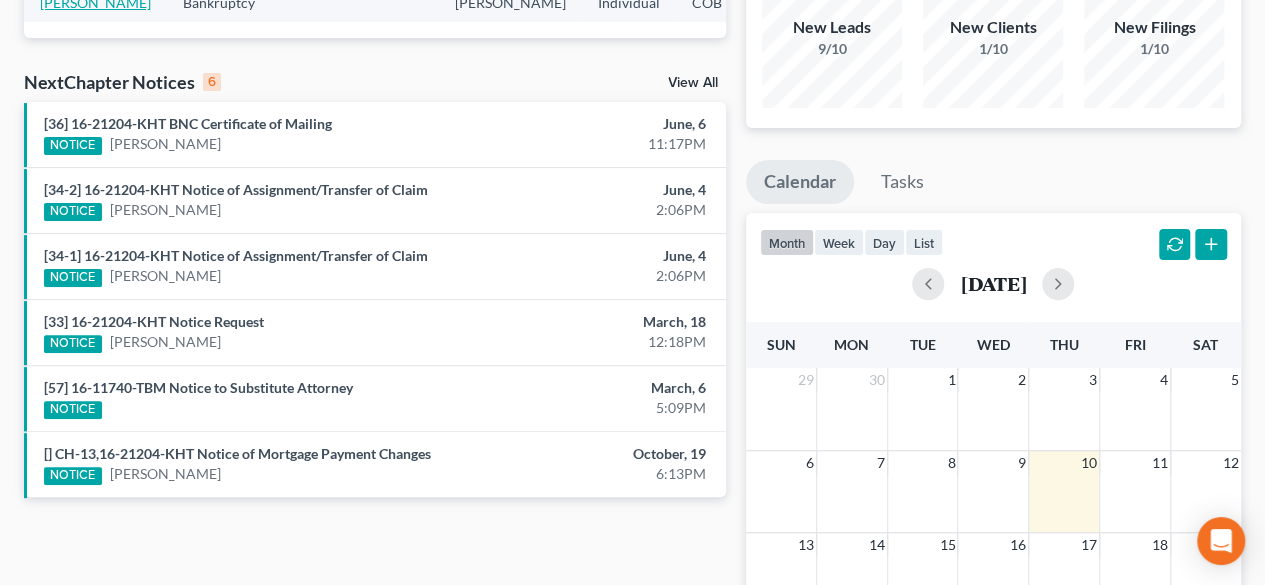 scroll, scrollTop: 0, scrollLeft: 0, axis: both 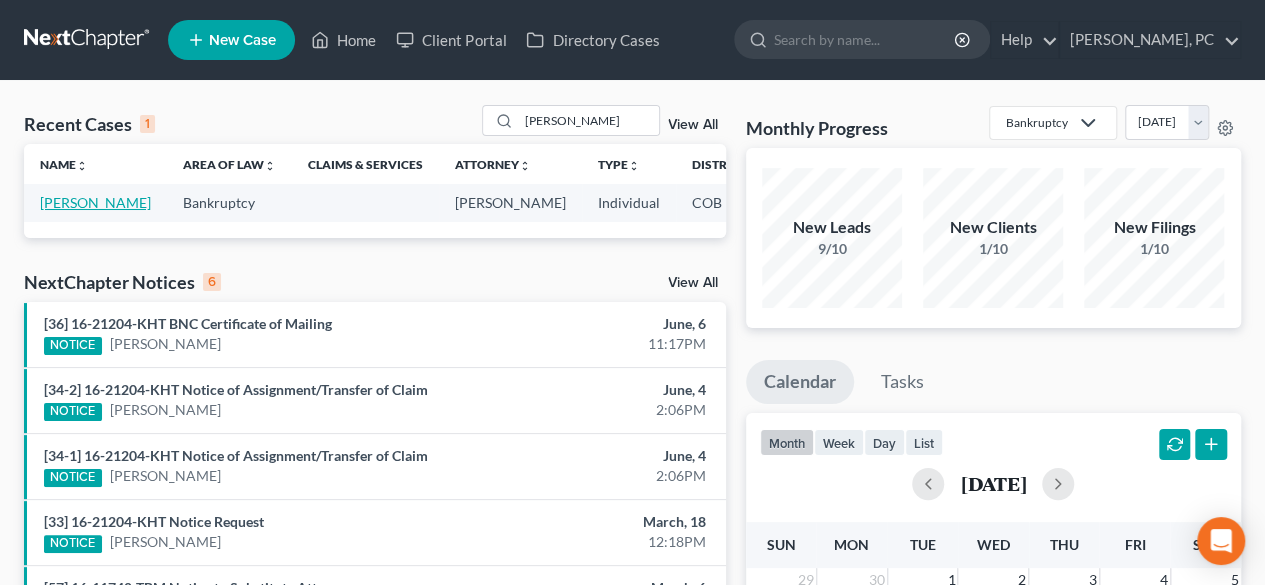 click on "Thompson, Robert" at bounding box center (95, 202) 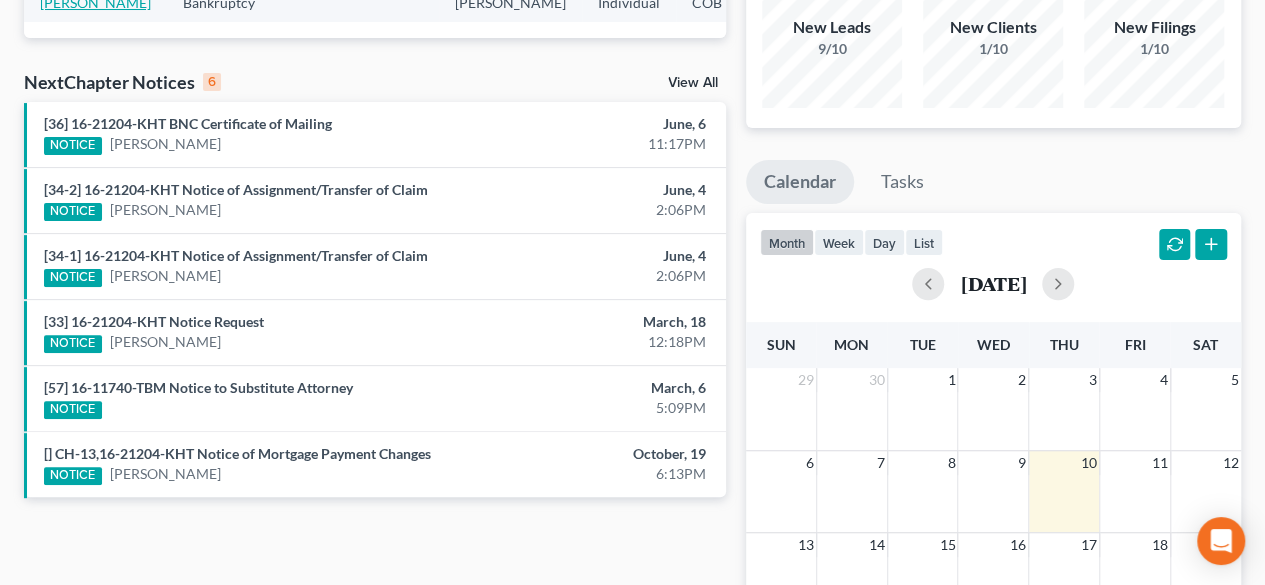 scroll, scrollTop: 0, scrollLeft: 0, axis: both 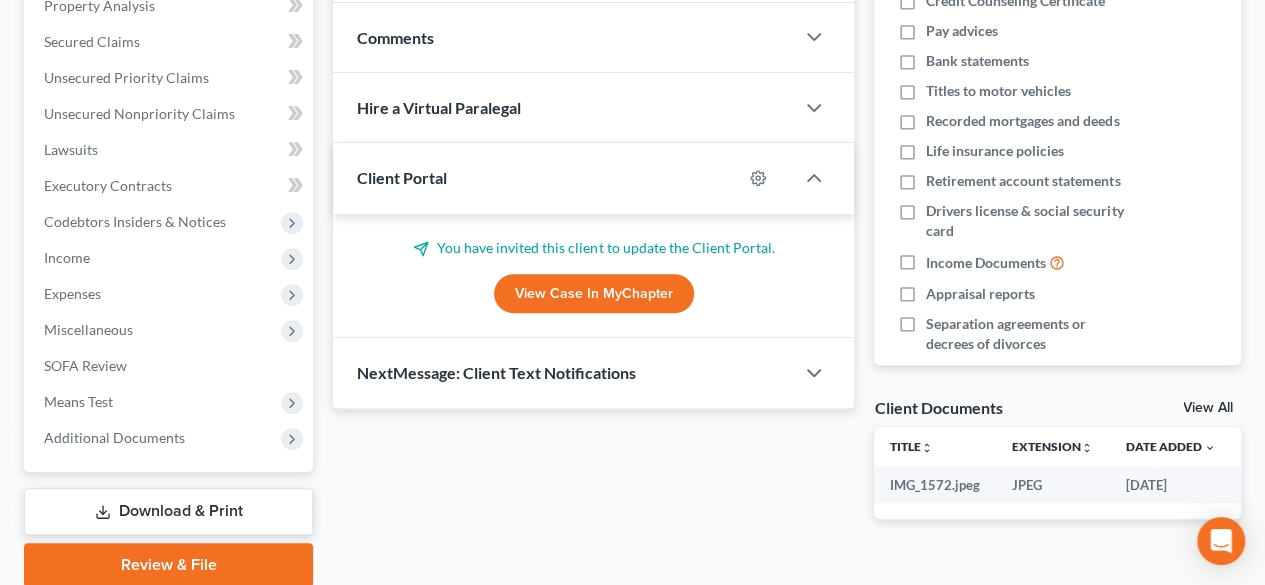 click on "View Case in MyChapter" at bounding box center (594, 294) 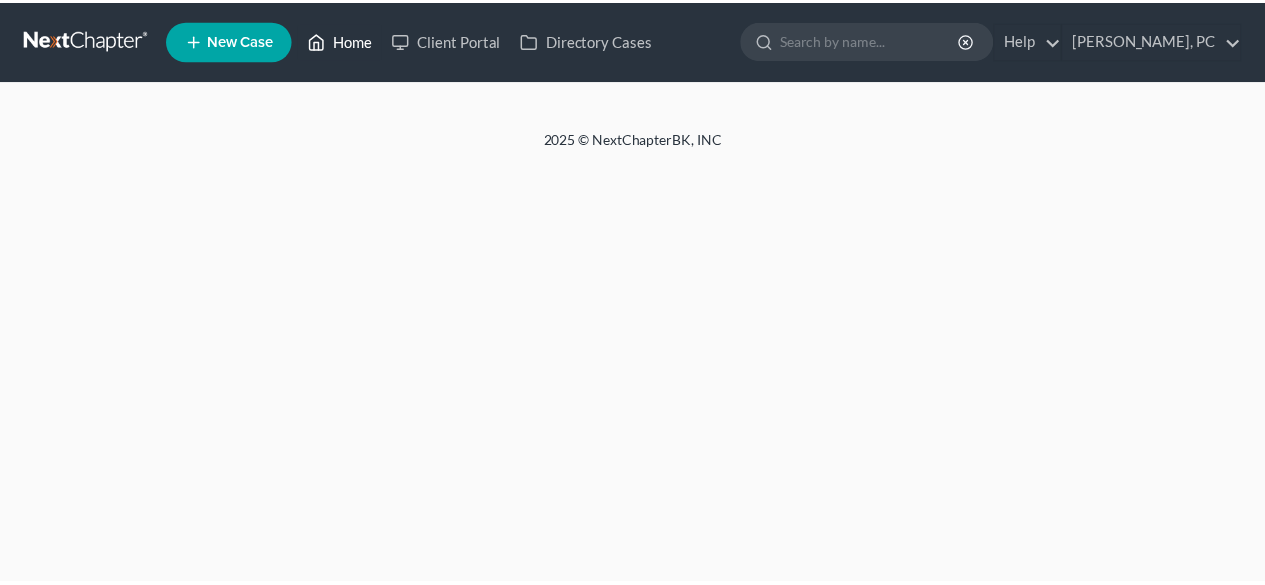 scroll, scrollTop: 0, scrollLeft: 0, axis: both 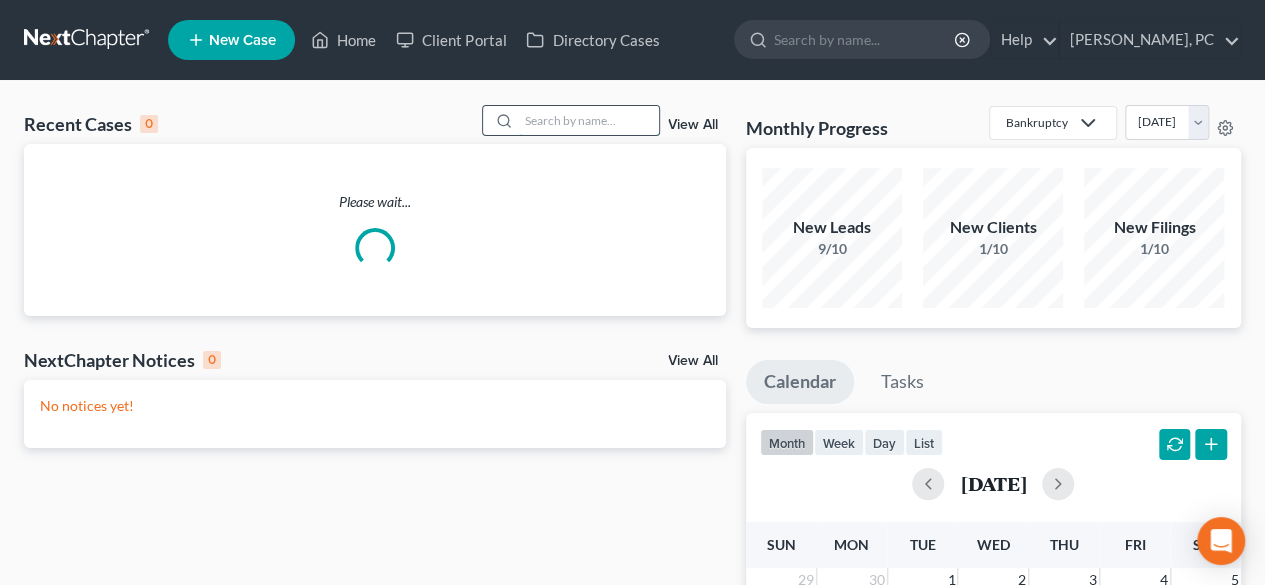 click at bounding box center [589, 120] 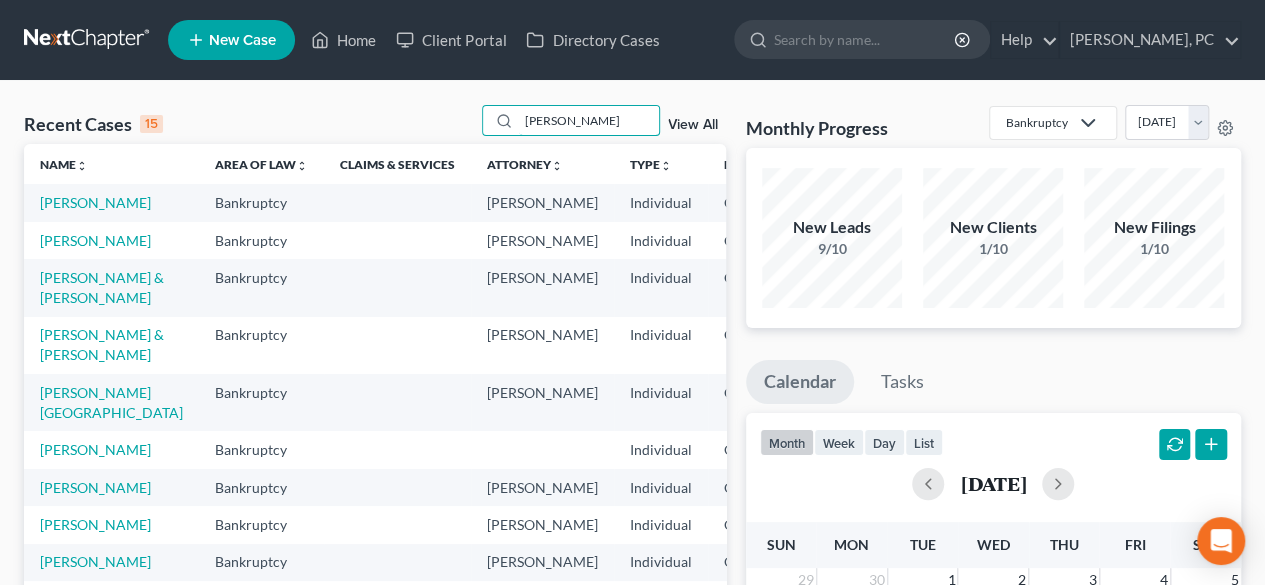 type on "kathryn" 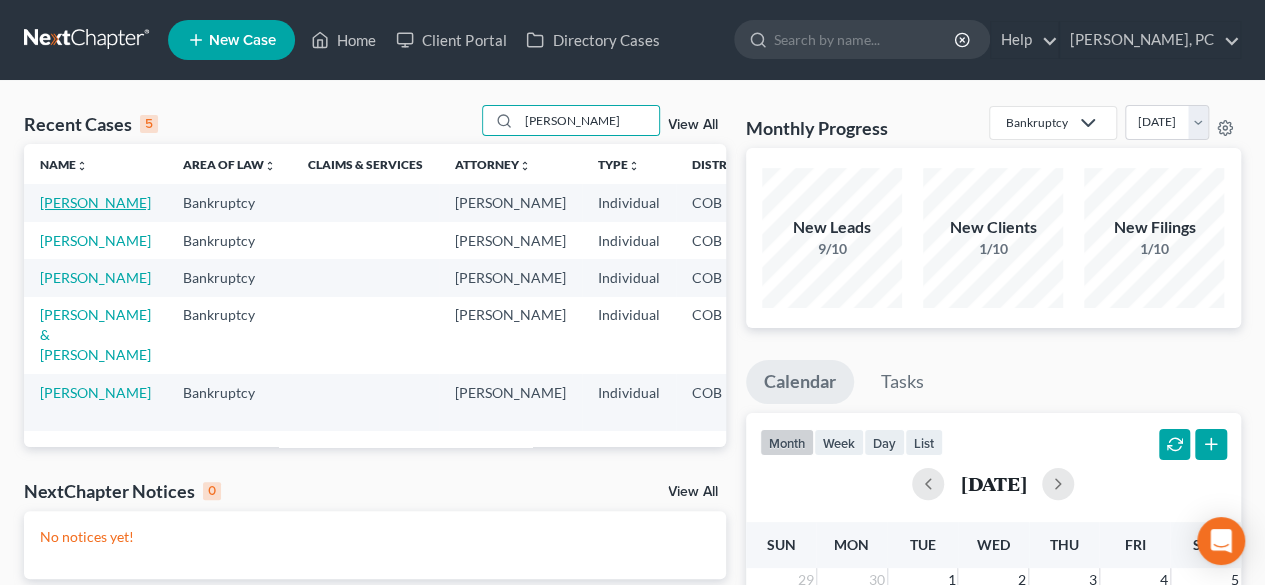 click on "[PERSON_NAME]" at bounding box center (95, 202) 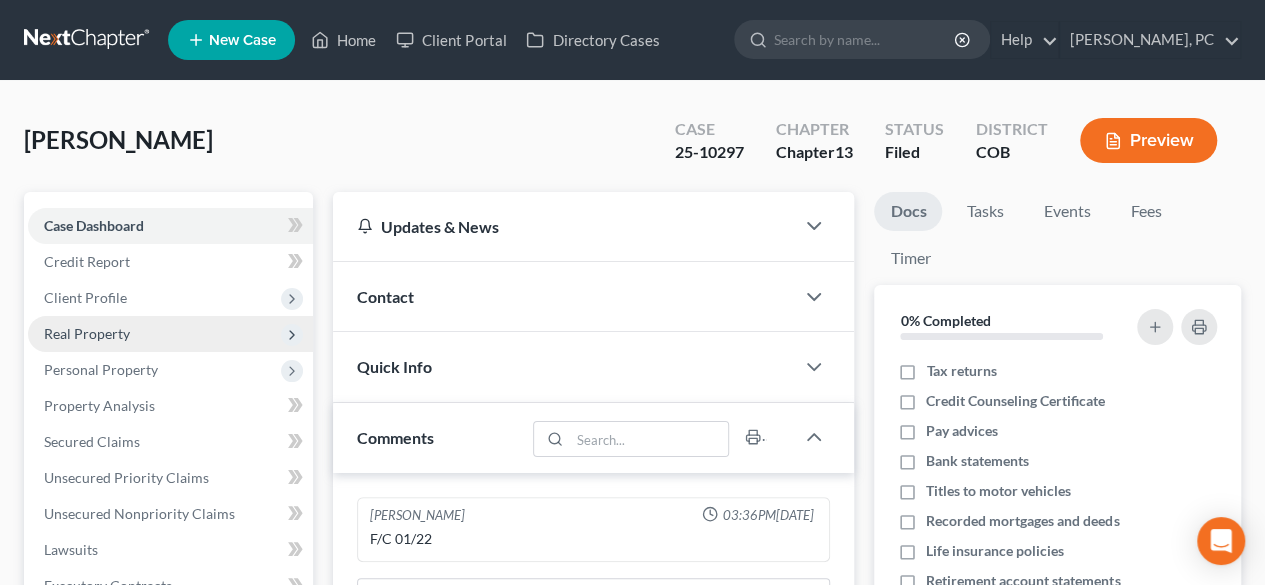 click on "Real Property" at bounding box center [170, 334] 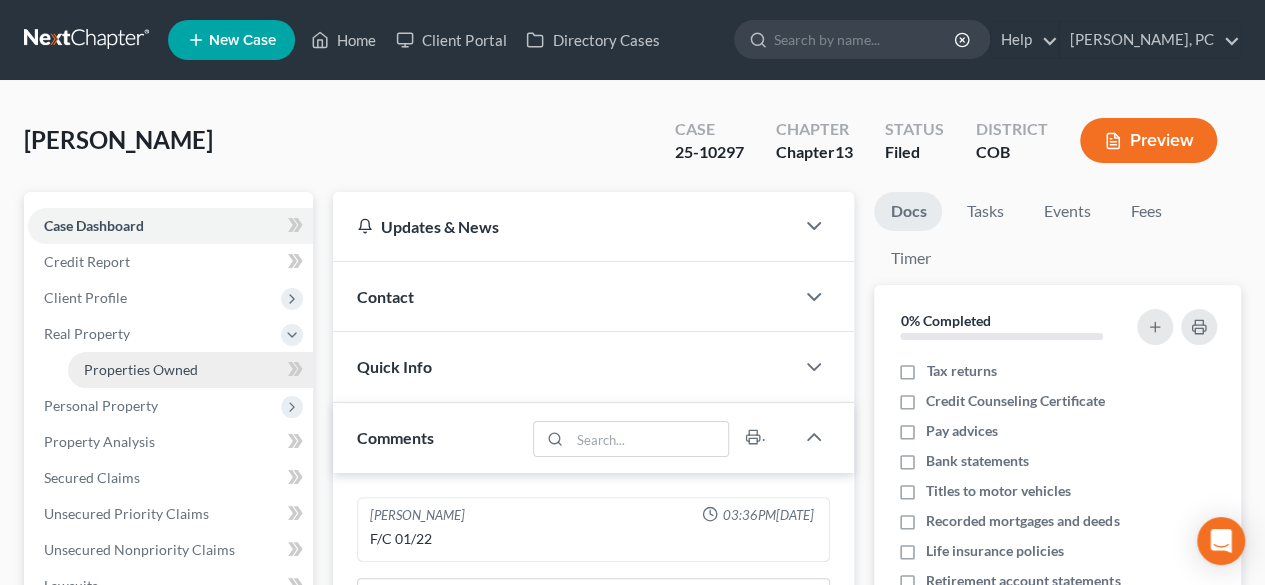click on "Properties Owned" at bounding box center [141, 369] 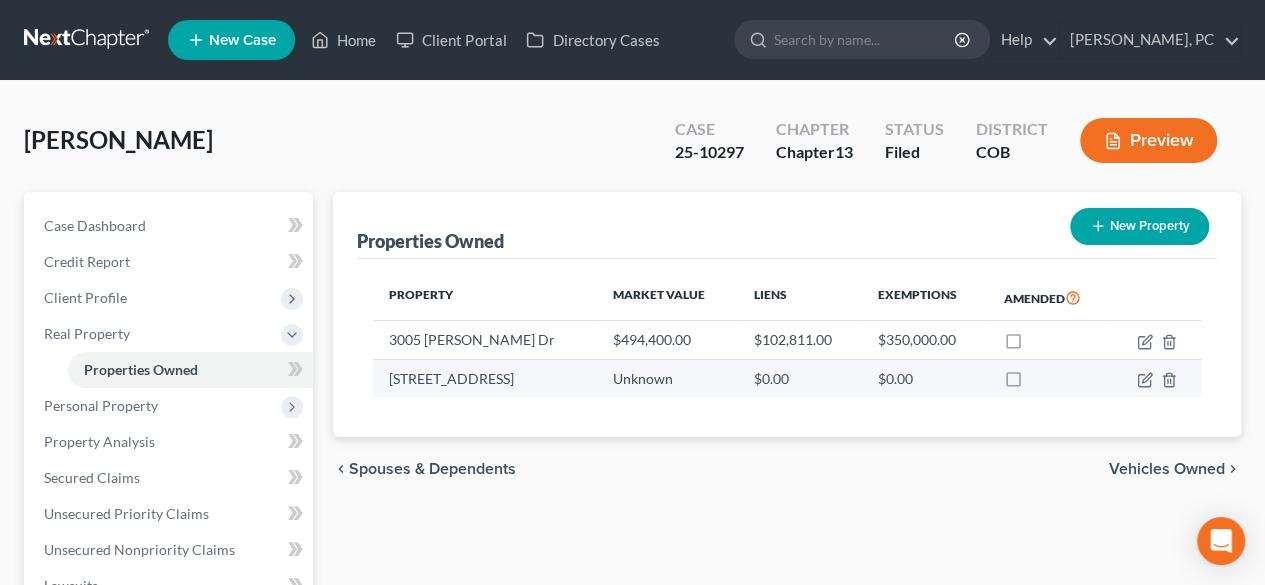 drag, startPoint x: 385, startPoint y: 377, endPoint x: 591, endPoint y: 373, distance: 206.03883 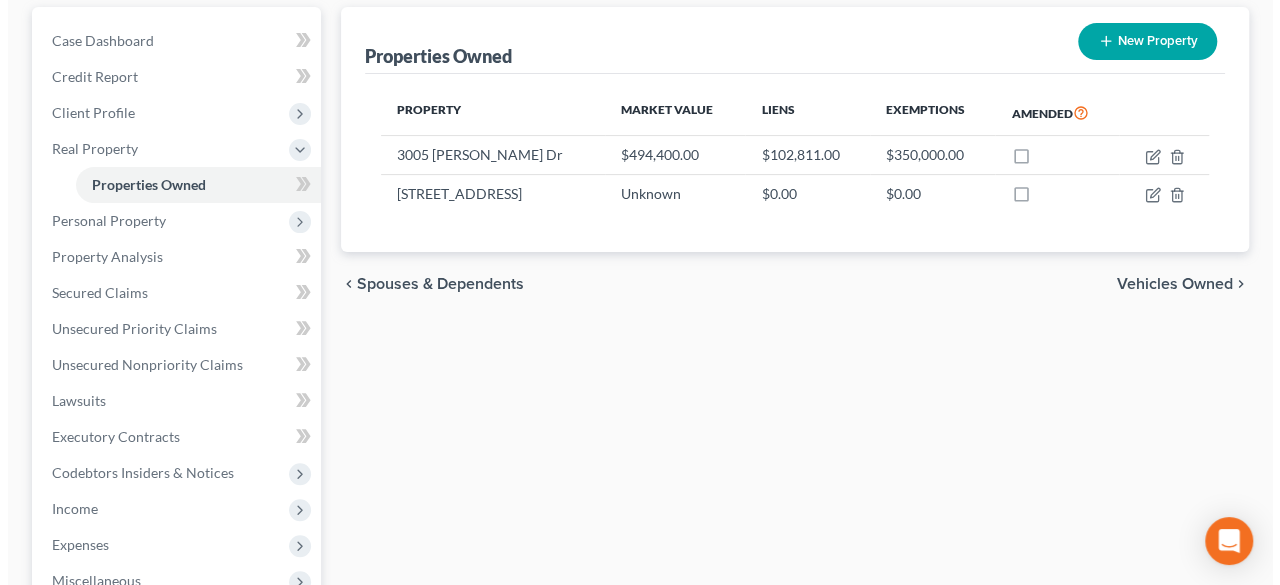 scroll, scrollTop: 100, scrollLeft: 0, axis: vertical 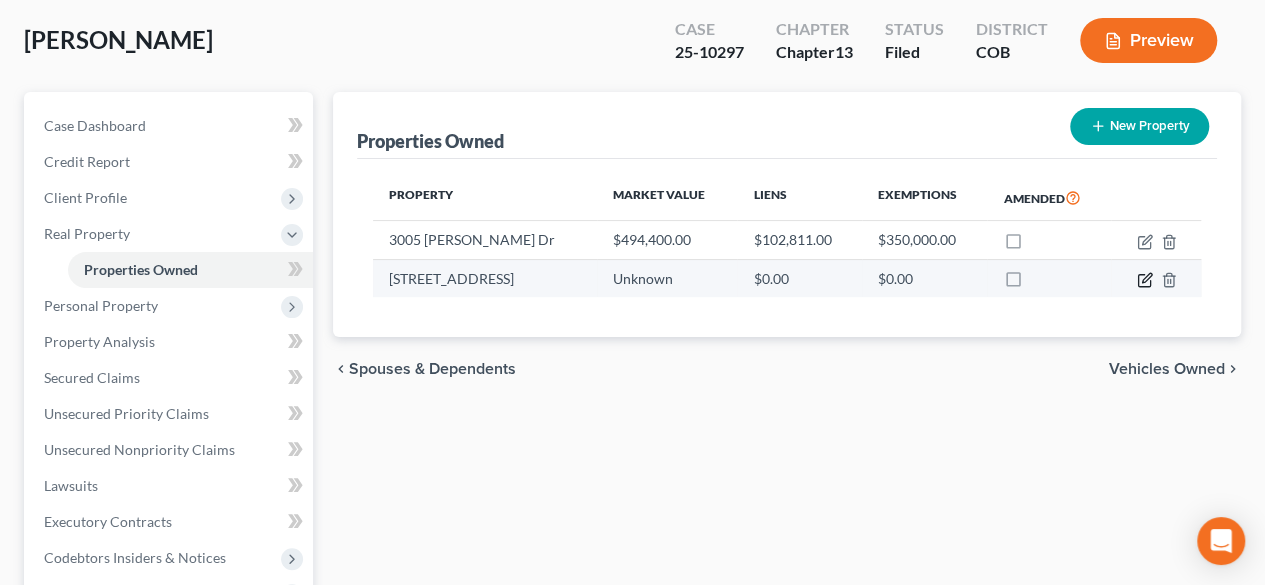 click 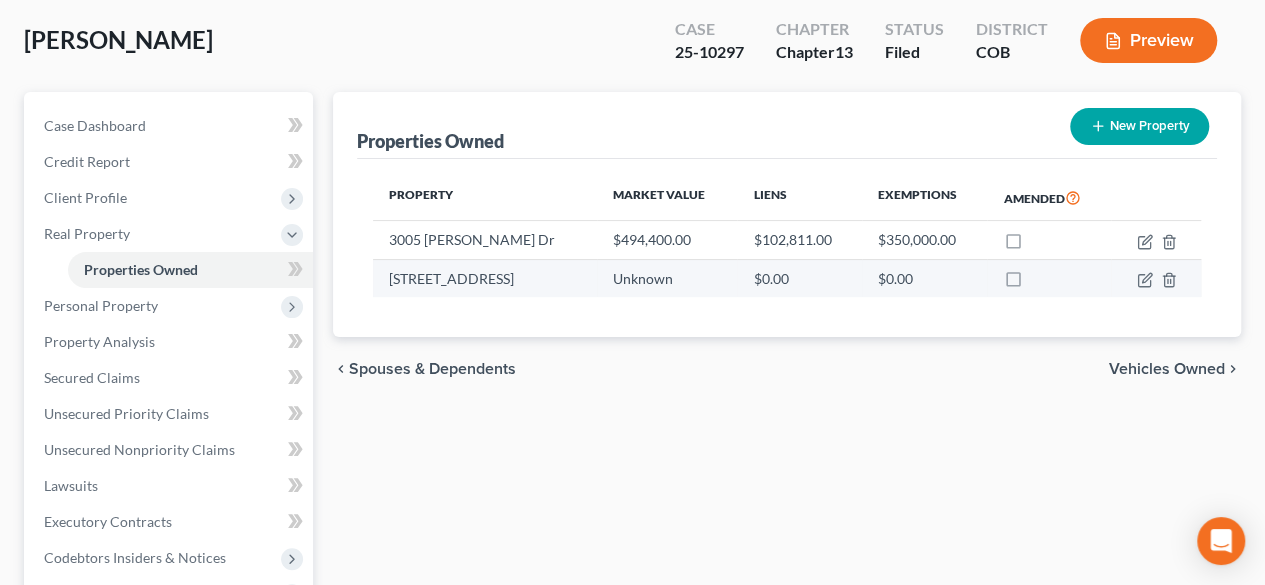 select on "9" 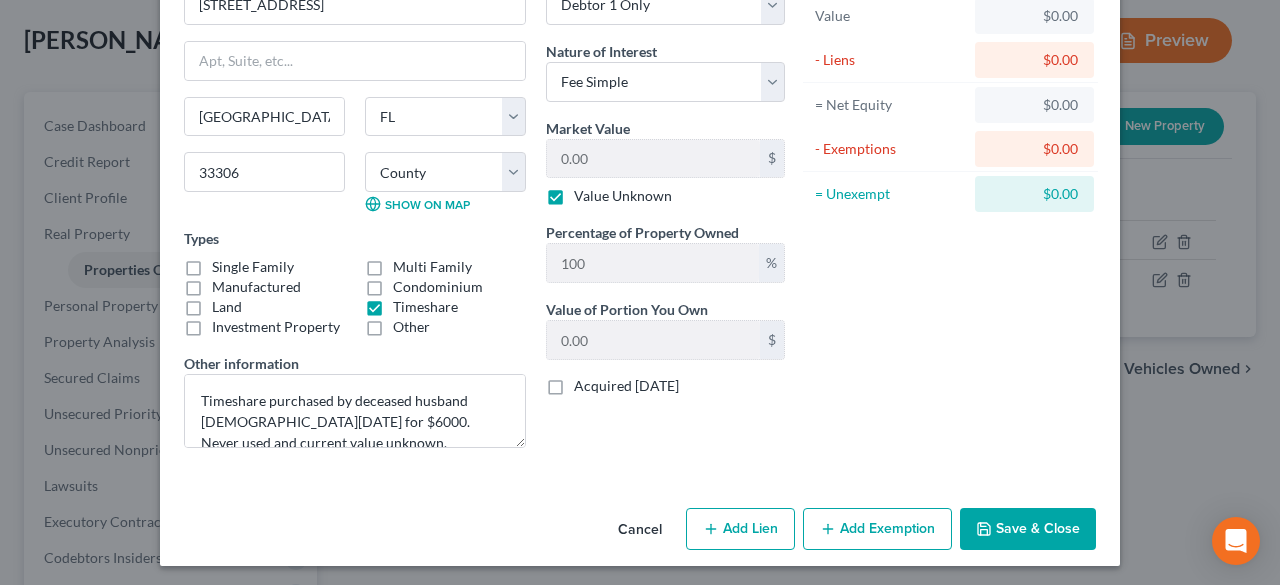 scroll, scrollTop: 129, scrollLeft: 0, axis: vertical 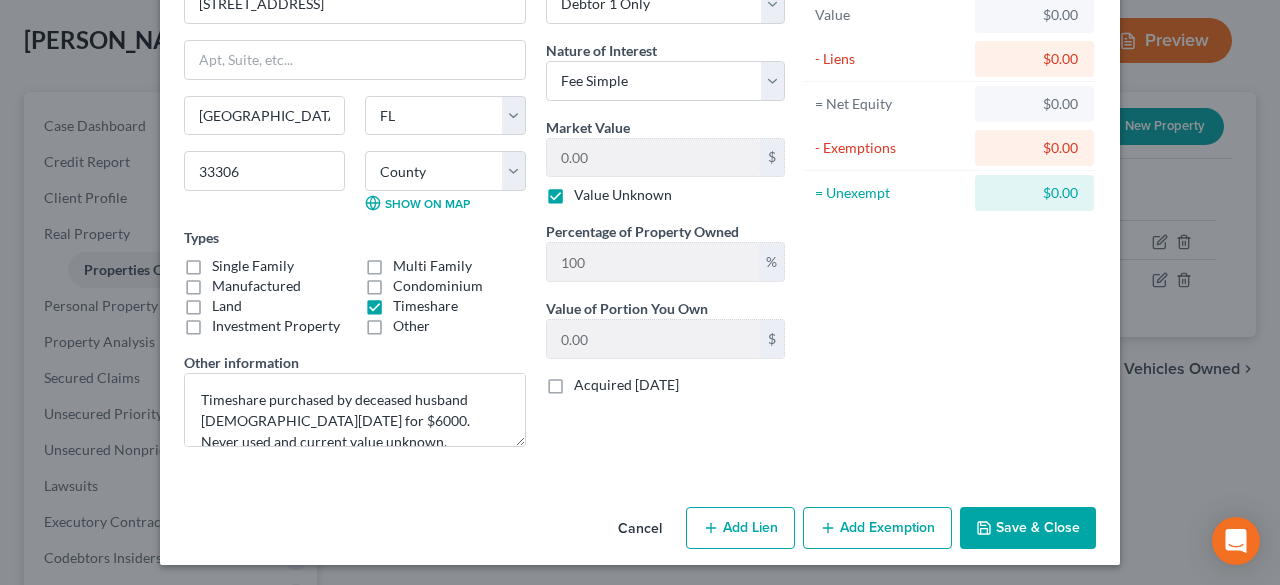 click on "Add Lien" at bounding box center [740, 528] 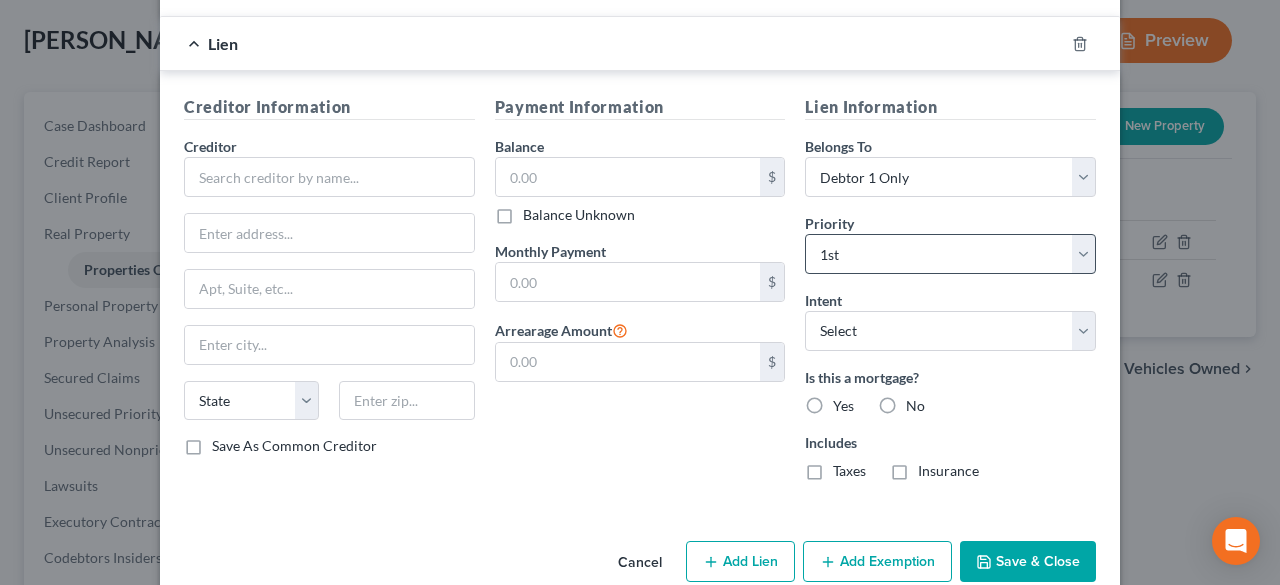scroll, scrollTop: 622, scrollLeft: 0, axis: vertical 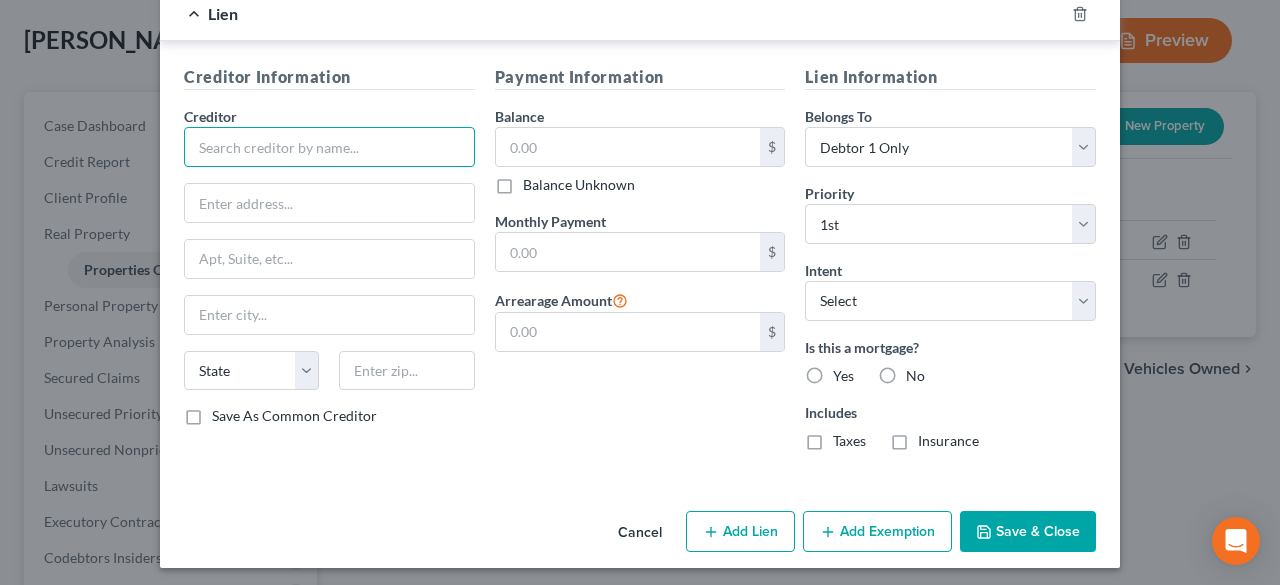 click at bounding box center [329, 147] 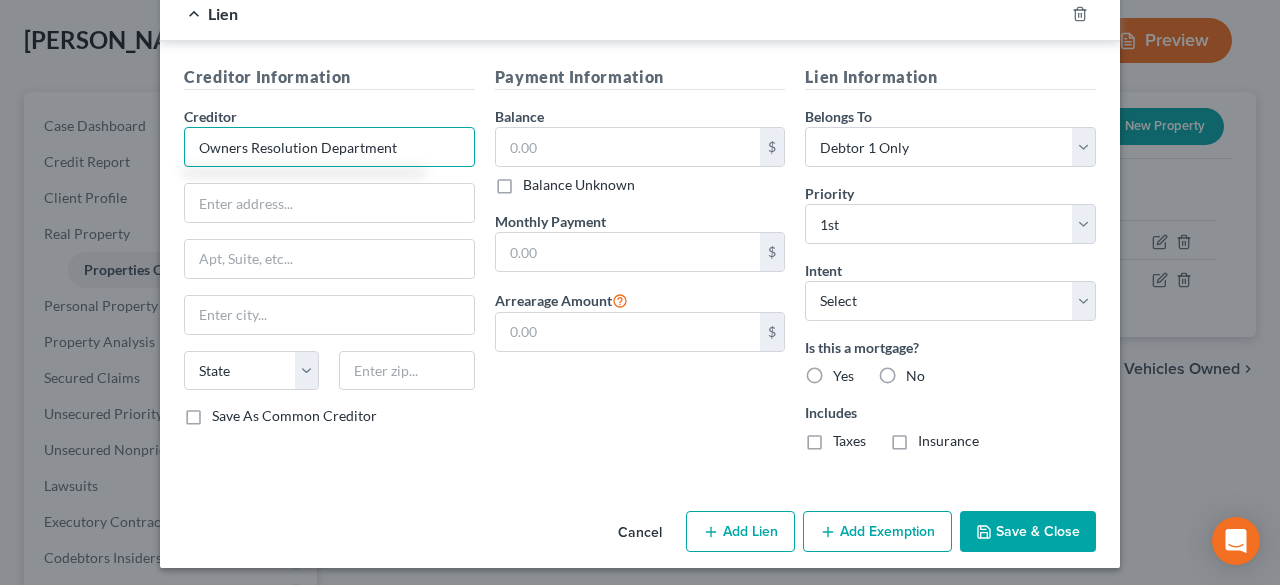 type on "Owners Resolution Department" 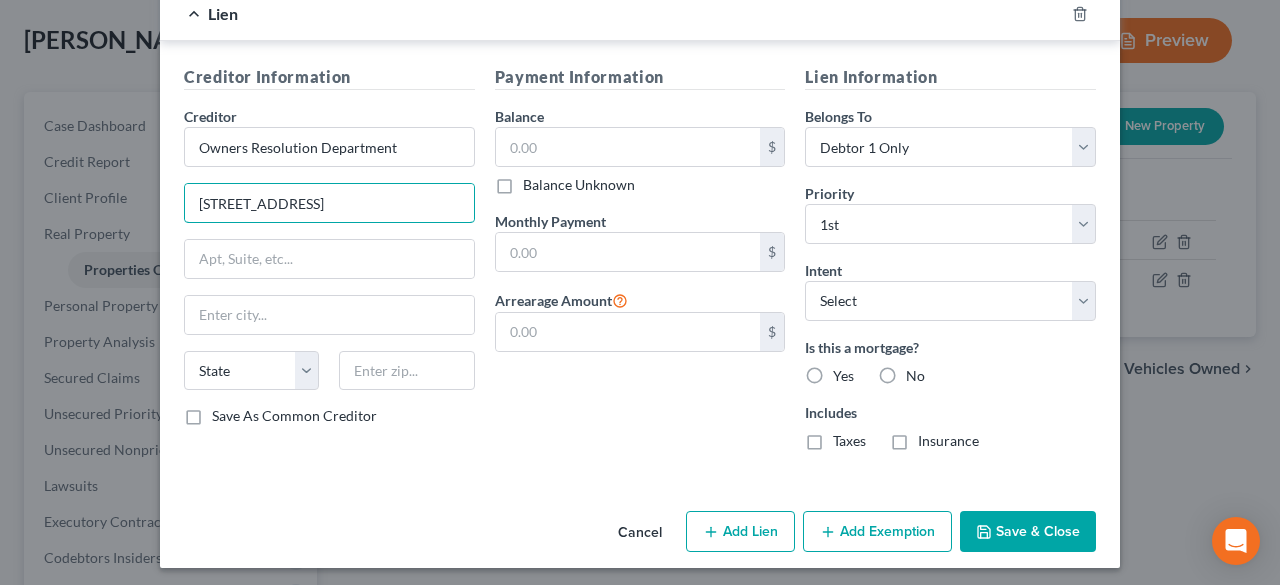 type on "1775 Bonaventure Blvd Ste 1104" 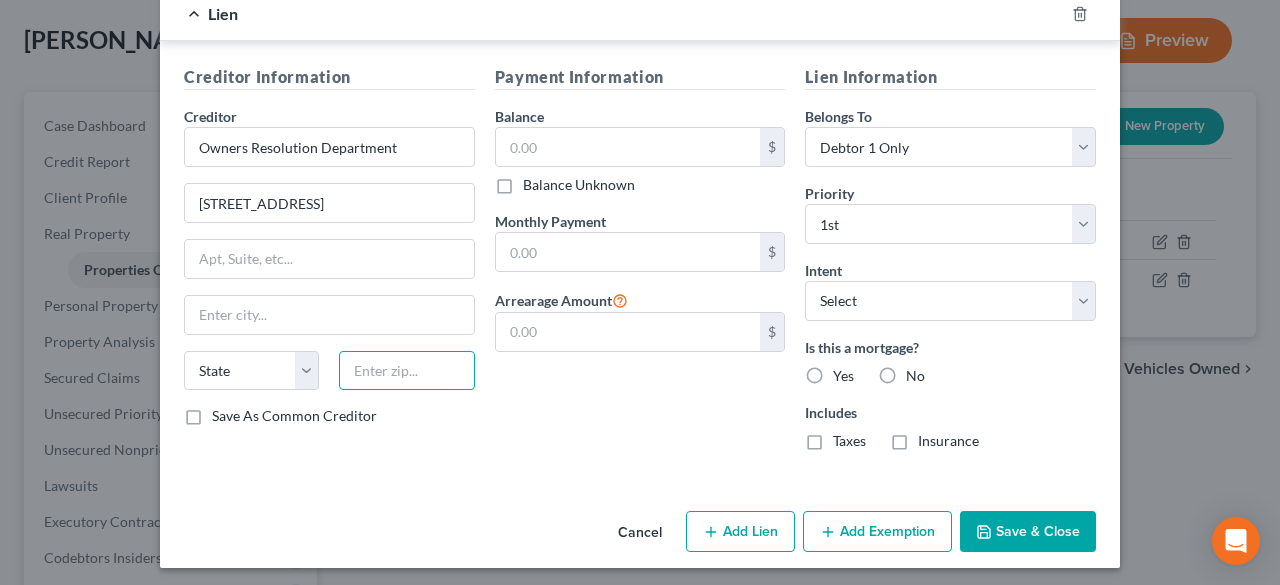 click at bounding box center [406, 371] 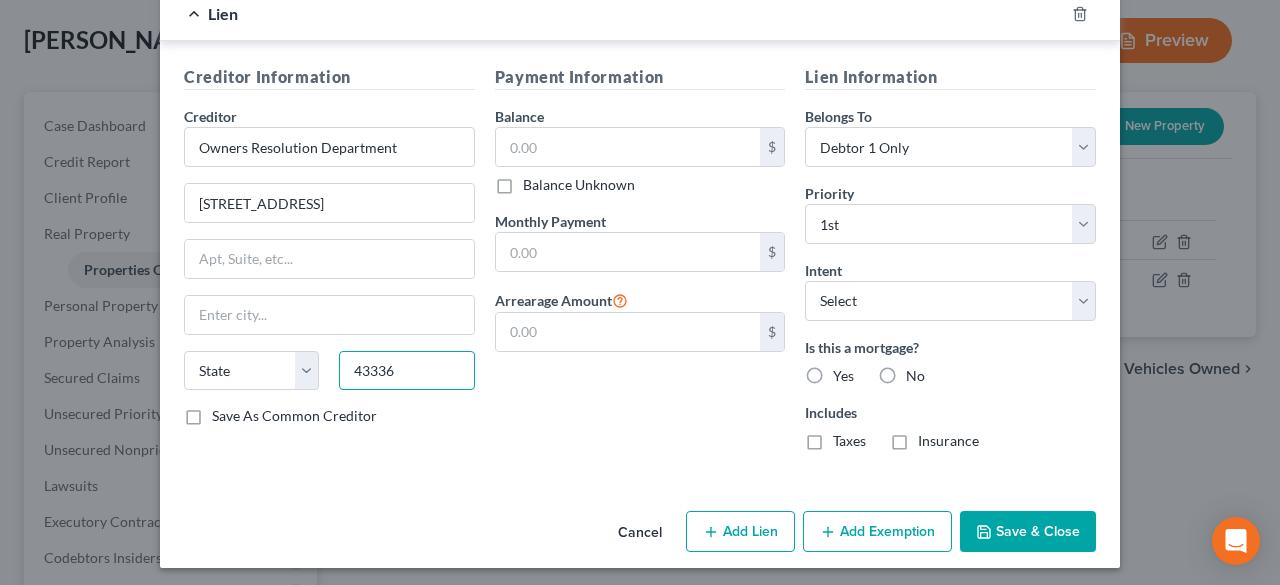 type on "43336" 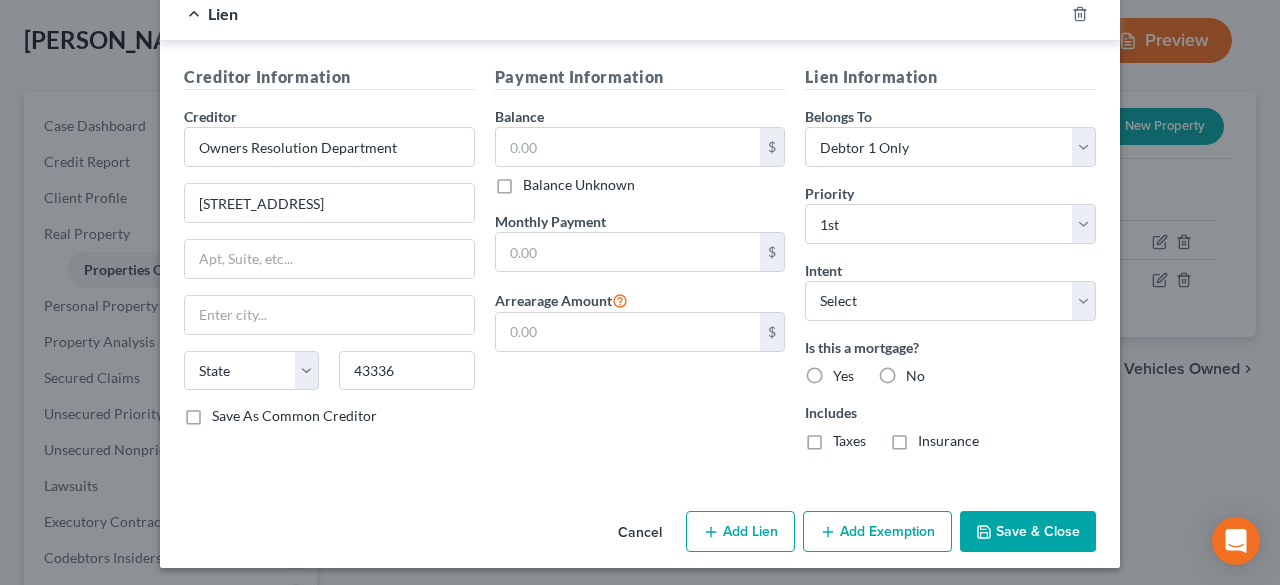 type on "Middleburg" 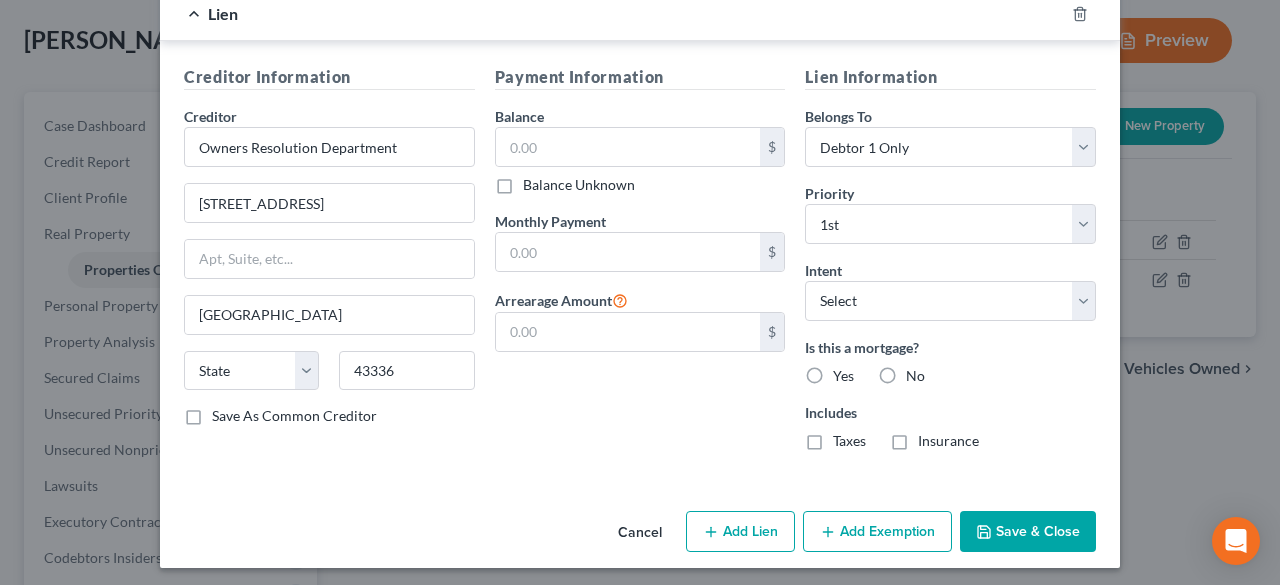 select on "36" 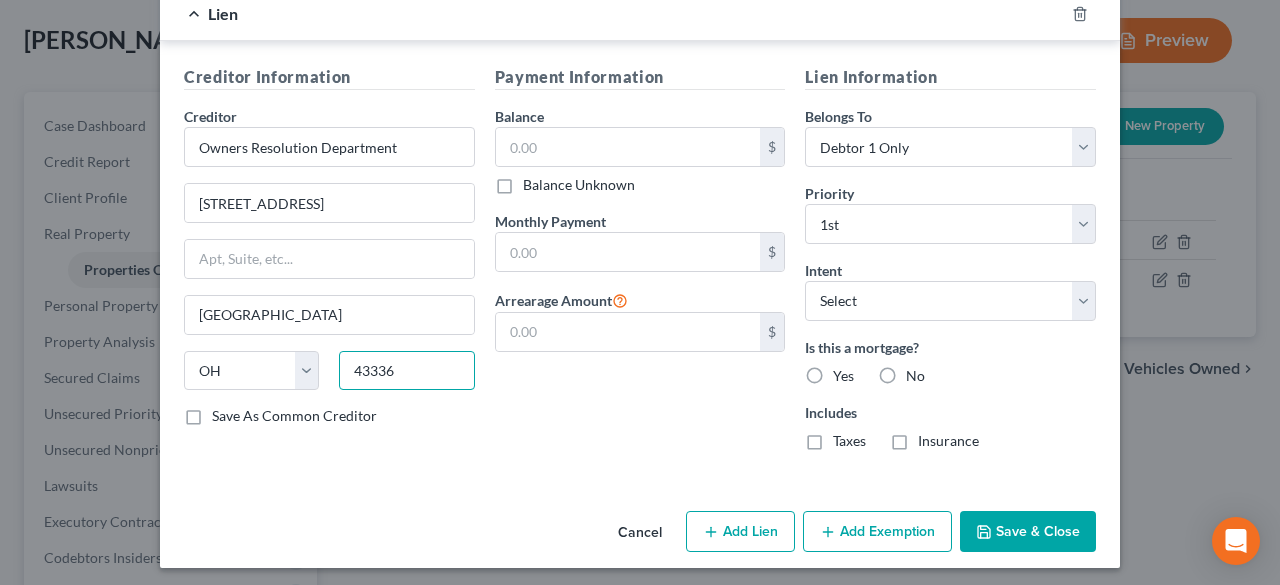 click on "43336" at bounding box center [406, 371] 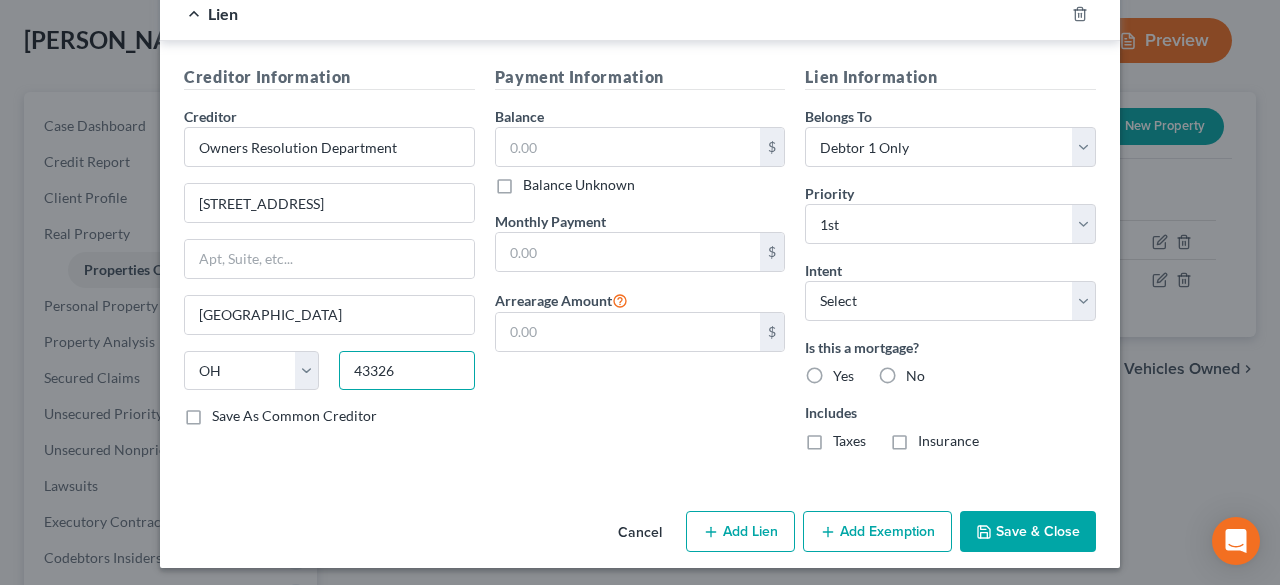 type on "43326" 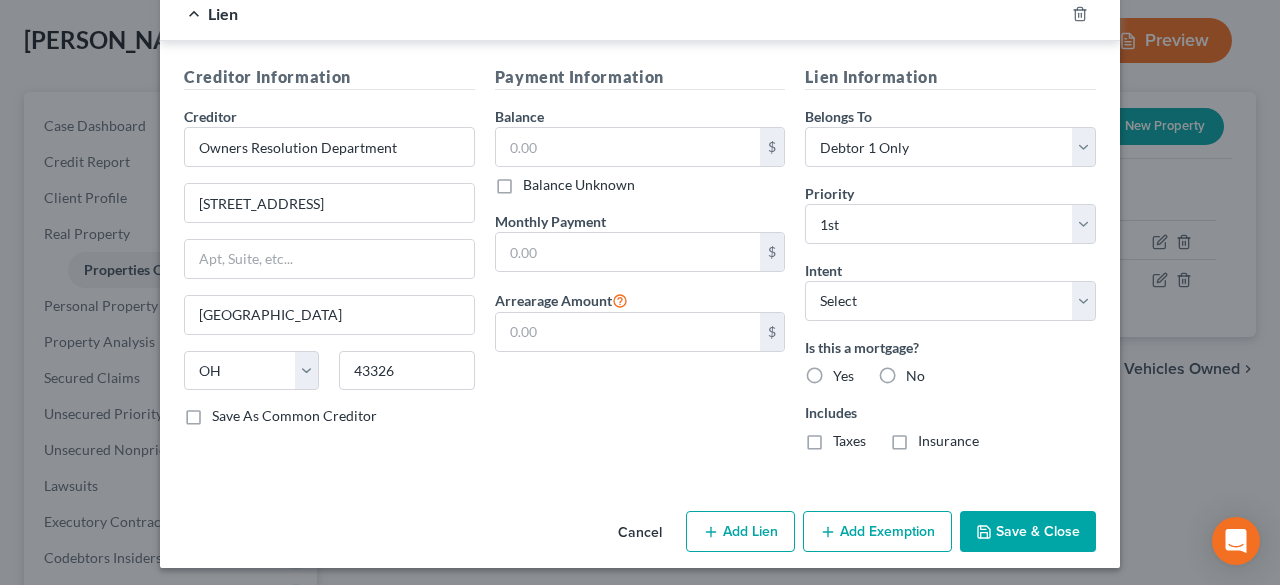 type on "Kenton" 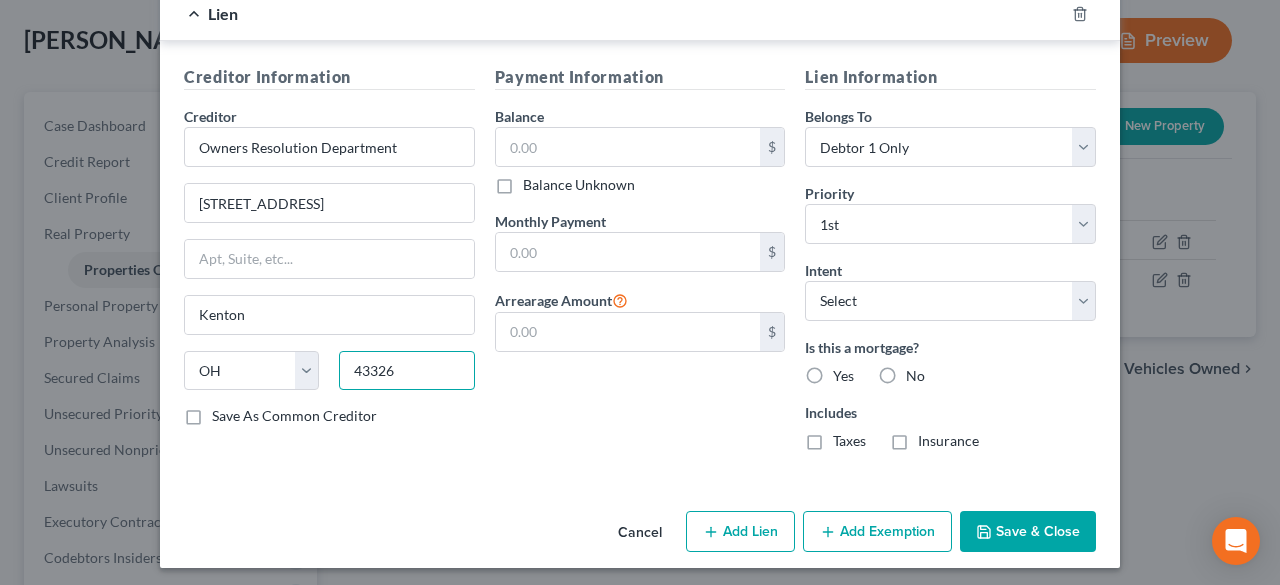 click on "43326" at bounding box center (406, 371) 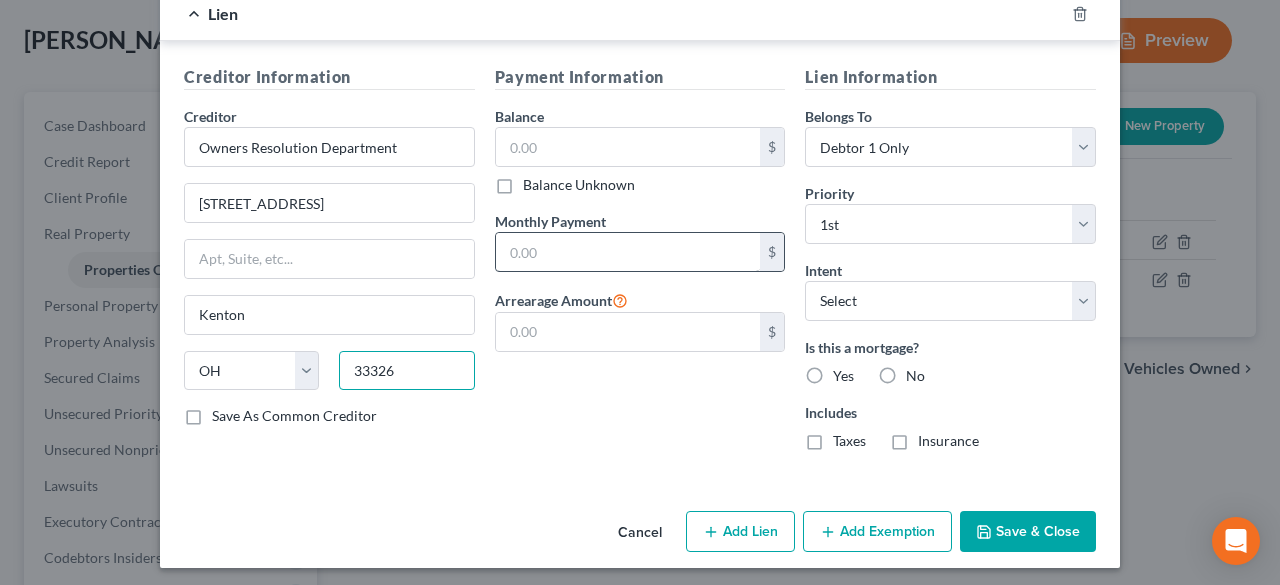 type on "33326" 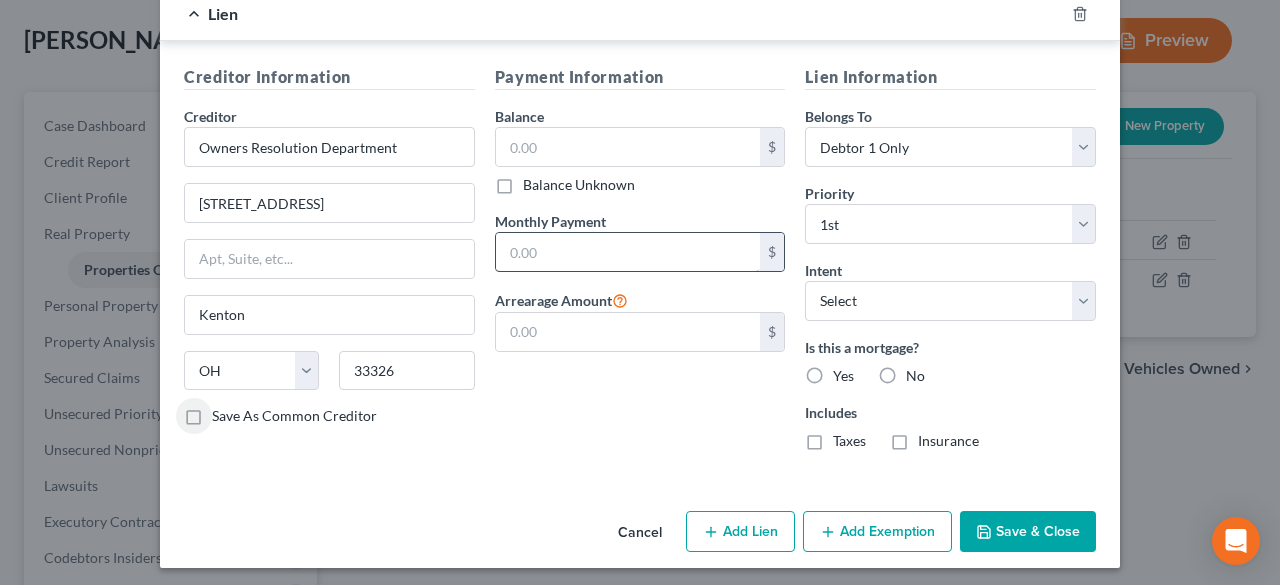 type on "Weston" 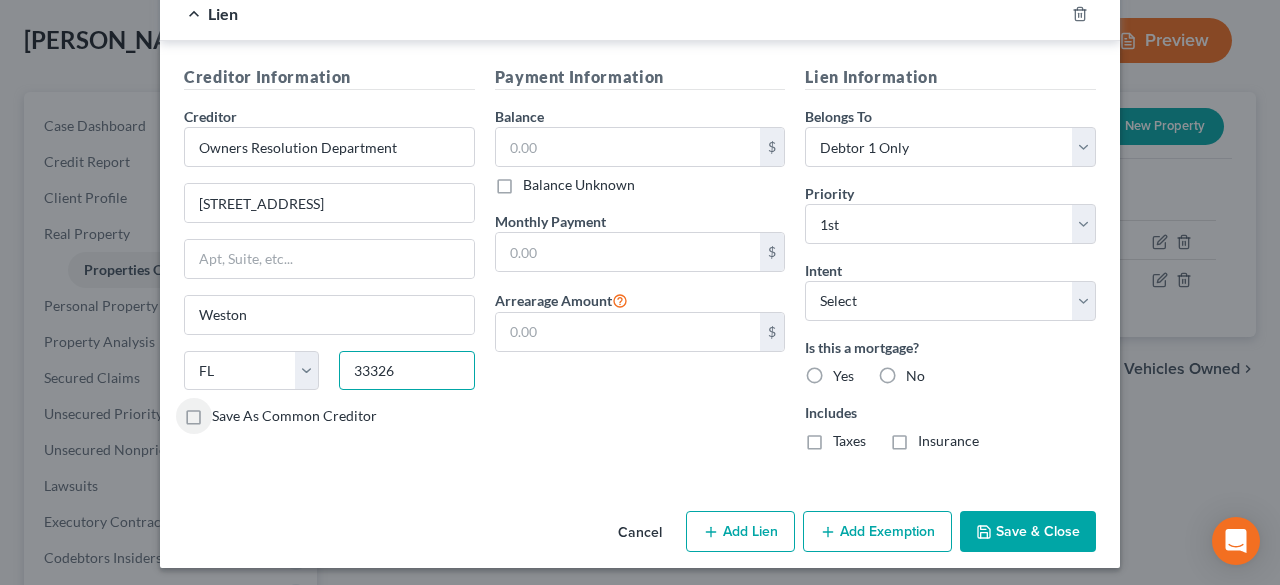 click on "33326" at bounding box center [406, 371] 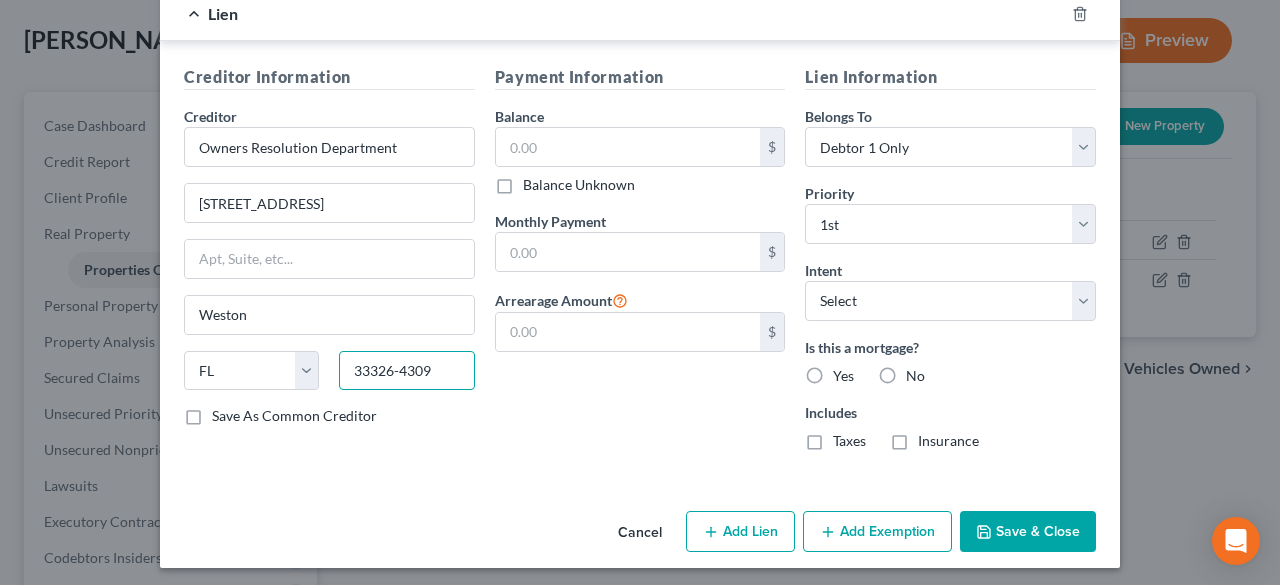 type on "33326-4309" 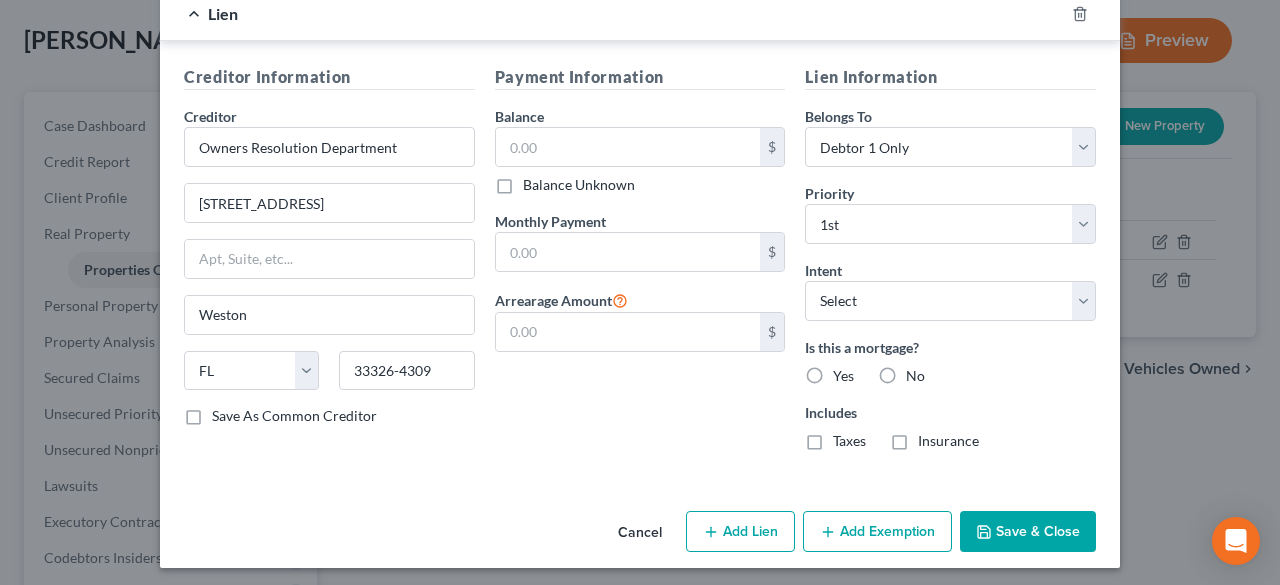 click on "Payment Information Balance
$
Balance Unknown
Balance Undetermined
$
Balance Unknown
Monthly Payment $ Arrearage Amount  $" at bounding box center (640, 265) 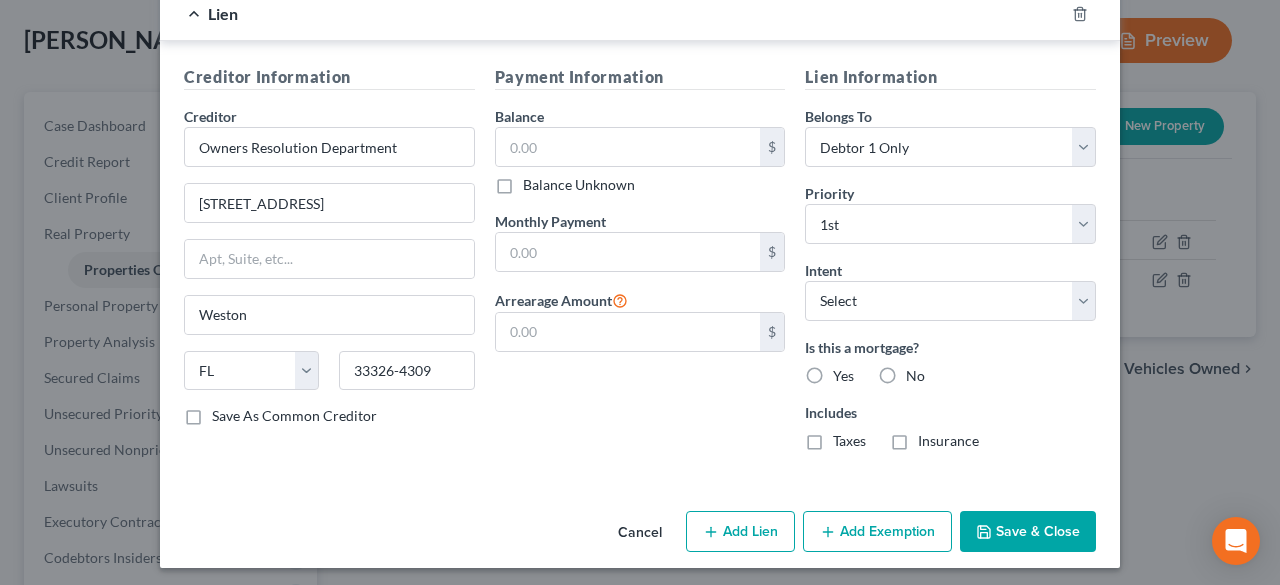 click on "No" at bounding box center [915, 376] 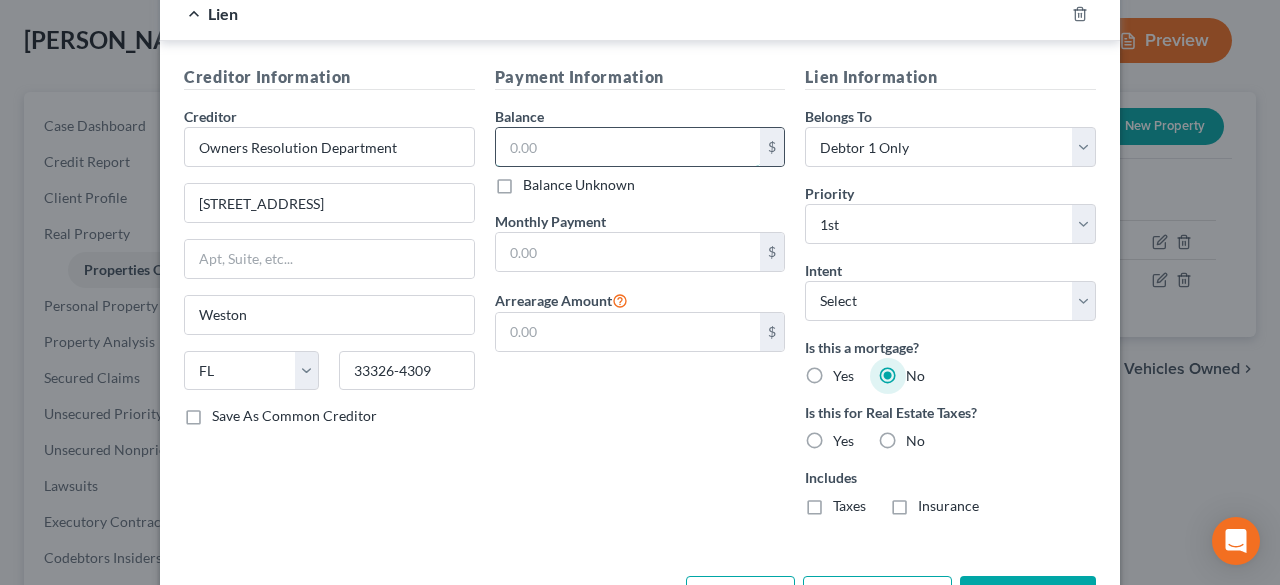 click at bounding box center [628, 147] 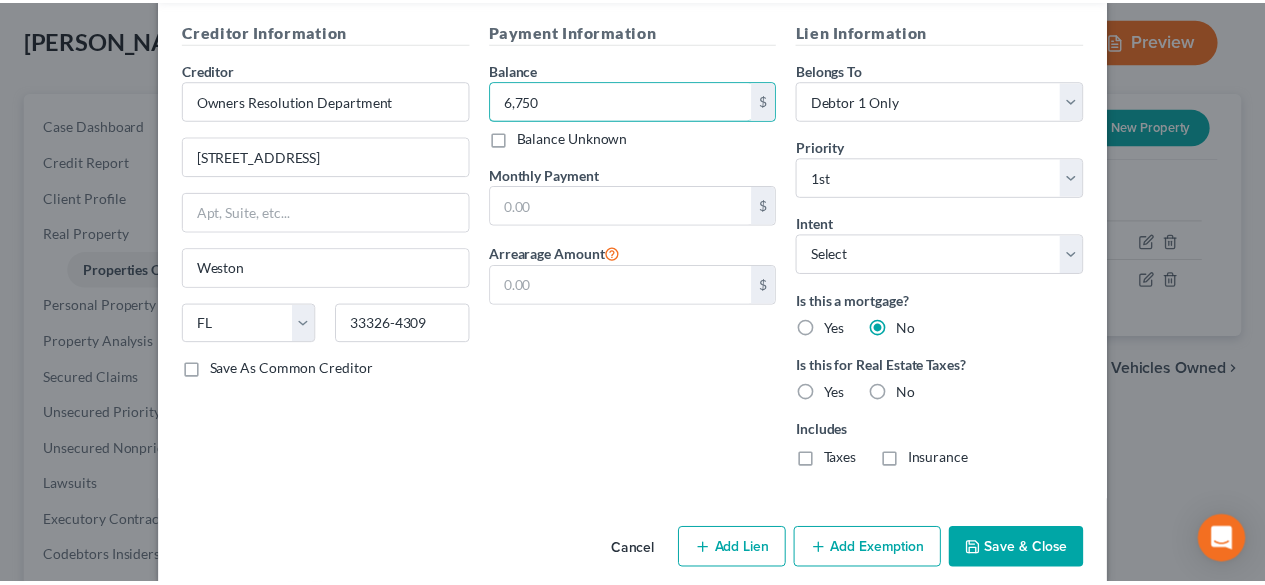 scroll, scrollTop: 688, scrollLeft: 0, axis: vertical 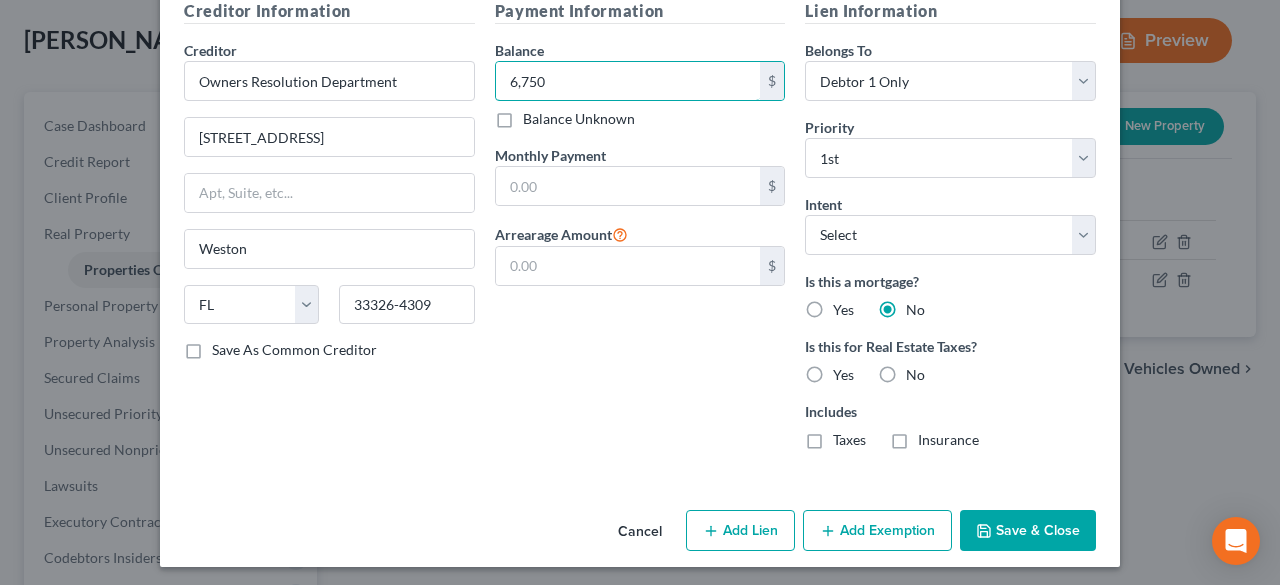 type on "6,750" 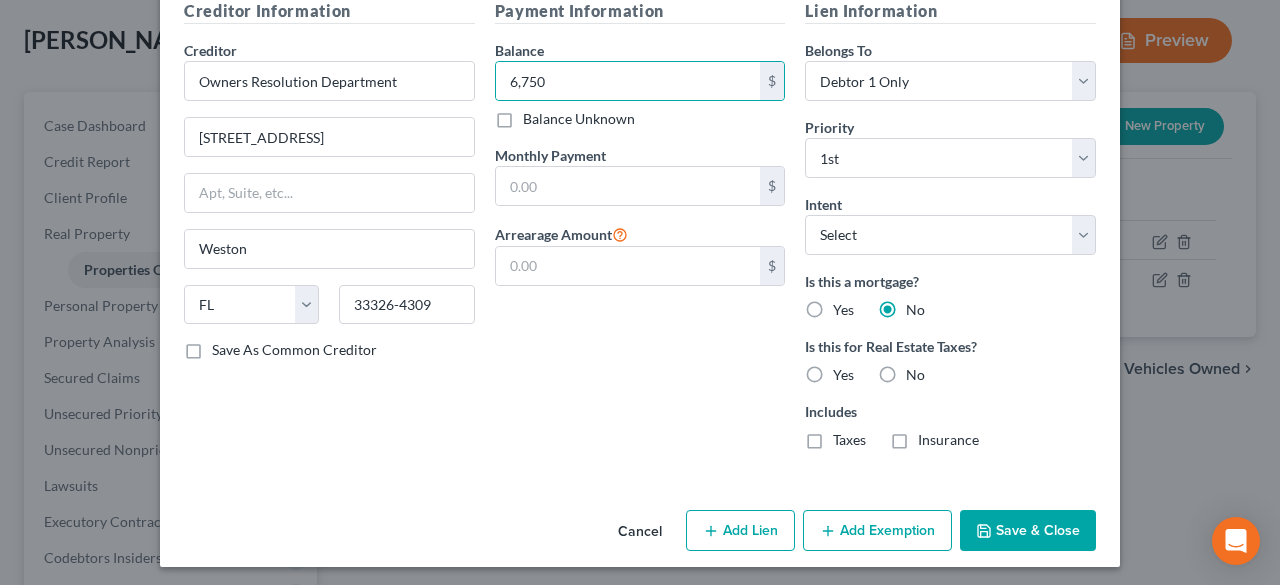 click on "Save & Close" at bounding box center [1028, 531] 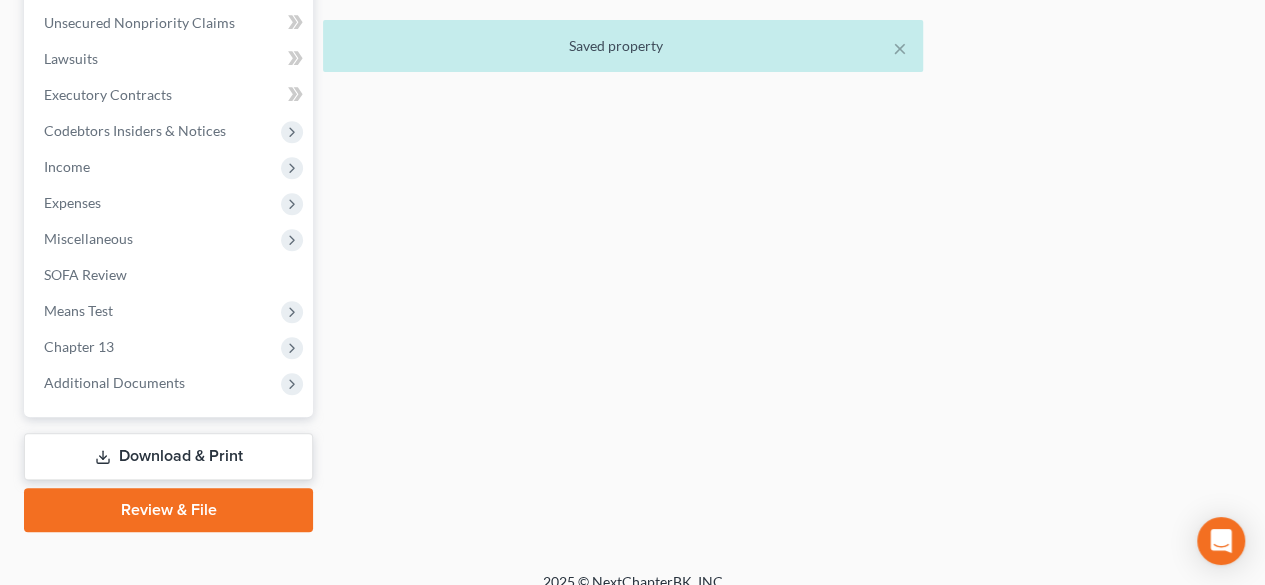 scroll, scrollTop: 547, scrollLeft: 0, axis: vertical 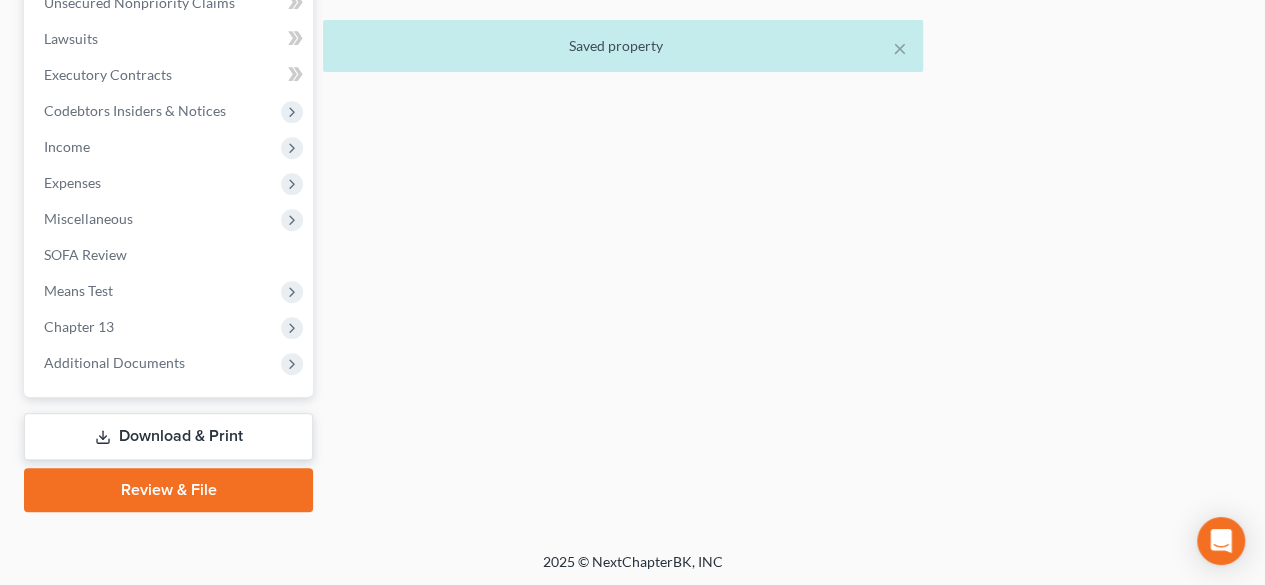 click on "Download & Print" at bounding box center (168, 436) 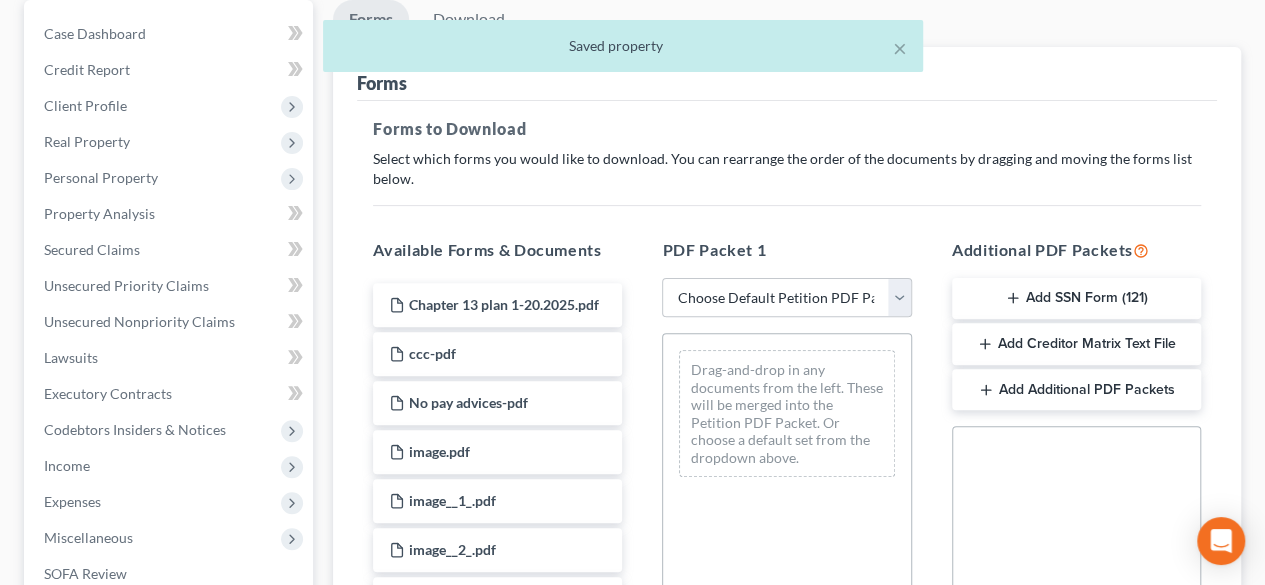 scroll, scrollTop: 200, scrollLeft: 0, axis: vertical 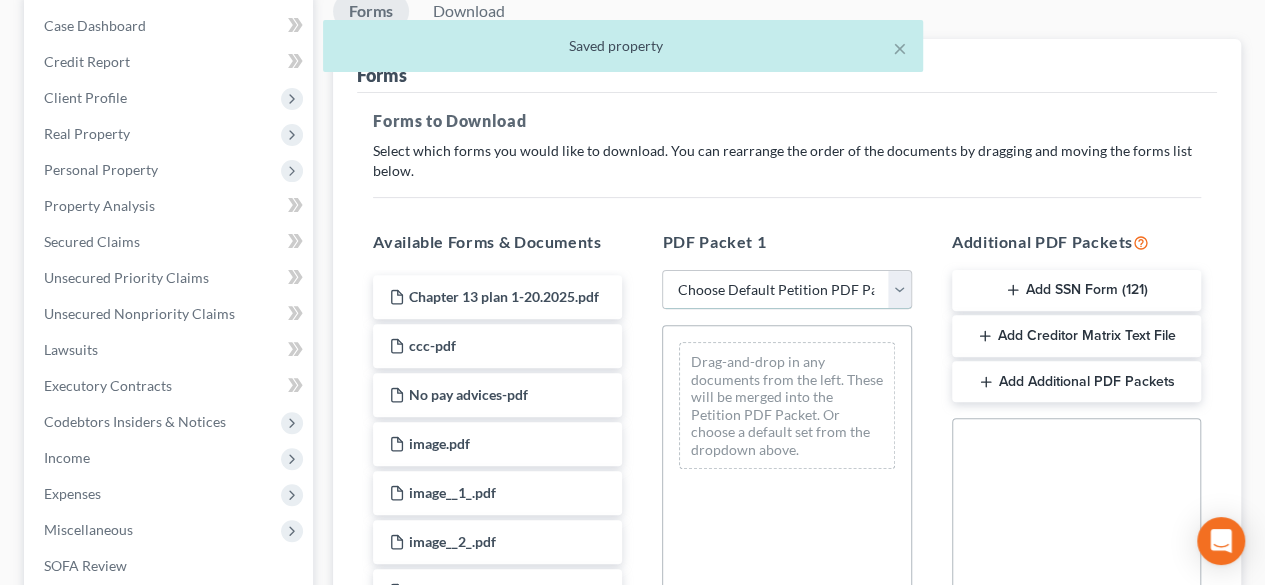 click on "Choose Default Petition PDF Packet Complete Bankruptcy Petition (all forms and schedules) Emergency Filing Forms (Petition and Creditor List Only) Amended Forms Signature Pages Only Supplemental Post Petition (Sch. I & J) Supplemental Post Petition (Sch. I) Supplemental Post Petition (Sch. J)" at bounding box center [786, 290] 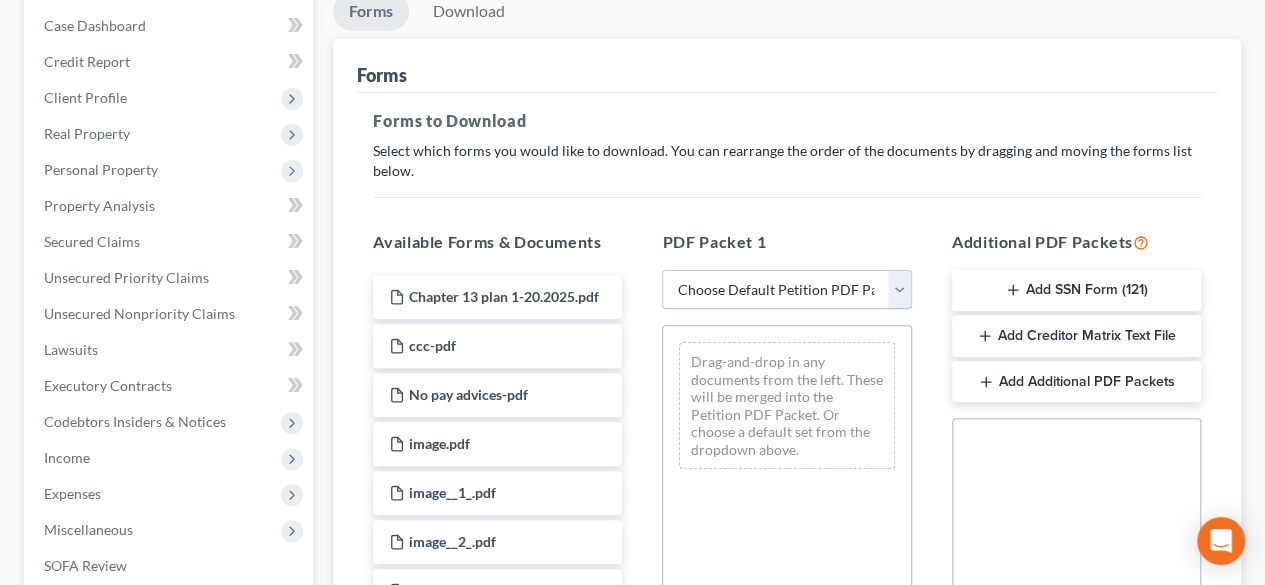 select on "2" 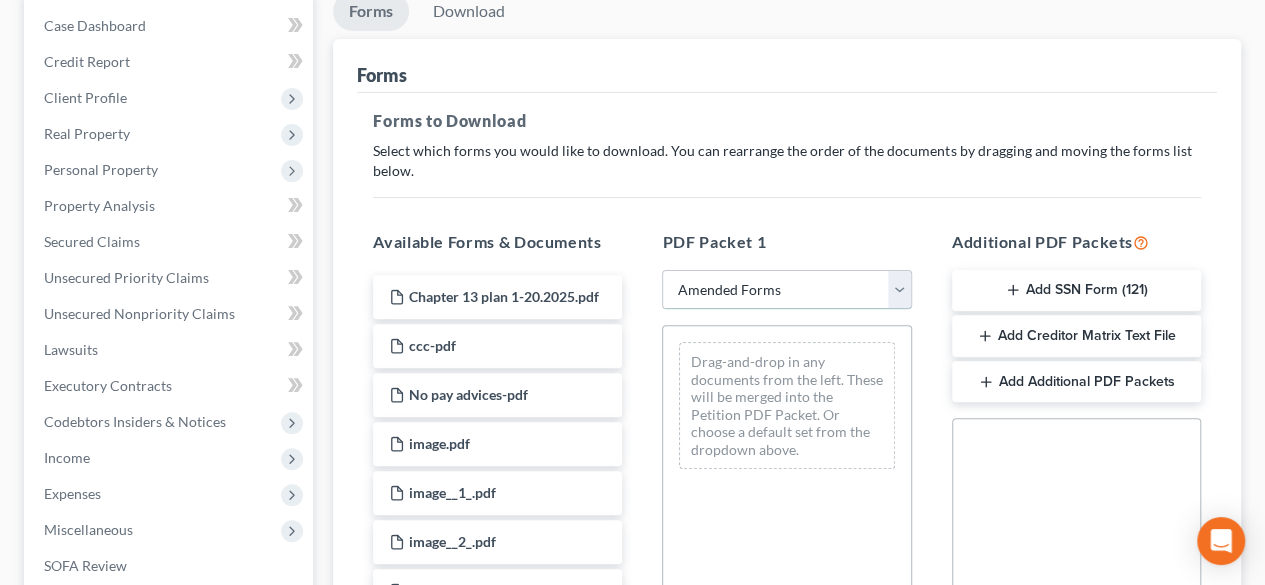 click on "Choose Default Petition PDF Packet Complete Bankruptcy Petition (all forms and schedules) Emergency Filing Forms (Petition and Creditor List Only) Amended Forms Signature Pages Only Supplemental Post Petition (Sch. I & J) Supplemental Post Petition (Sch. I) Supplemental Post Petition (Sch. J)" at bounding box center [786, 290] 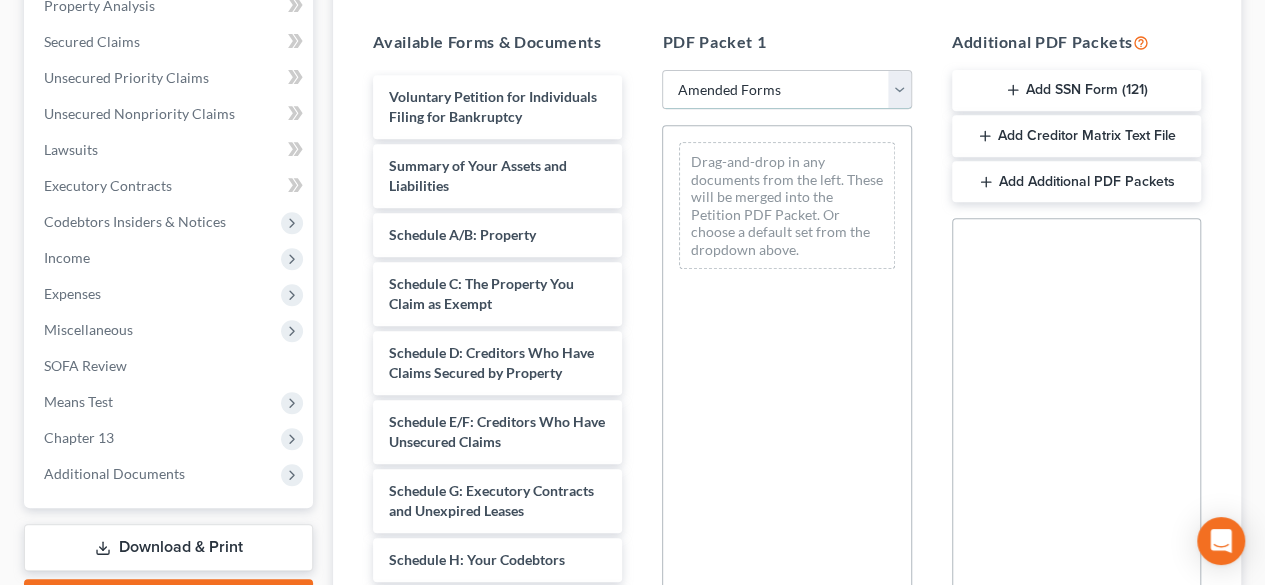 scroll, scrollTop: 100, scrollLeft: 0, axis: vertical 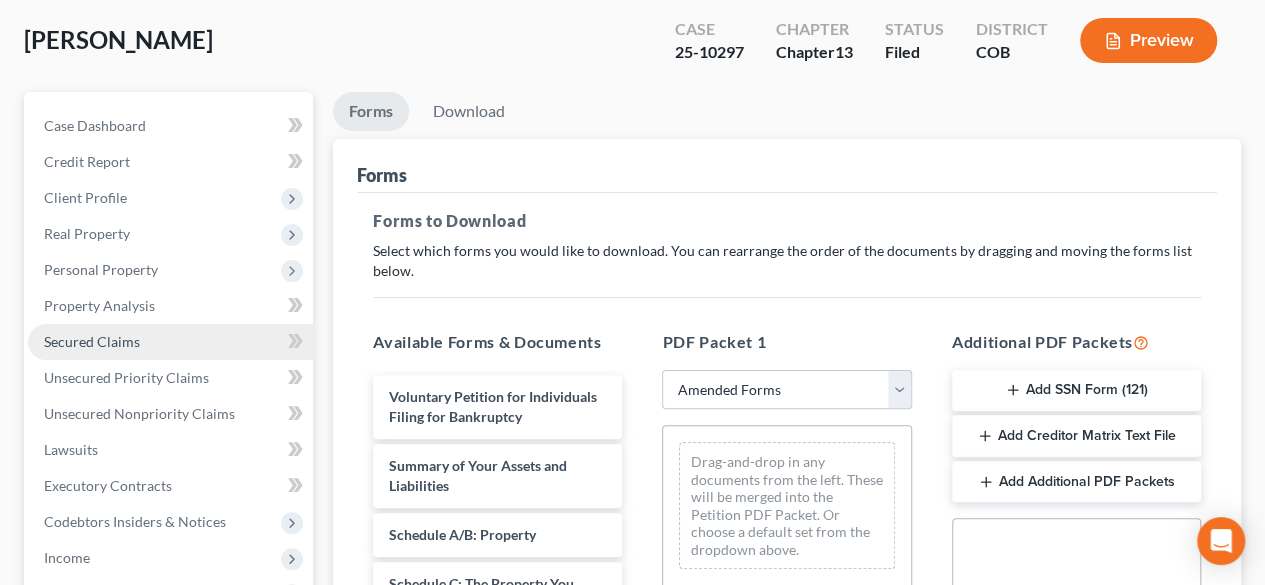 click on "Secured Claims" at bounding box center [92, 341] 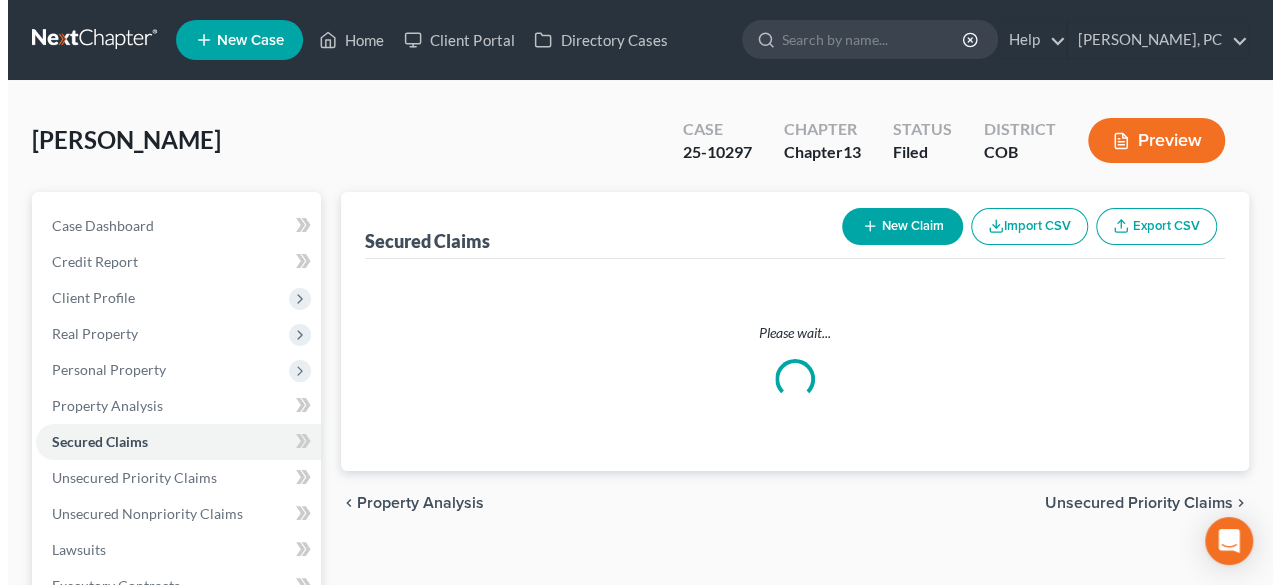 scroll, scrollTop: 100, scrollLeft: 0, axis: vertical 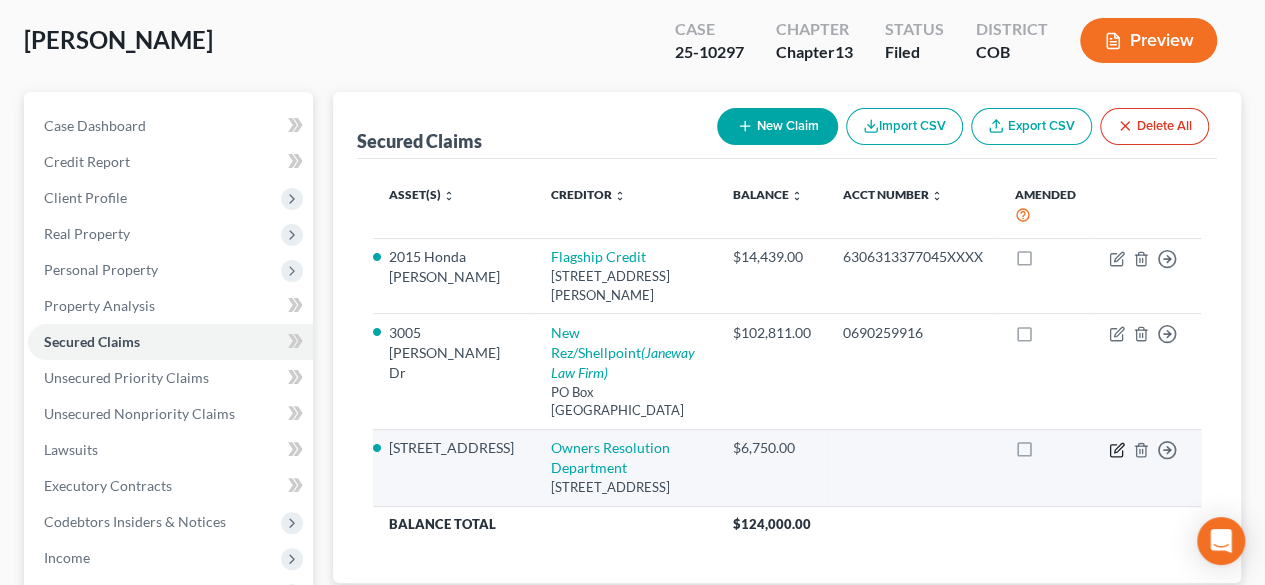 click 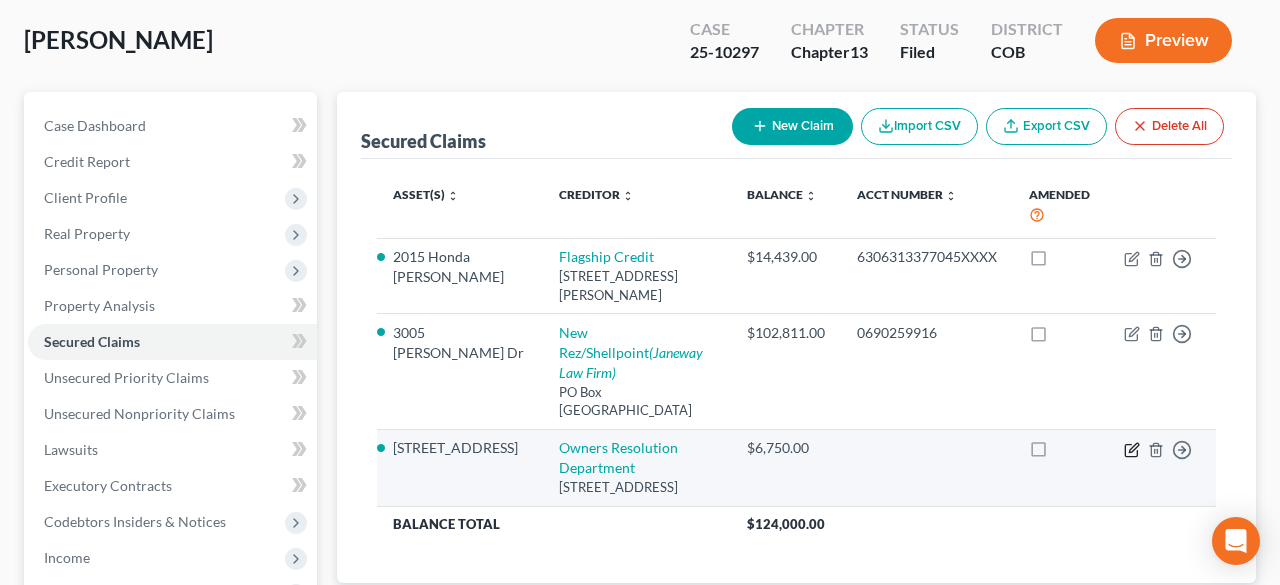select on "9" 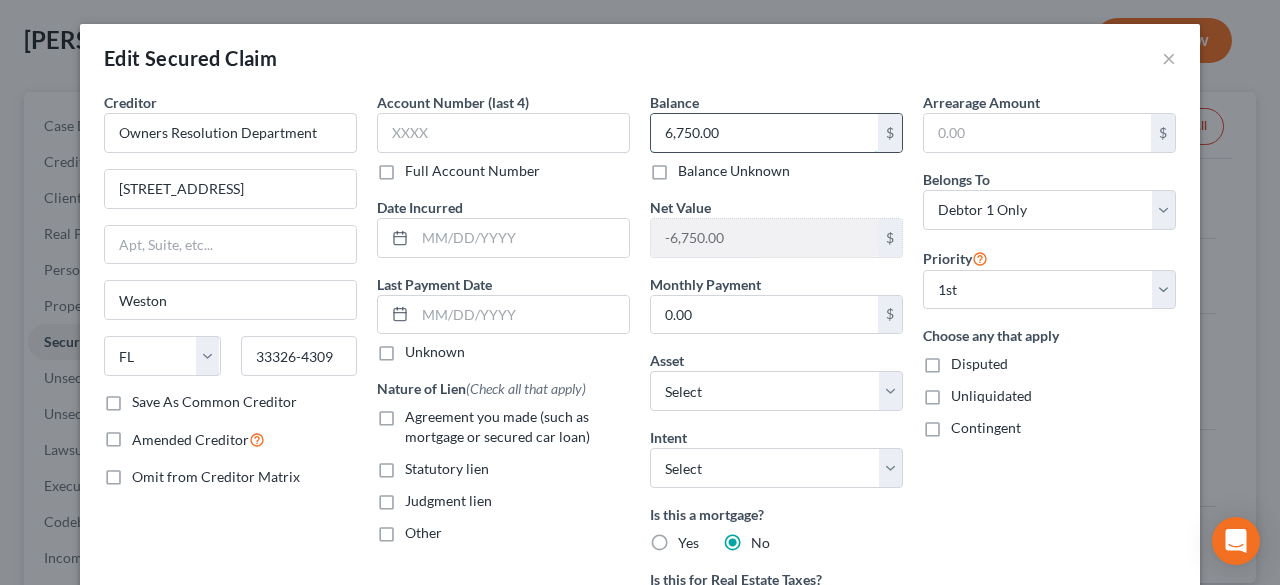 type 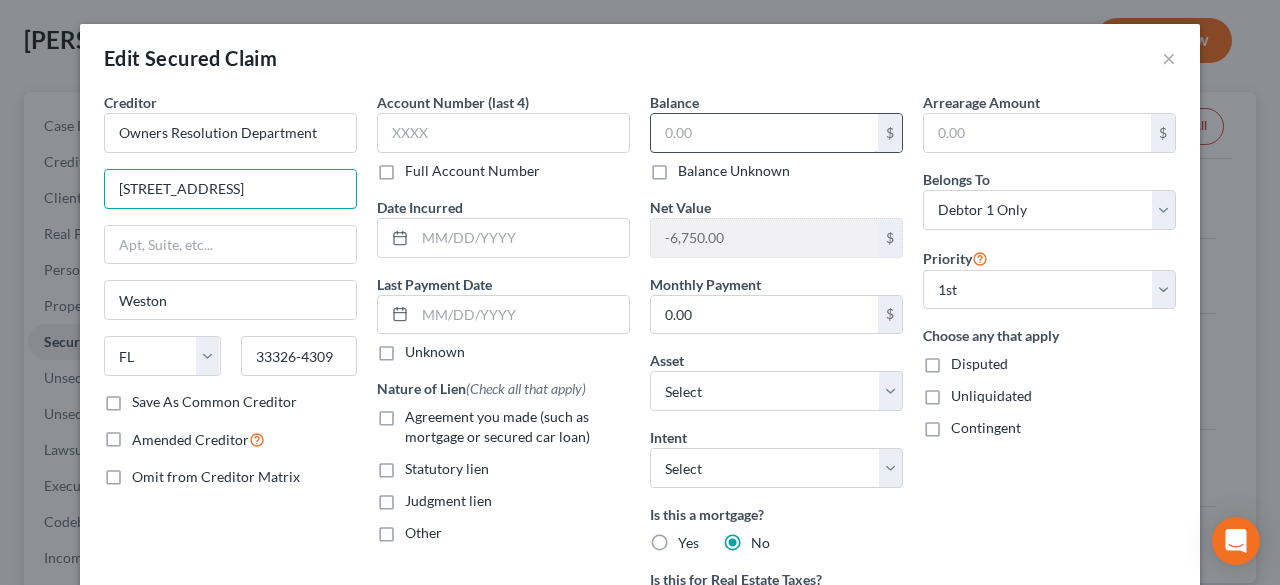type on "1775 Bonaventure Blvd Ste 16568104" 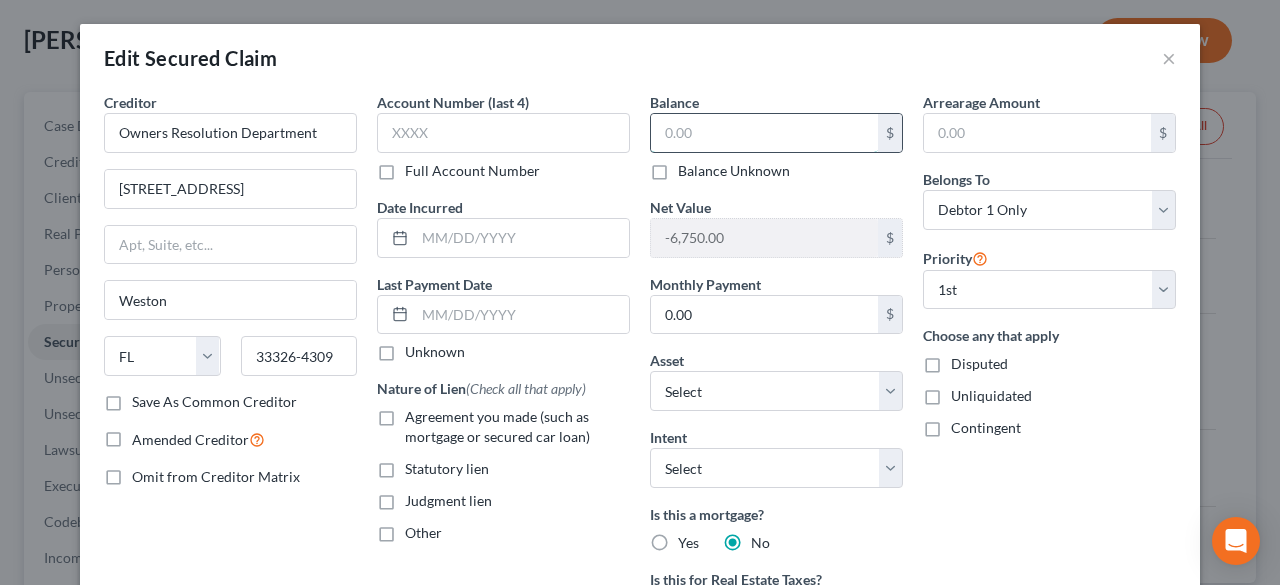 click at bounding box center [764, 133] 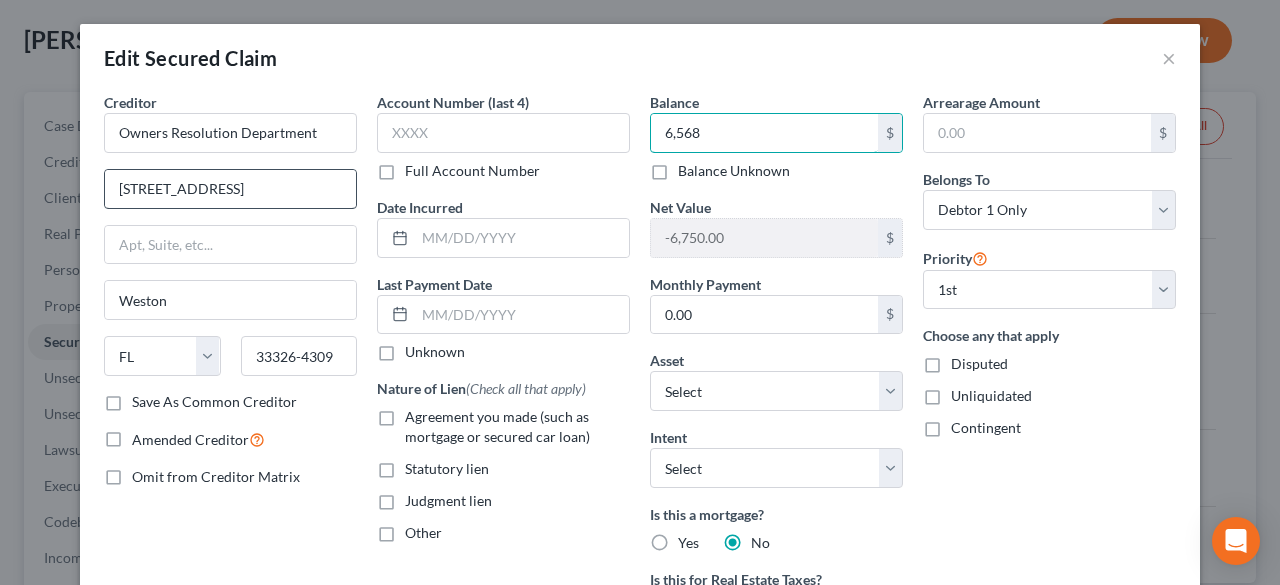type on "6,568" 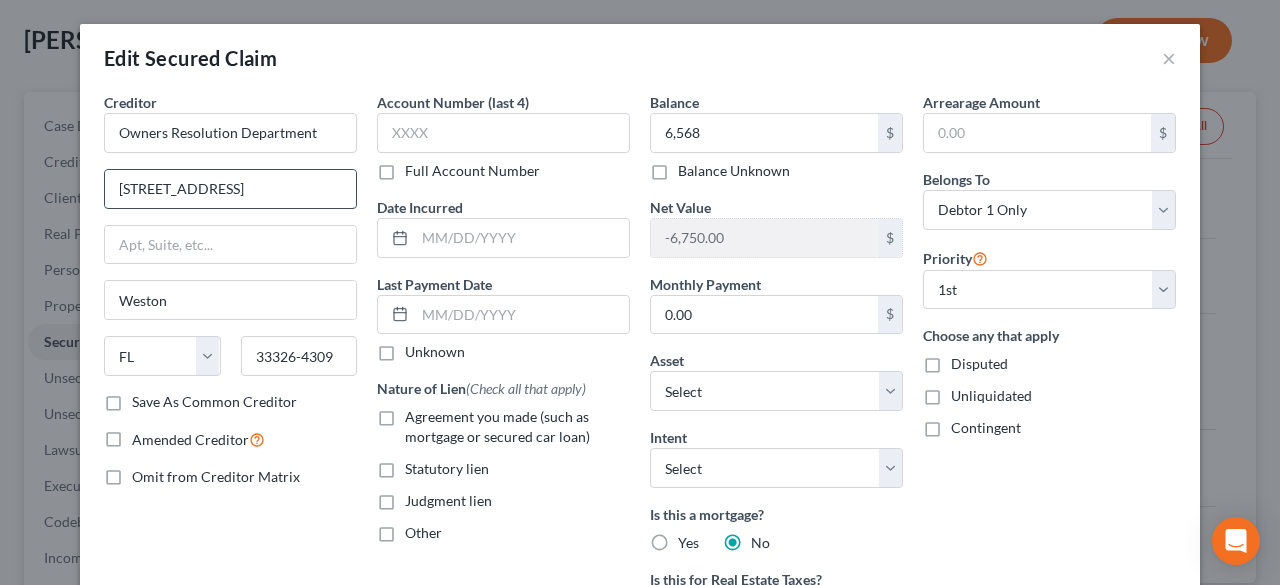 click on "1775 Bonaventure Blvd Ste 16568104" at bounding box center [230, 189] 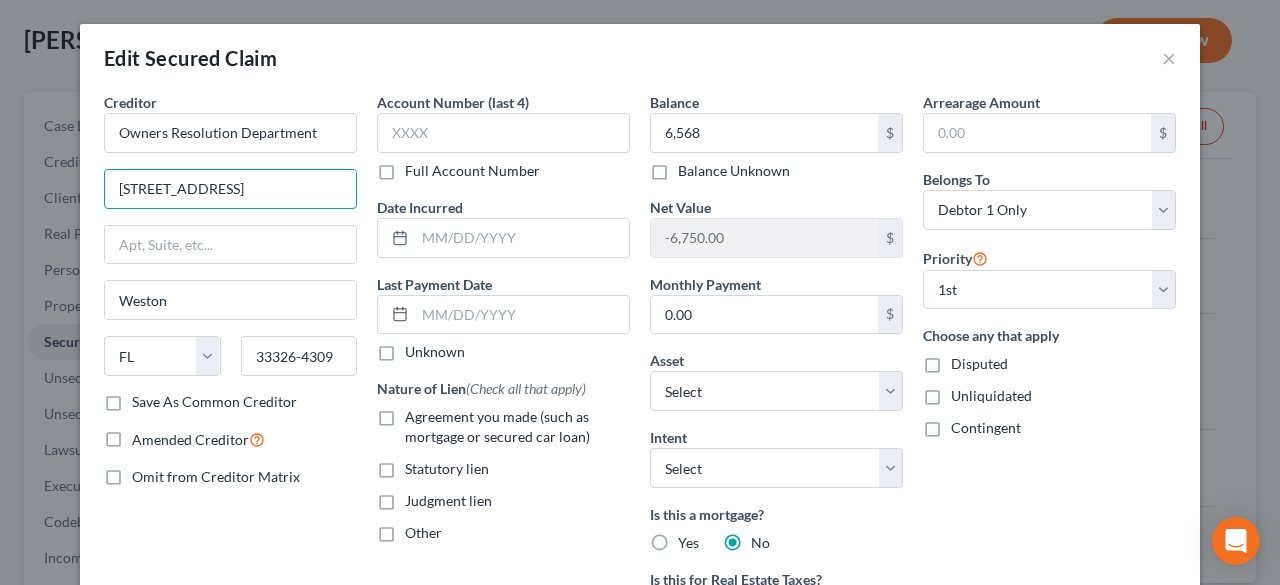scroll, scrollTop: 0, scrollLeft: 0, axis: both 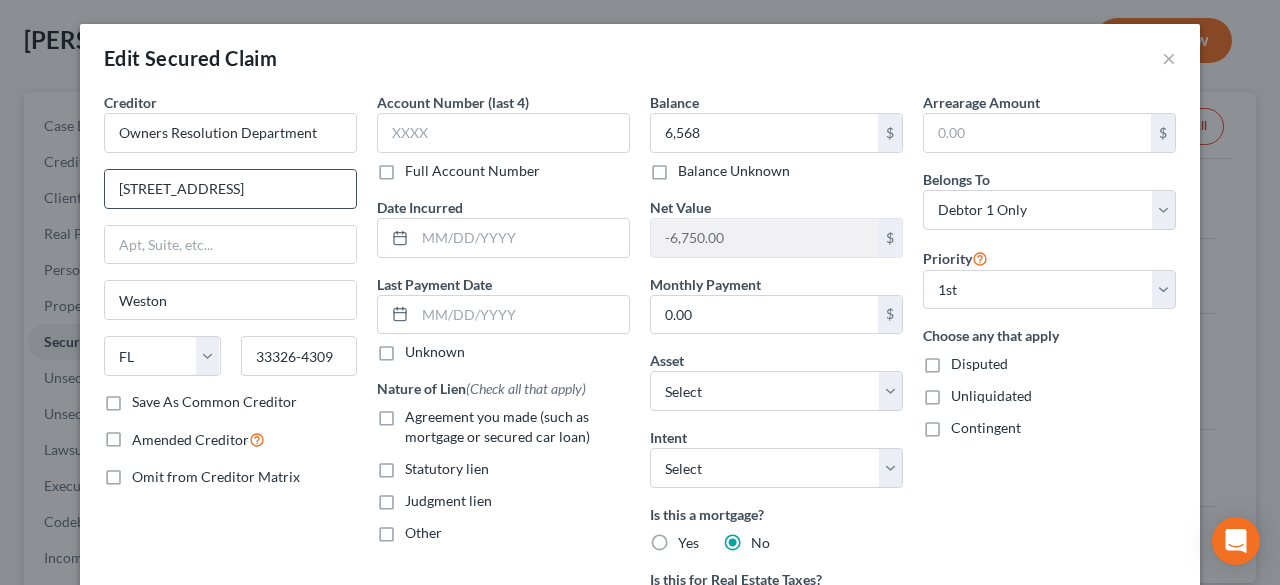 type on "1775 Bonaventure Blvd Ste 1104" 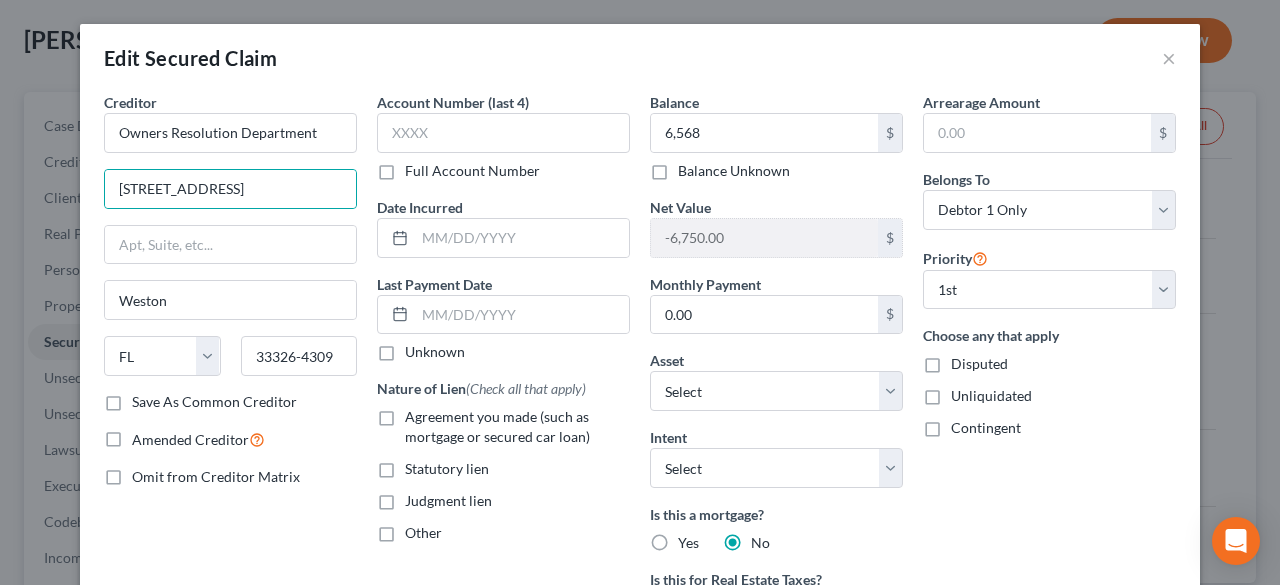 click on "Unliquidated" at bounding box center (1049, 396) 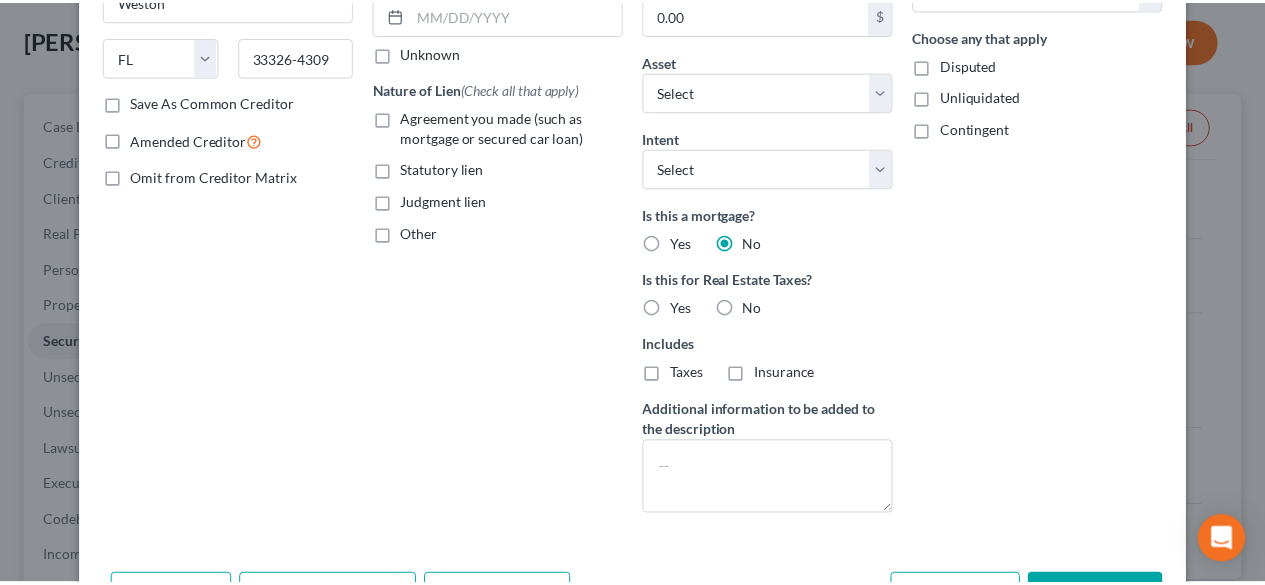 scroll, scrollTop: 424, scrollLeft: 0, axis: vertical 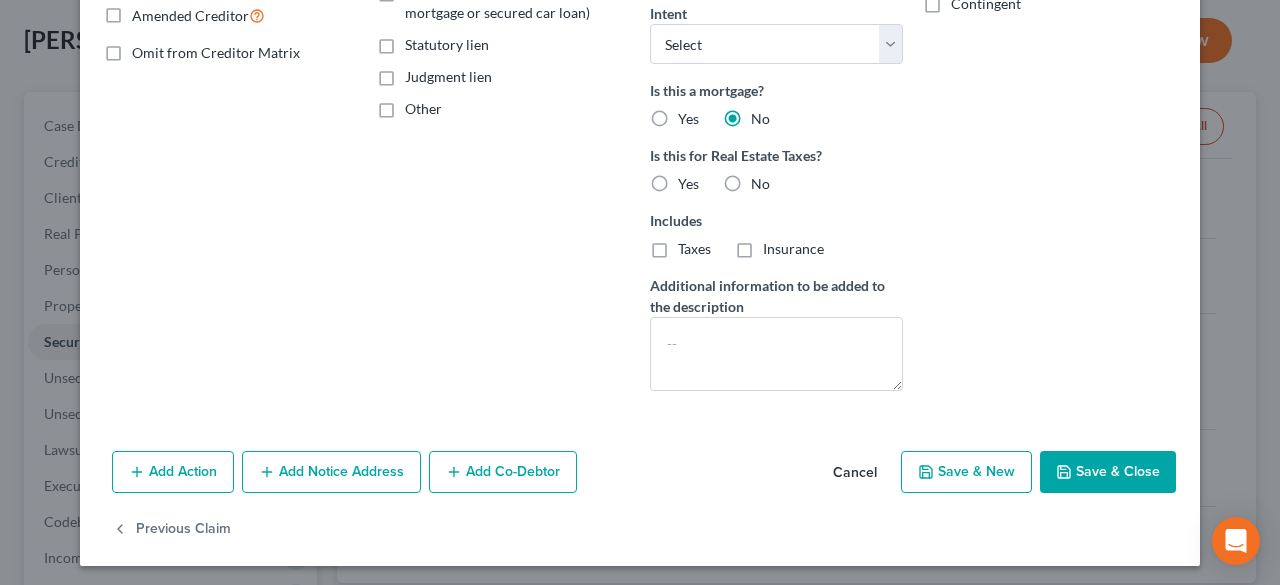 click on "Save & Close" at bounding box center (1108, 472) 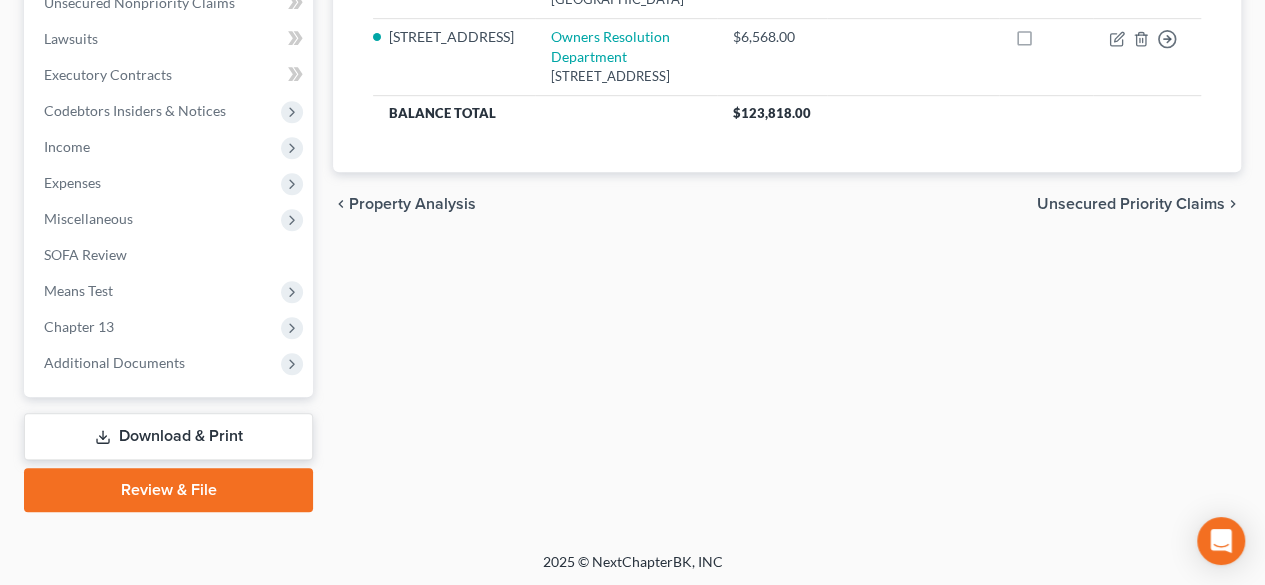 click on "Download & Print" at bounding box center (168, 436) 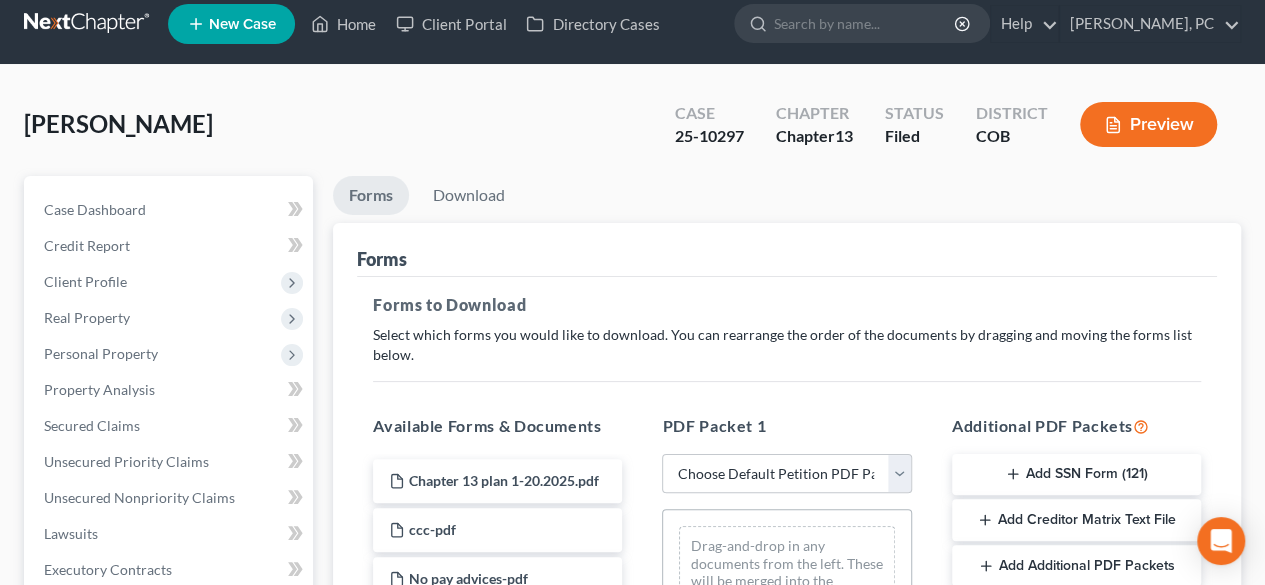 scroll, scrollTop: 400, scrollLeft: 0, axis: vertical 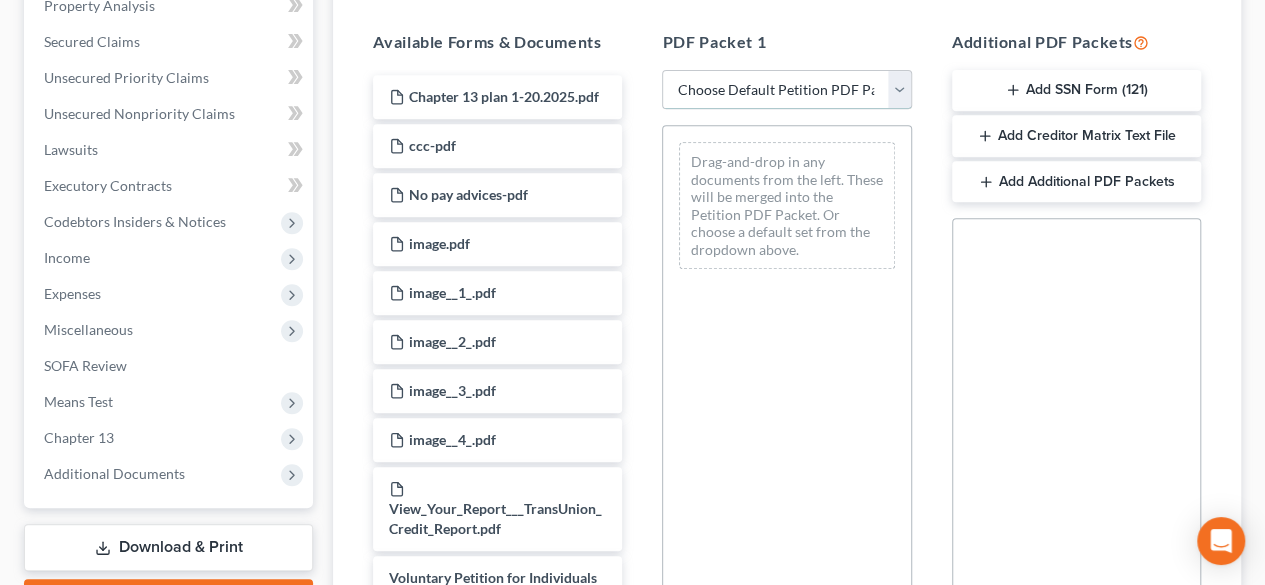 click on "Choose Default Petition PDF Packet Complete Bankruptcy Petition (all forms and schedules) Emergency Filing Forms (Petition and Creditor List Only) Amended Forms Signature Pages Only Supplemental Post Petition (Sch. I & J) Supplemental Post Petition (Sch. I) Supplemental Post Petition (Sch. J)" at bounding box center (786, 90) 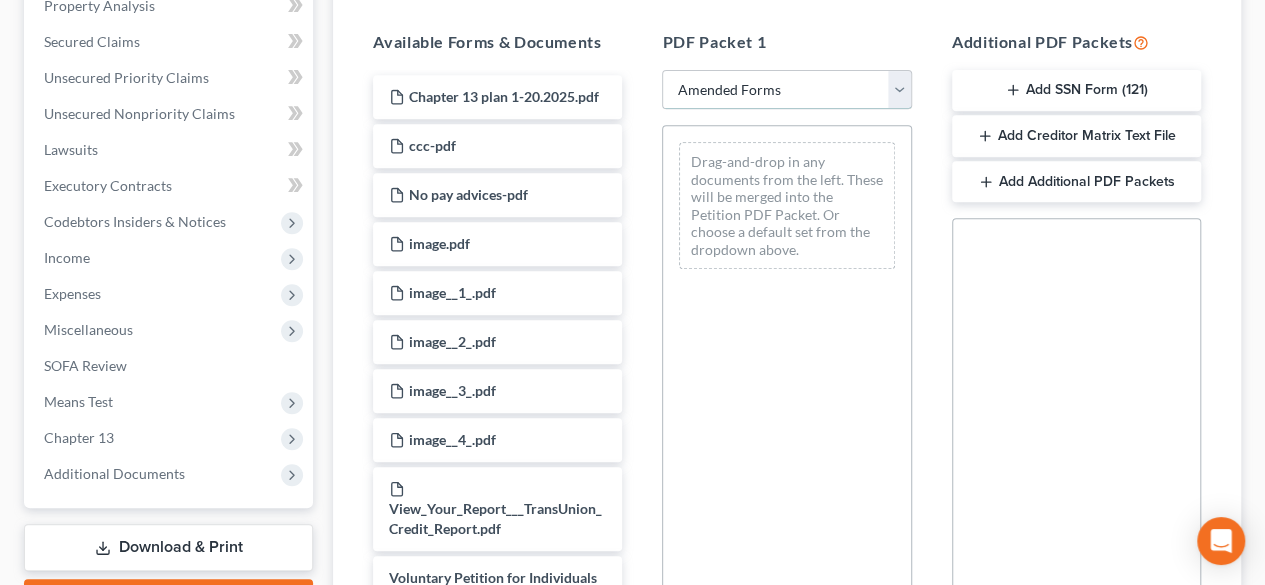 click on "Choose Default Petition PDF Packet Complete Bankruptcy Petition (all forms and schedules) Emergency Filing Forms (Petition and Creditor List Only) Amended Forms Signature Pages Only Supplemental Post Petition (Sch. I & J) Supplemental Post Petition (Sch. I) Supplemental Post Petition (Sch. J)" at bounding box center (786, 90) 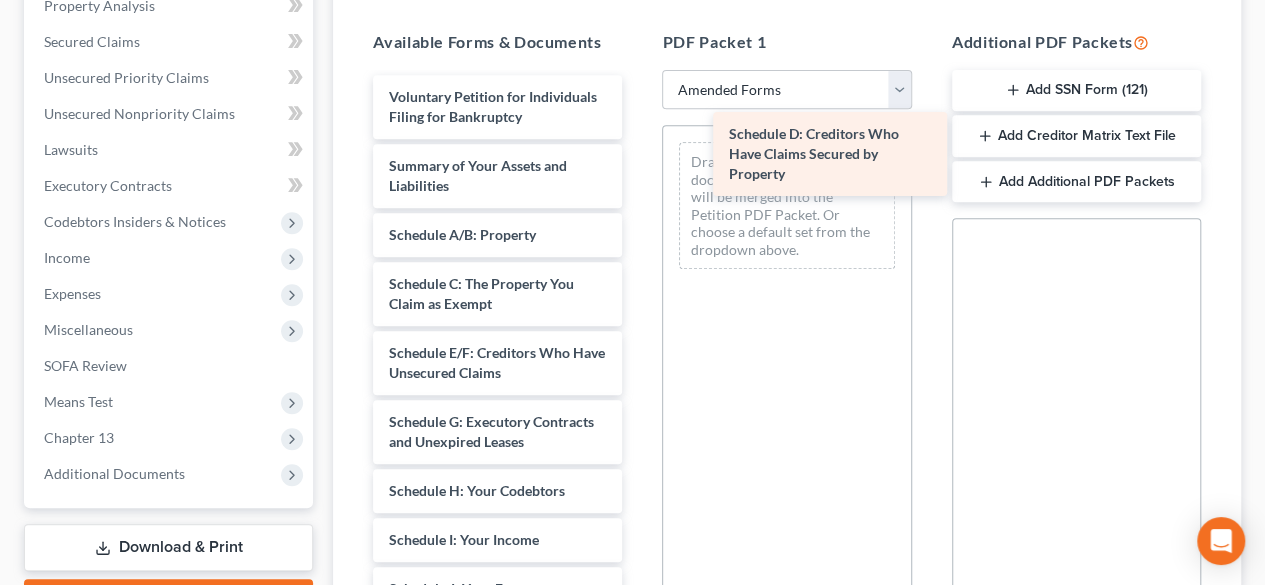 drag, startPoint x: 460, startPoint y: 419, endPoint x: 800, endPoint y: 182, distance: 414.45023 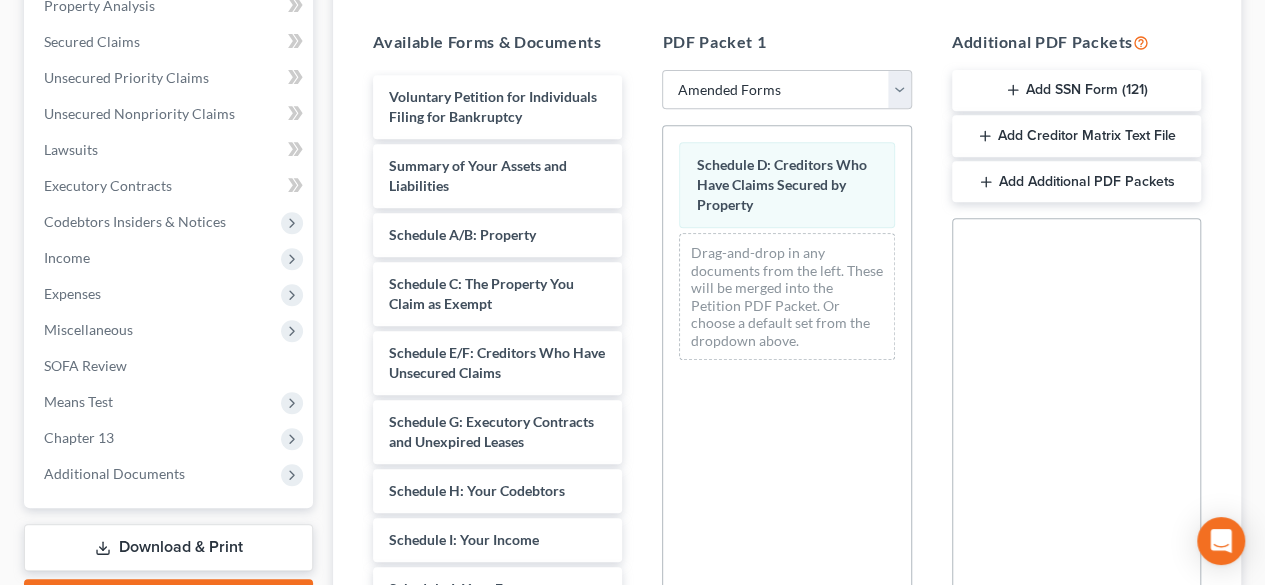scroll, scrollTop: 0, scrollLeft: 0, axis: both 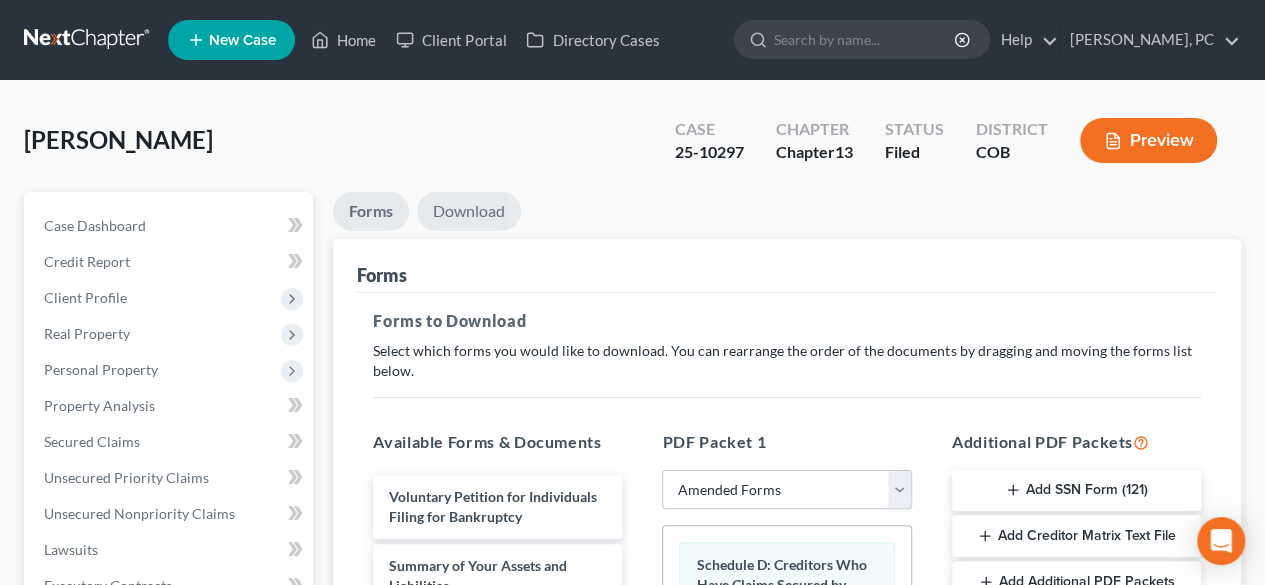 click on "Download" at bounding box center [469, 211] 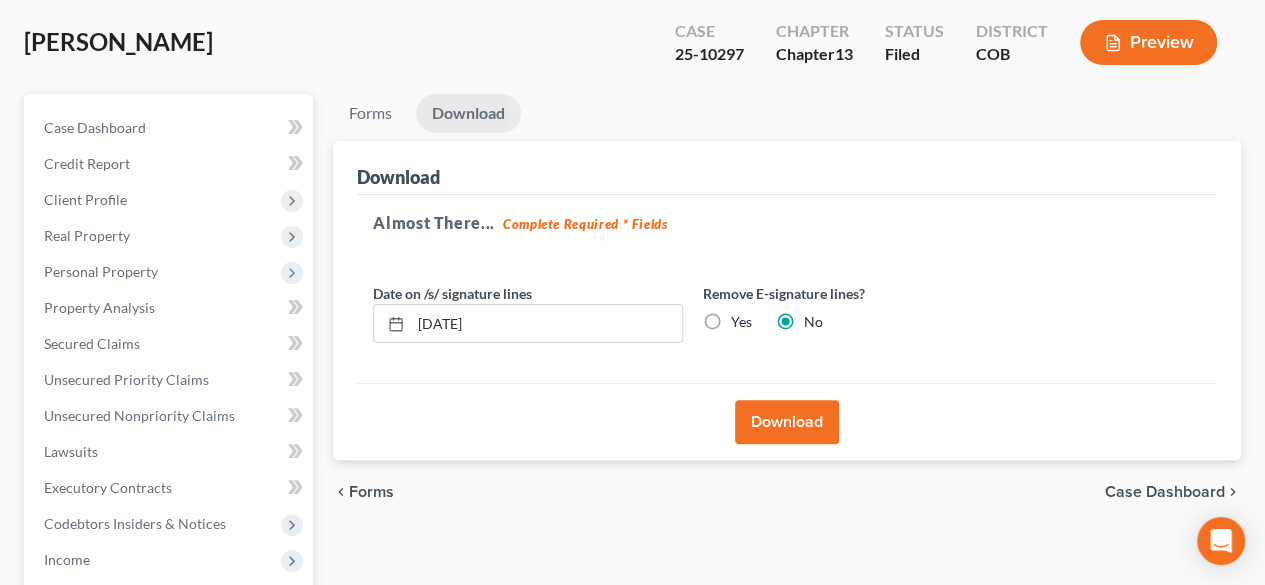 scroll, scrollTop: 100, scrollLeft: 0, axis: vertical 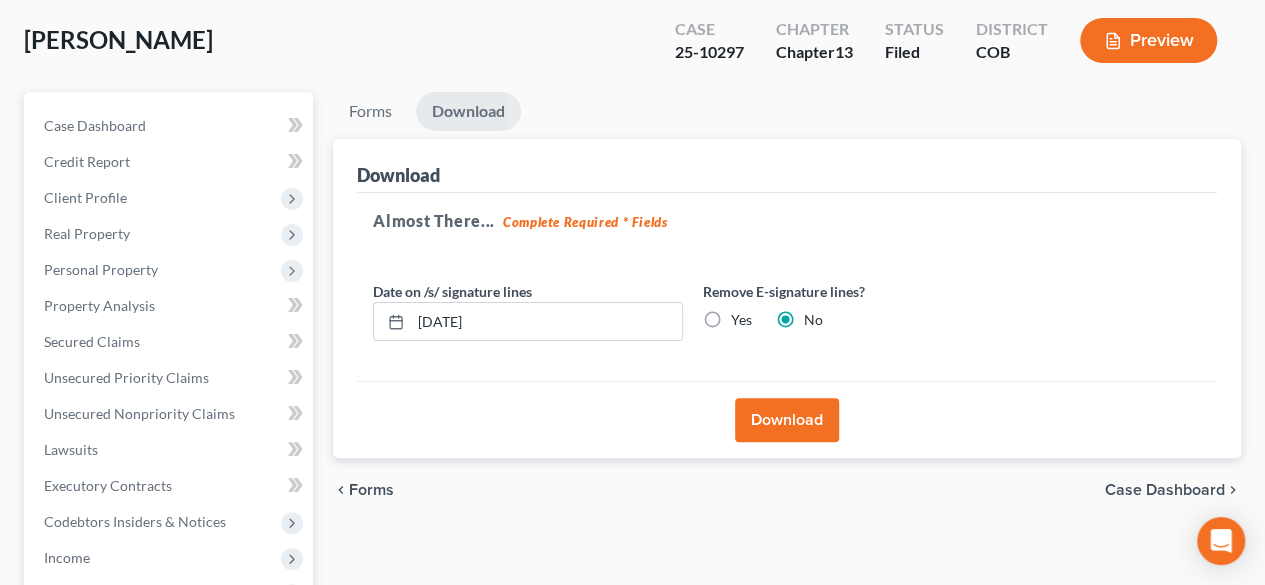 click on "Download" at bounding box center (787, 420) 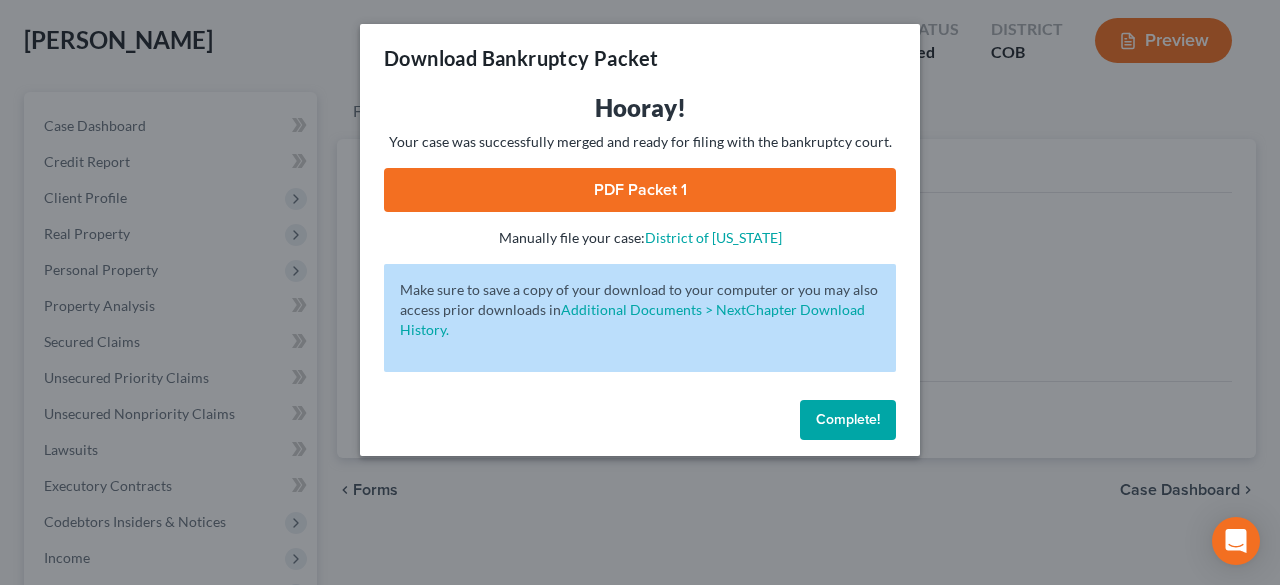 click on "PDF Packet 1" at bounding box center (640, 190) 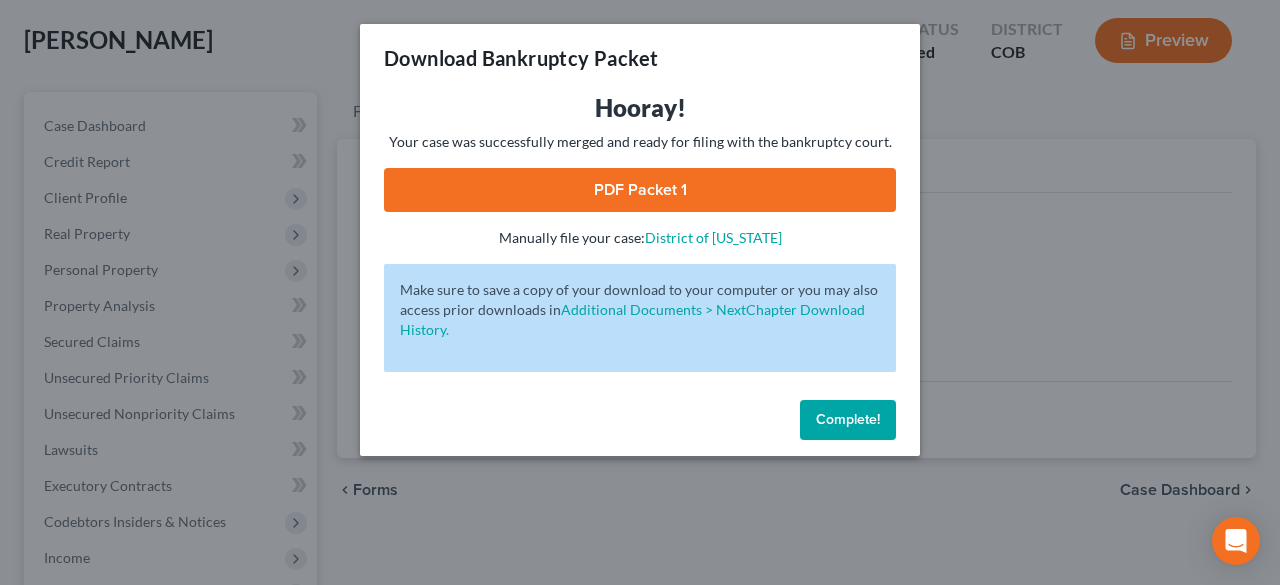 click on "Complete!" at bounding box center [848, 419] 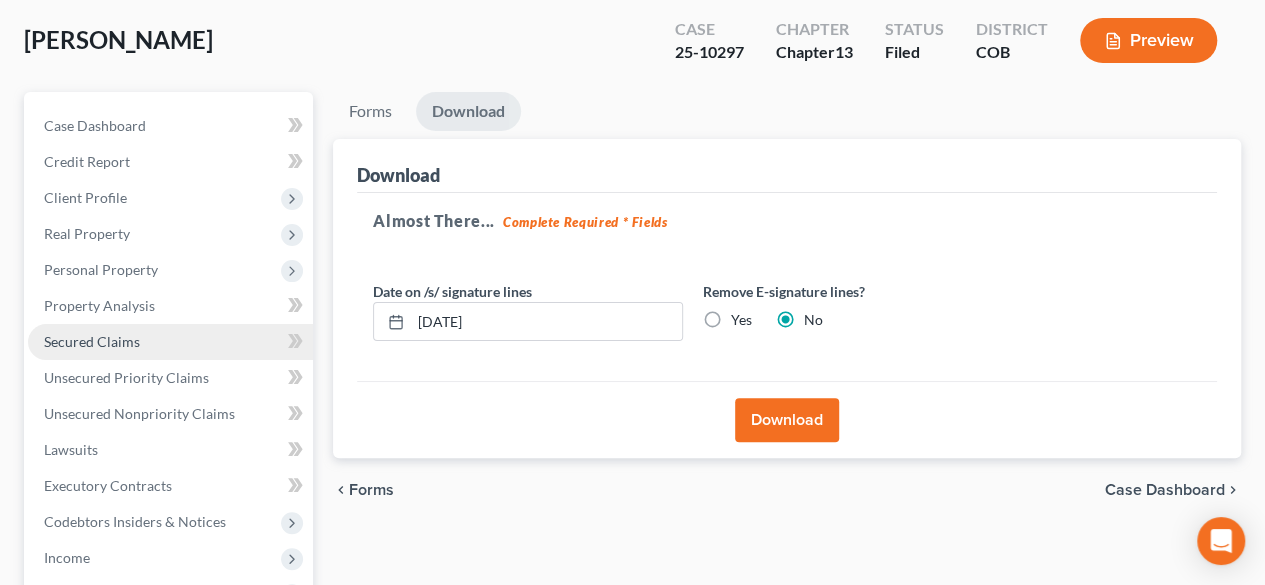 click on "Secured Claims" at bounding box center [170, 342] 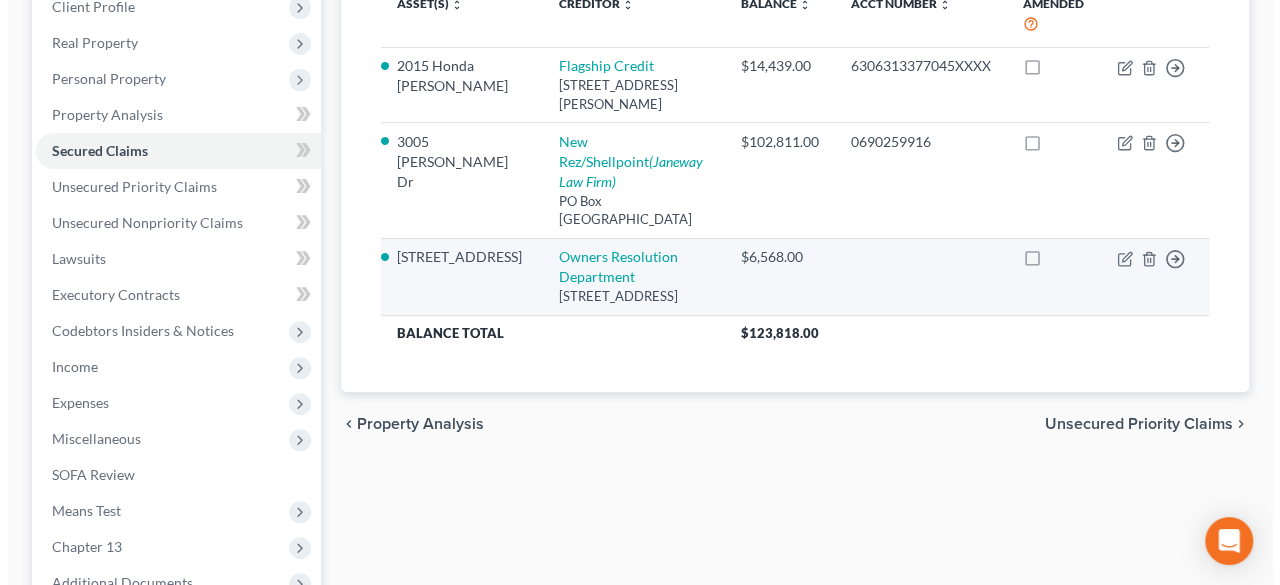 scroll, scrollTop: 300, scrollLeft: 0, axis: vertical 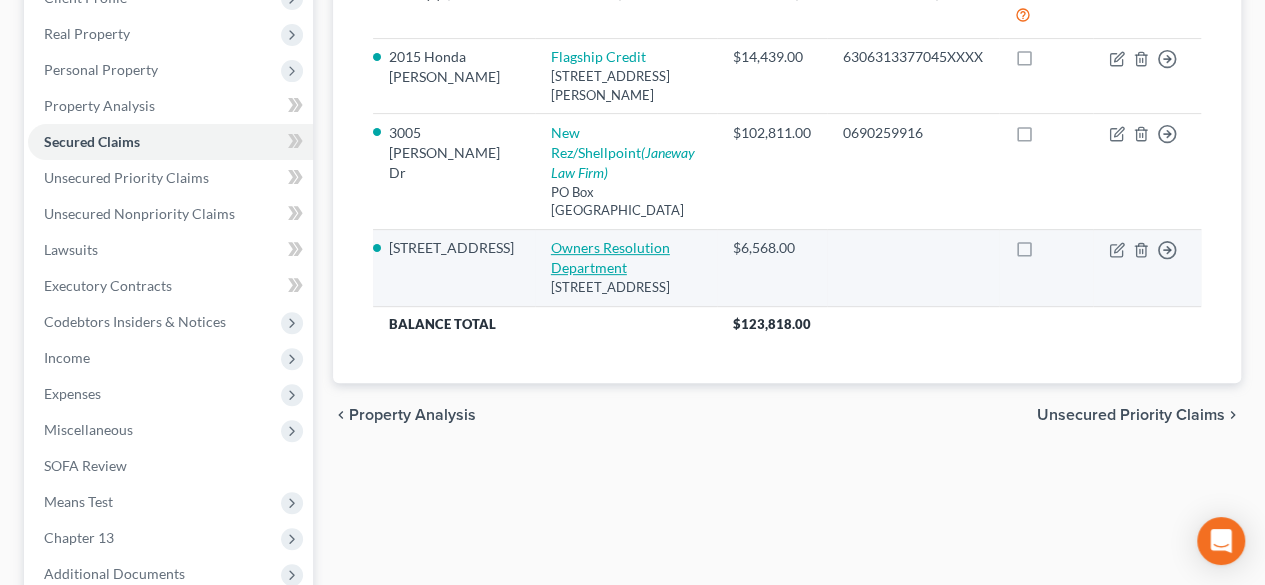 click on "Owners Resolution Department" at bounding box center [610, 257] 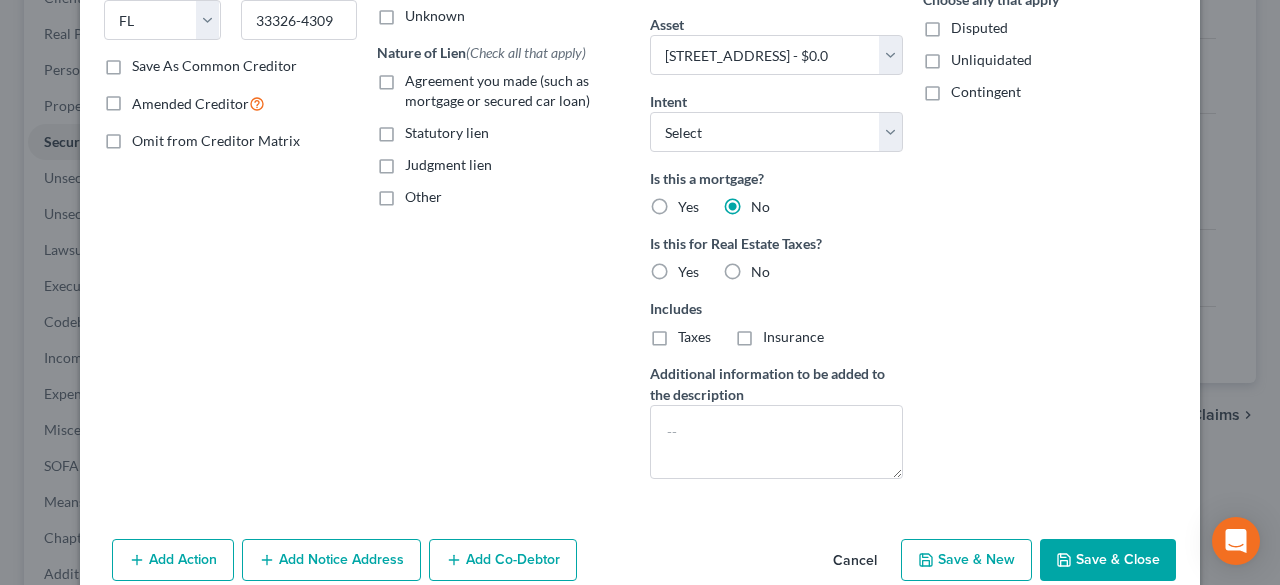 scroll, scrollTop: 424, scrollLeft: 0, axis: vertical 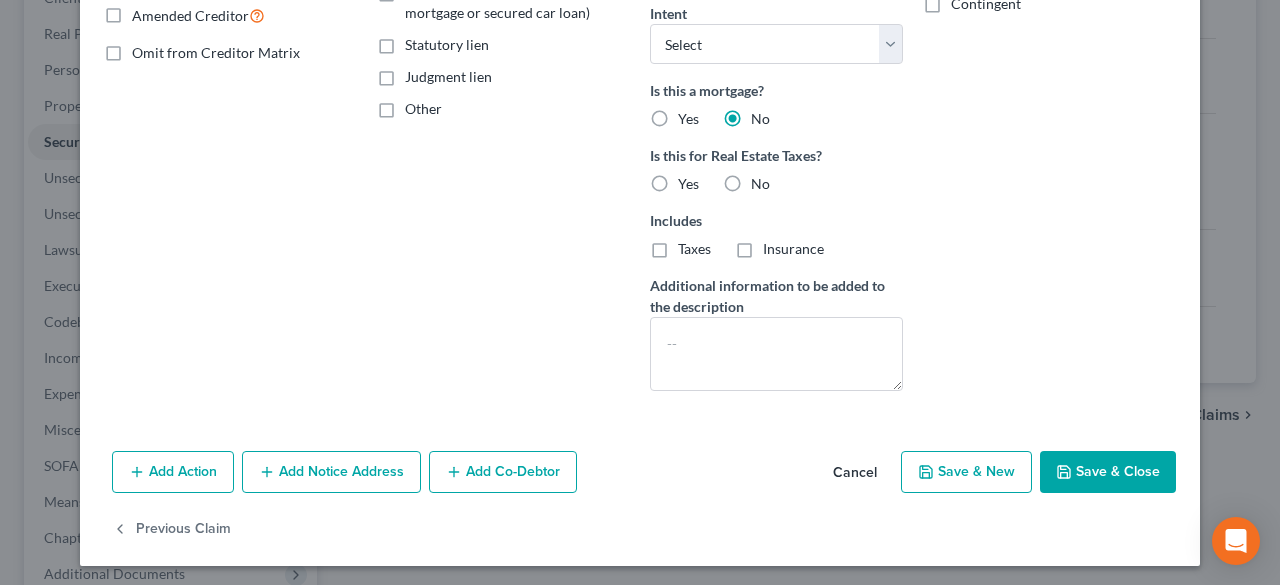 click on "Add Notice Address" at bounding box center [331, 472] 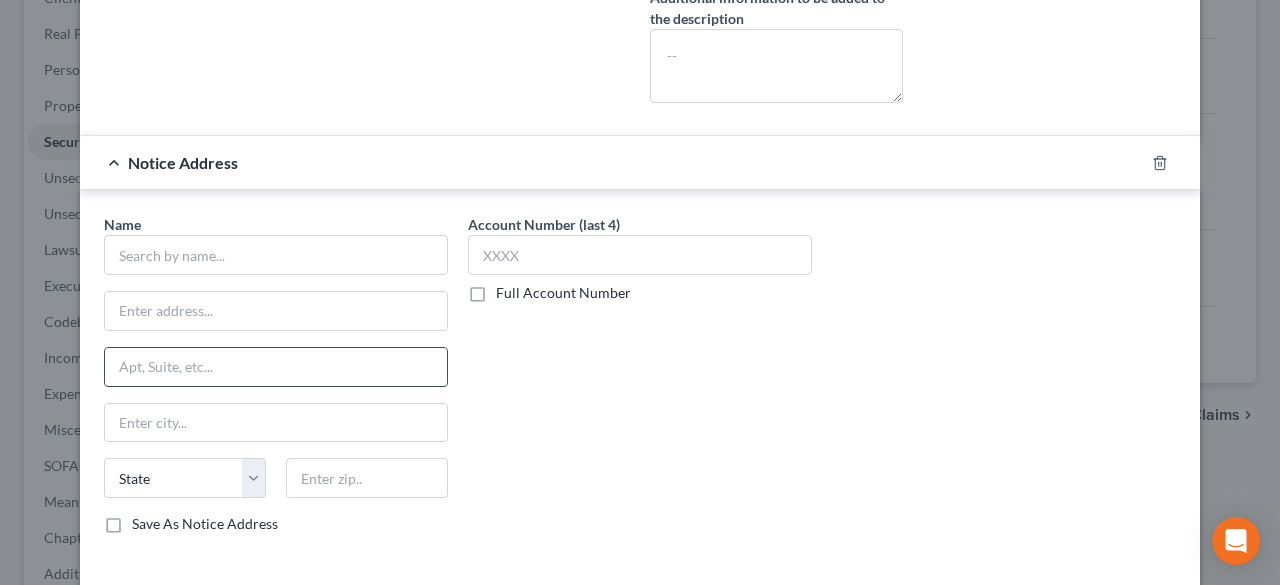 scroll, scrollTop: 724, scrollLeft: 0, axis: vertical 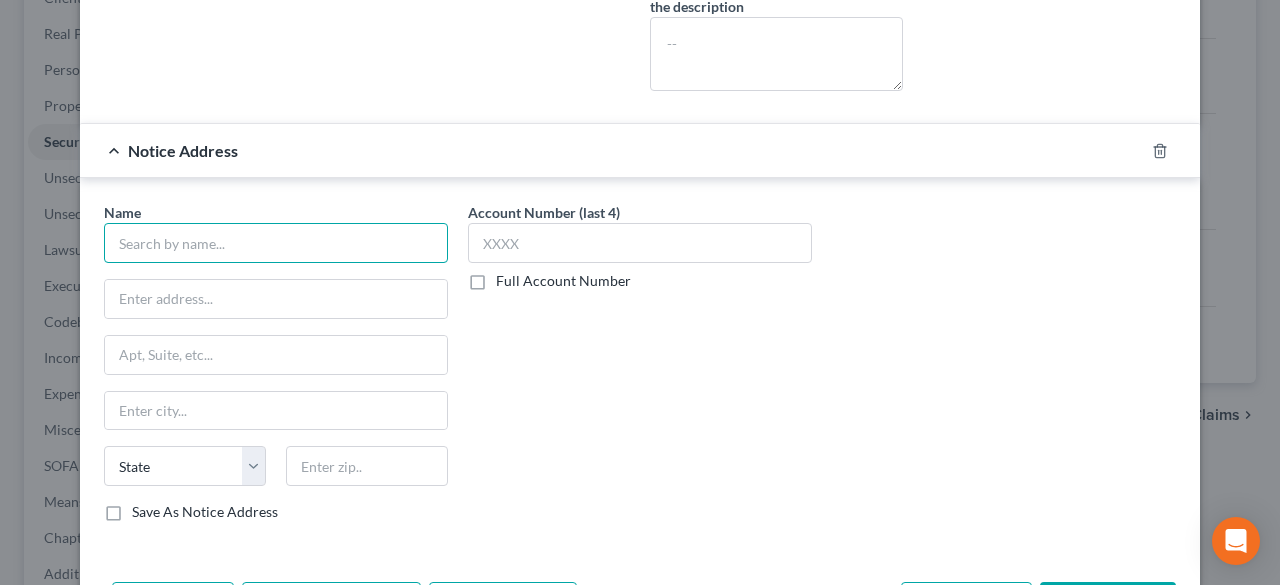 click at bounding box center (276, 243) 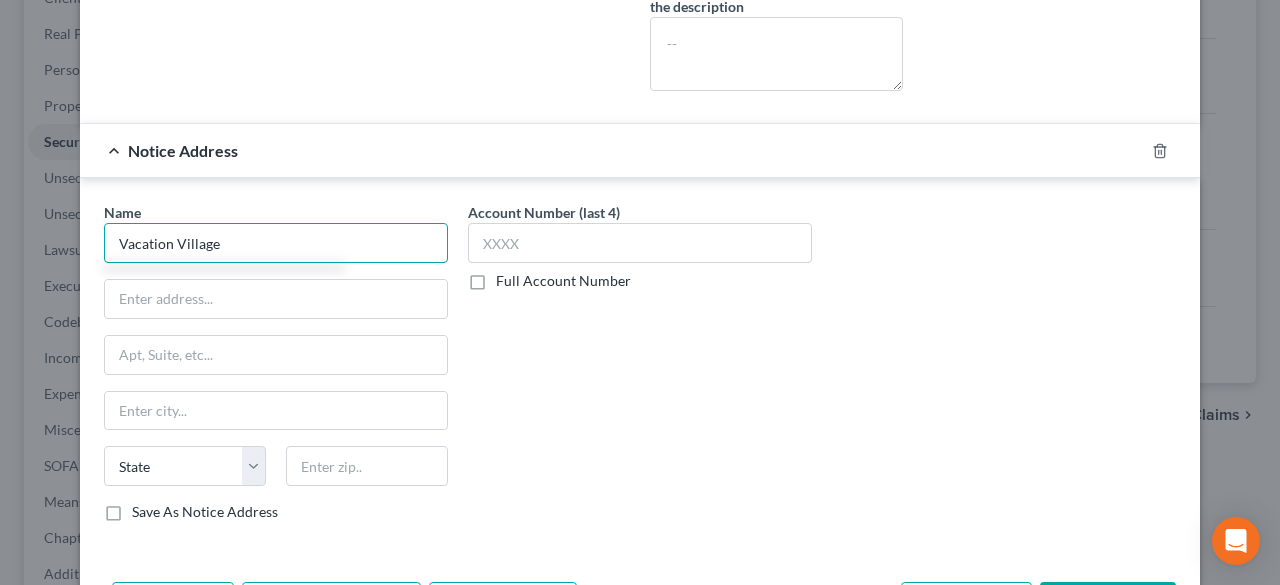 type on "Vacation Village" 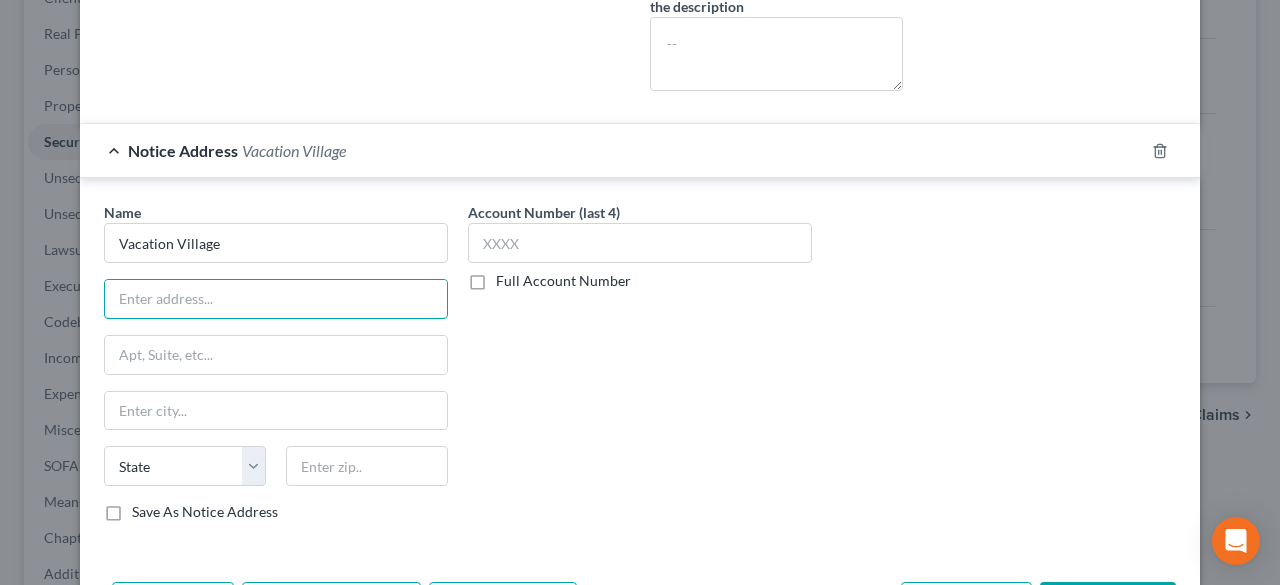 scroll, scrollTop: 824, scrollLeft: 0, axis: vertical 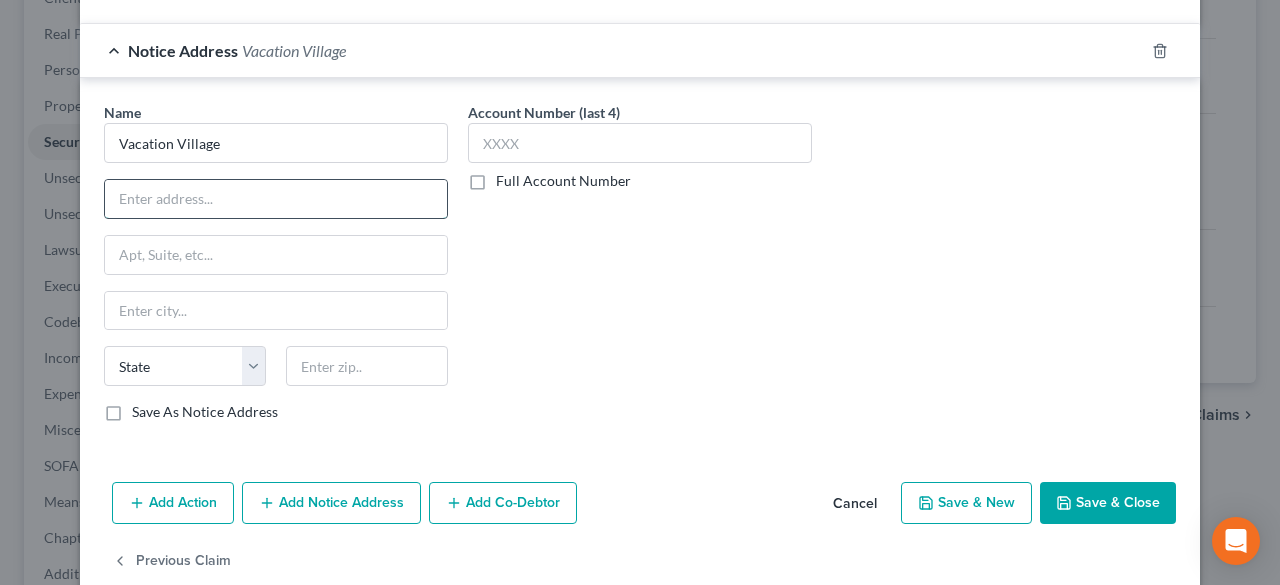 click at bounding box center [276, 199] 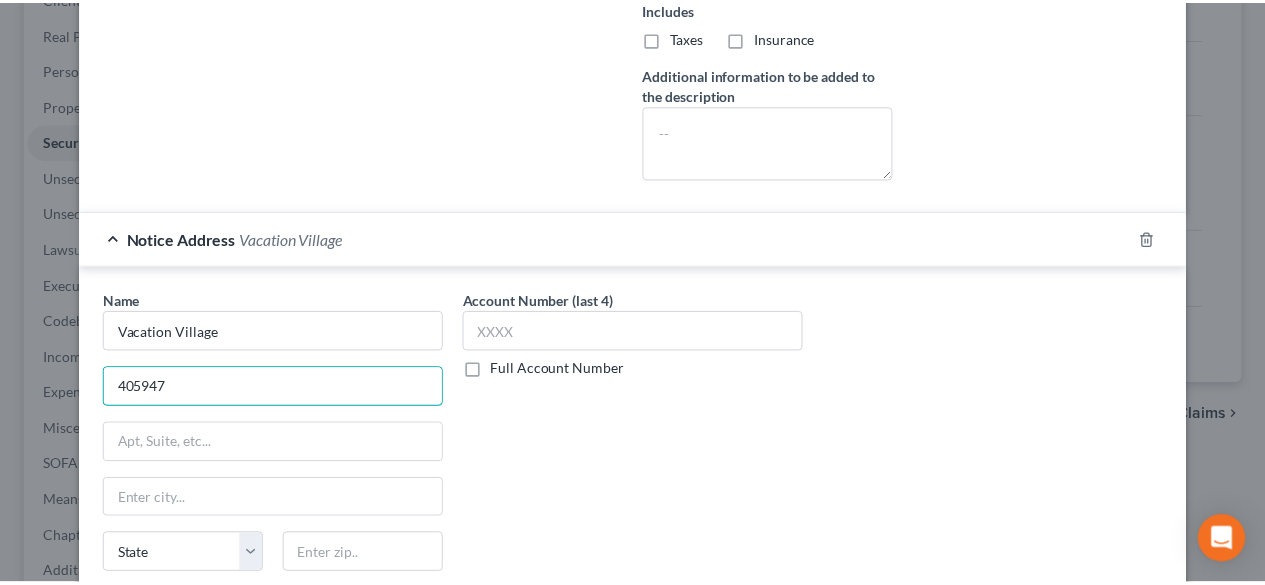 scroll, scrollTop: 852, scrollLeft: 0, axis: vertical 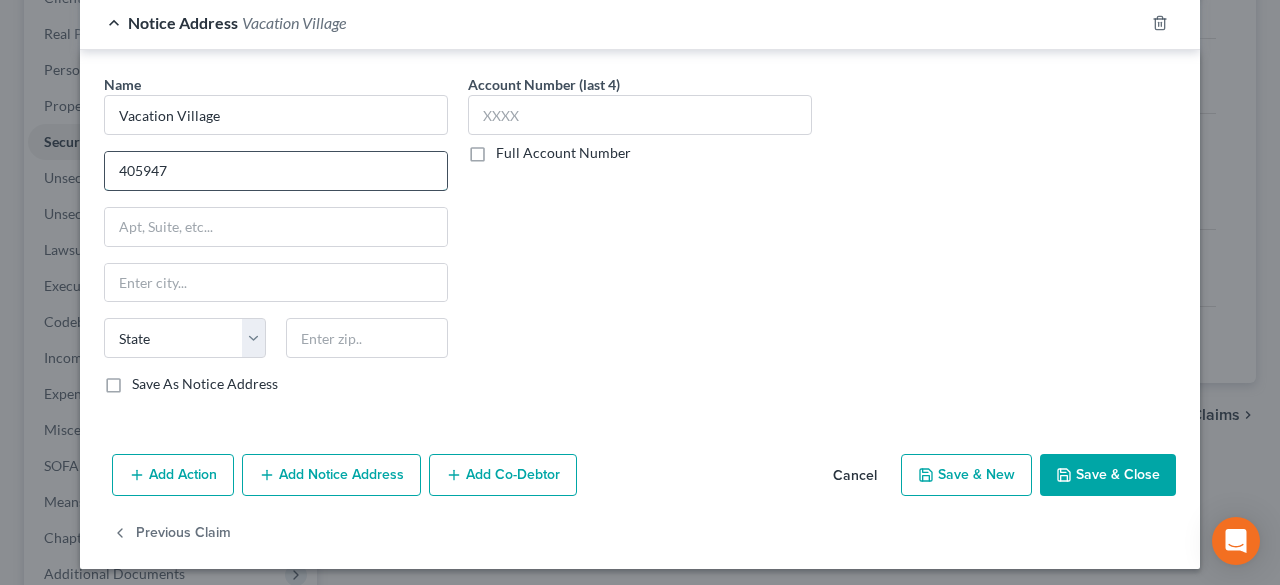 click on "405947" at bounding box center [276, 171] 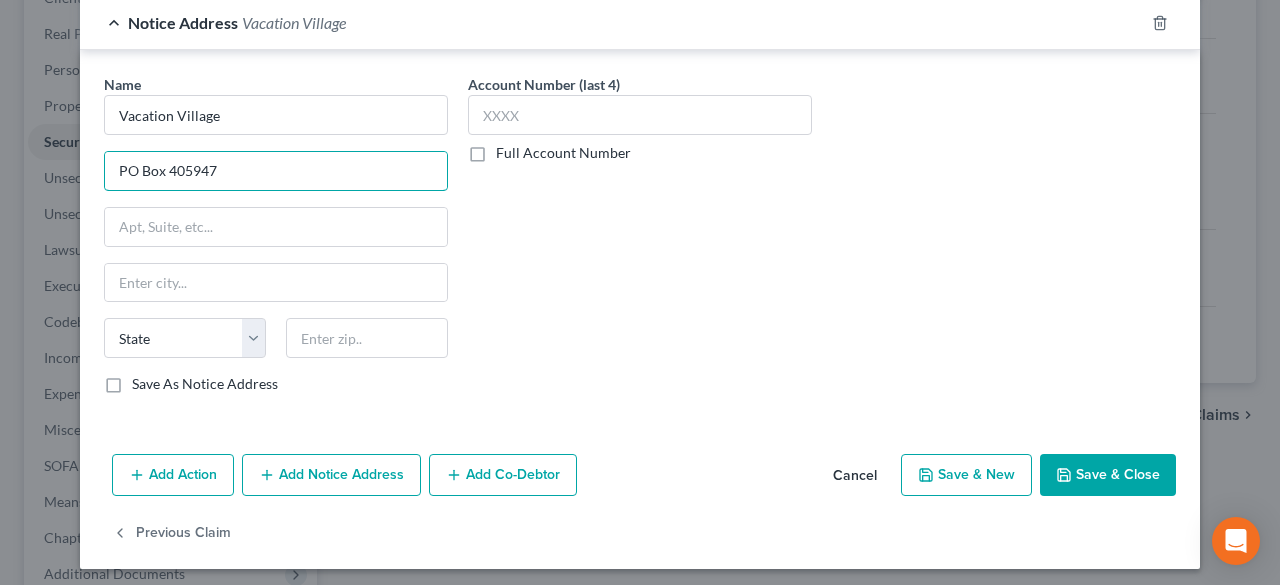 type on "PO Box 405947" 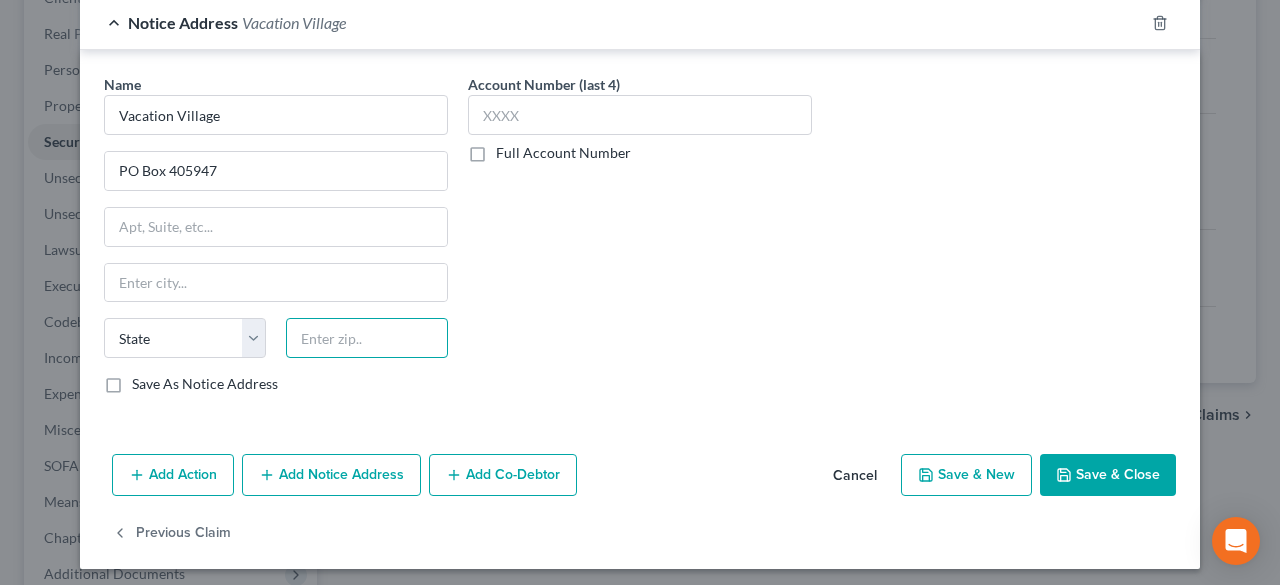 click at bounding box center (367, 338) 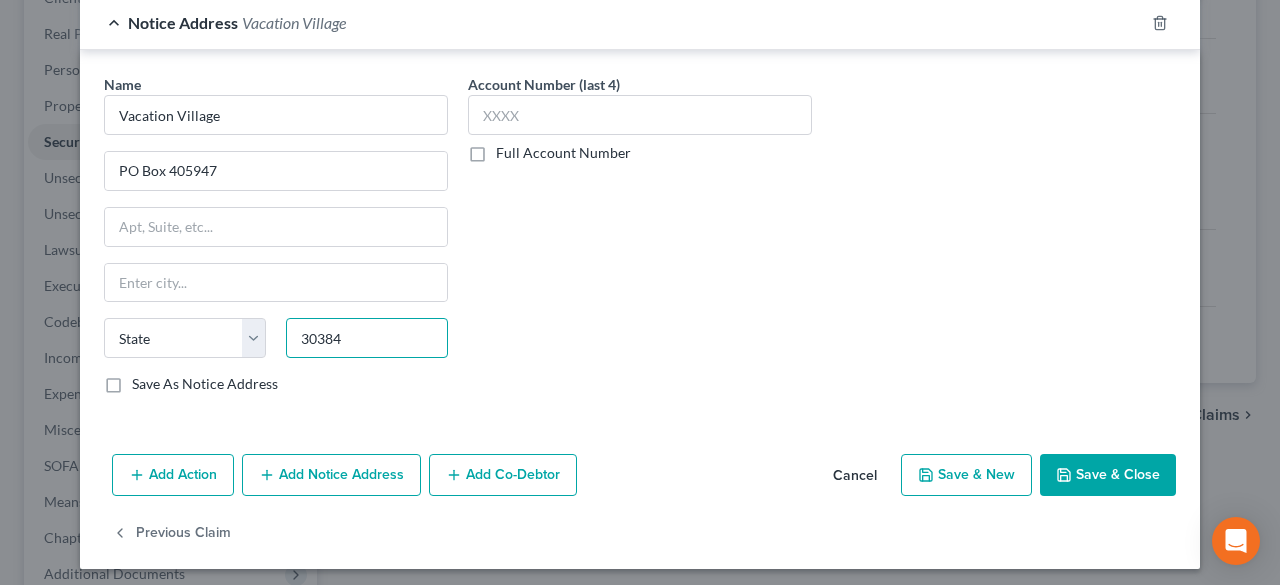 type on "30384" 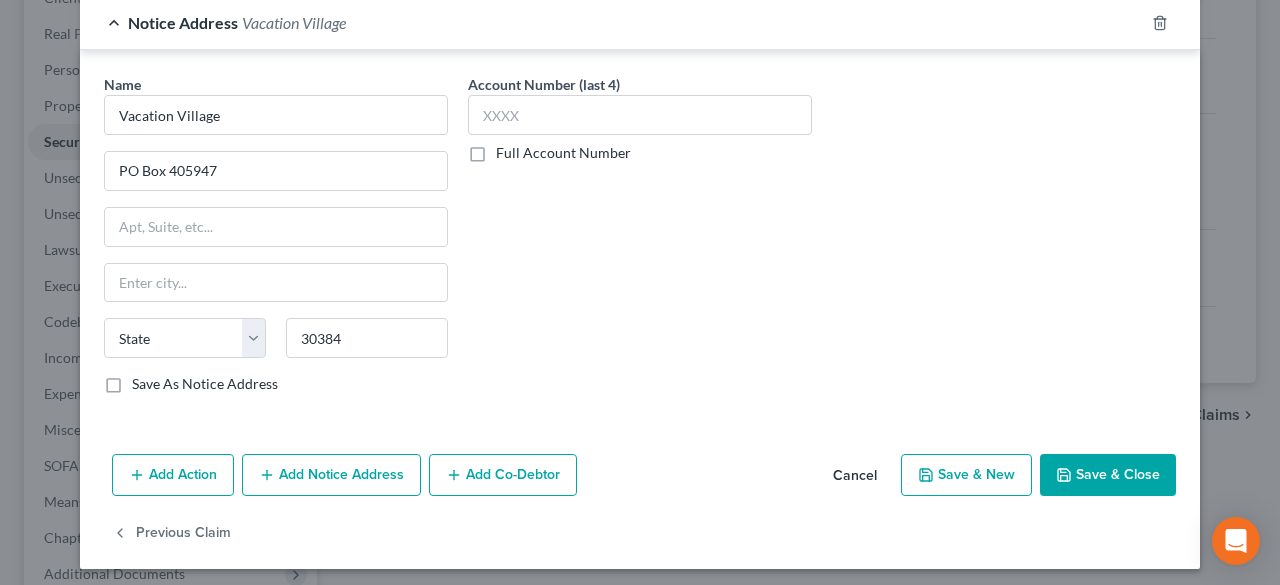 type on "Atlanta" 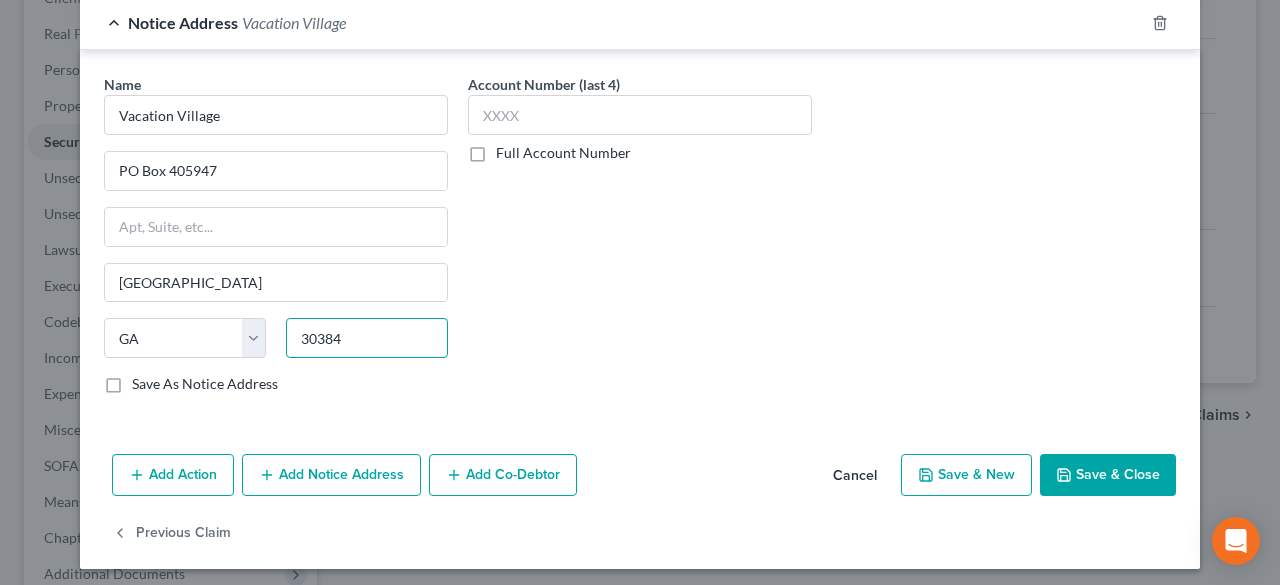 click on "30384" at bounding box center (367, 338) 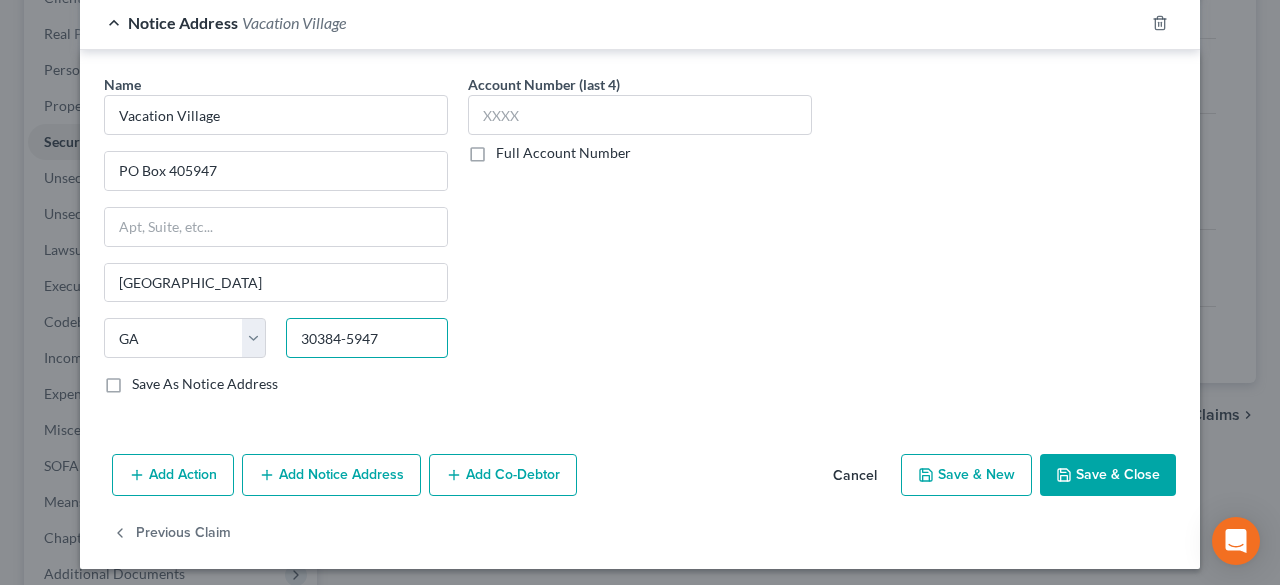 type on "30384-5947" 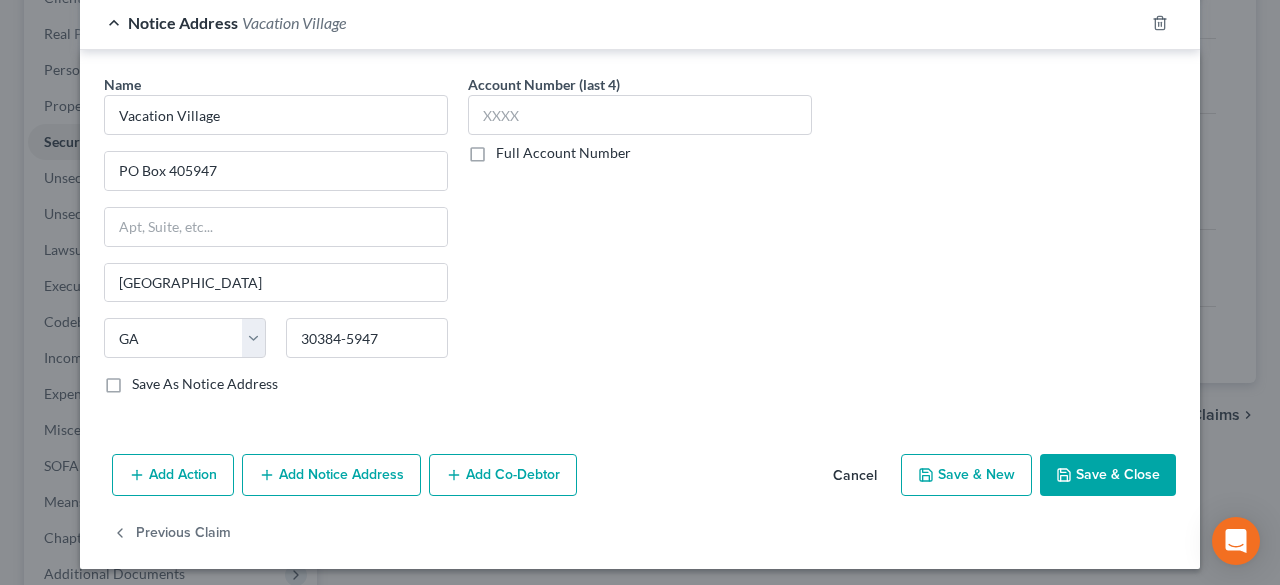 click on "Save & Close" at bounding box center [1108, 475] 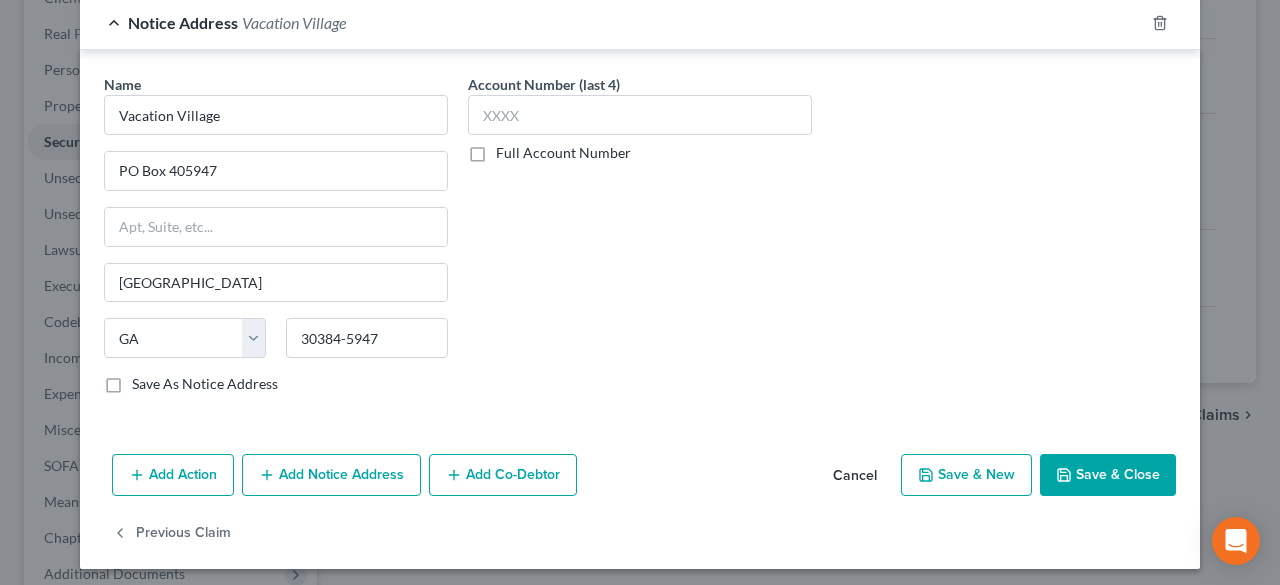 select 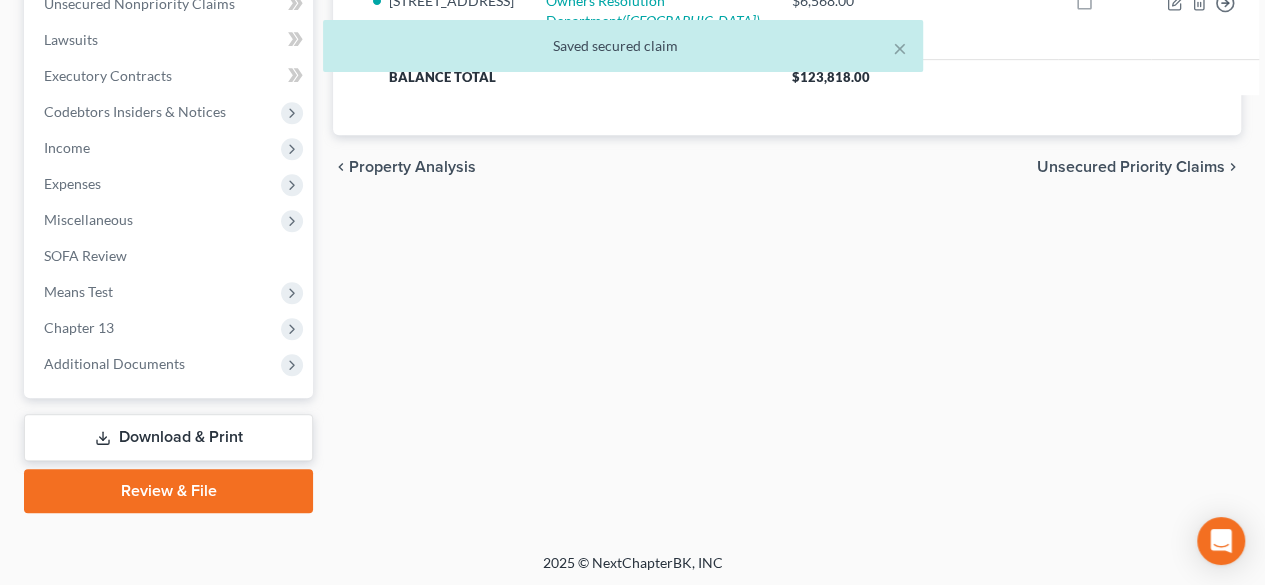 scroll, scrollTop: 511, scrollLeft: 0, axis: vertical 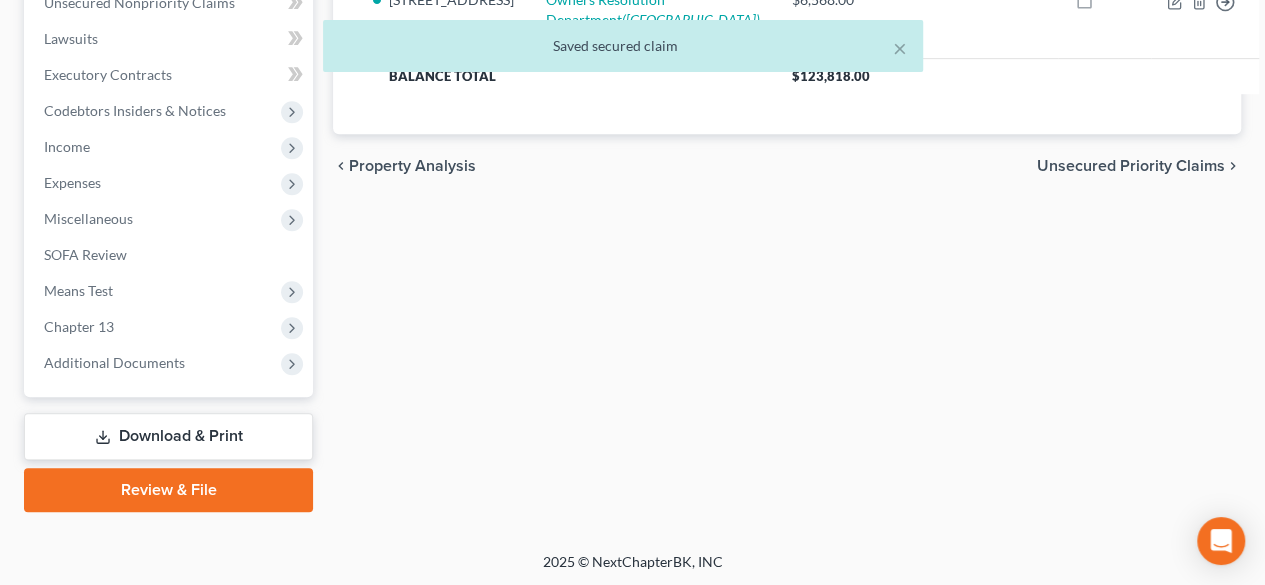 click on "Download & Print" at bounding box center (168, 436) 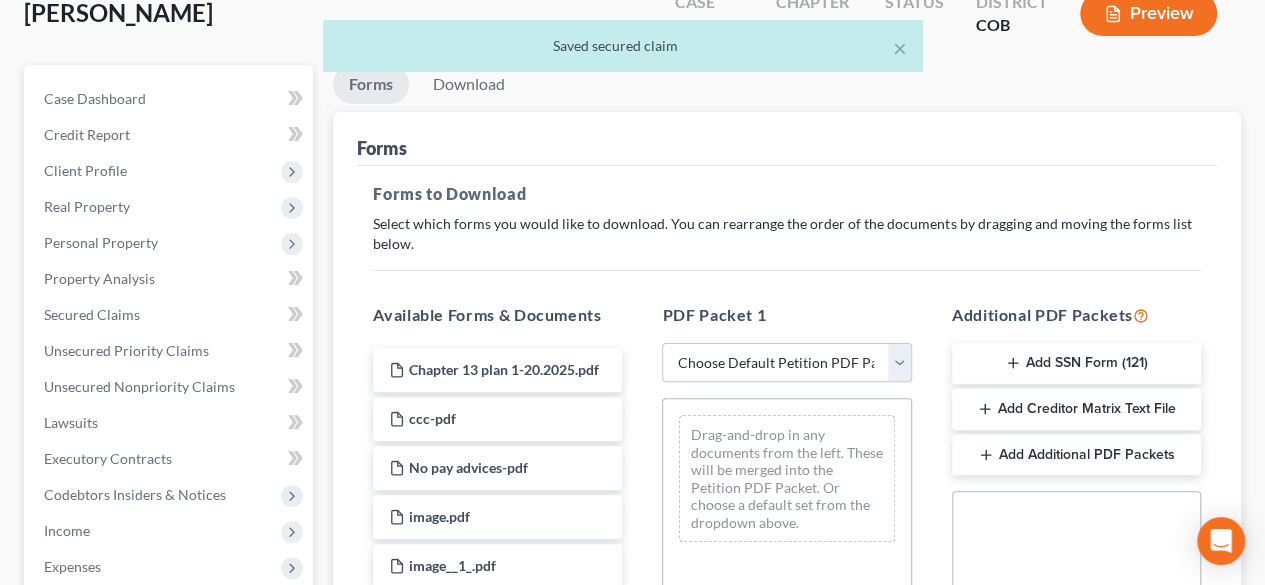 scroll, scrollTop: 400, scrollLeft: 0, axis: vertical 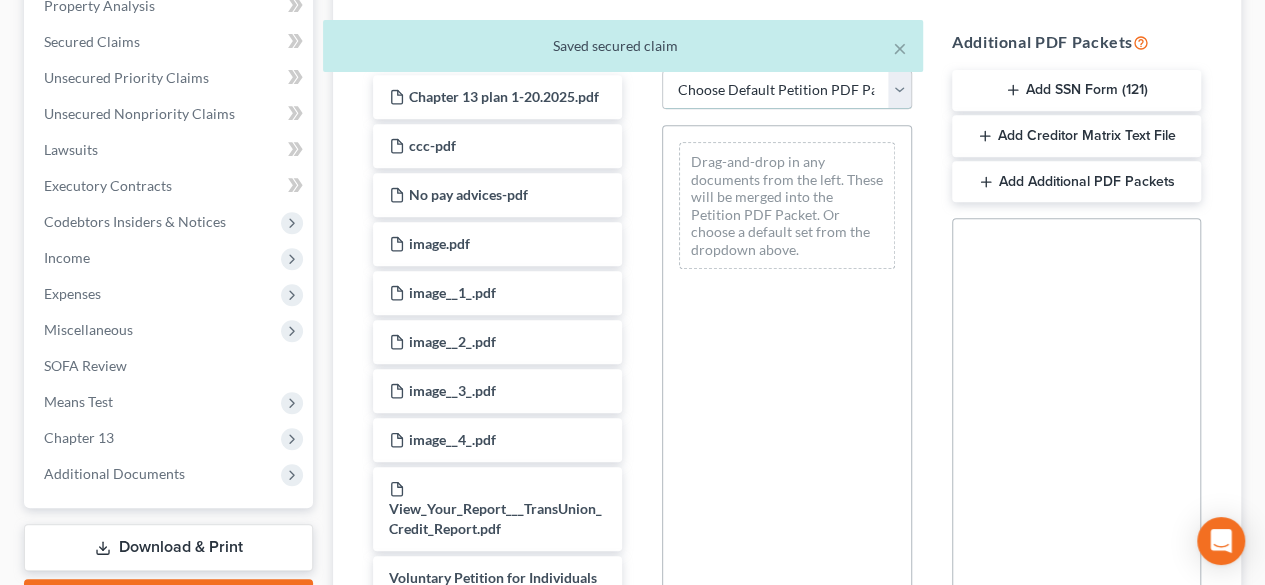 click on "Choose Default Petition PDF Packet Complete Bankruptcy Petition (all forms and schedules) Emergency Filing Forms (Petition and Creditor List Only) Amended Forms Signature Pages Only Supplemental Post Petition (Sch. I & J) Supplemental Post Petition (Sch. I) Supplemental Post Petition (Sch. J)" at bounding box center (786, 90) 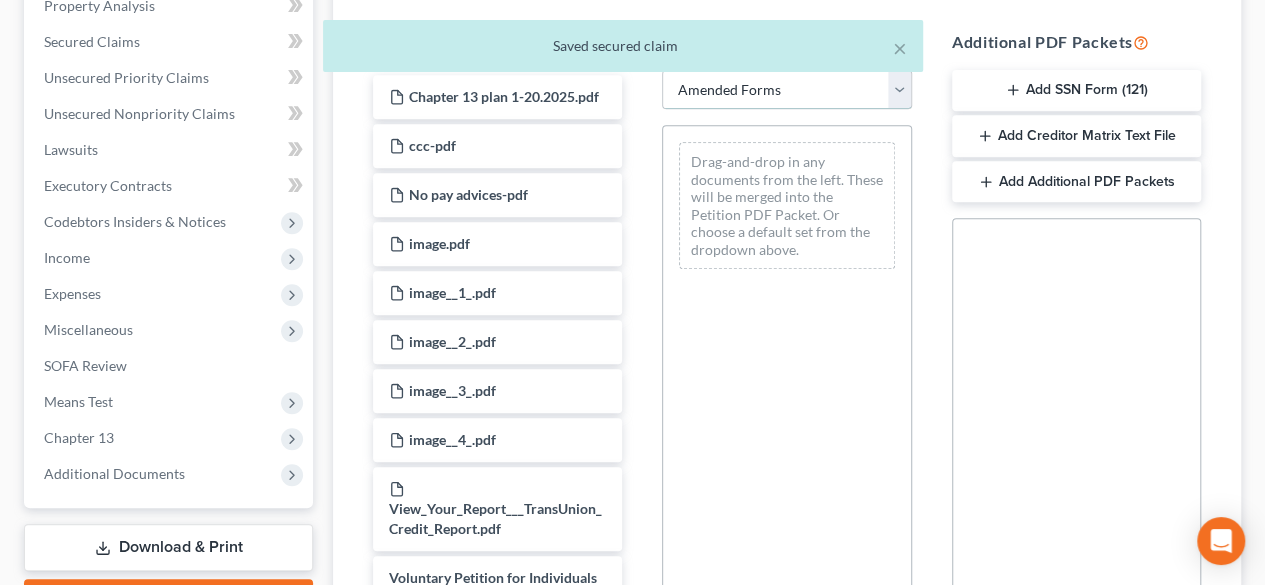 click on "Choose Default Petition PDF Packet Complete Bankruptcy Petition (all forms and schedules) Emergency Filing Forms (Petition and Creditor List Only) Amended Forms Signature Pages Only Supplemental Post Petition (Sch. I & J) Supplemental Post Petition (Sch. I) Supplemental Post Petition (Sch. J)" at bounding box center (786, 90) 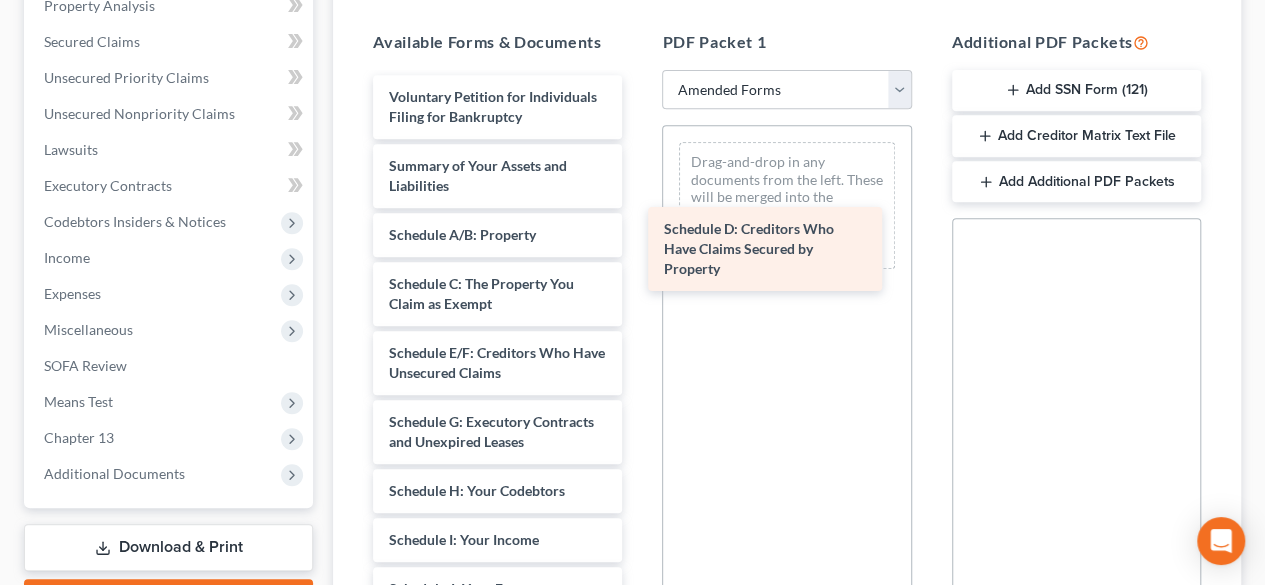 drag, startPoint x: 465, startPoint y: 396, endPoint x: 794, endPoint y: 155, distance: 407.82596 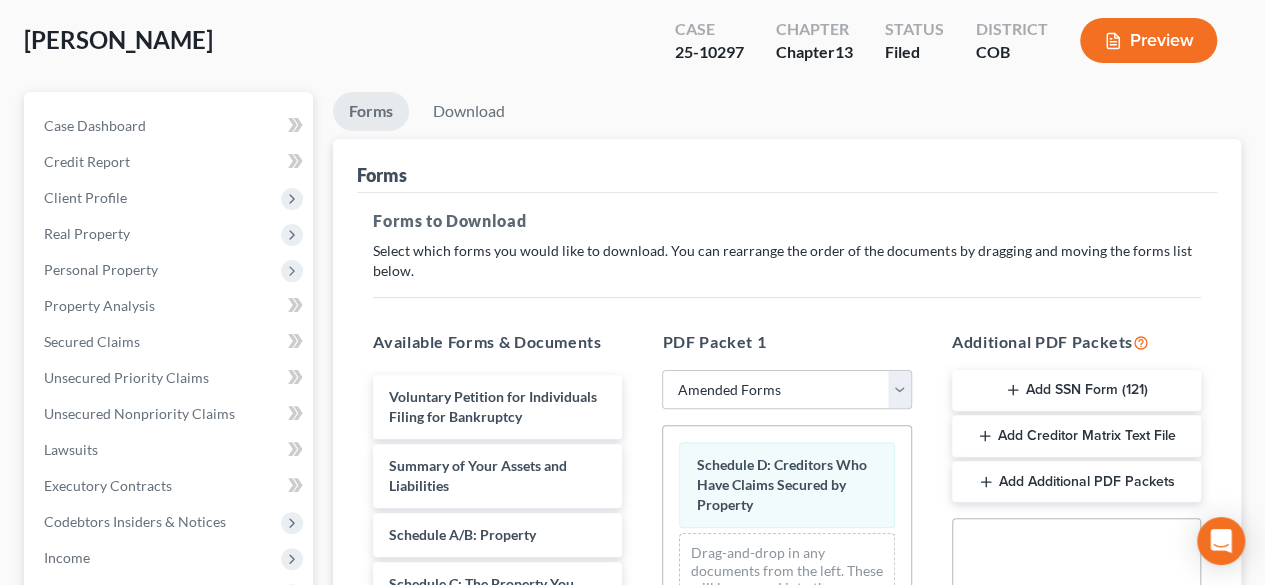 scroll, scrollTop: 0, scrollLeft: 0, axis: both 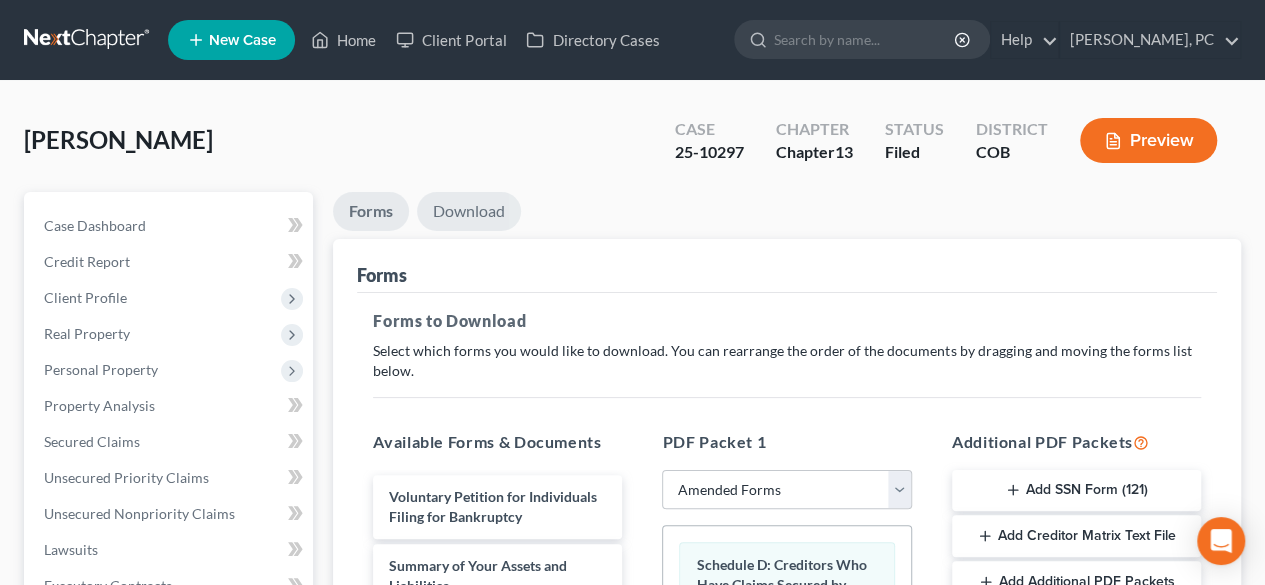 click on "Download" at bounding box center (469, 211) 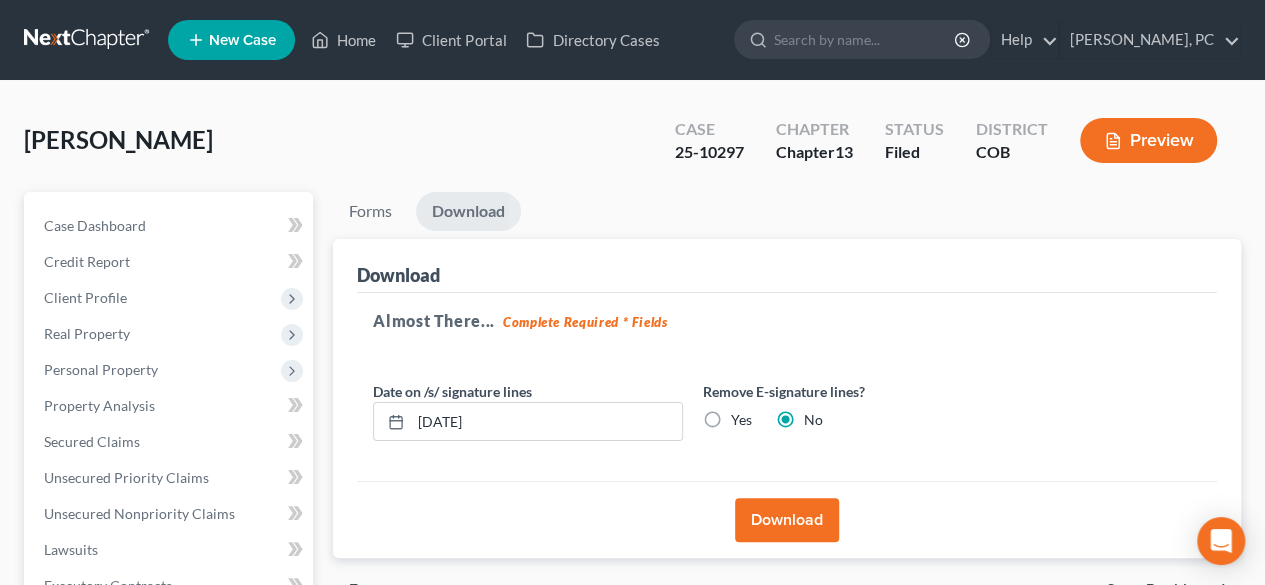 click on "Download" at bounding box center (787, 520) 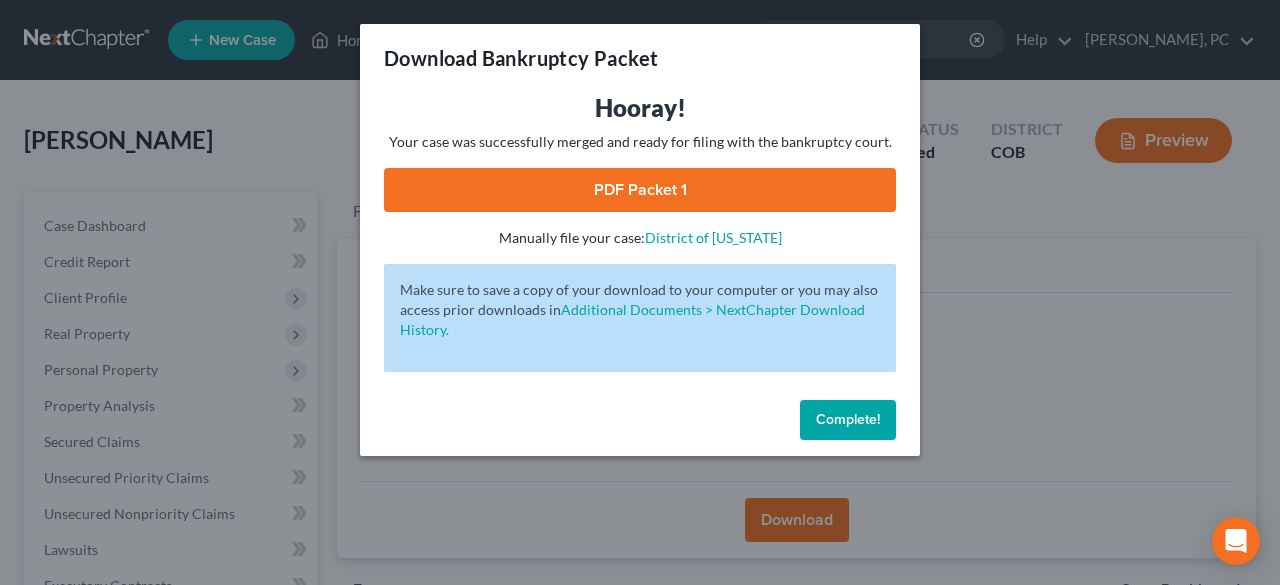 click on "PDF Packet 1" at bounding box center (640, 190) 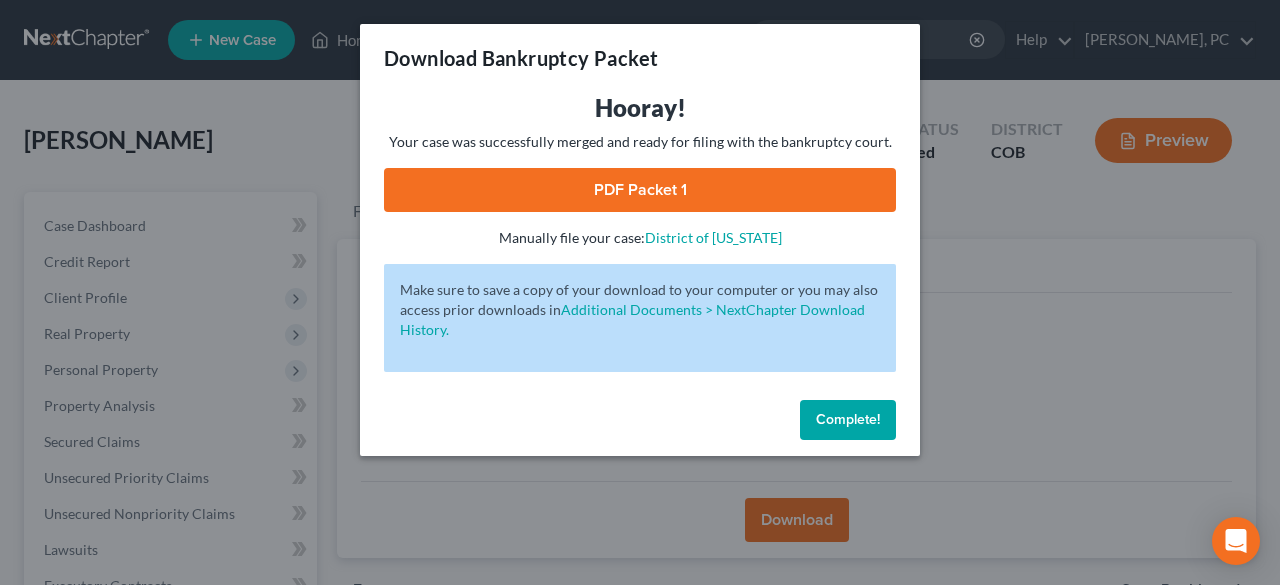 drag, startPoint x: 852, startPoint y: 426, endPoint x: 730, endPoint y: 376, distance: 131.8484 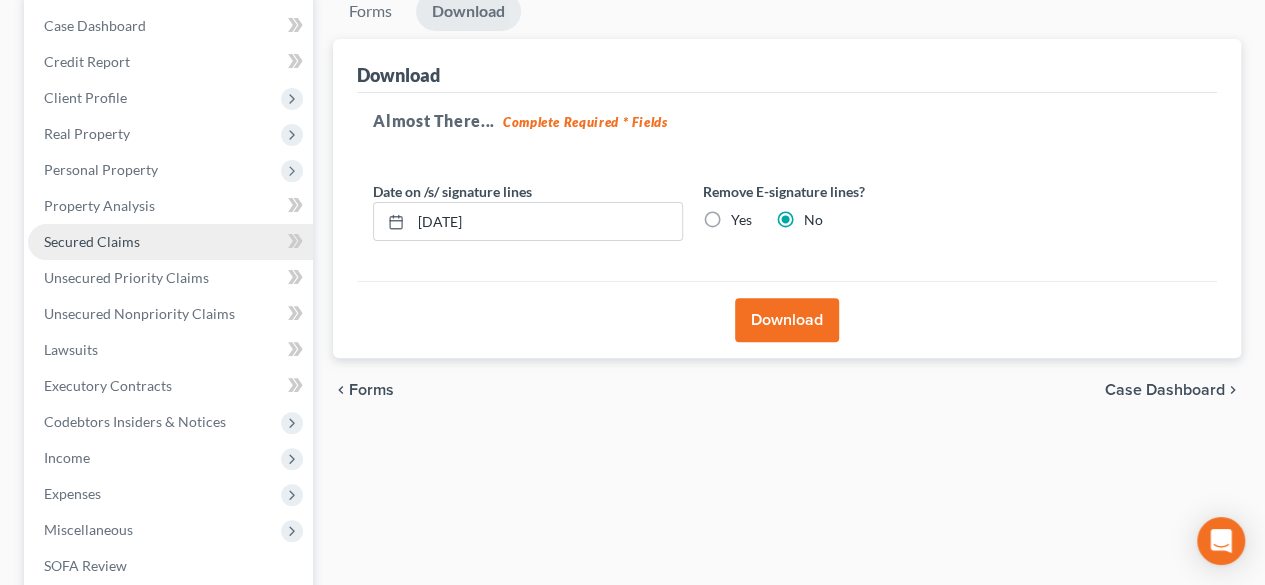 click on "Secured Claims" at bounding box center (170, 242) 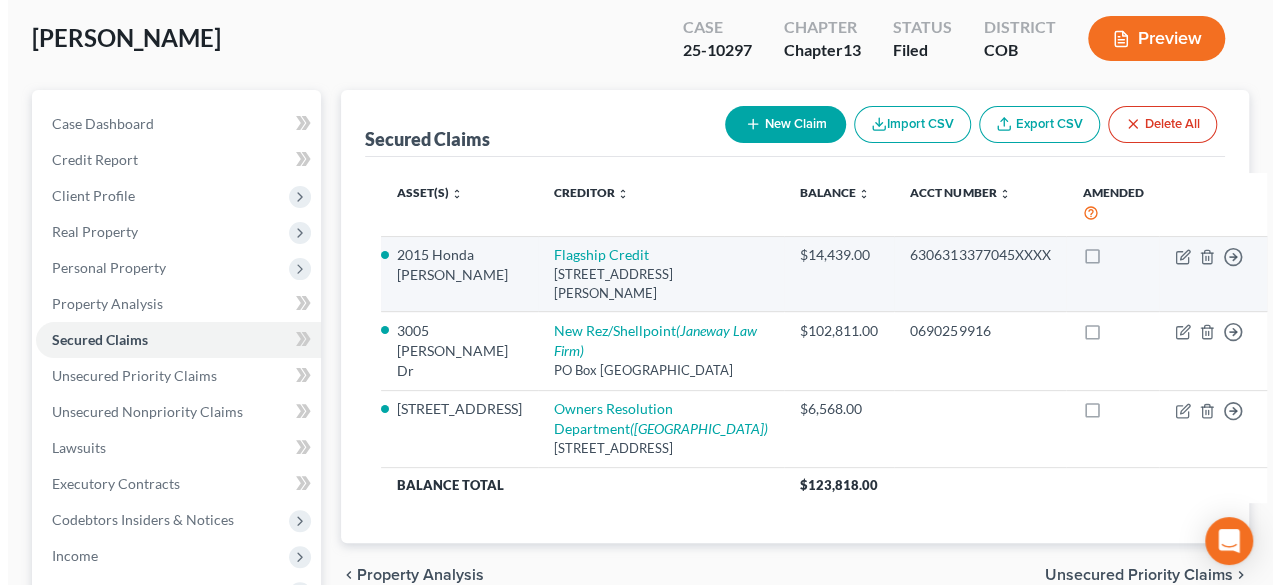 scroll, scrollTop: 200, scrollLeft: 0, axis: vertical 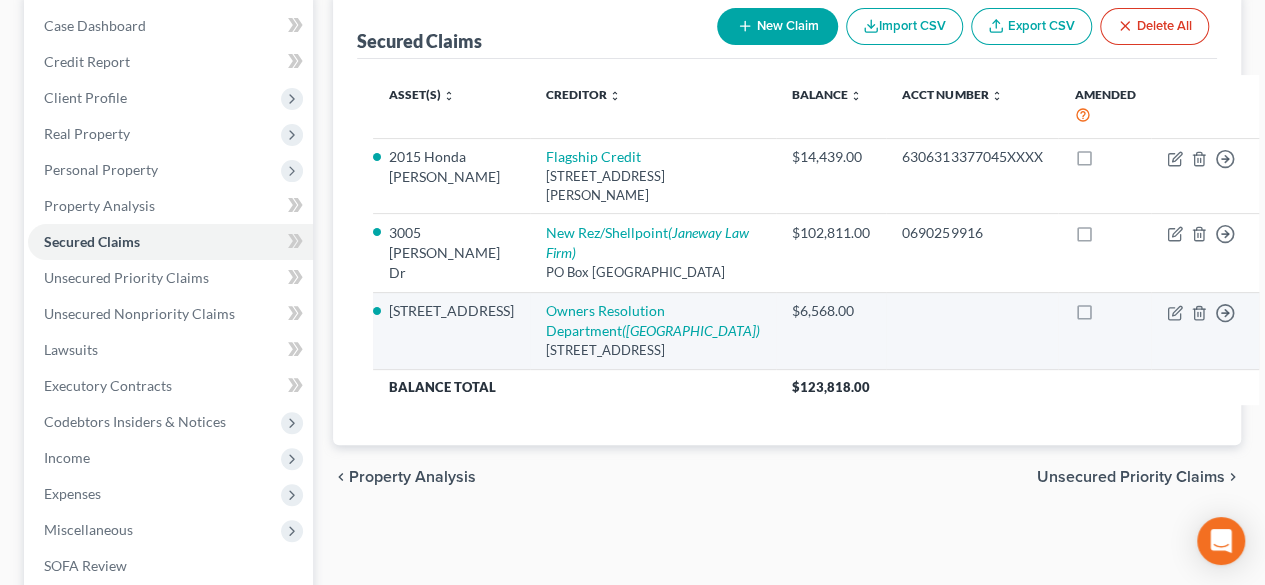 drag, startPoint x: 517, startPoint y: 325, endPoint x: 588, endPoint y: 423, distance: 121.016525 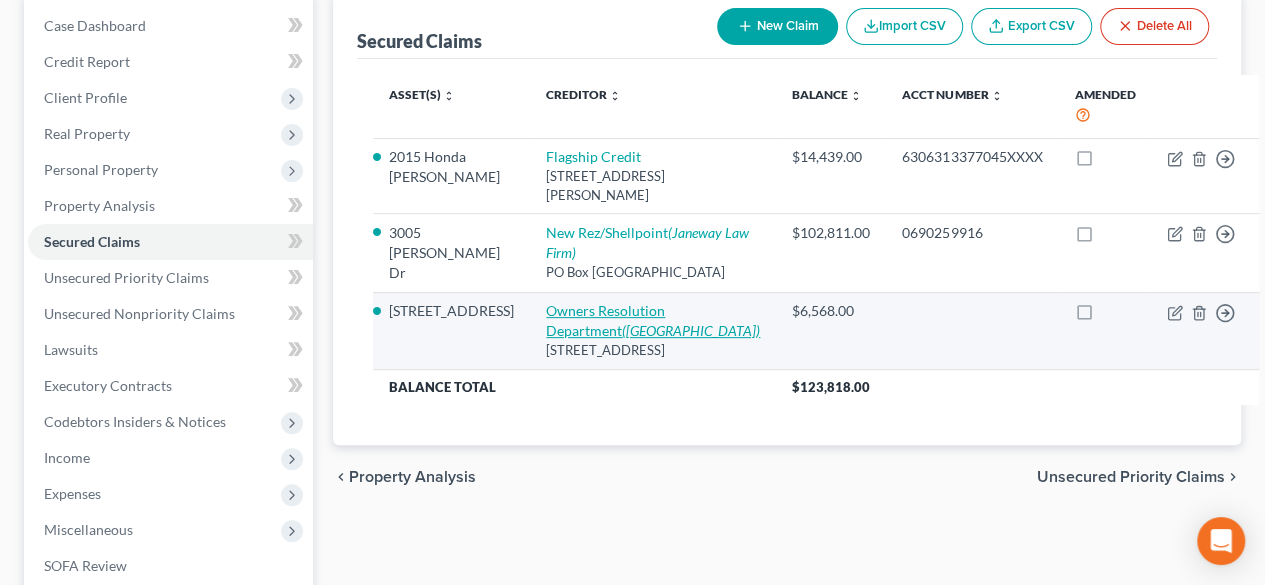 click on "(Vacation Village)" at bounding box center (691, 330) 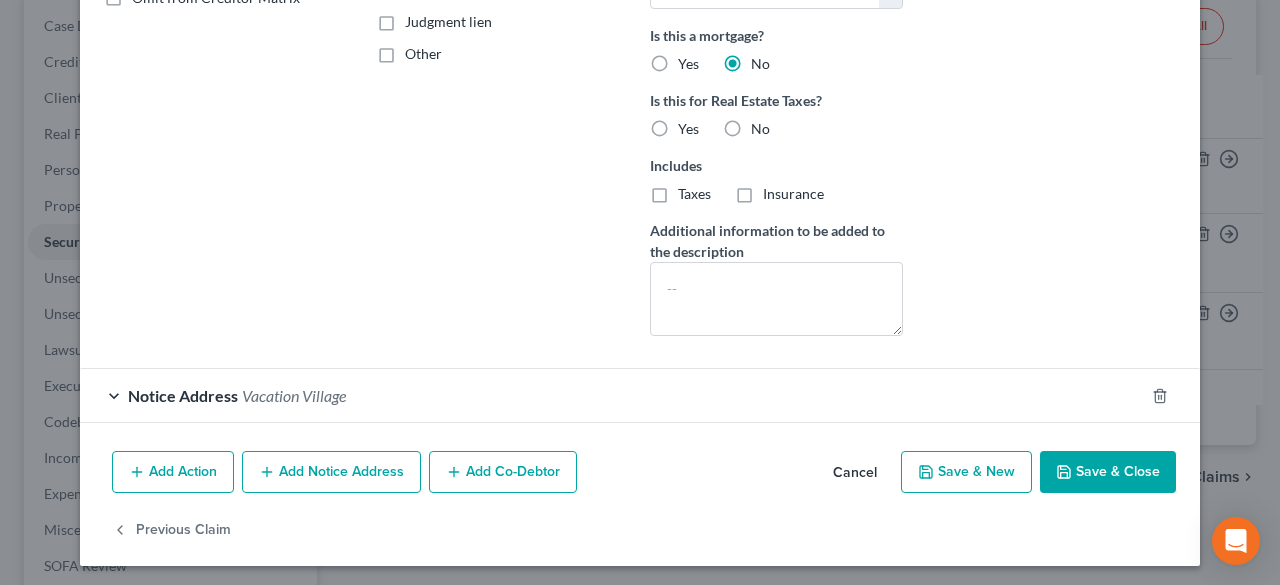 click on "Vacation Village" at bounding box center [294, 395] 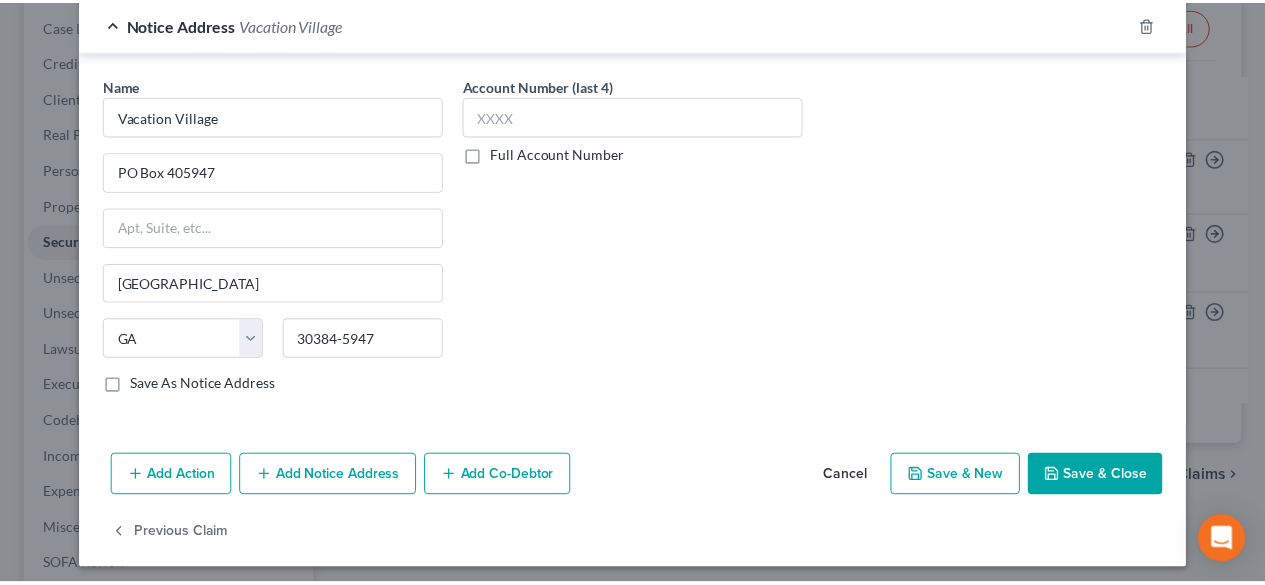 scroll, scrollTop: 852, scrollLeft: 0, axis: vertical 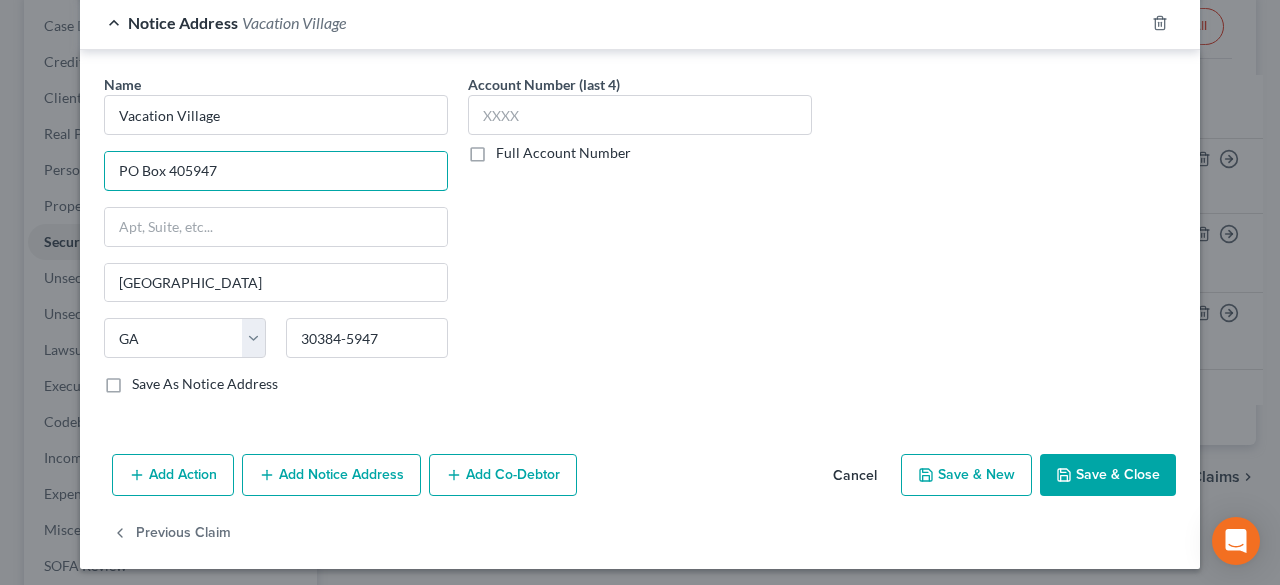 drag, startPoint x: 193, startPoint y: 159, endPoint x: 67, endPoint y: 145, distance: 126.77539 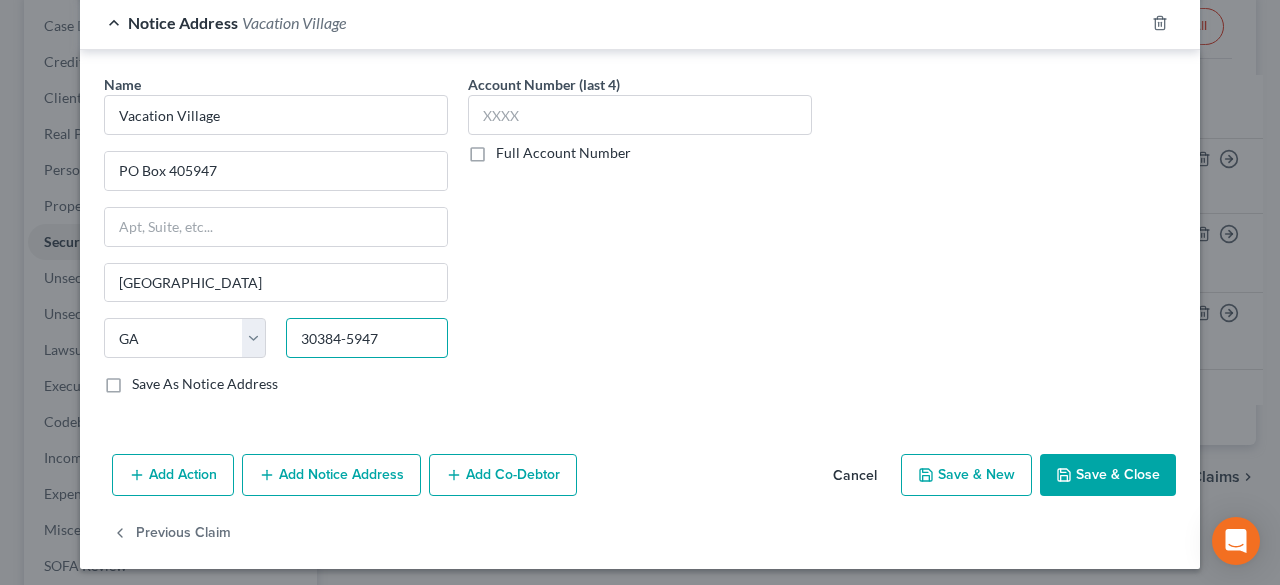 drag, startPoint x: 348, startPoint y: 321, endPoint x: 264, endPoint y: 312, distance: 84.48077 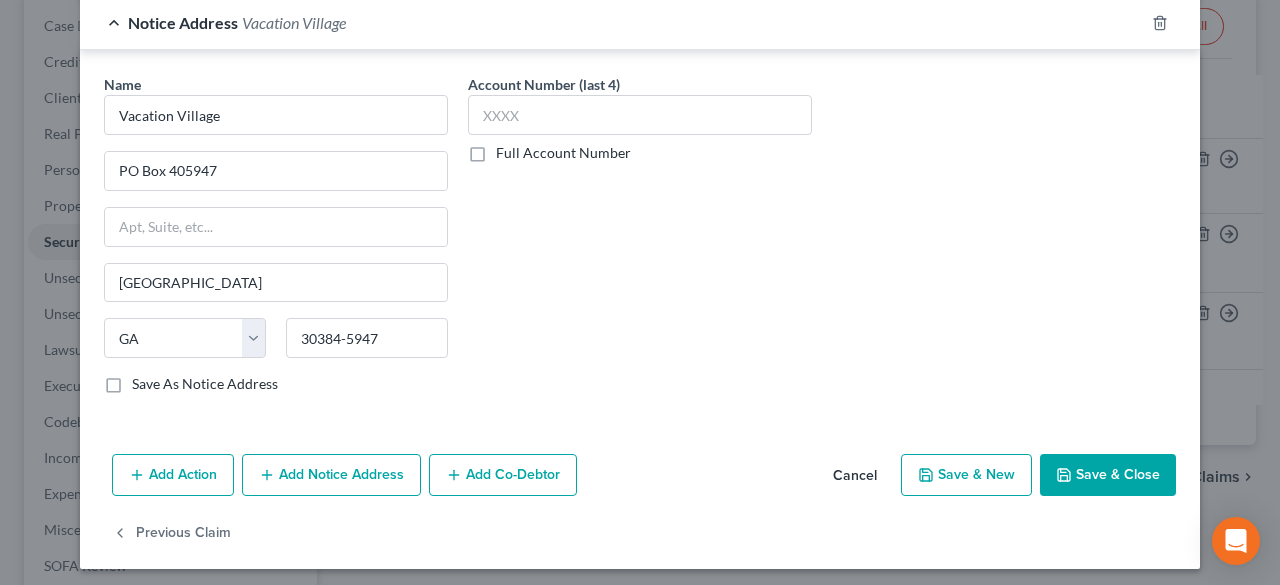 click on "Save & Close" at bounding box center (1108, 475) 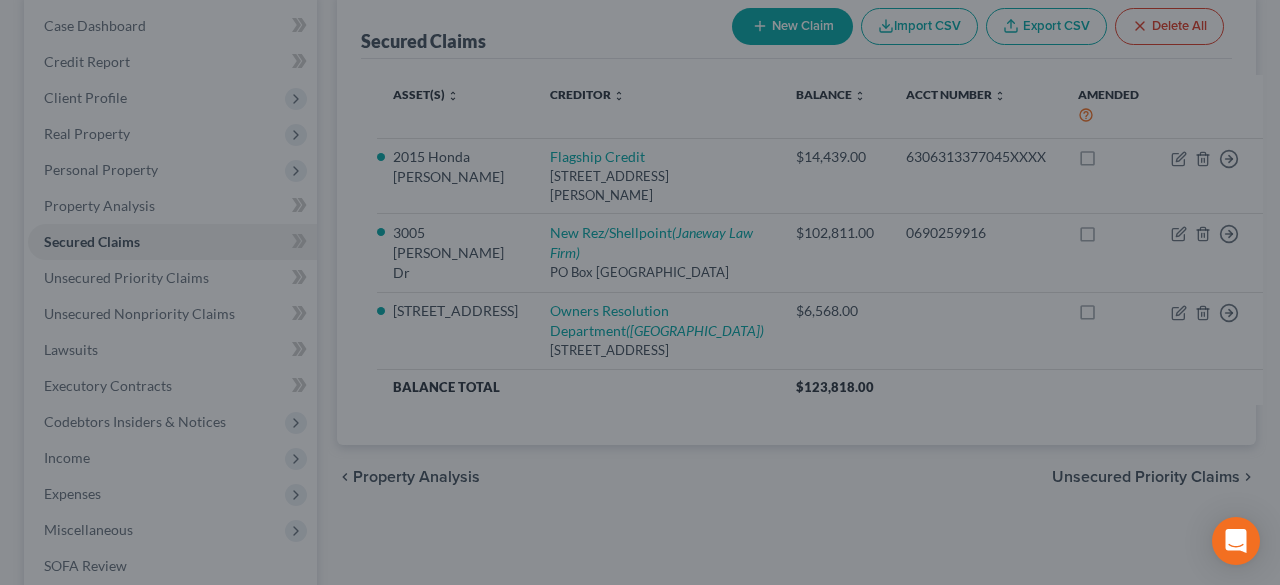 select on "12" 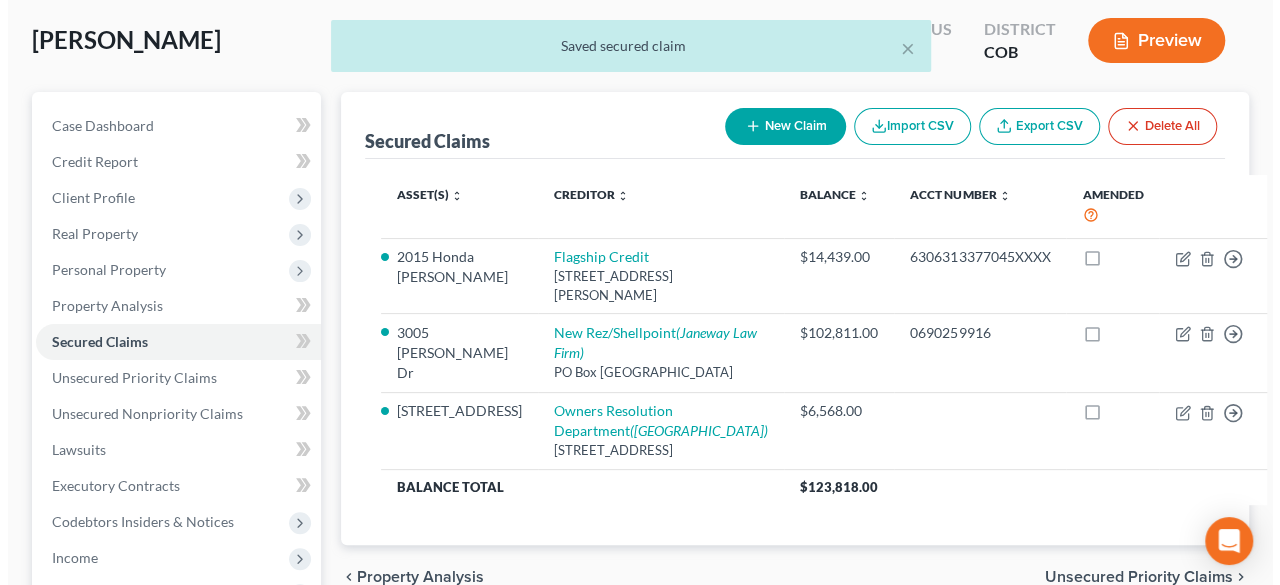 scroll, scrollTop: 0, scrollLeft: 0, axis: both 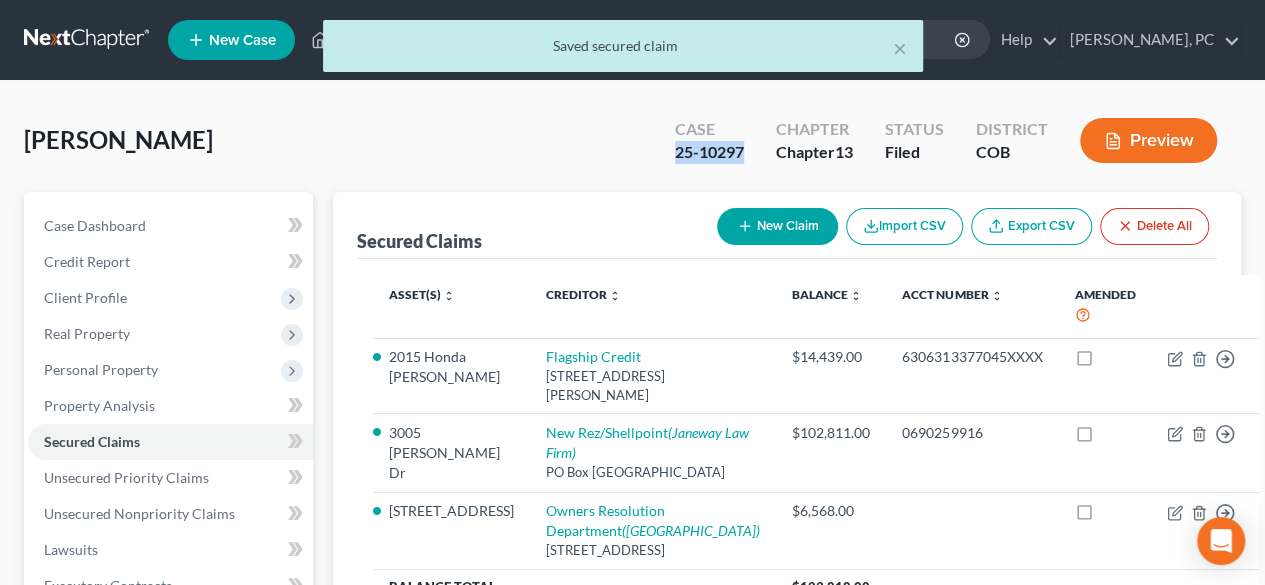 drag, startPoint x: 672, startPoint y: 157, endPoint x: 740, endPoint y: 167, distance: 68.73136 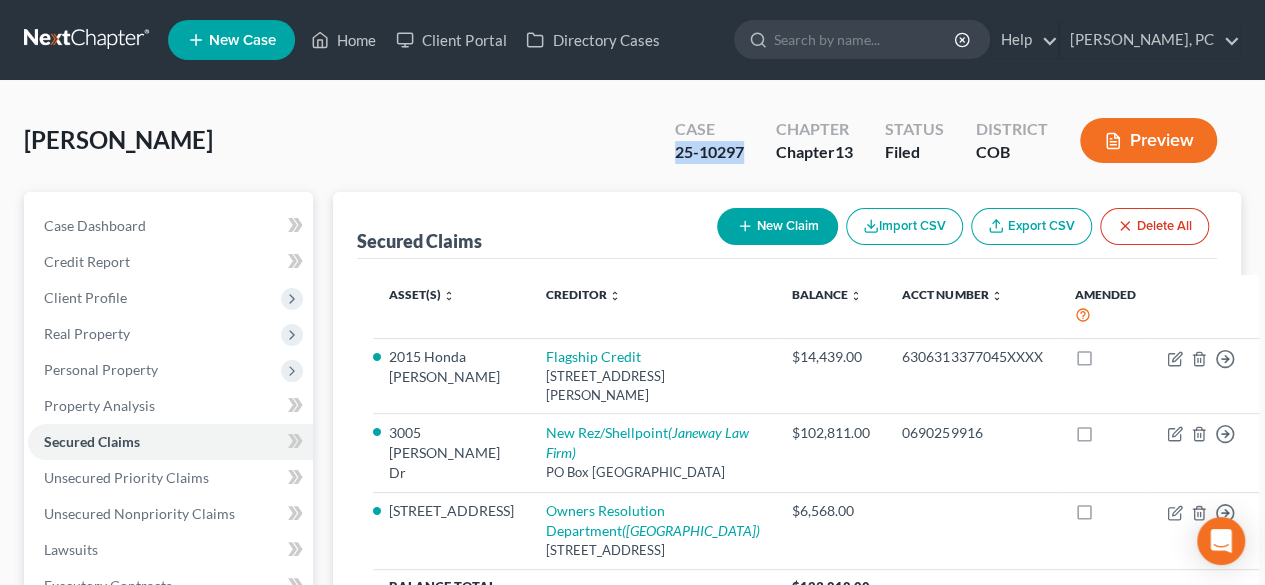 click 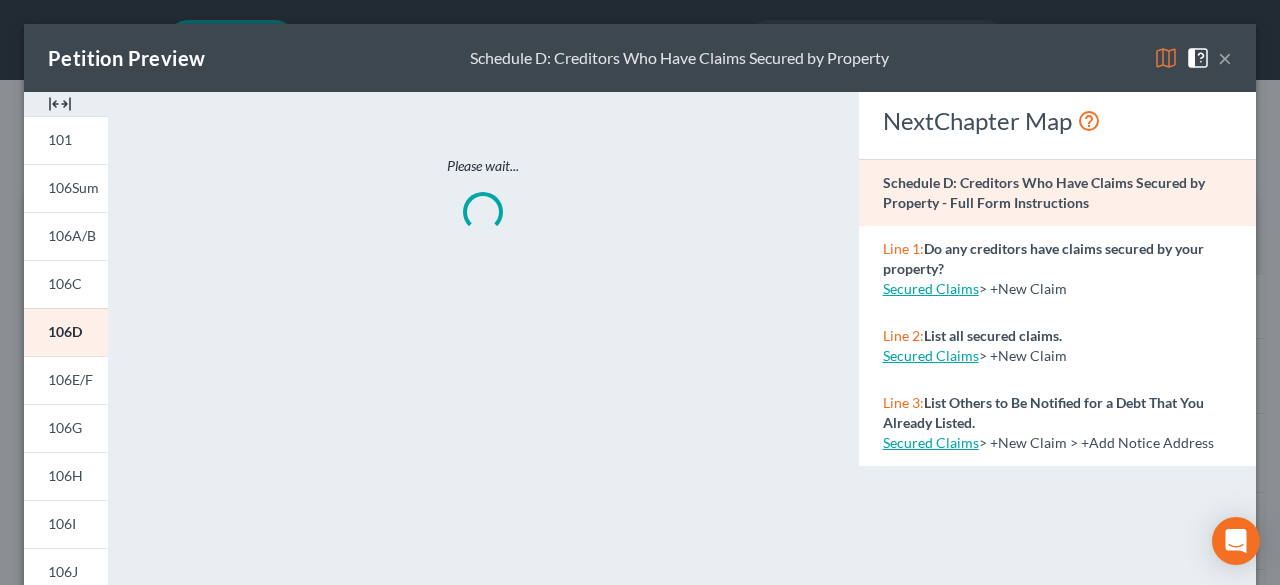 click at bounding box center [60, 104] 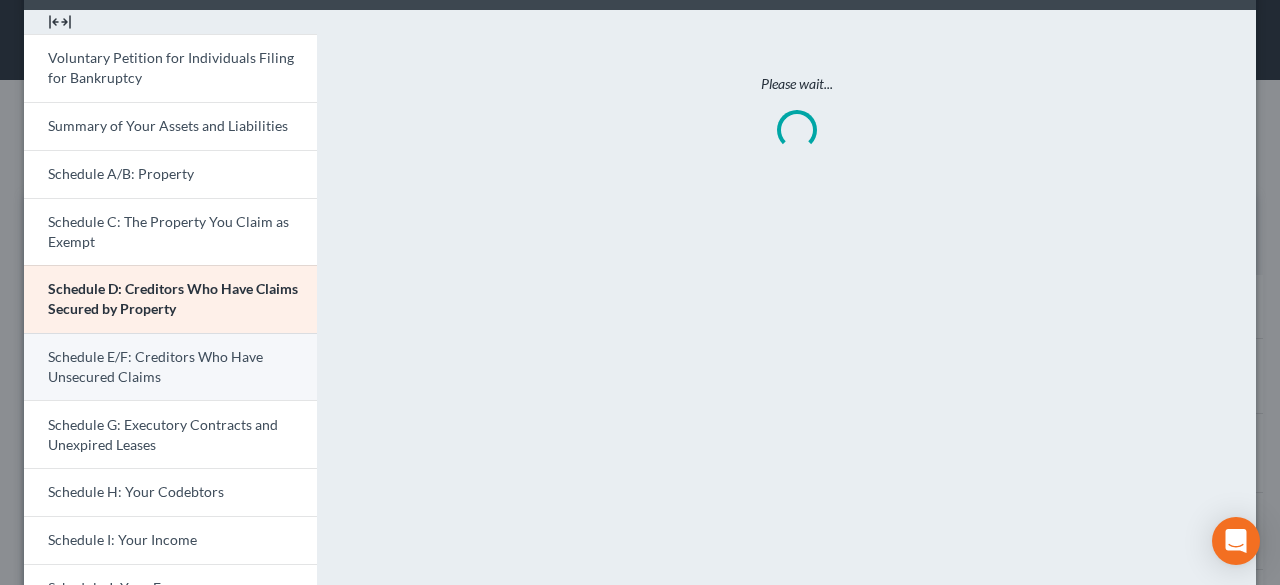 scroll, scrollTop: 100, scrollLeft: 0, axis: vertical 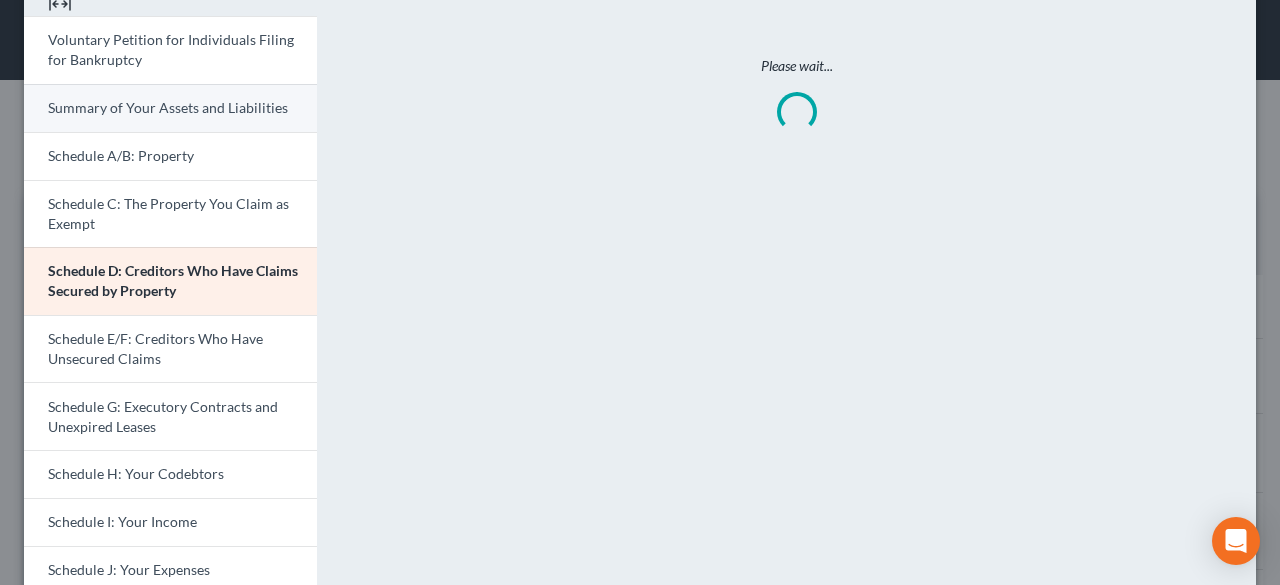 click on "Summary of Your Assets and Liabilities" at bounding box center [170, 108] 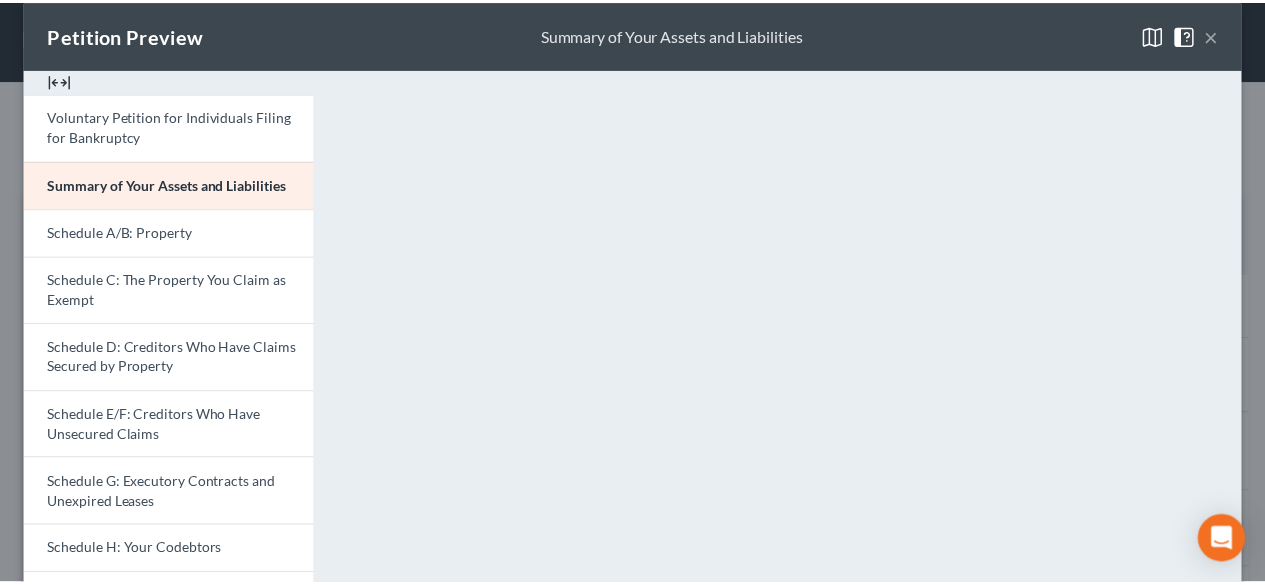 scroll, scrollTop: 0, scrollLeft: 0, axis: both 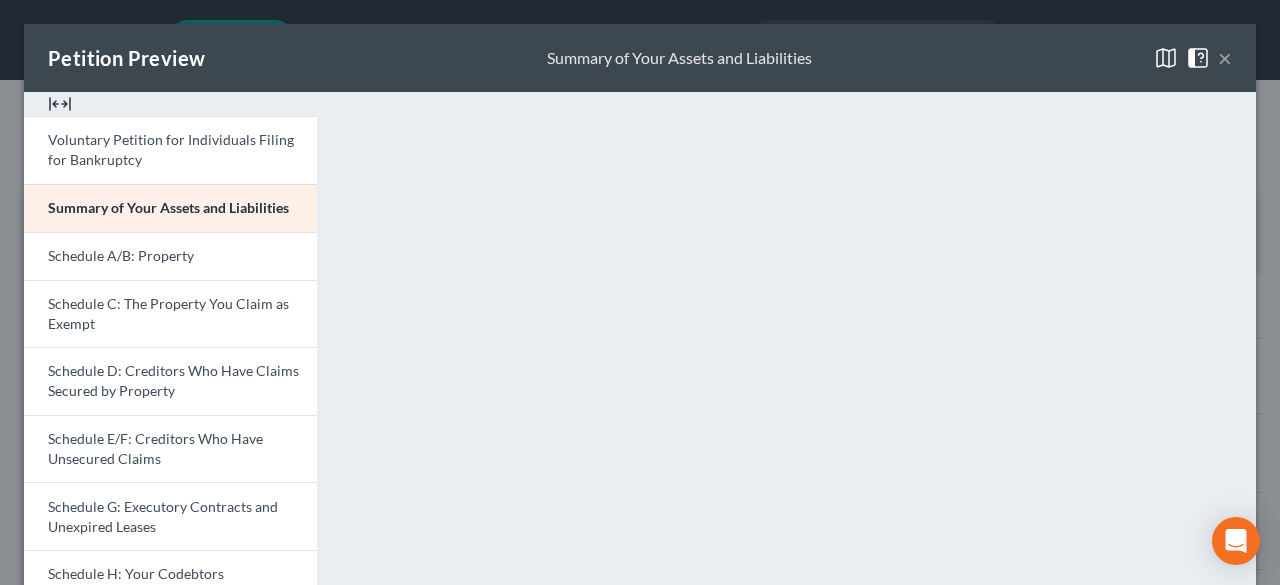 click on "×" at bounding box center (1225, 58) 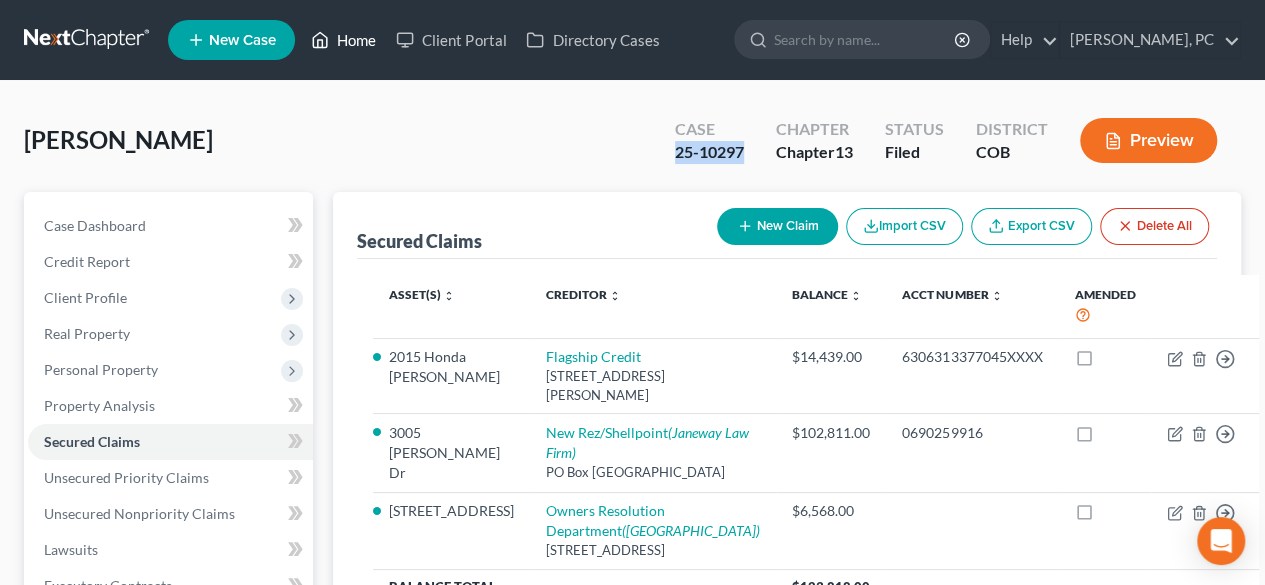 click on "Home" at bounding box center [343, 40] 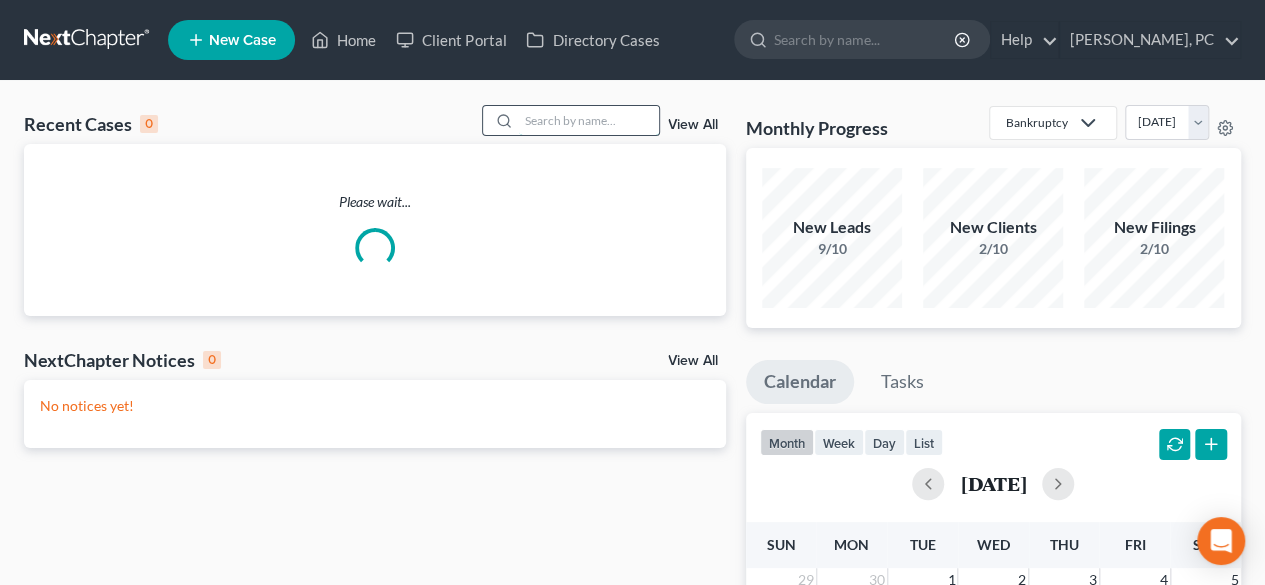 click at bounding box center (589, 120) 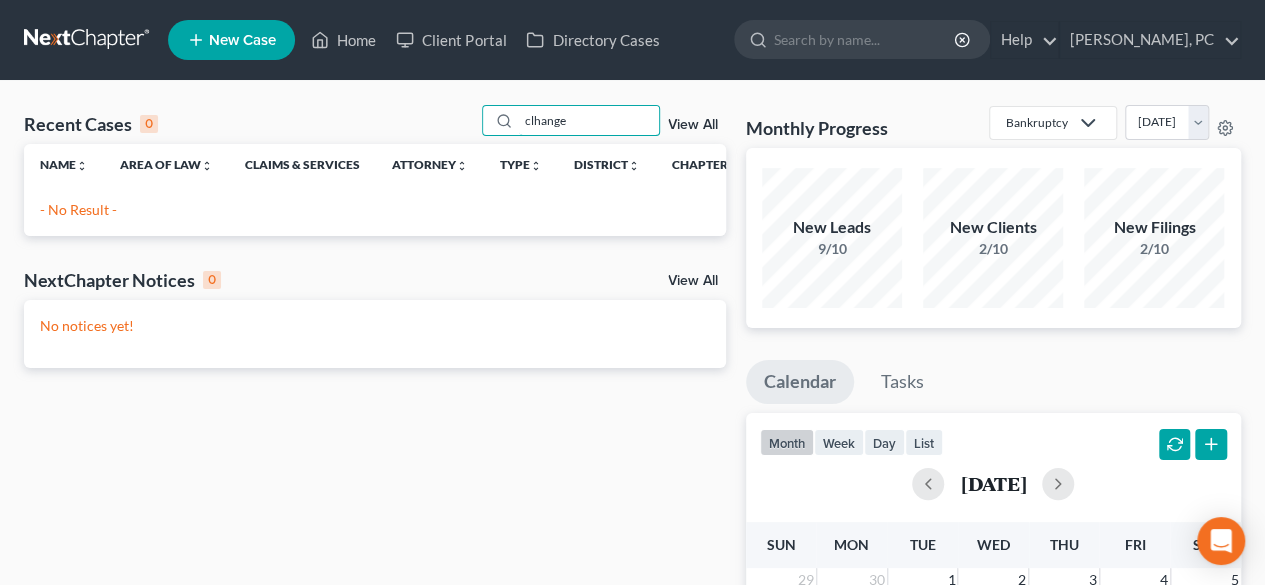 drag, startPoint x: 536, startPoint y: 117, endPoint x: 450, endPoint y: 112, distance: 86.145226 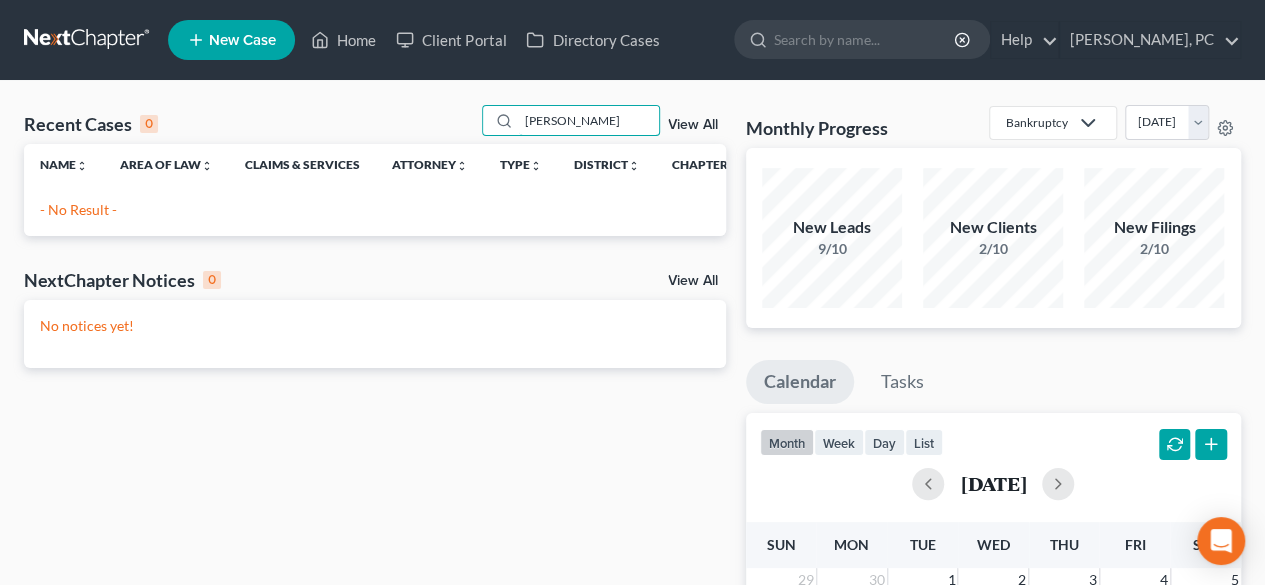 type on "chang" 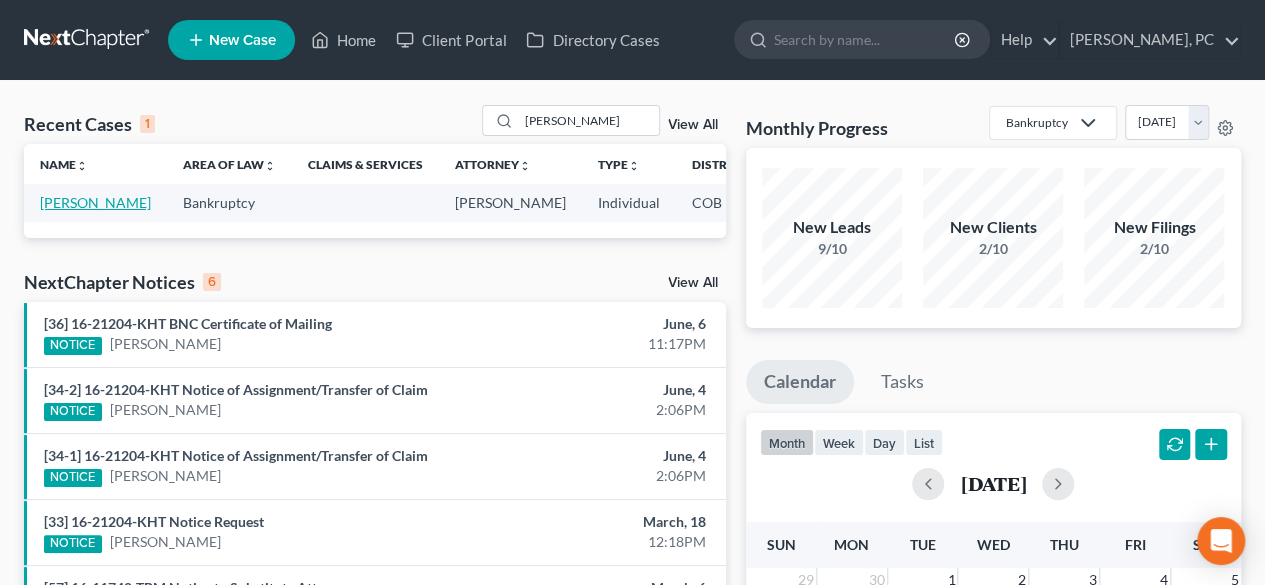 click on "[PERSON_NAME]" at bounding box center (95, 202) 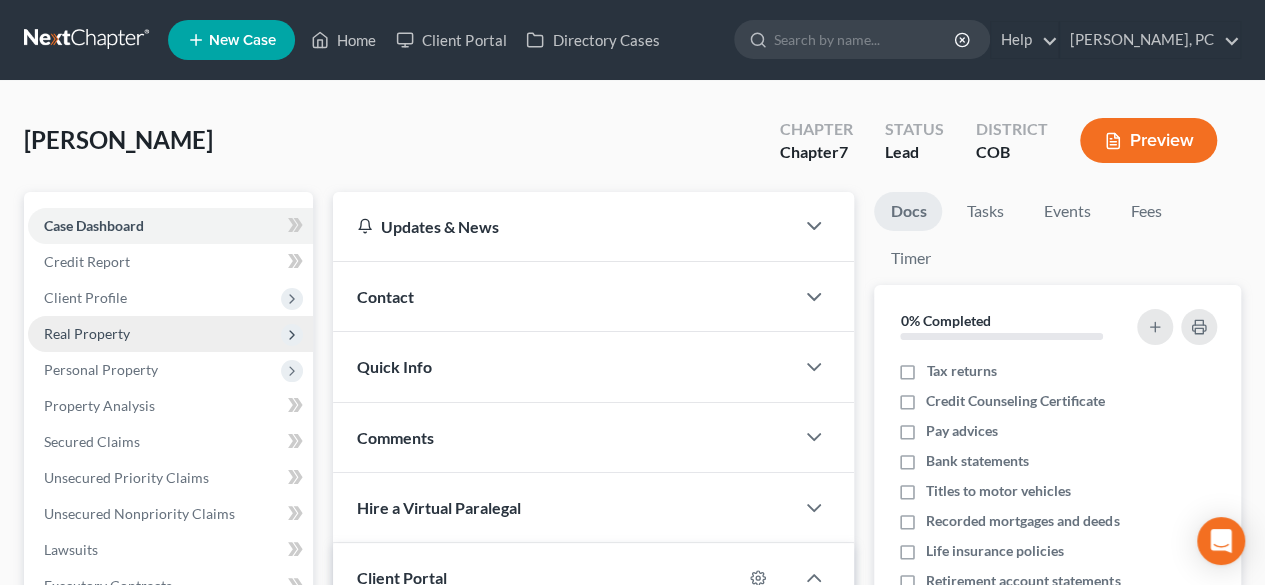 scroll, scrollTop: 100, scrollLeft: 0, axis: vertical 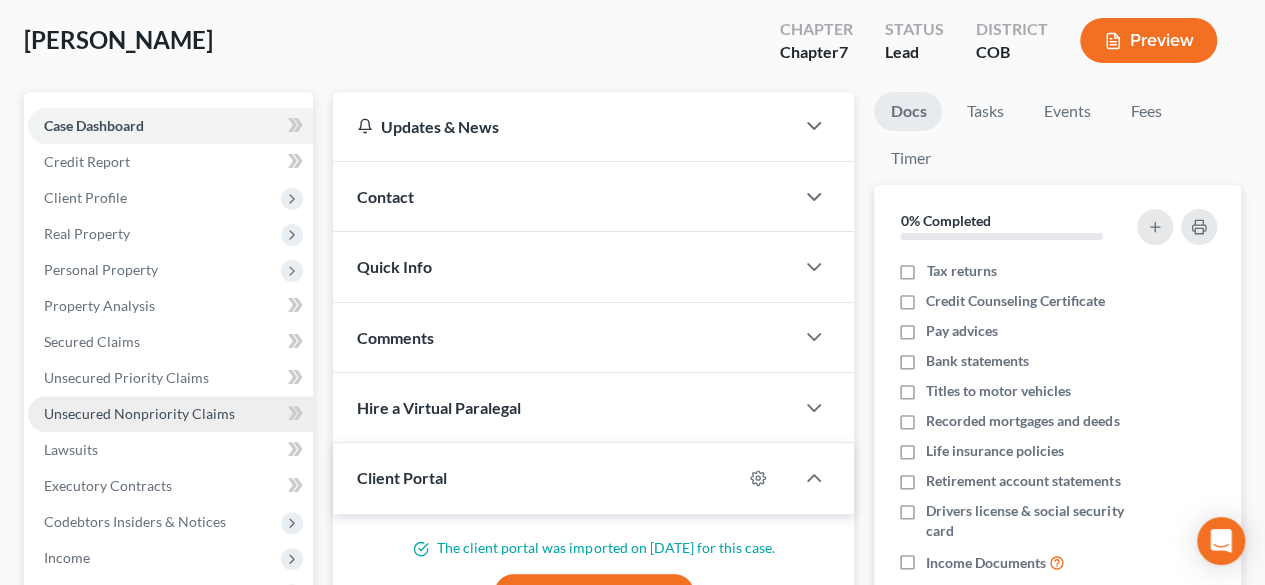click on "Unsecured Nonpriority Claims" at bounding box center (139, 413) 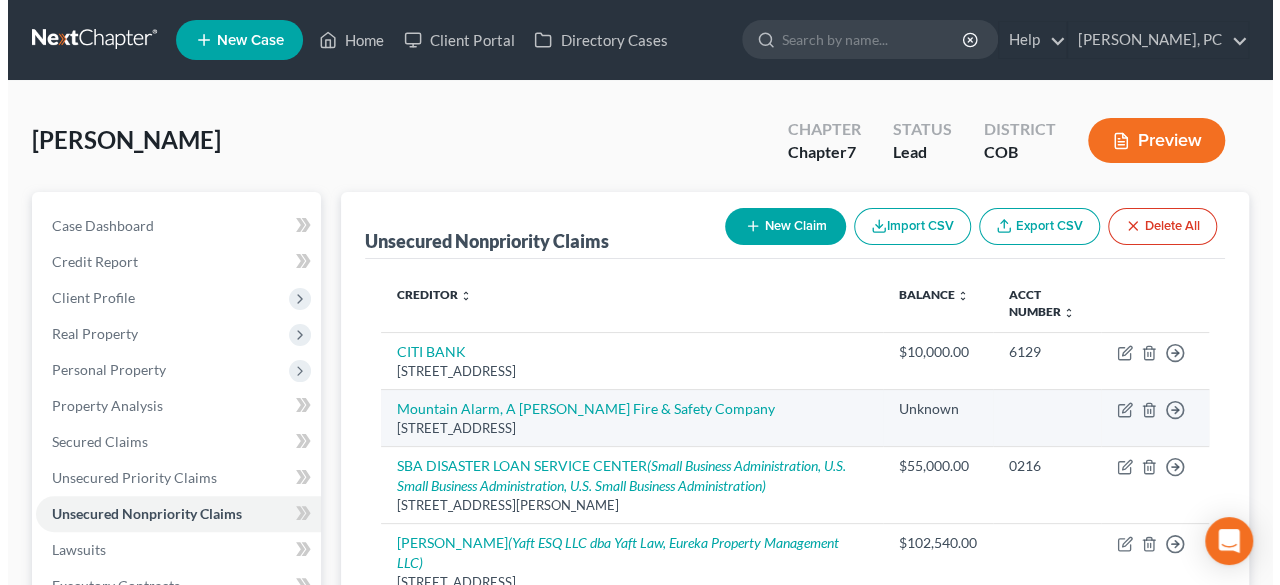 scroll, scrollTop: 100, scrollLeft: 0, axis: vertical 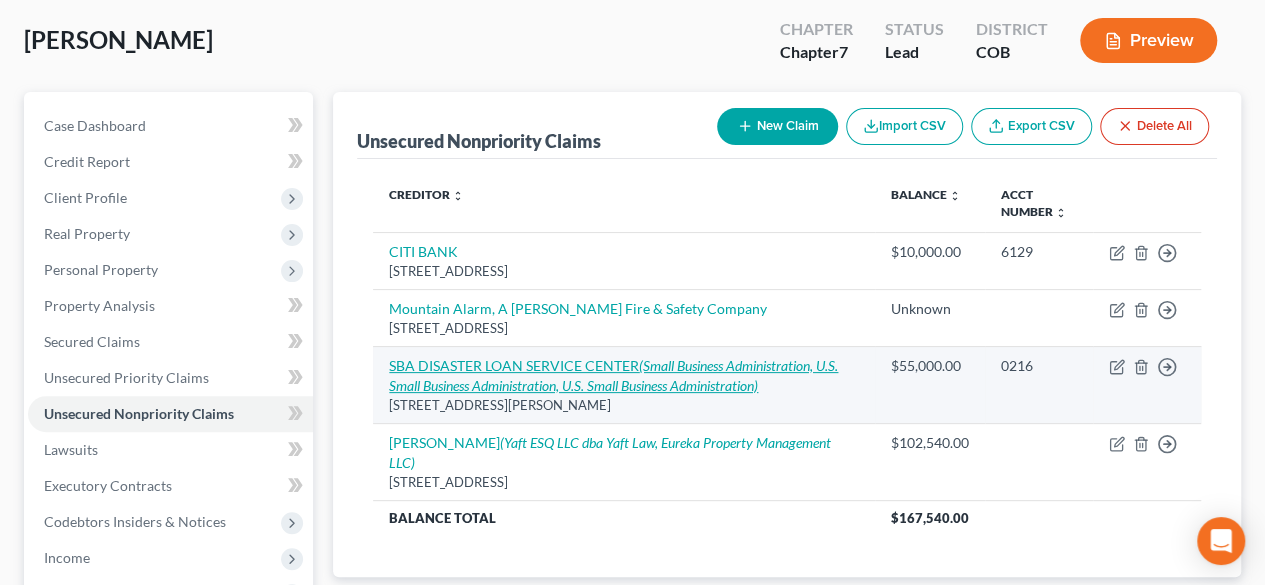 click on "(Small Business Administration, U.S. Small Business Administration, U.S. Small Business Administration)" at bounding box center [613, 375] 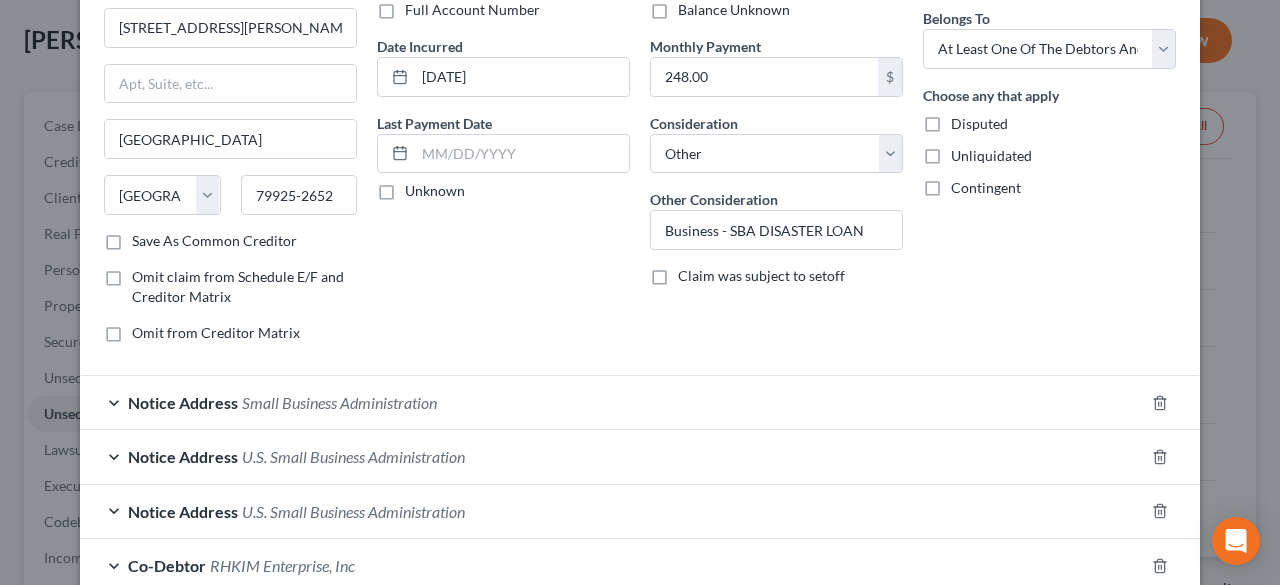 scroll, scrollTop: 331, scrollLeft: 0, axis: vertical 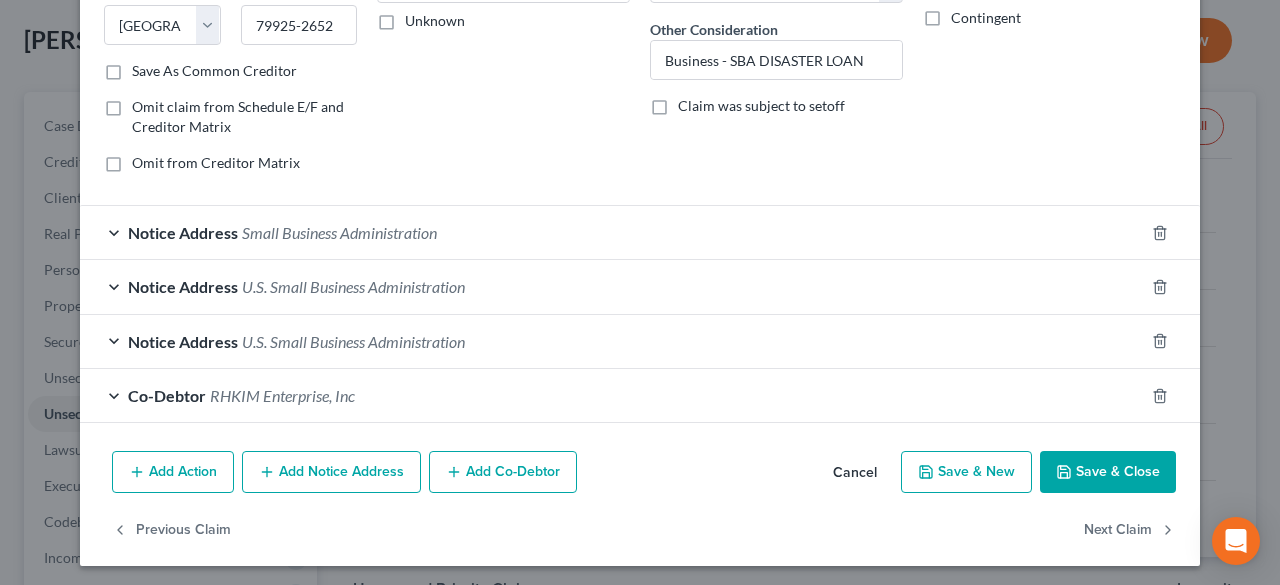 click on "Add Notice Address" at bounding box center (331, 472) 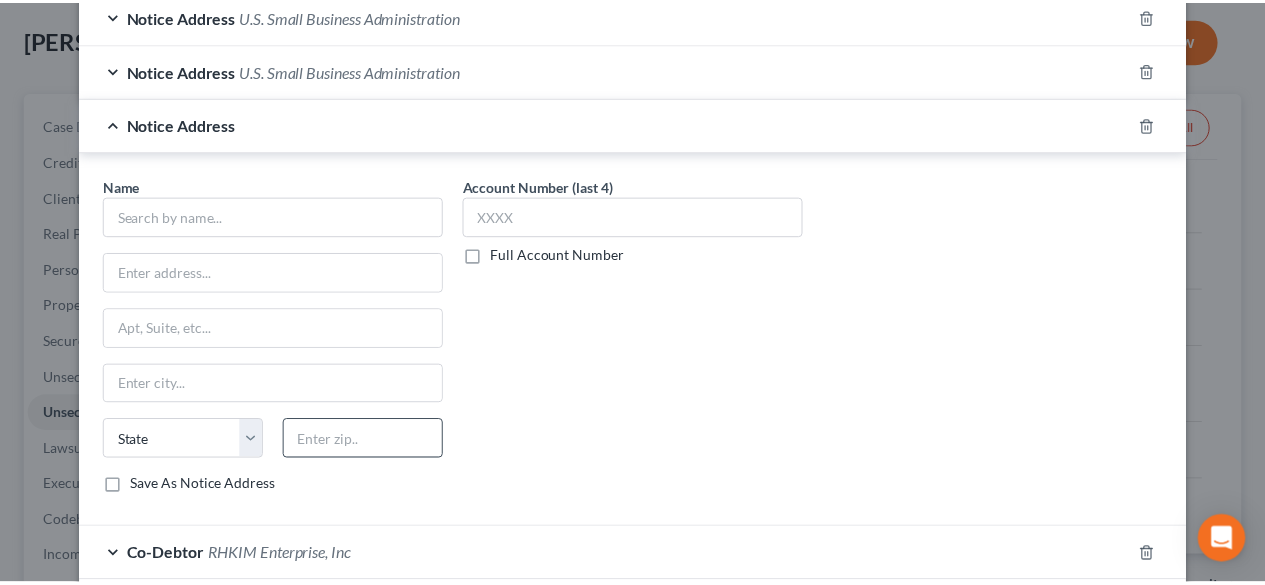 scroll, scrollTop: 731, scrollLeft: 0, axis: vertical 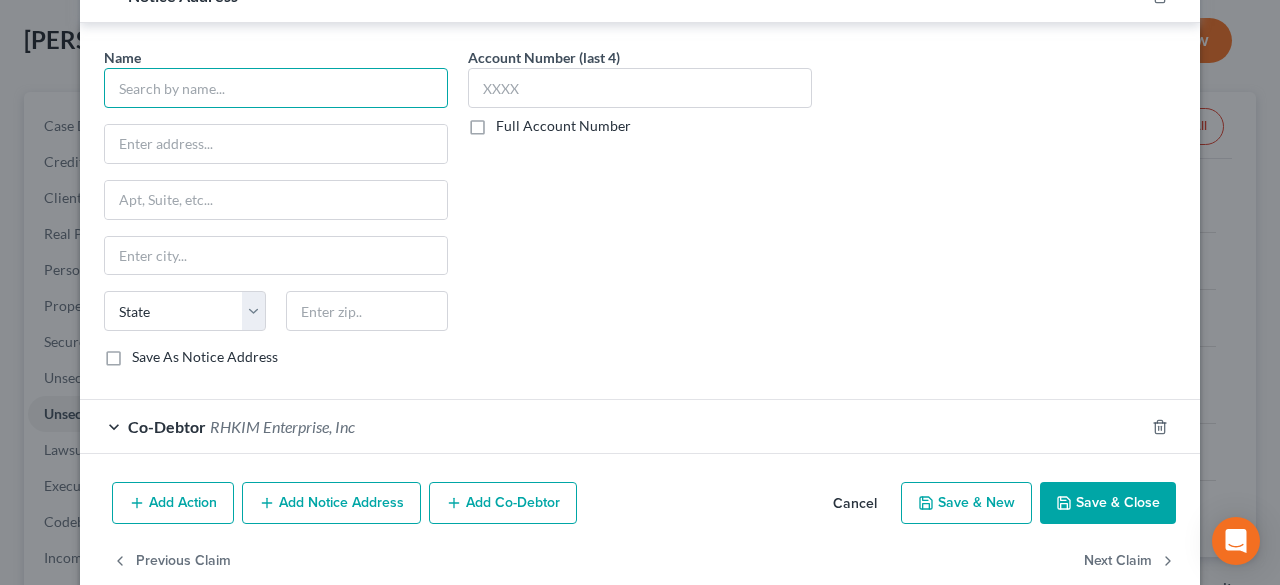 click at bounding box center (276, 88) 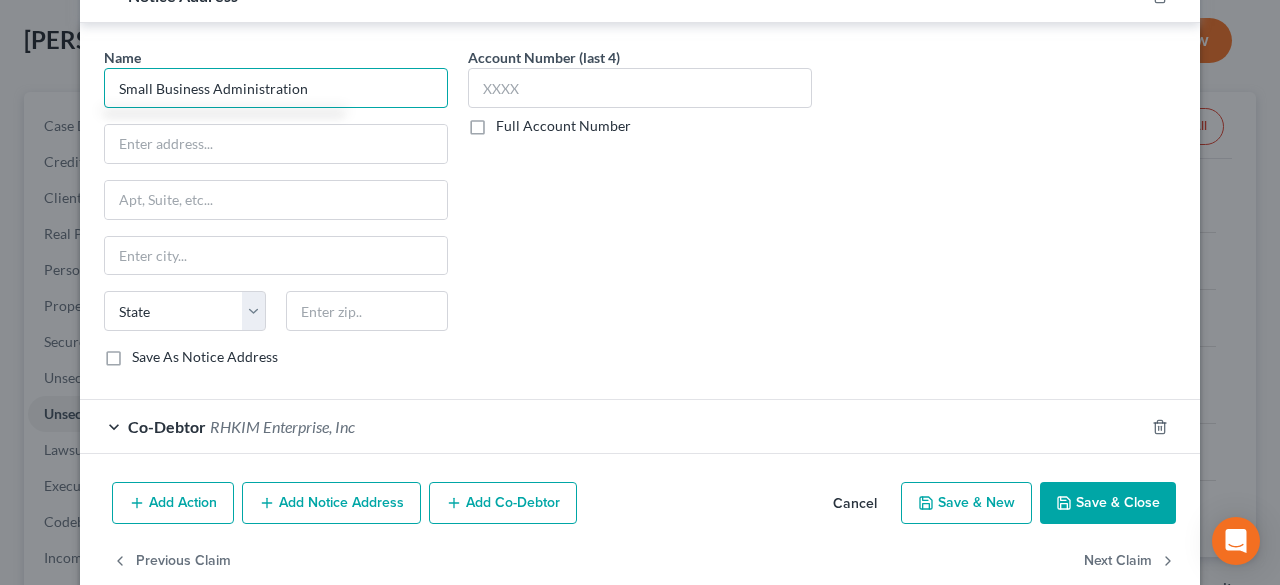 type on "Small Business Administration" 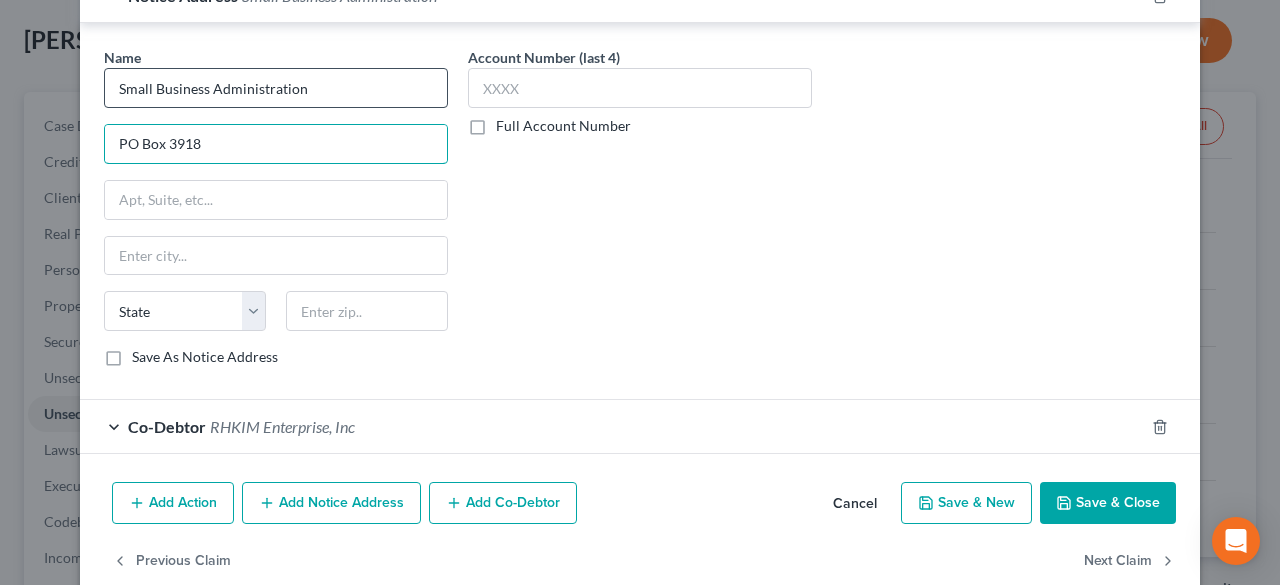 type on "PO Box 3918" 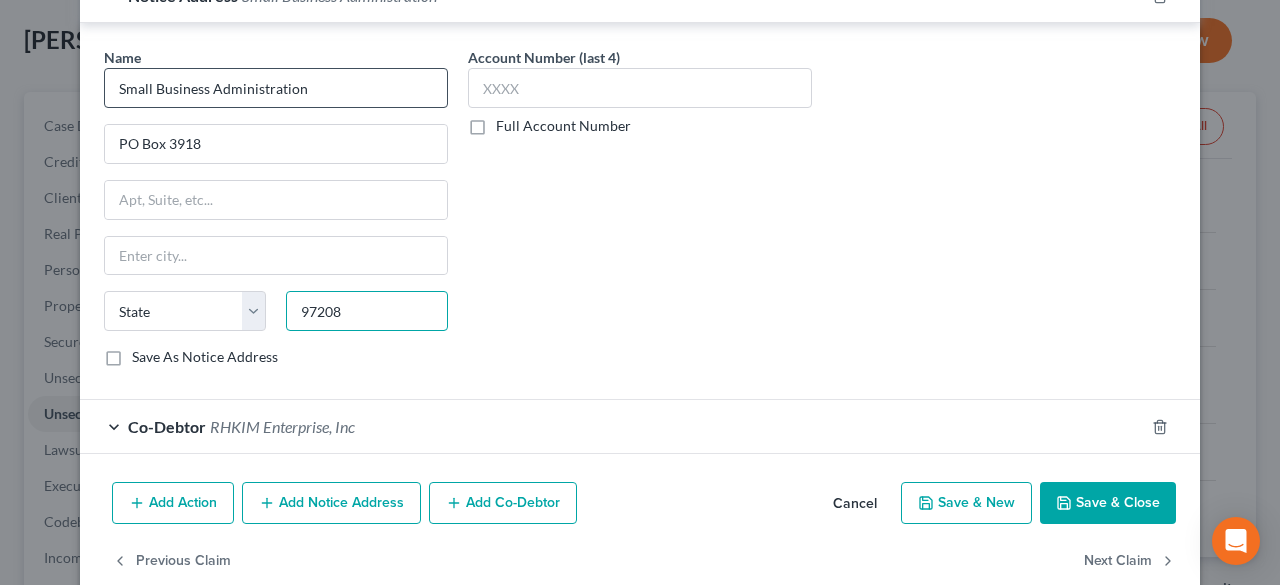 type on "97208" 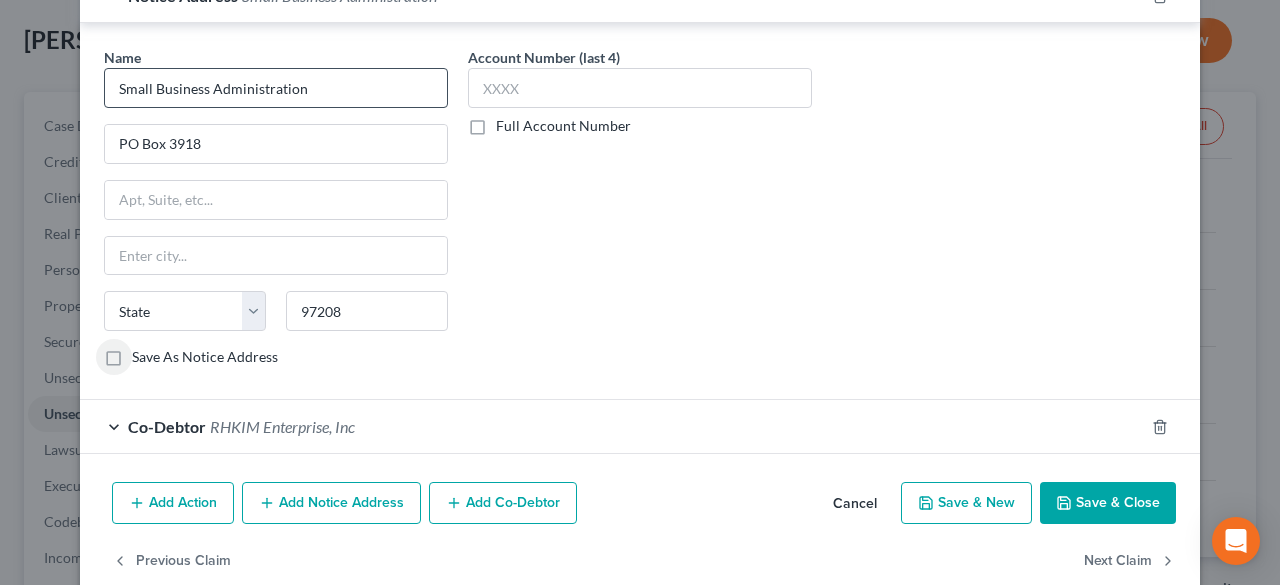 type on "Portland" 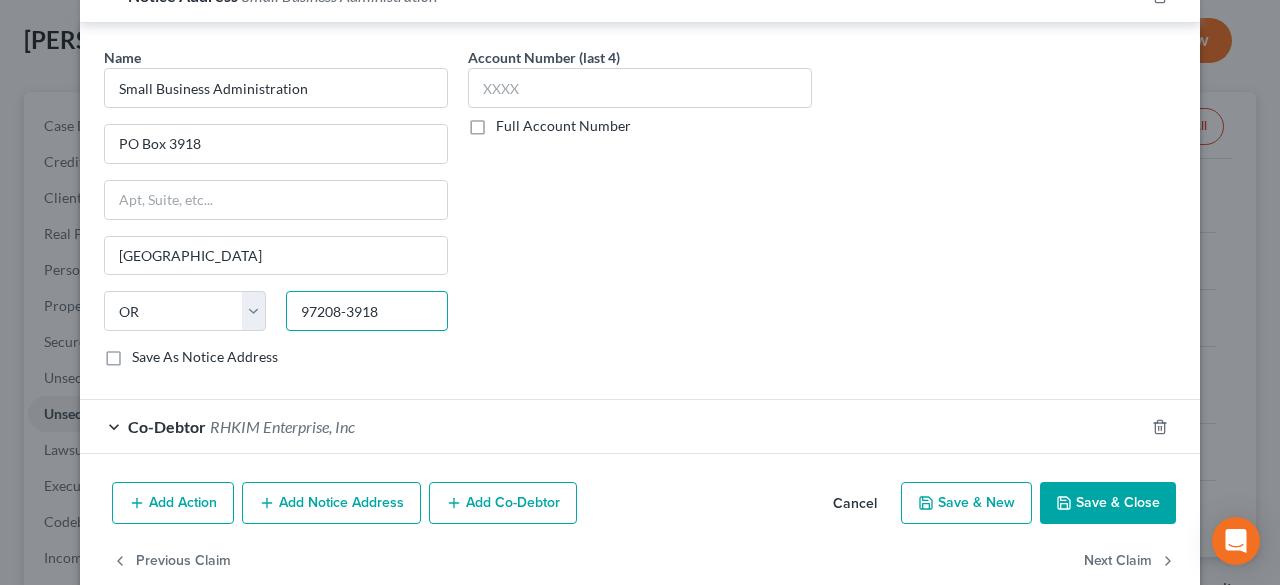 type on "97208-3918" 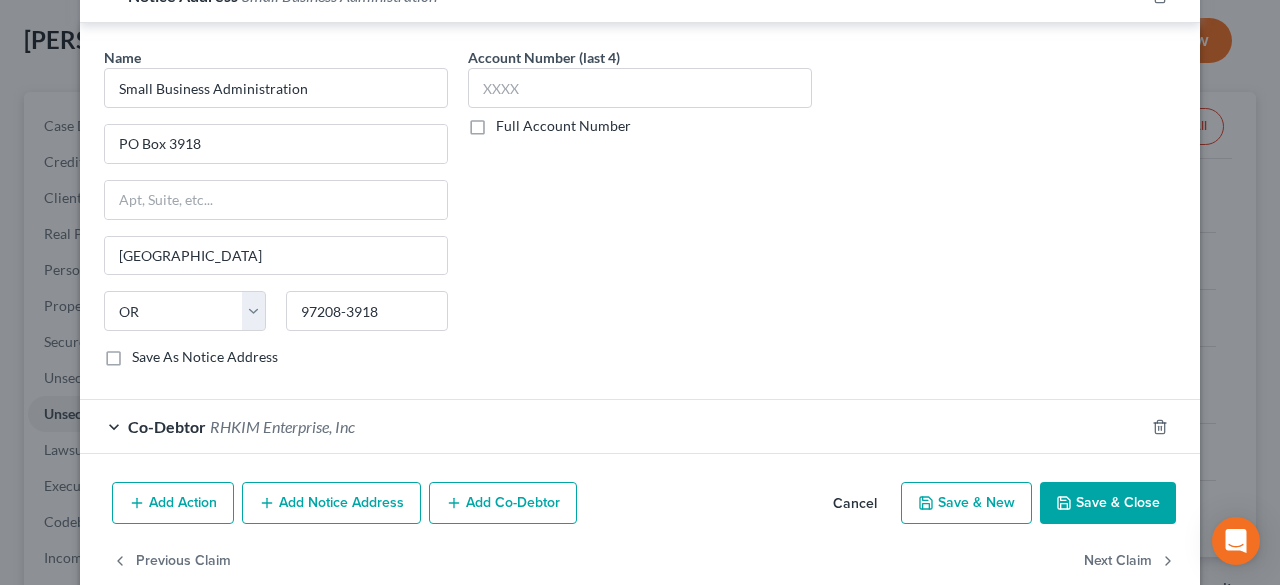 click on "Save & Close" at bounding box center [1108, 503] 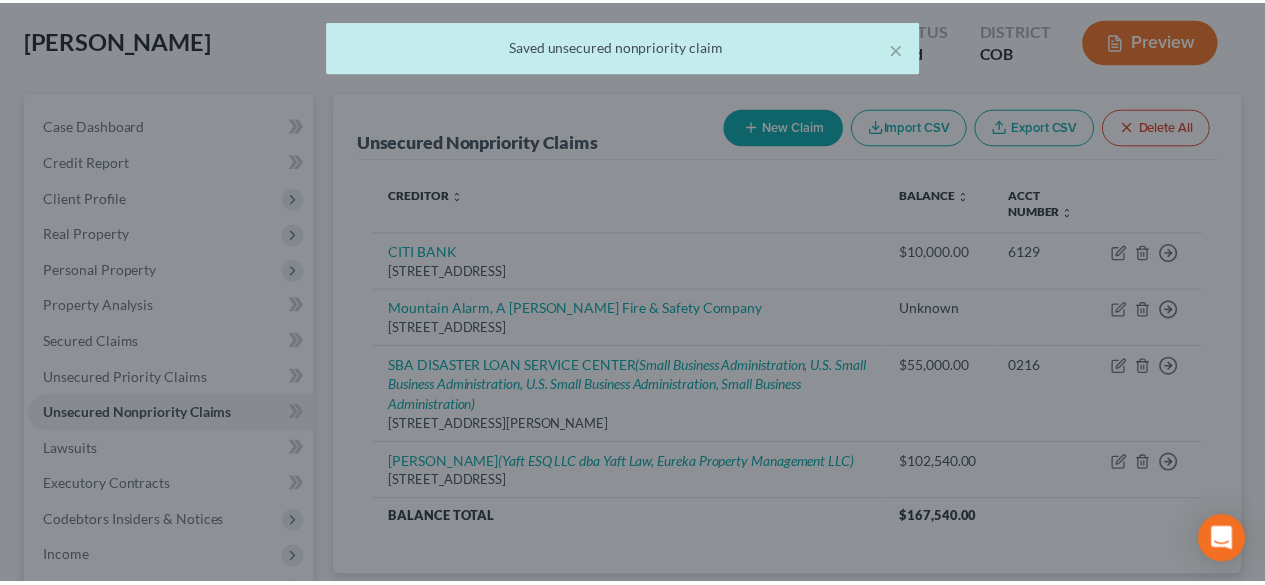 scroll, scrollTop: 0, scrollLeft: 0, axis: both 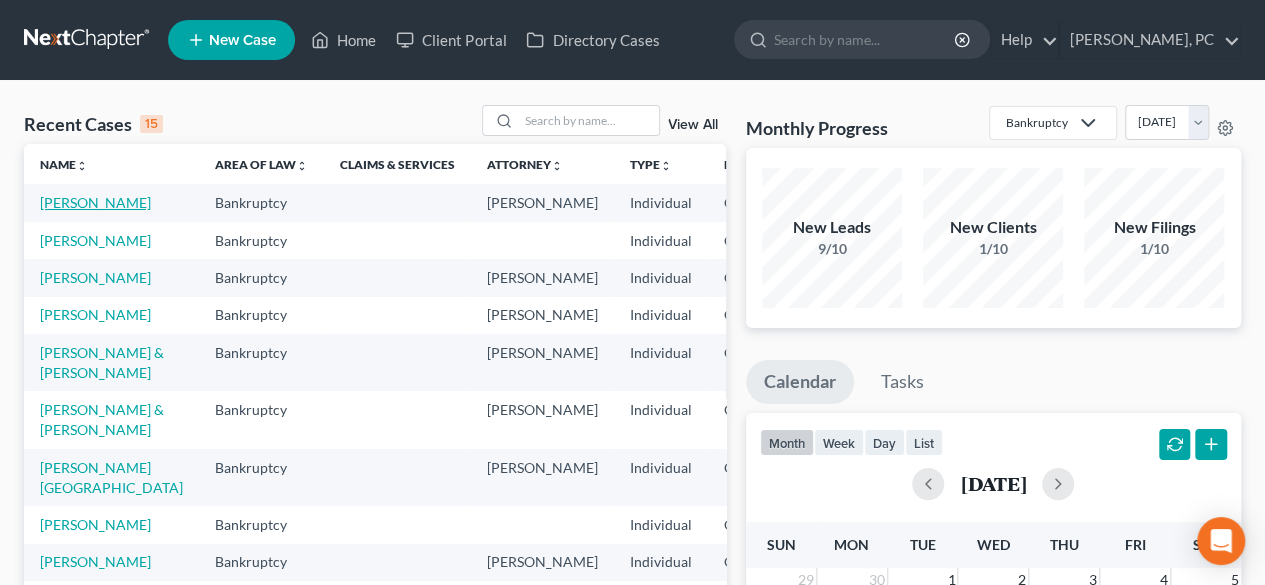 click on "[PERSON_NAME]" at bounding box center (95, 202) 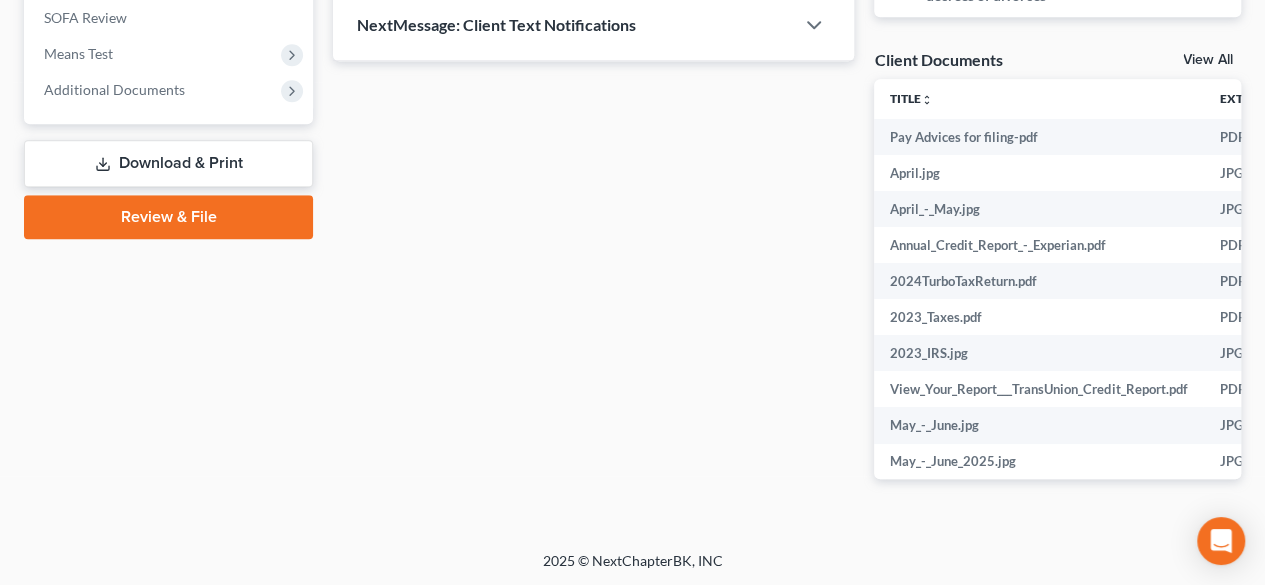 click on "Download & Print" at bounding box center [168, 163] 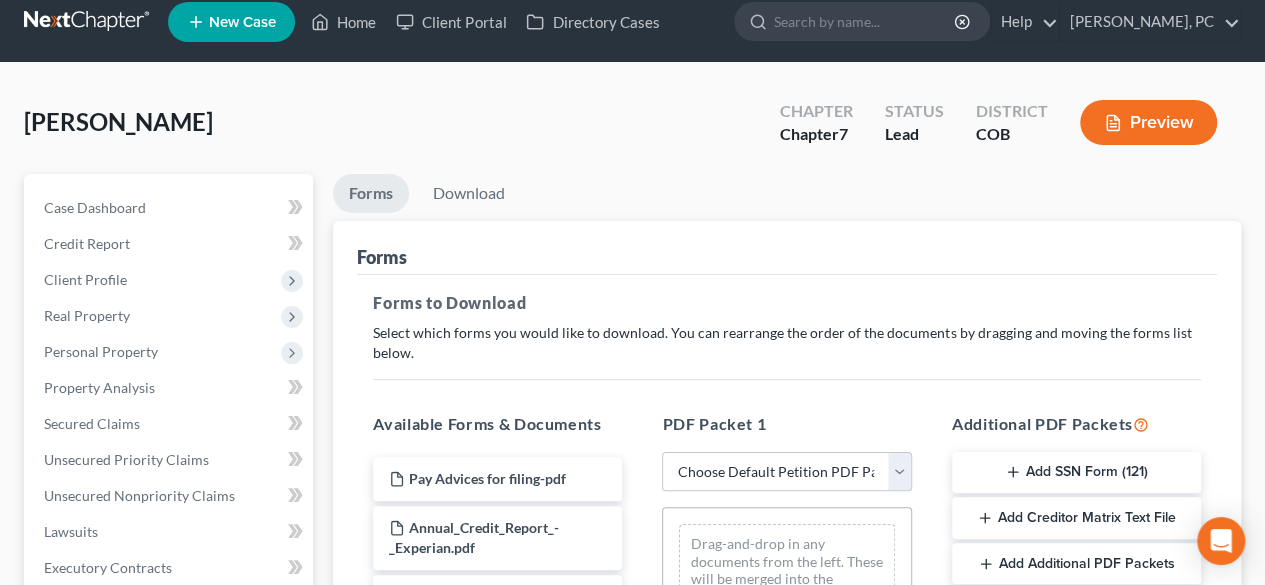 scroll, scrollTop: 0, scrollLeft: 0, axis: both 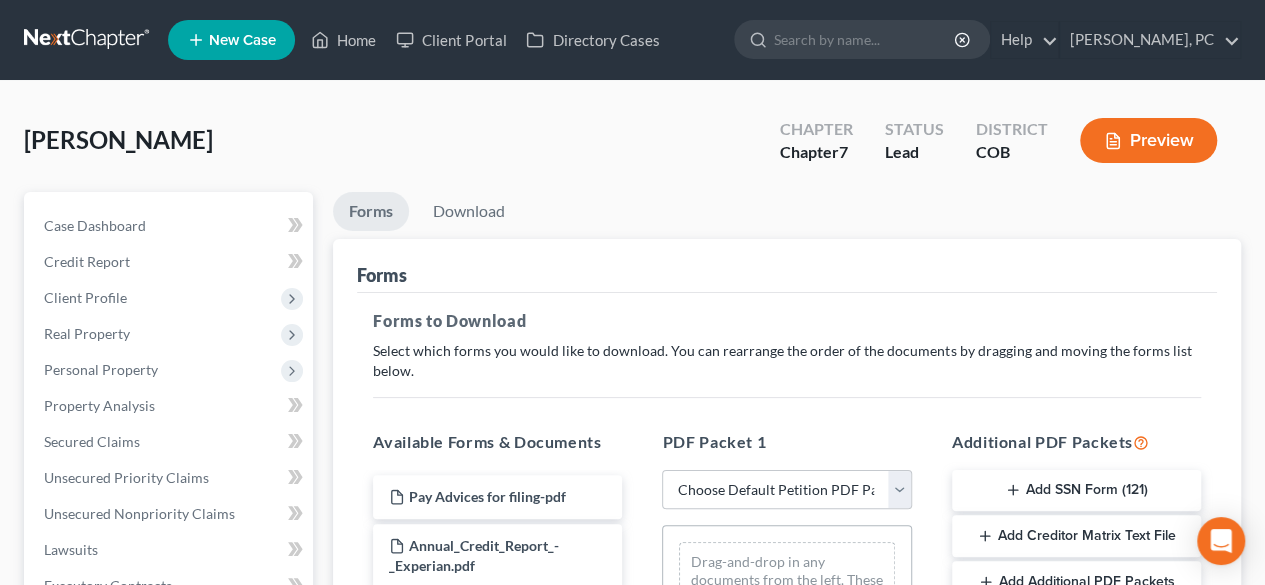 click on "Add SSN Form (121)" at bounding box center [1076, 491] 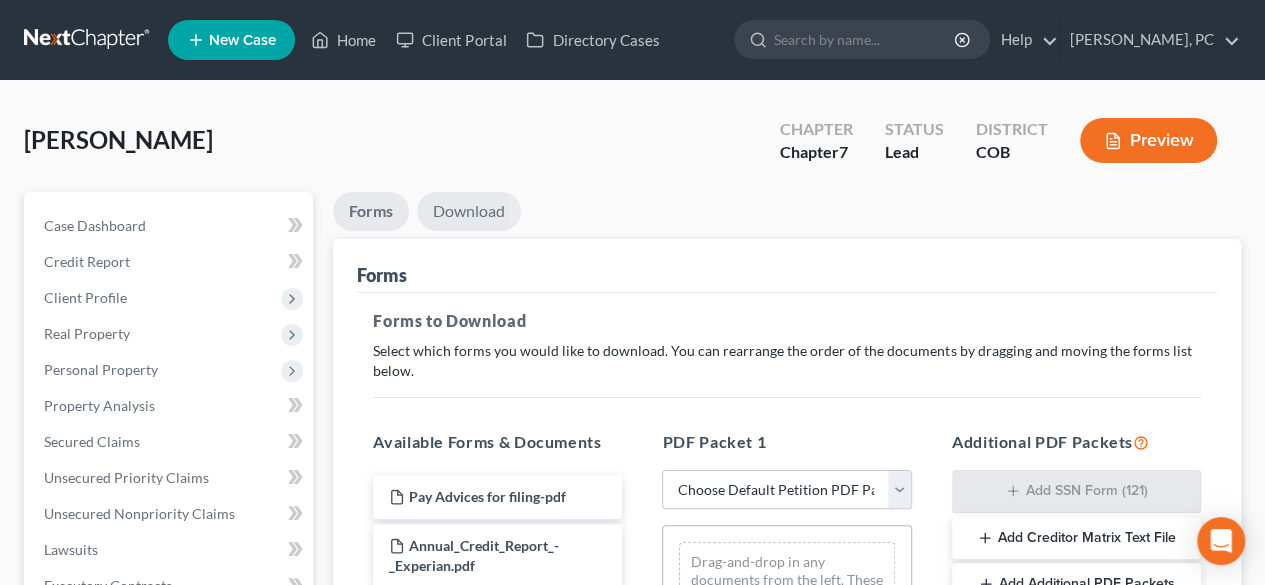click on "Download" at bounding box center [469, 211] 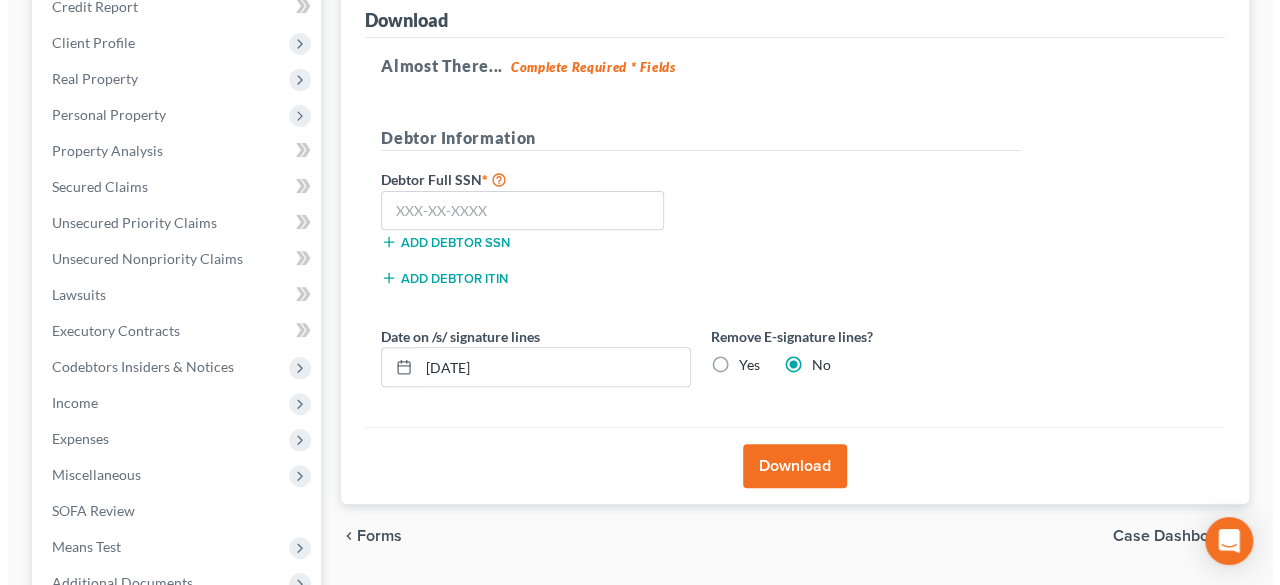 scroll, scrollTop: 300, scrollLeft: 0, axis: vertical 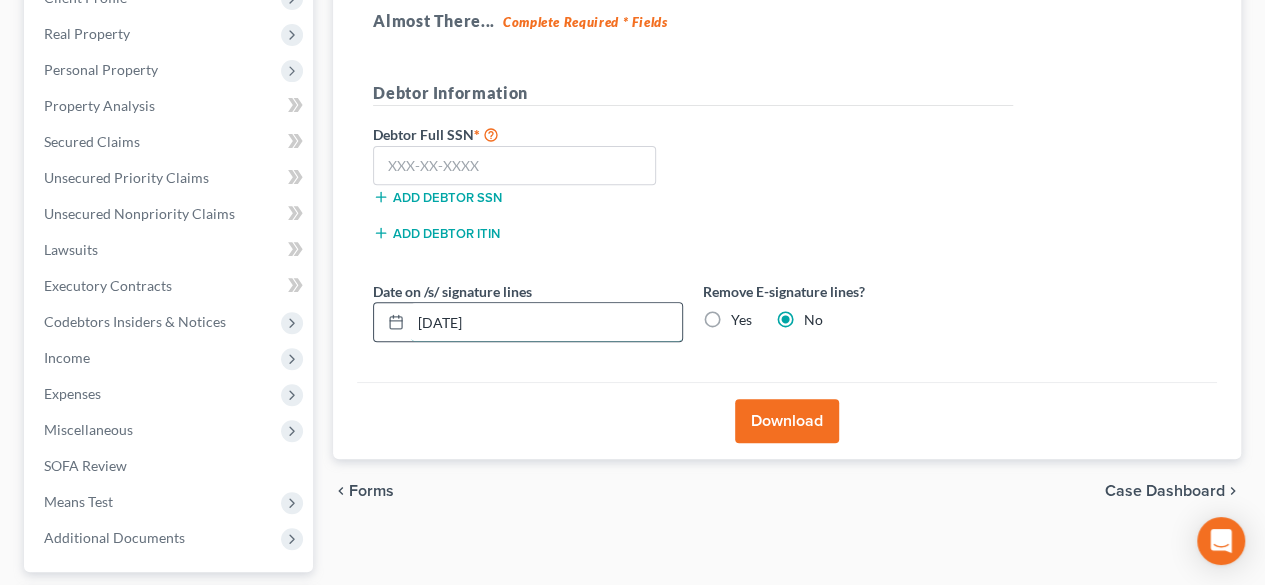 drag, startPoint x: 513, startPoint y: 319, endPoint x: 402, endPoint y: 319, distance: 111 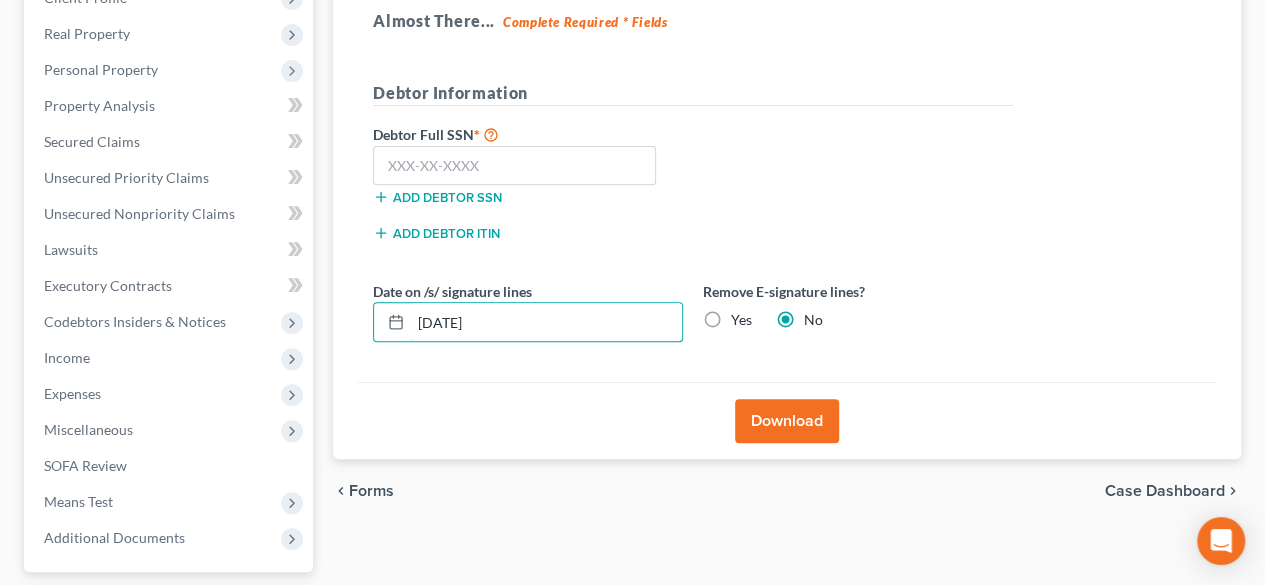 type on "[DATE]" 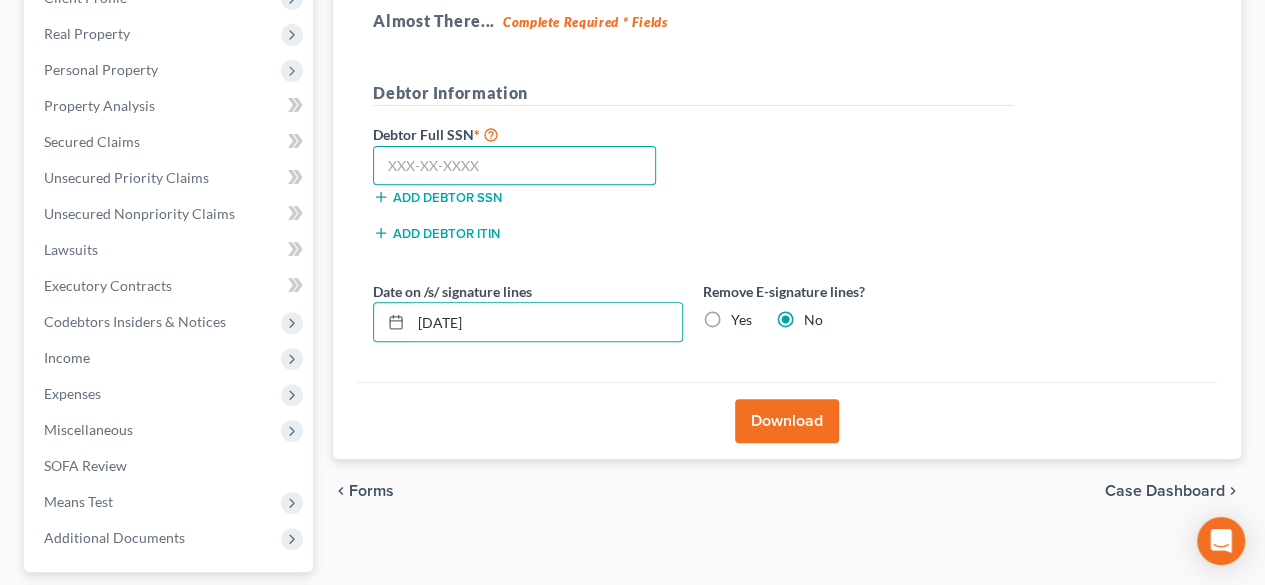 click at bounding box center (514, 166) 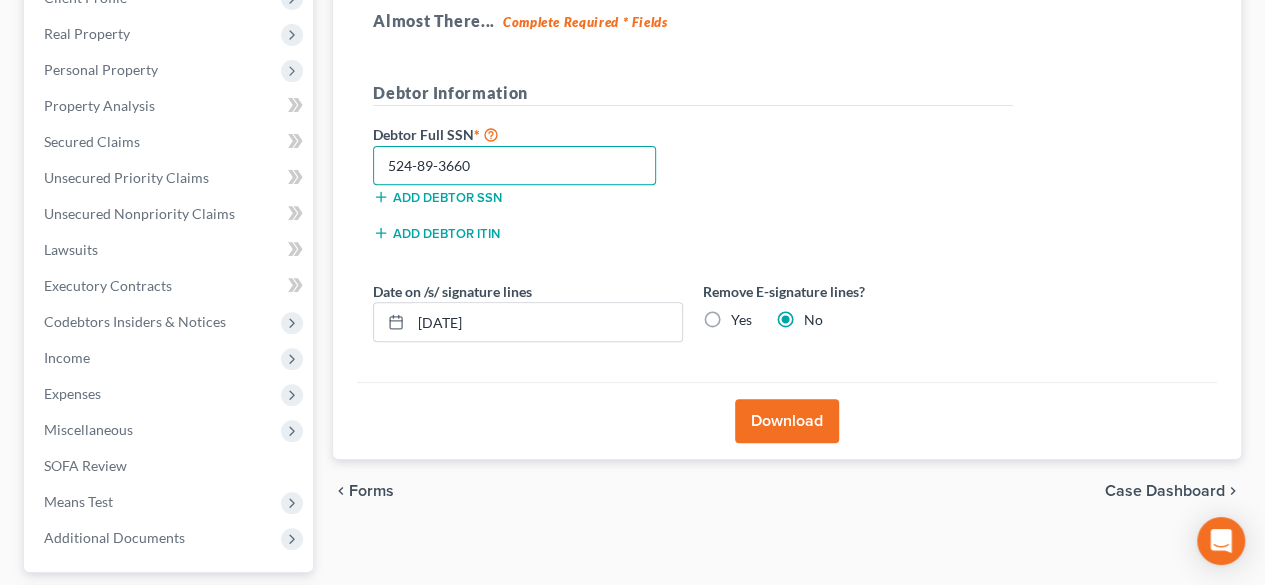 type on "524-89-3660" 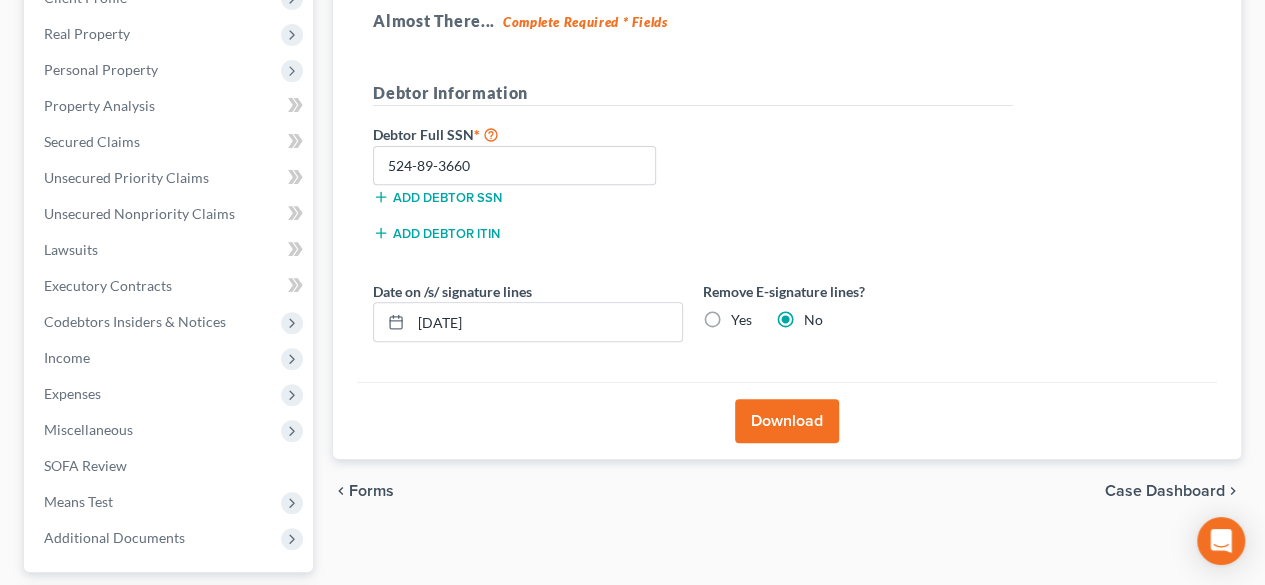 click on "Download" at bounding box center (787, 421) 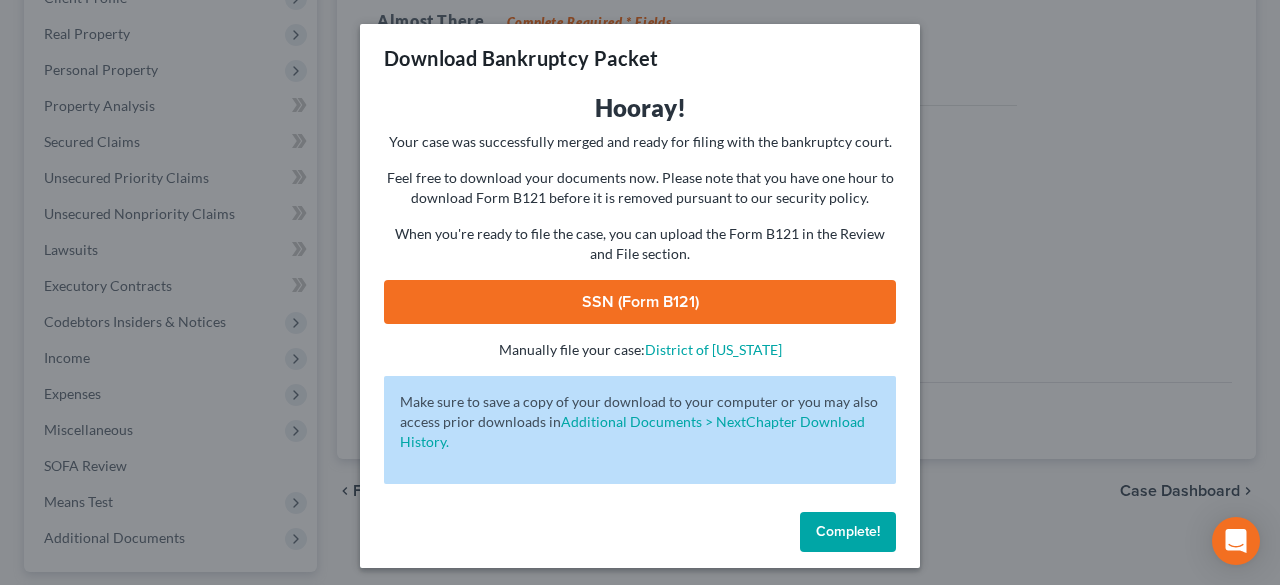 click on "SSN (Form B121)" at bounding box center (640, 302) 